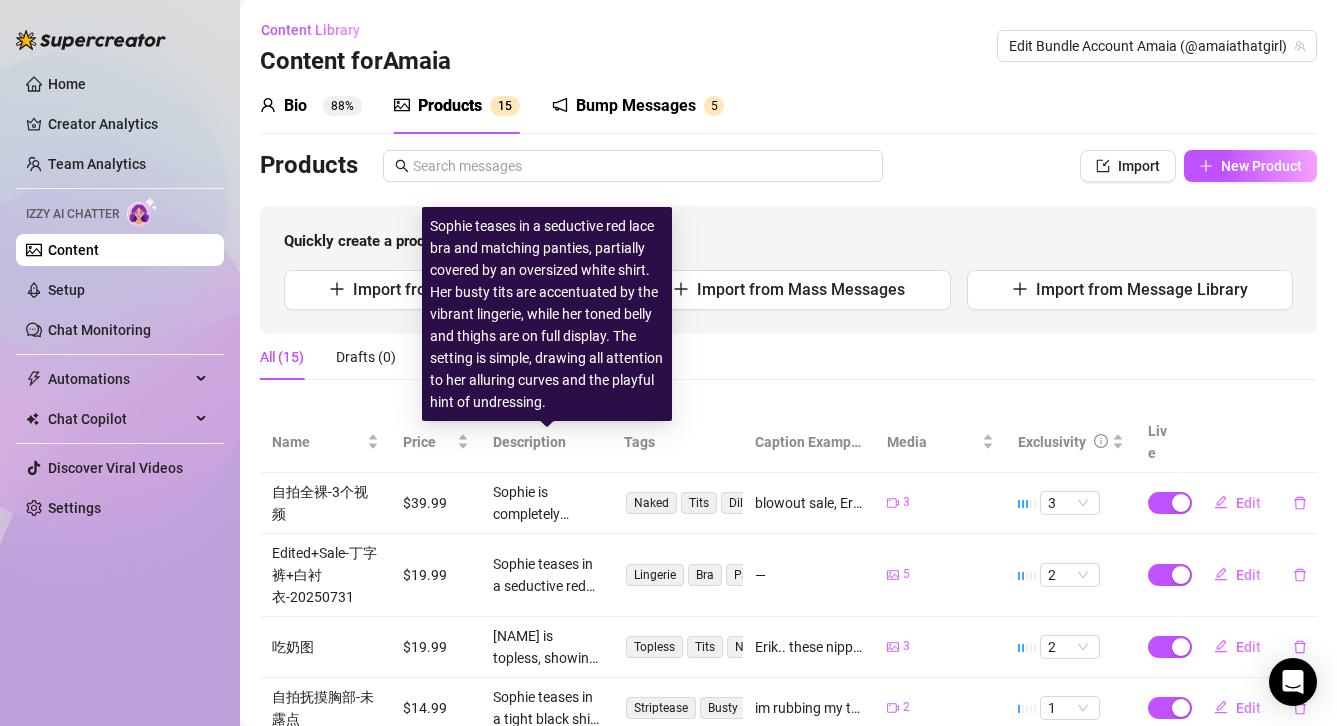 scroll, scrollTop: 0, scrollLeft: 0, axis: both 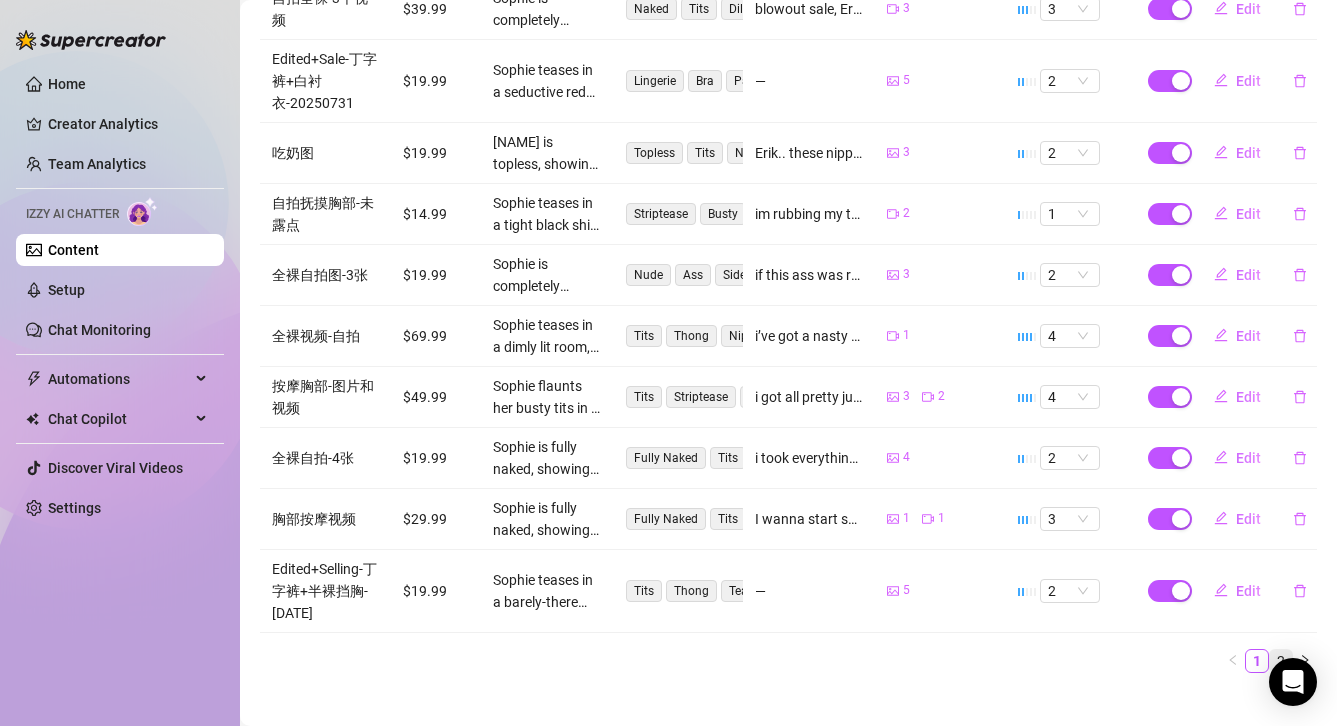 click on "2" at bounding box center [1281, 661] 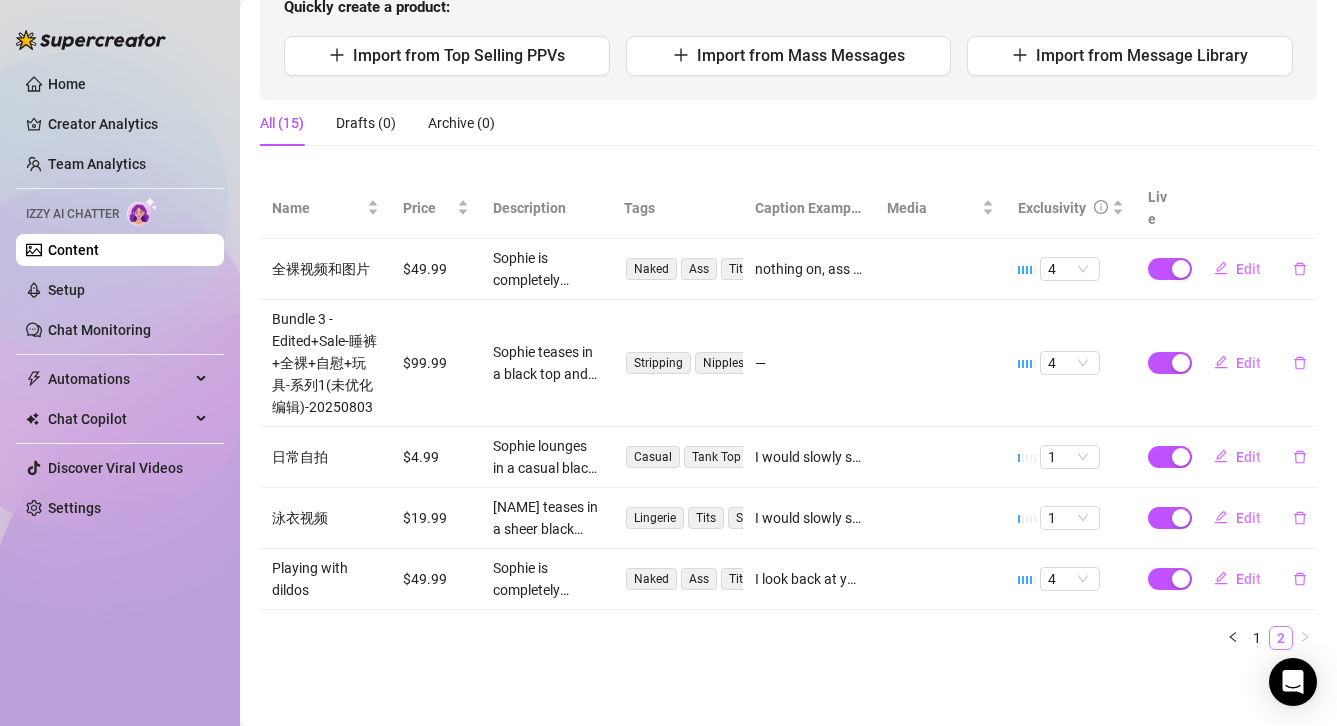scroll, scrollTop: 211, scrollLeft: 0, axis: vertical 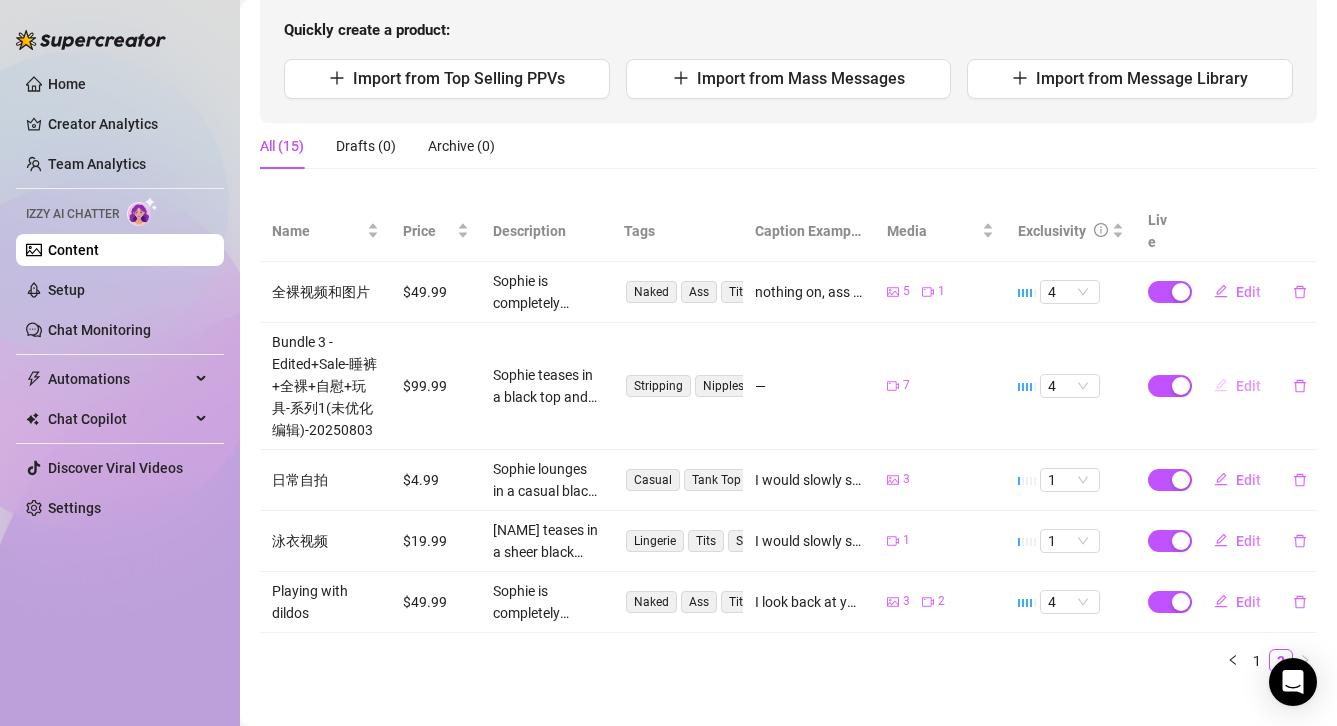 click on "Edit" at bounding box center [1237, 386] 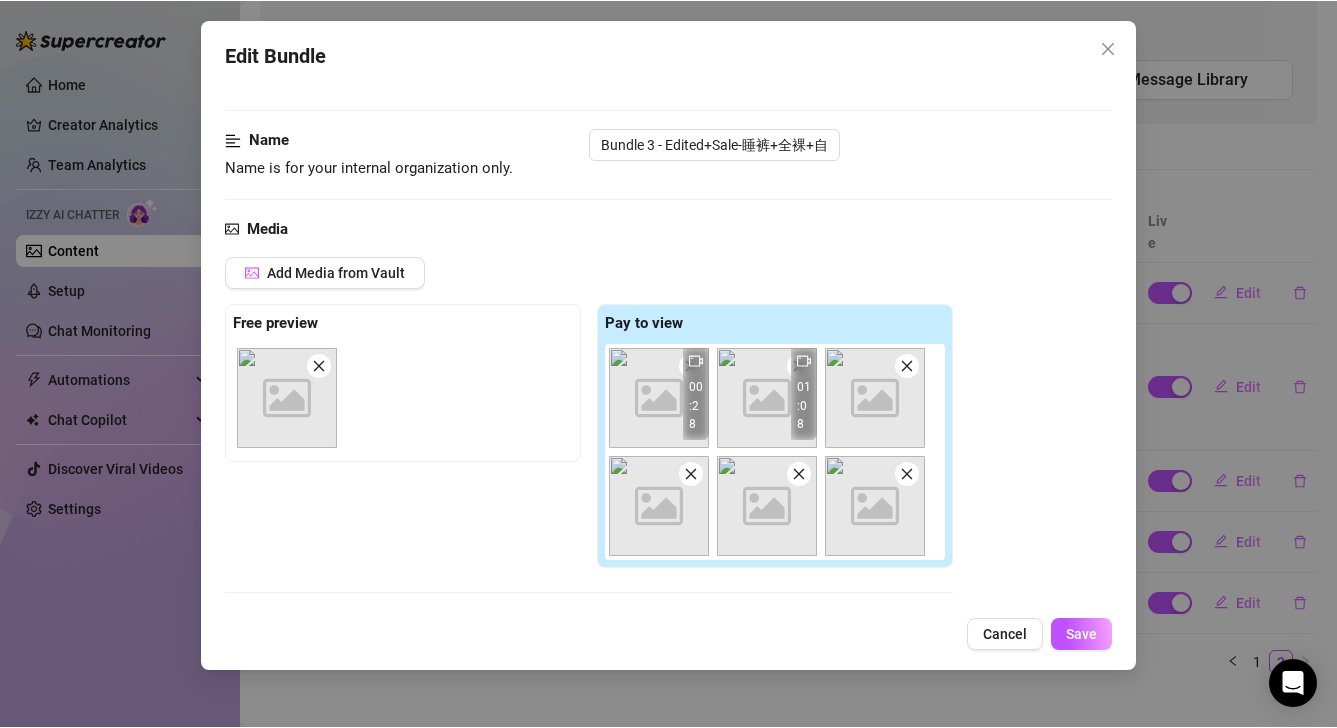 scroll, scrollTop: 97, scrollLeft: 0, axis: vertical 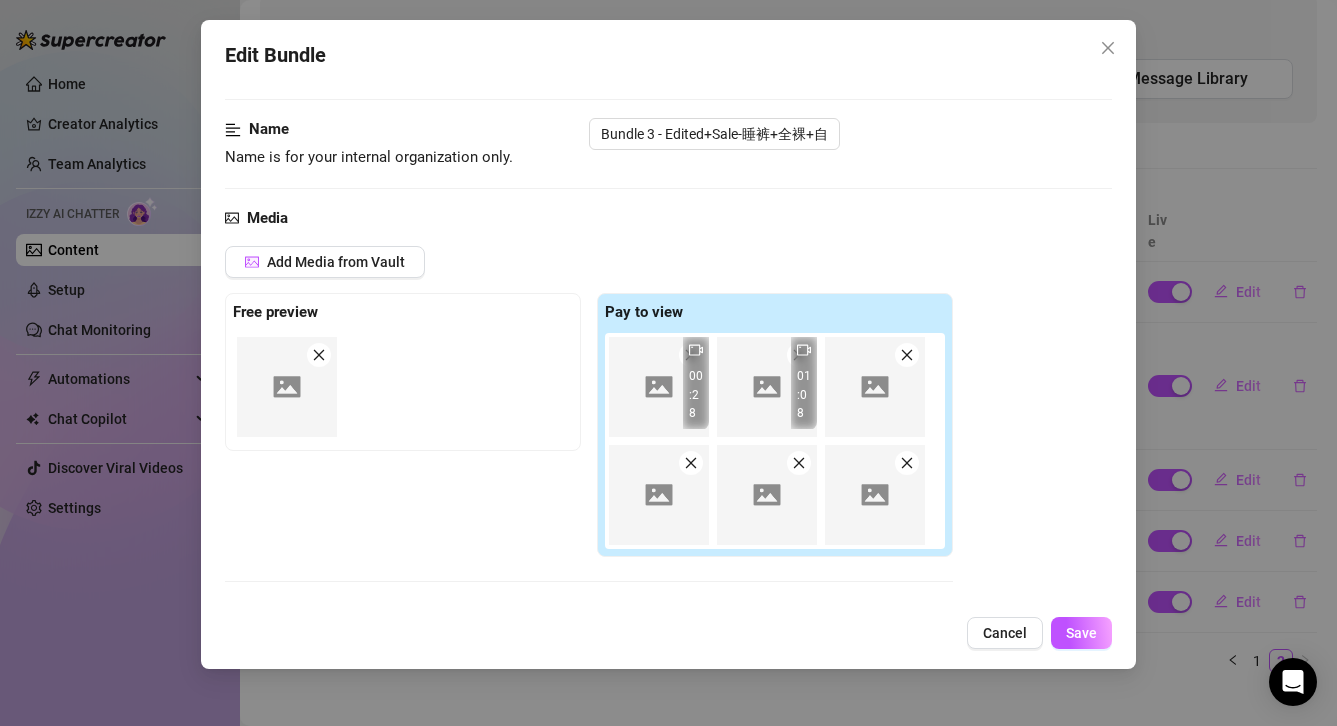 click on "Media Add Media from Vault Free preview Pay to view 00:28 01:08 Tag Collaborators   @ Tag creator" at bounding box center (669, 471) 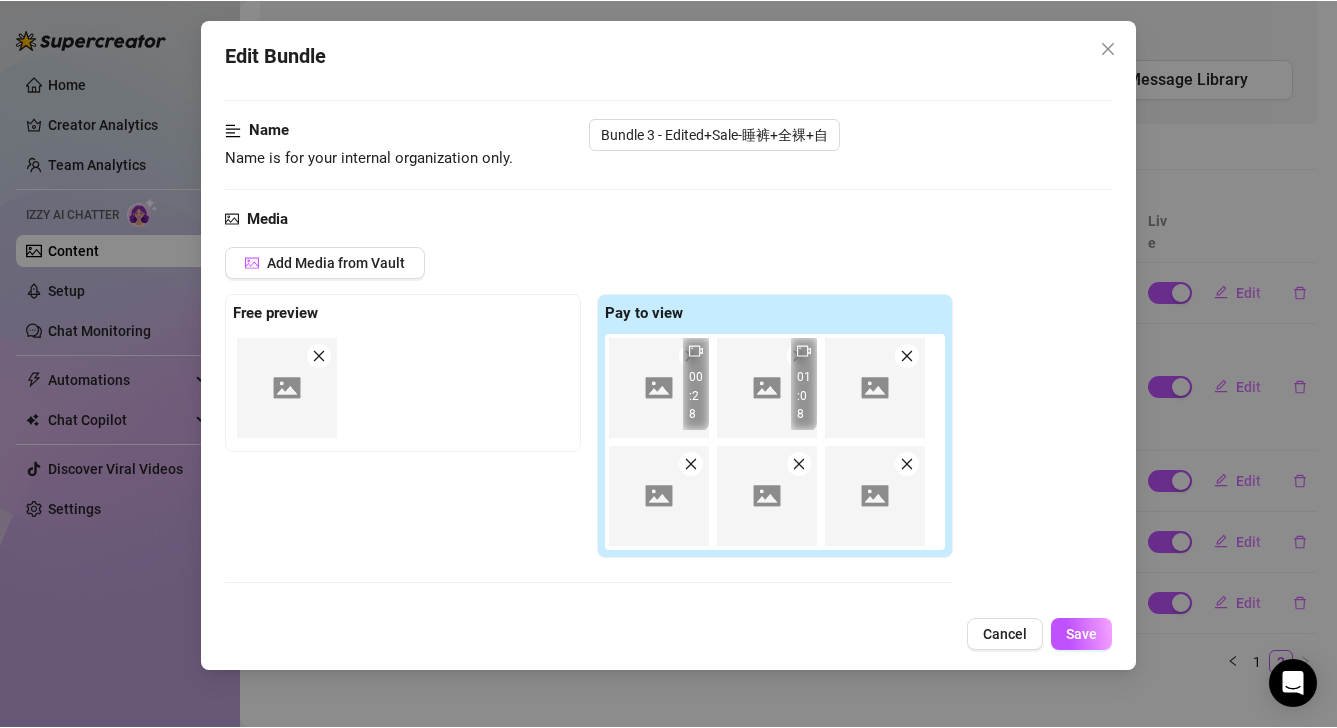 scroll, scrollTop: 209, scrollLeft: 0, axis: vertical 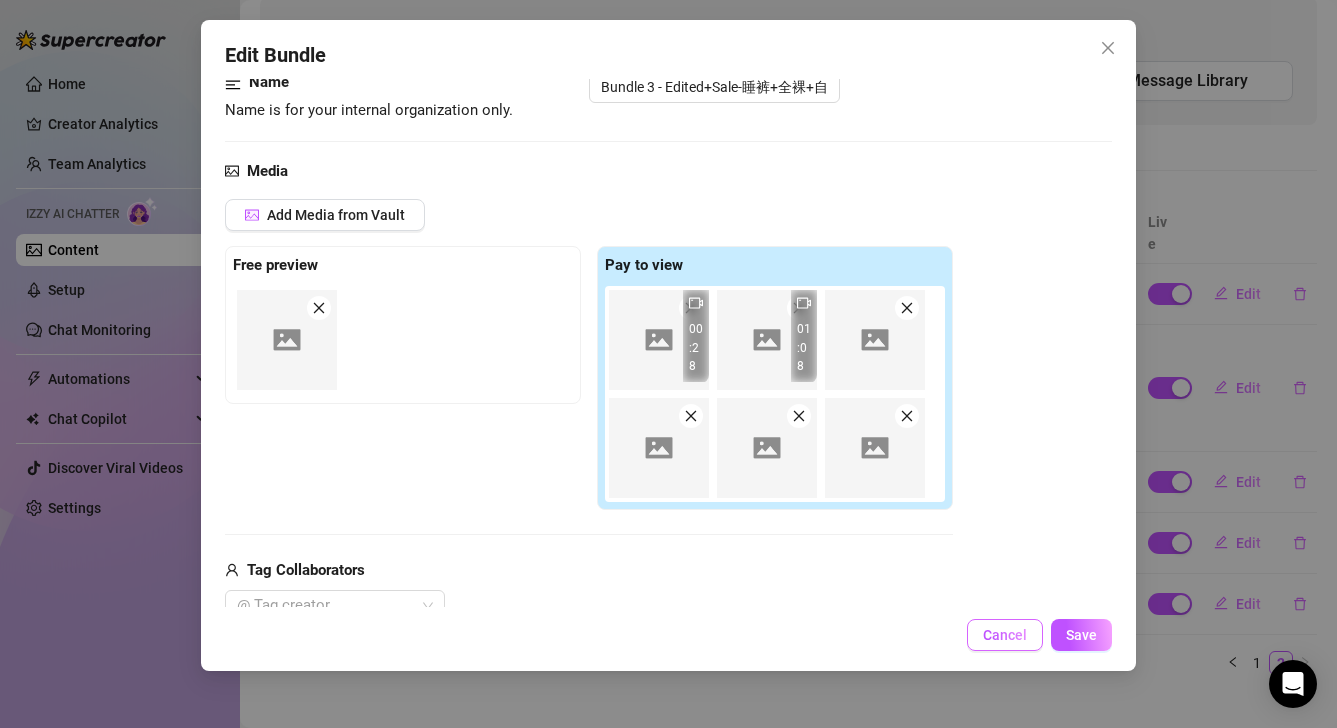click on "Cancel" at bounding box center (1005, 635) 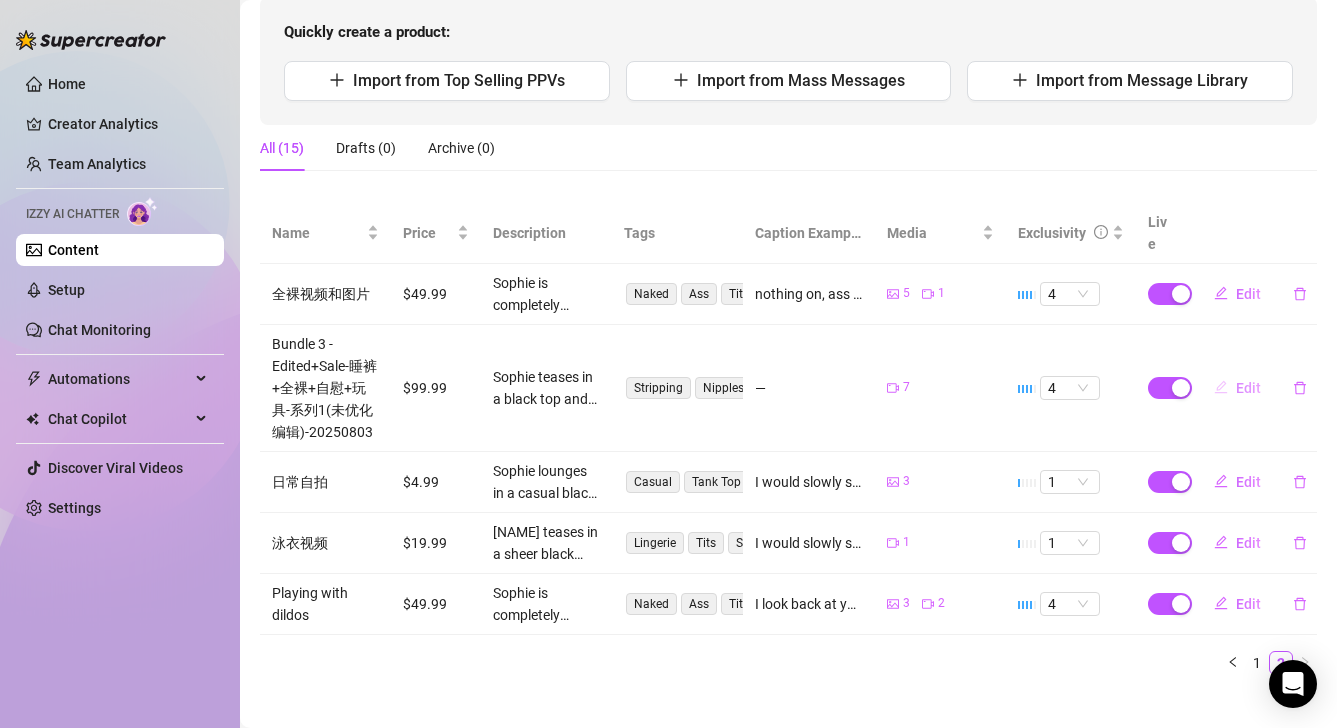click on "Edit" at bounding box center (1248, 388) 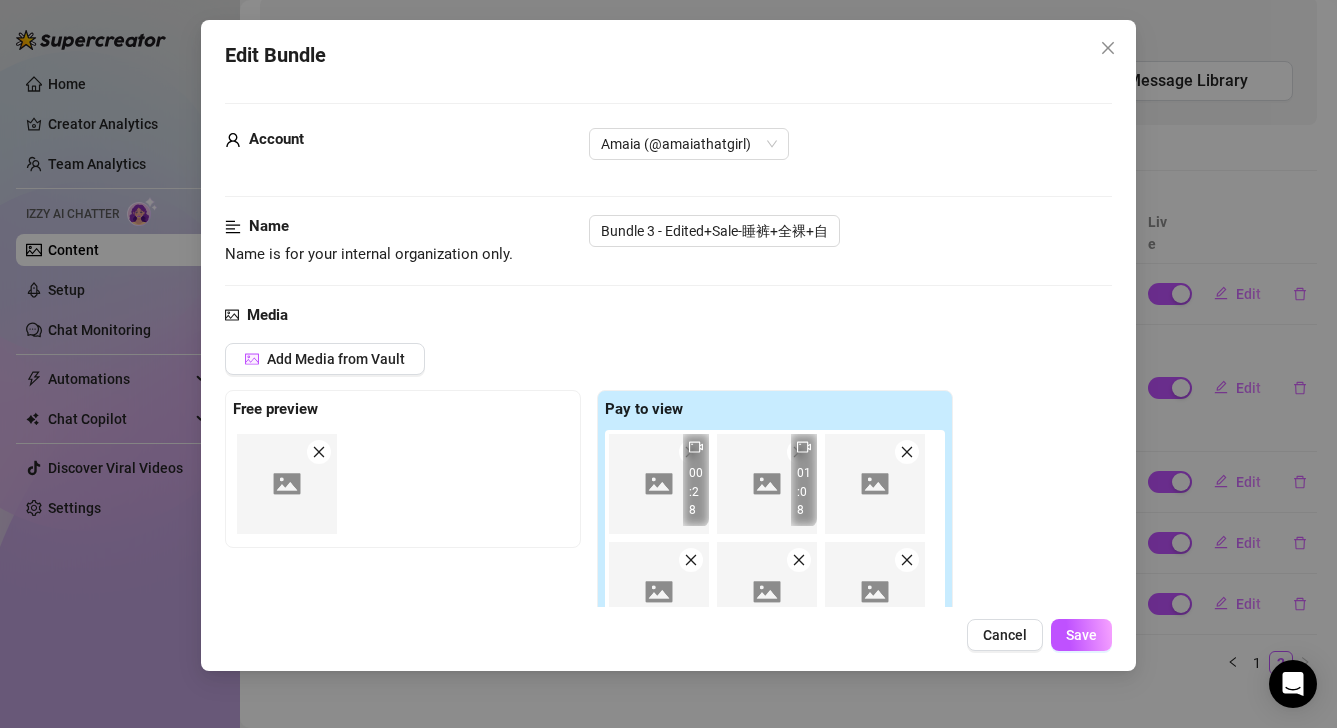 scroll, scrollTop: 303, scrollLeft: 0, axis: vertical 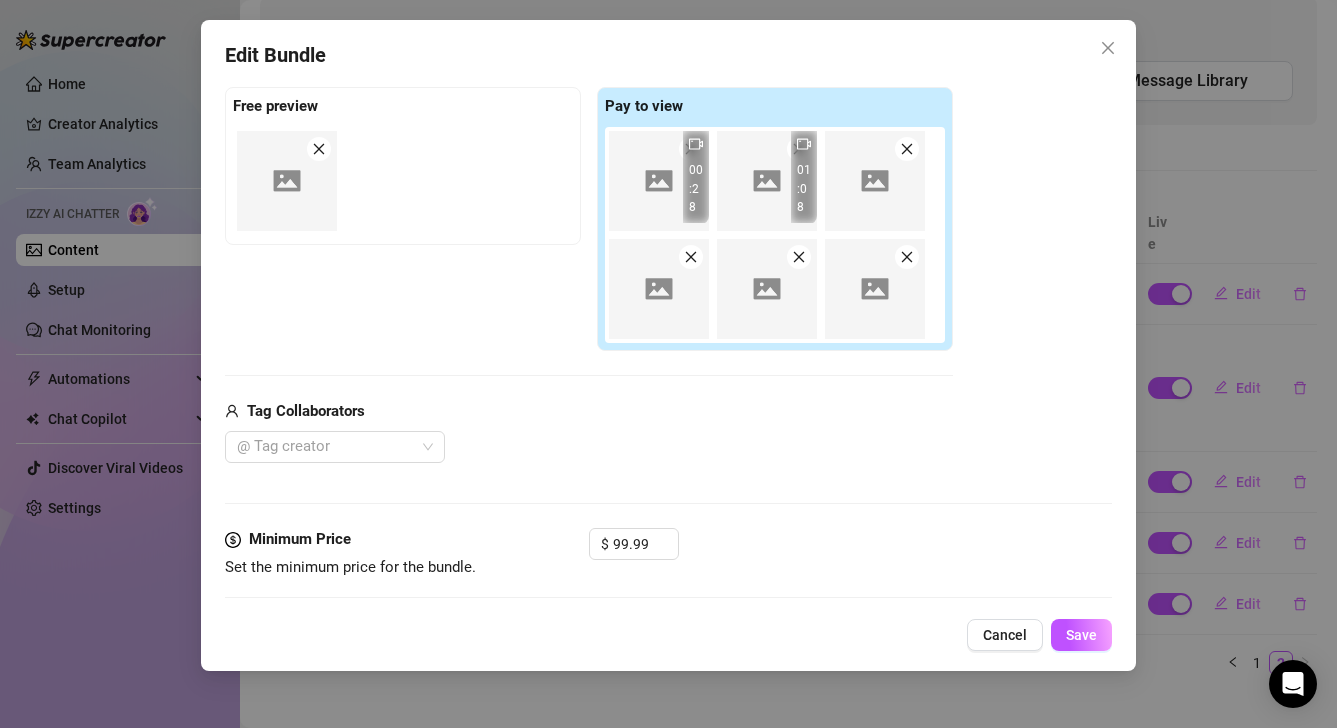 click at bounding box center [875, 289] 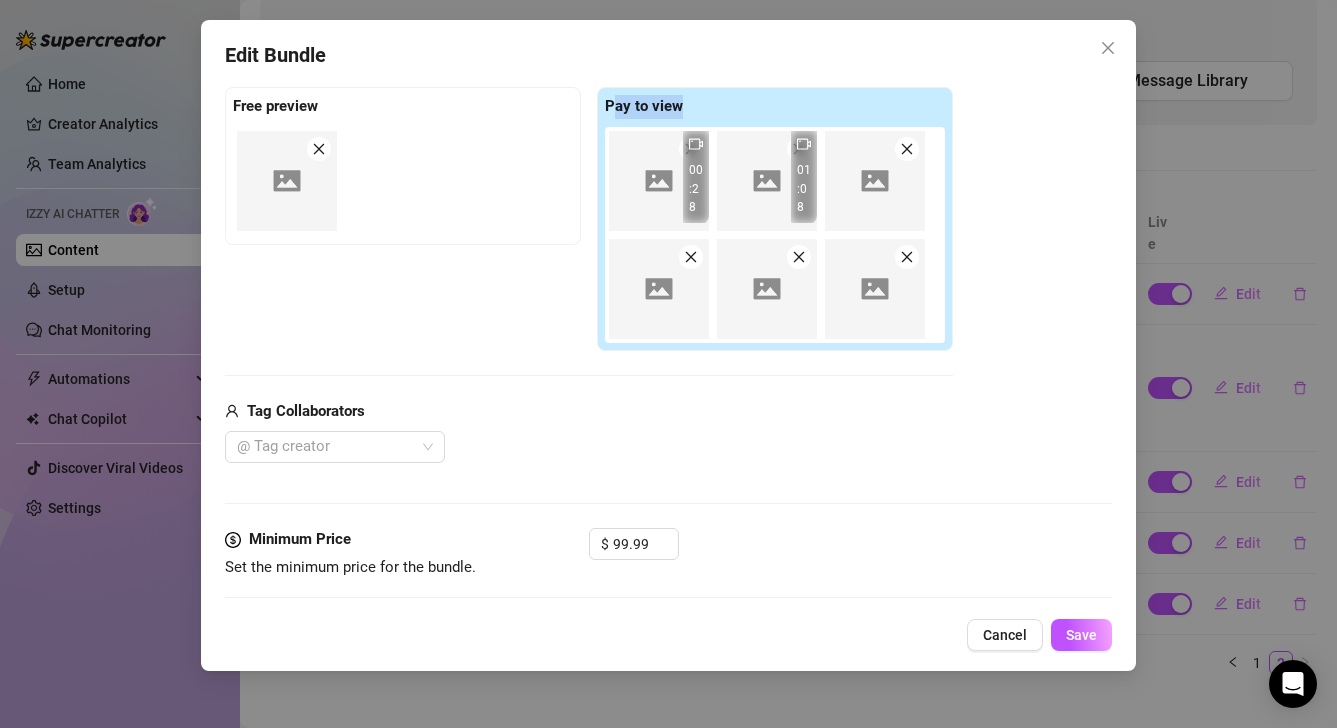 drag, startPoint x: 616, startPoint y: 102, endPoint x: 724, endPoint y: 108, distance: 108.16654 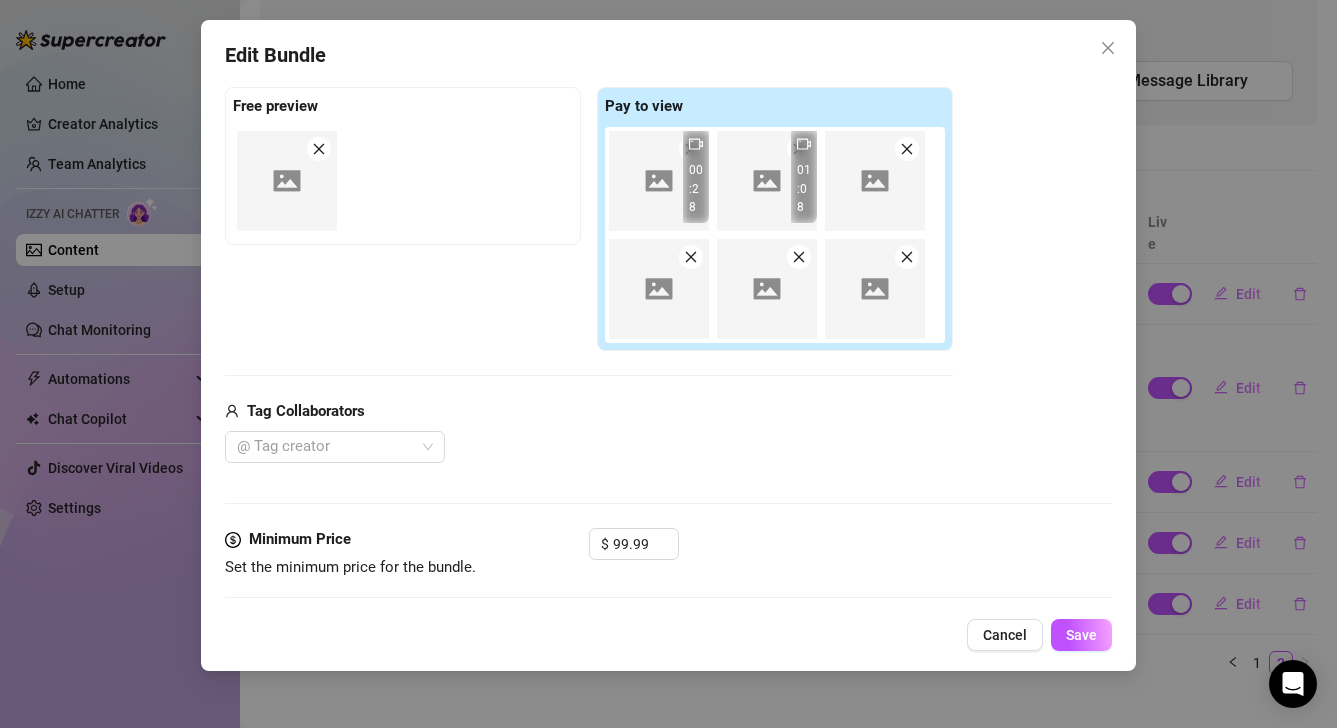 click on "Pay to view" at bounding box center [644, 106] 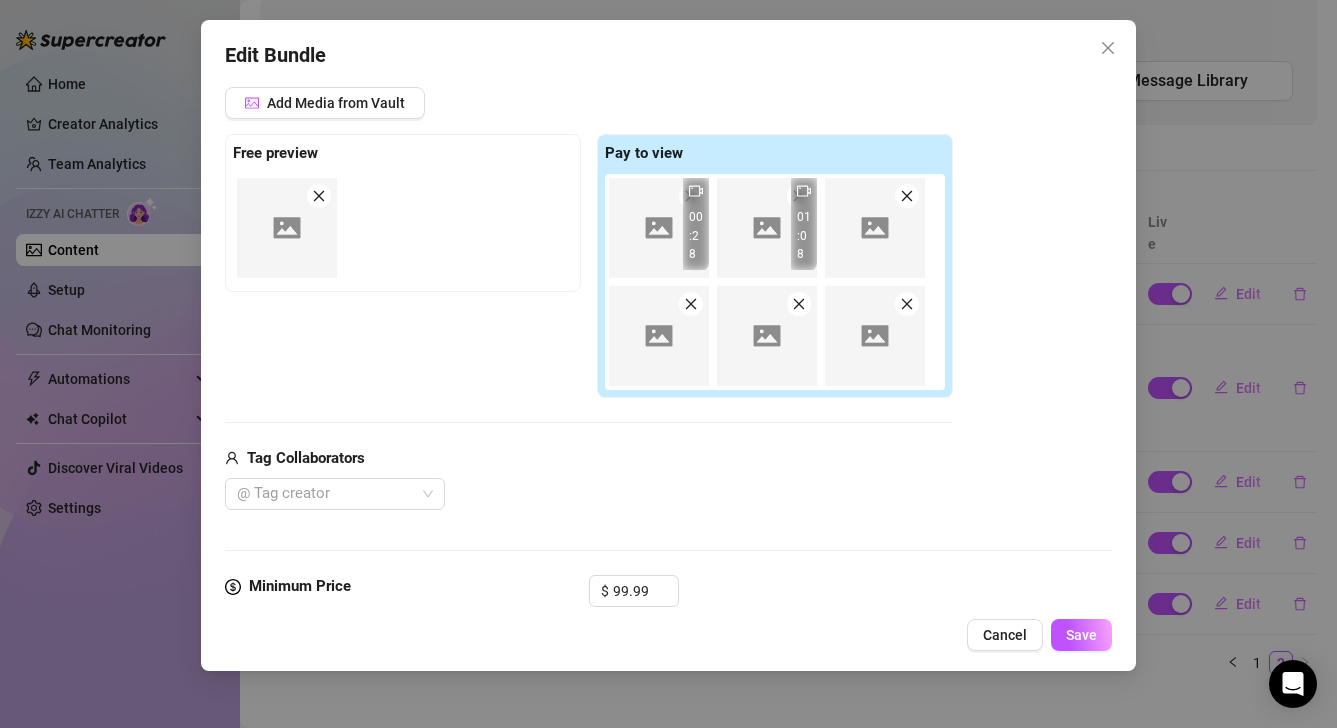 scroll, scrollTop: 253, scrollLeft: 0, axis: vertical 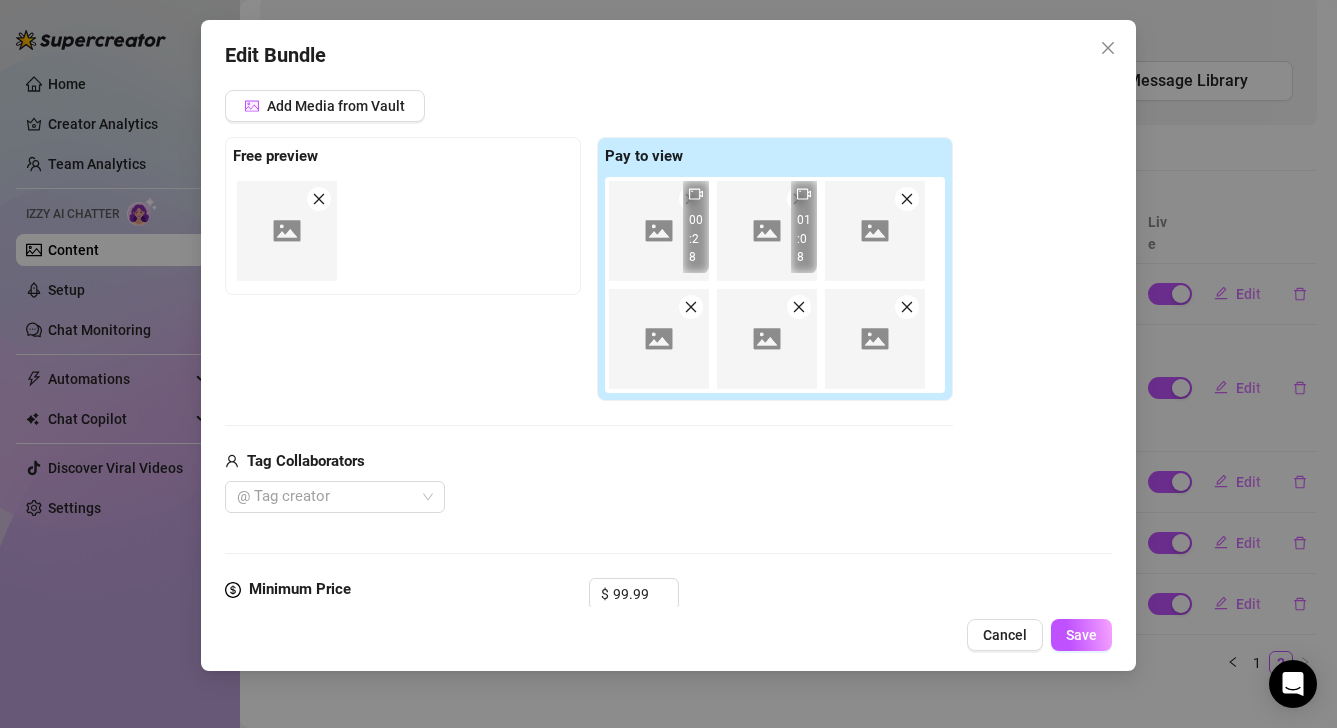 click at bounding box center (767, 339) 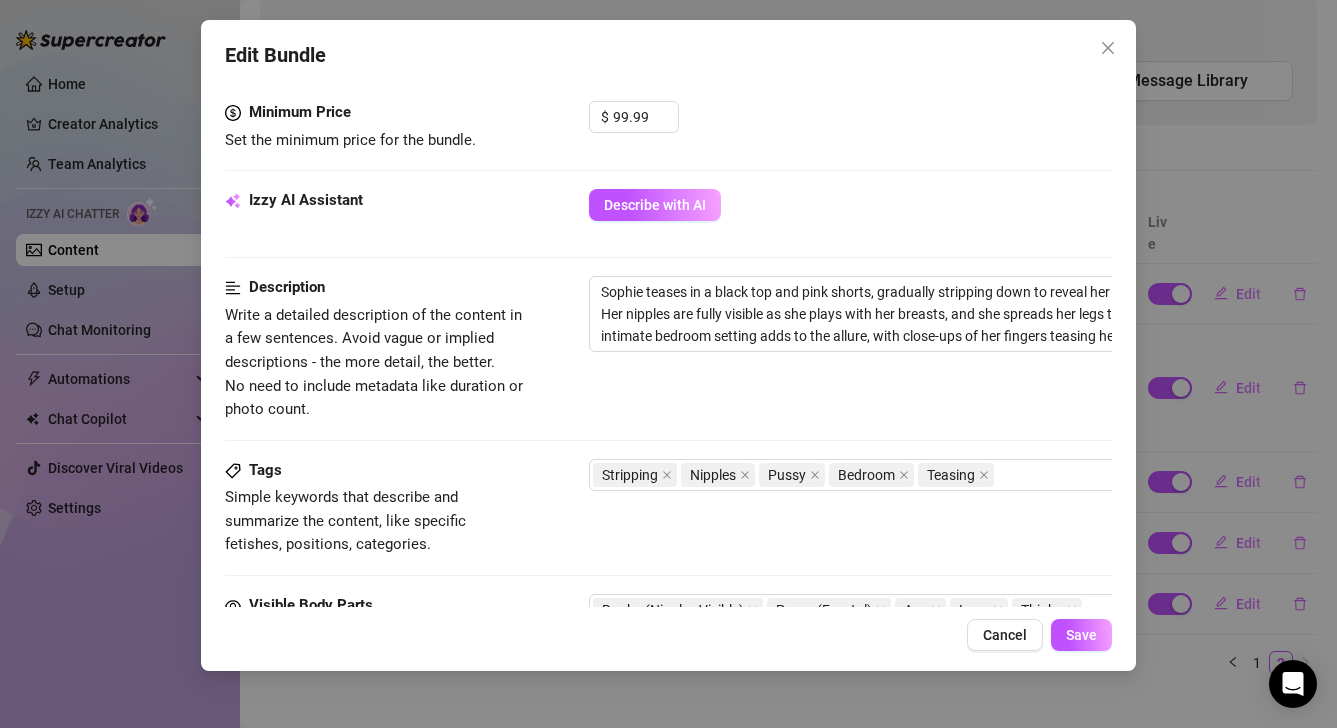scroll, scrollTop: 765, scrollLeft: 0, axis: vertical 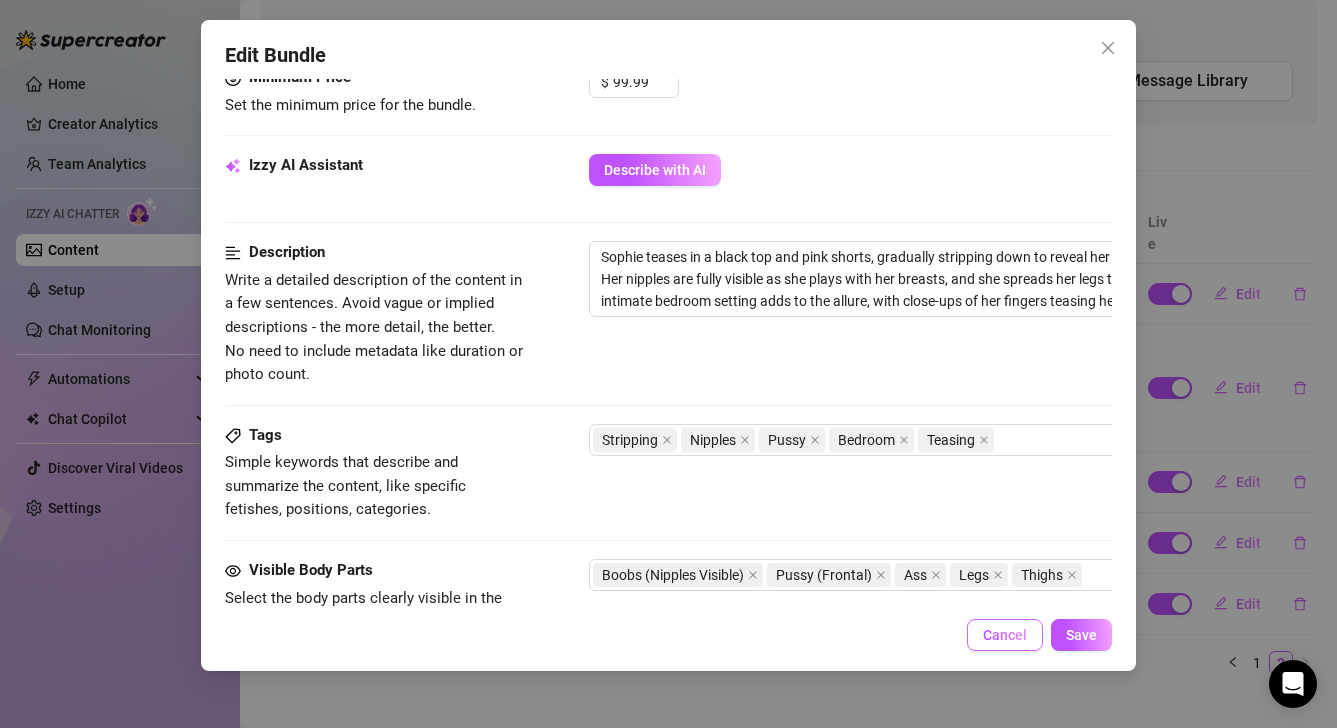 click on "Cancel" at bounding box center [1005, 635] 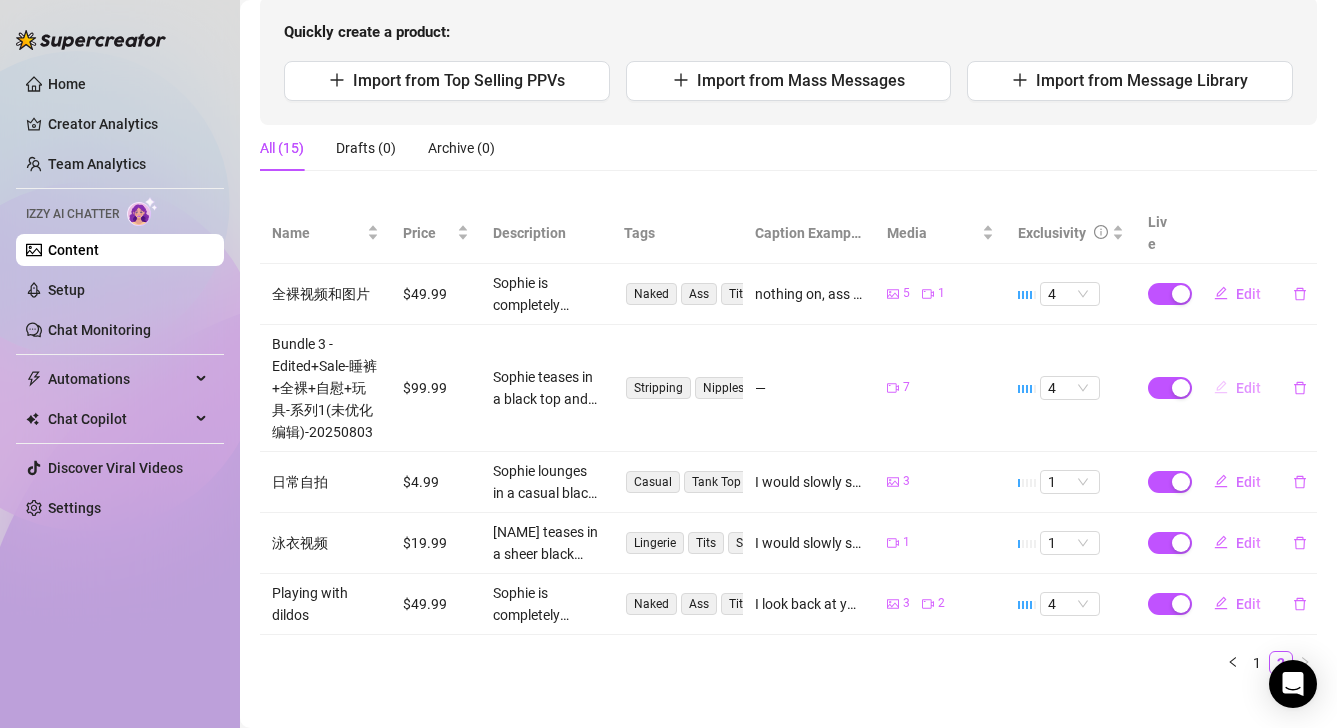 click on "Edit" at bounding box center (1248, 388) 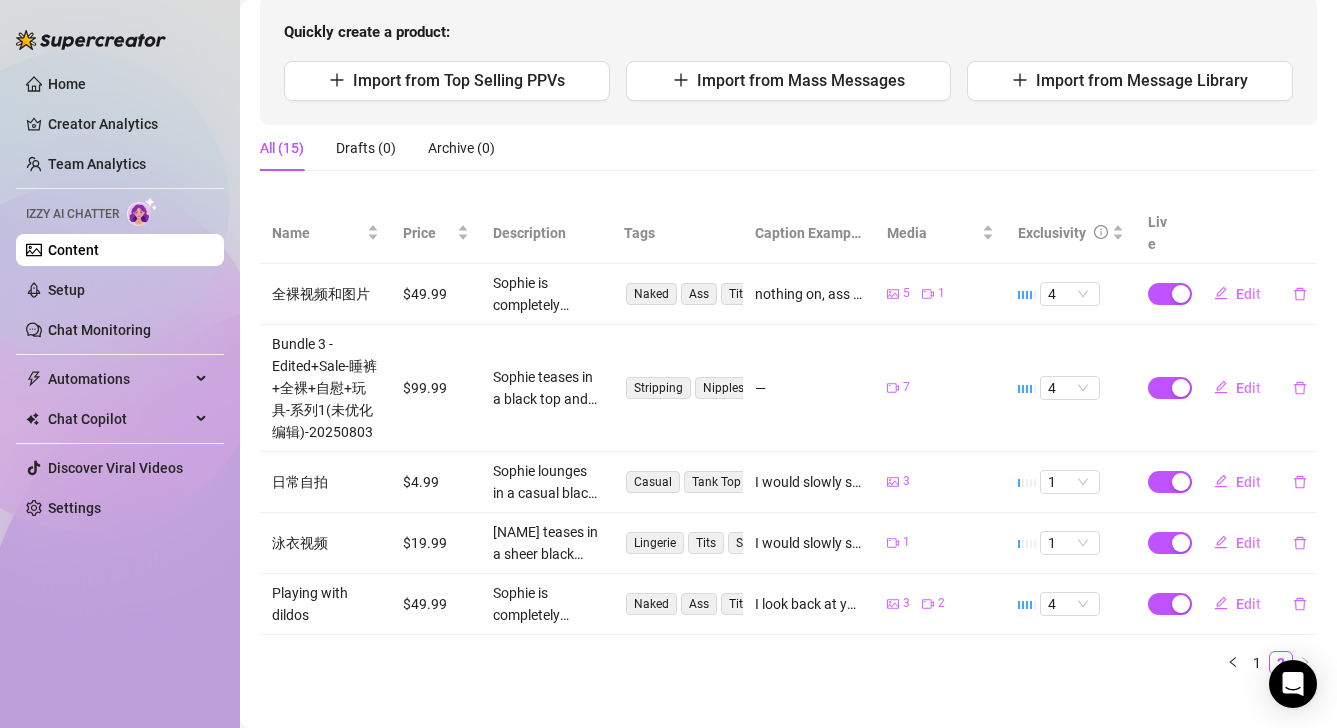 type on "Type your message here..." 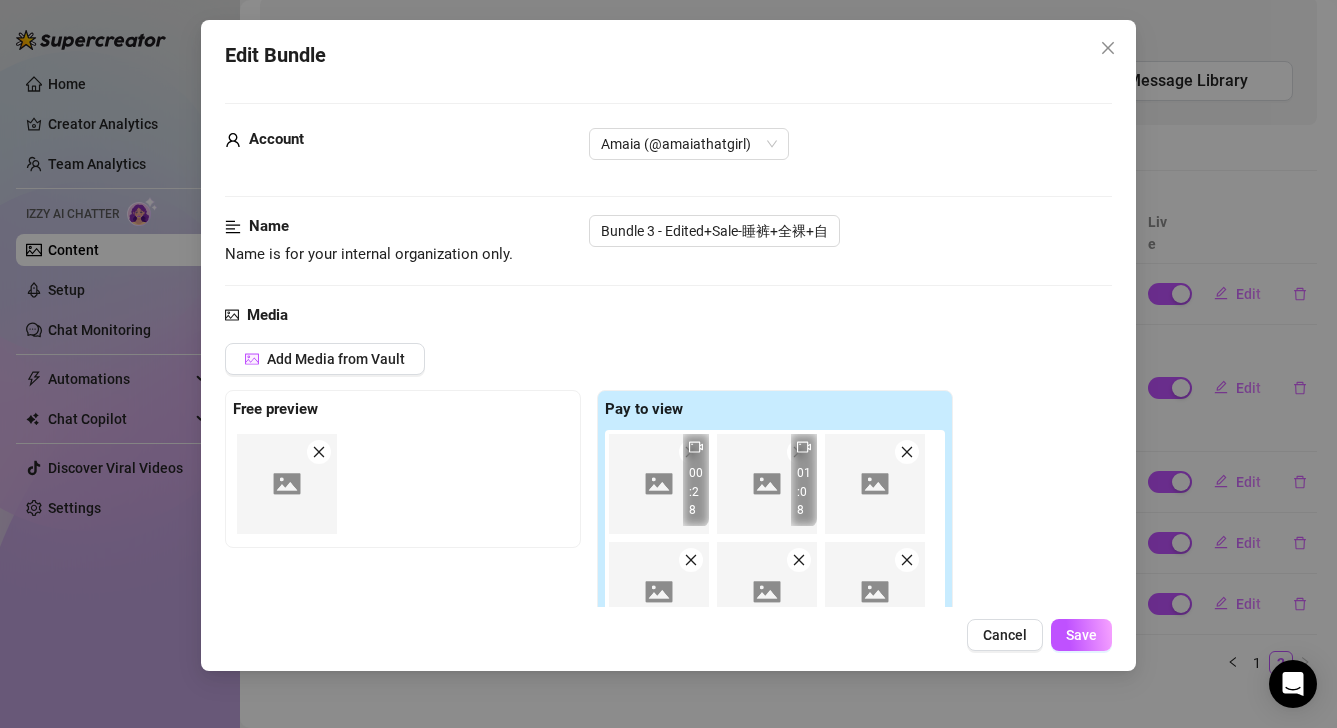 scroll, scrollTop: 96, scrollLeft: 0, axis: vertical 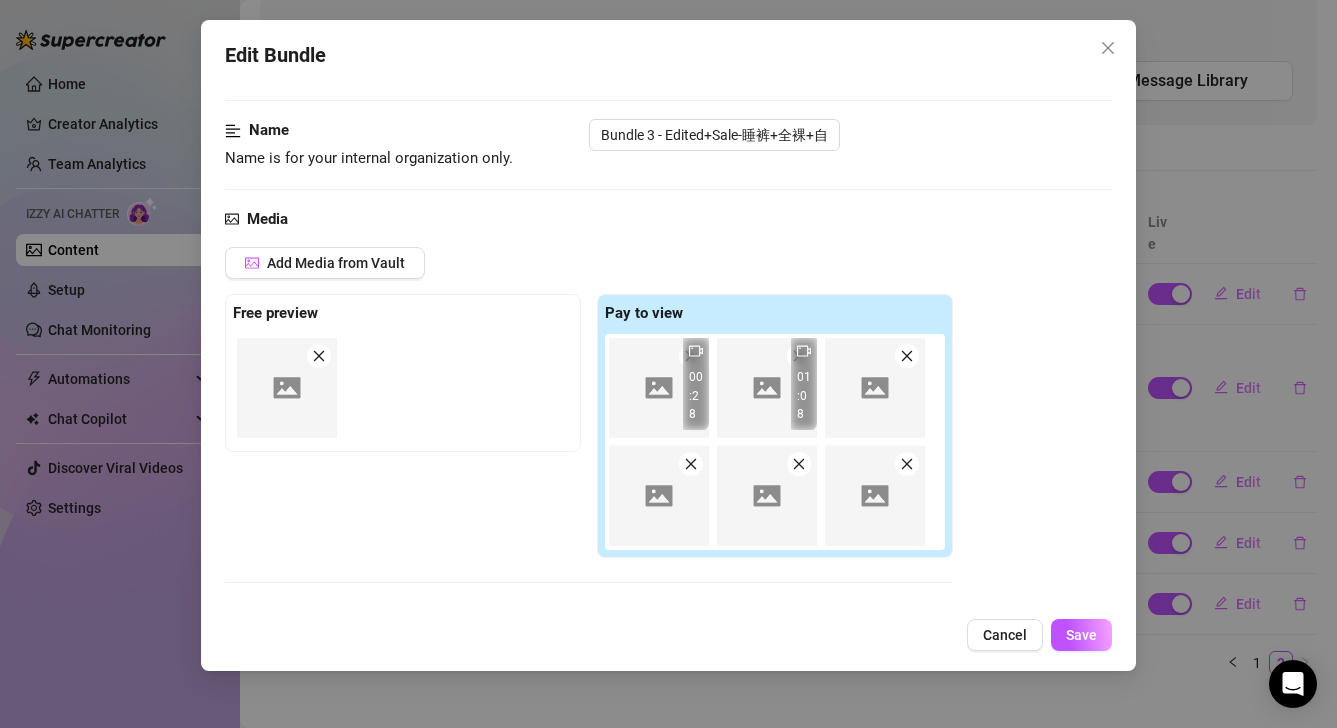 click at bounding box center [907, 356] 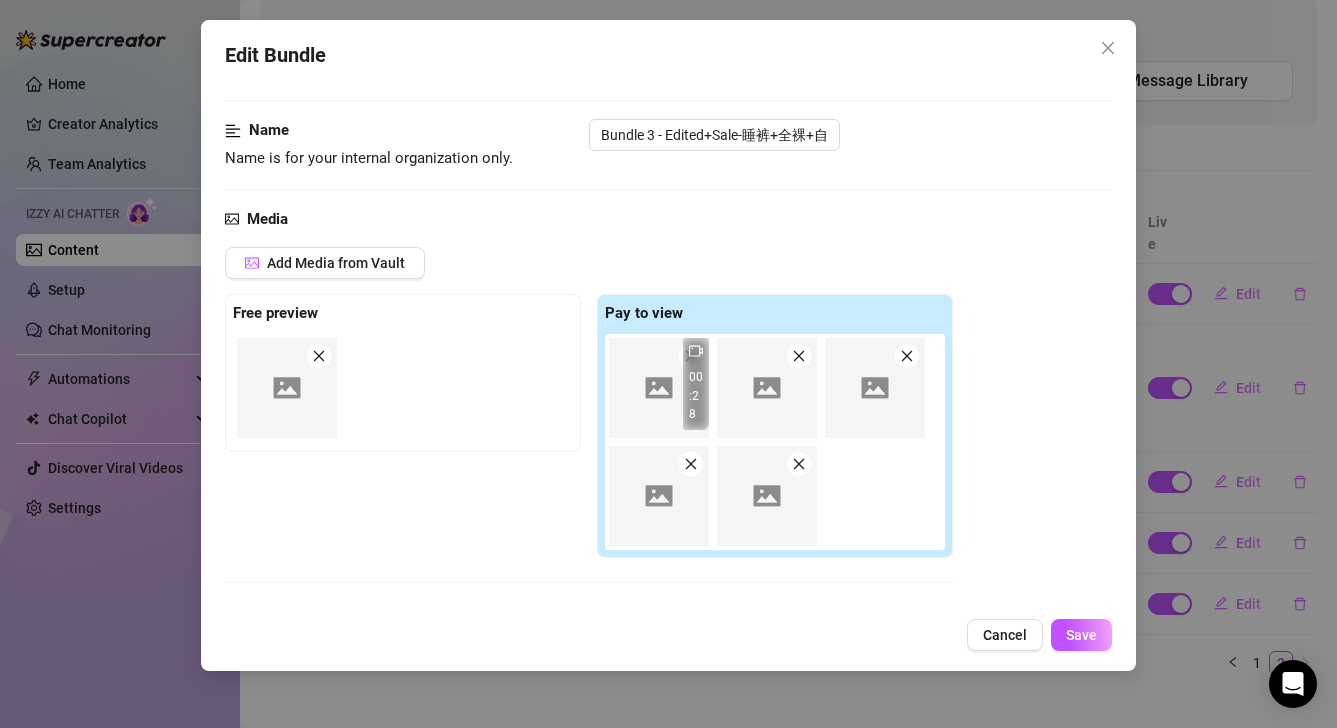 click 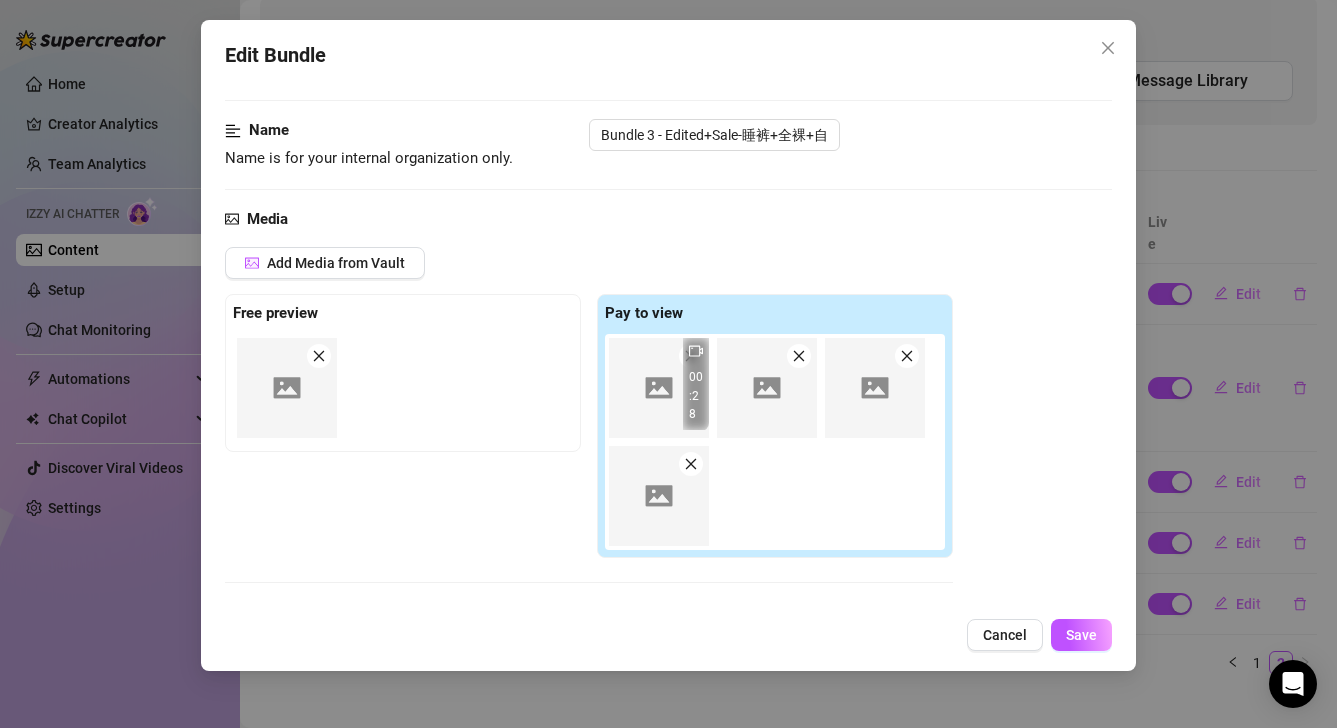 click 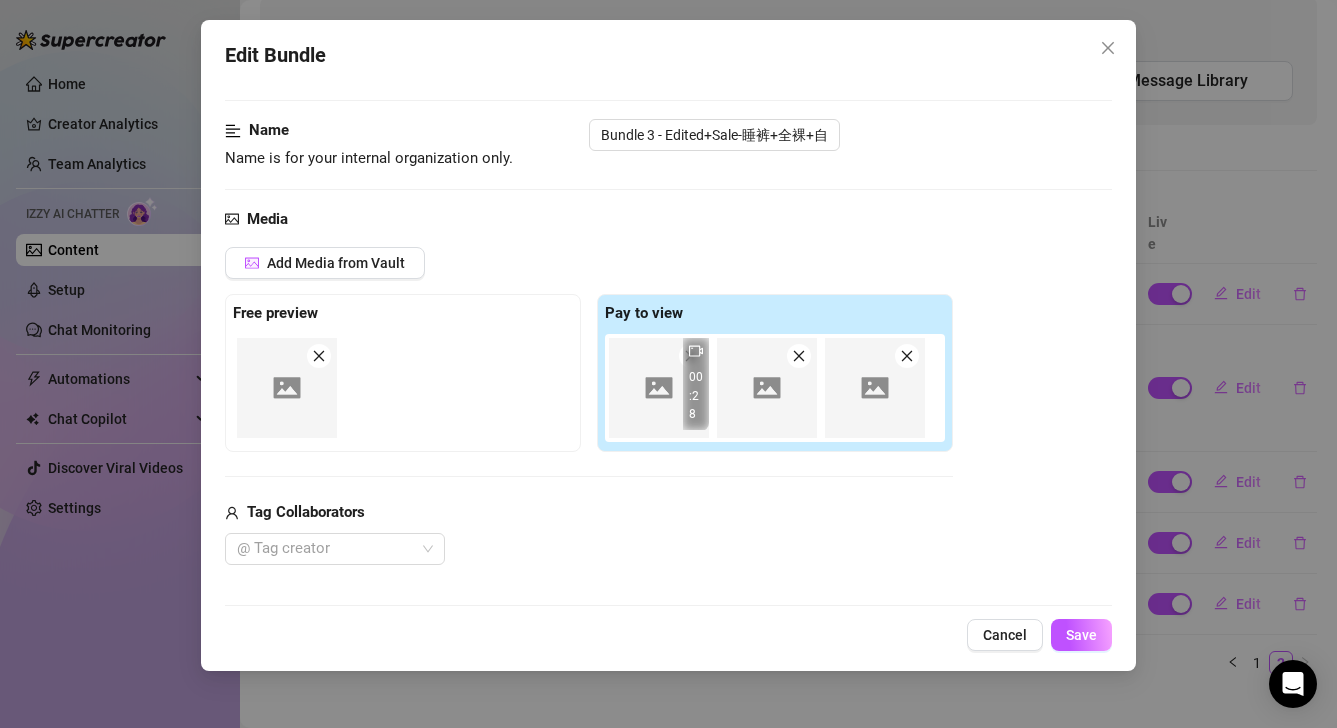 click 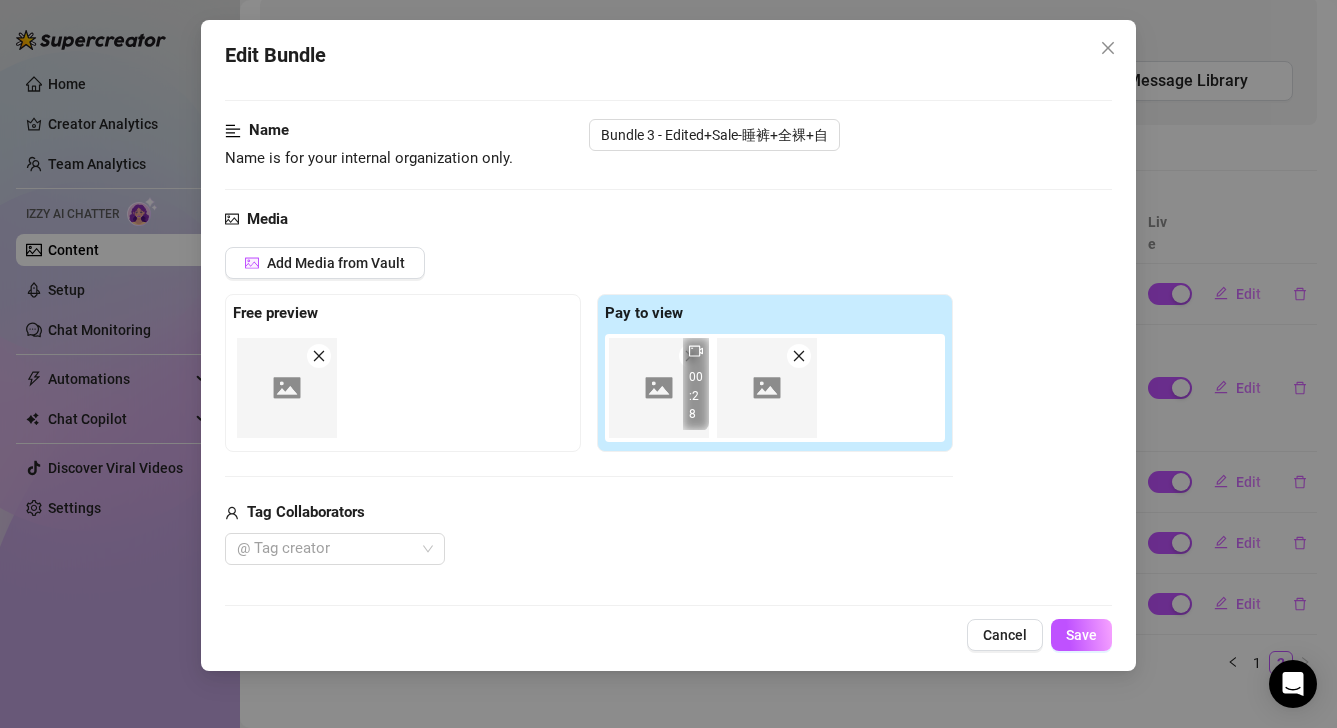 click 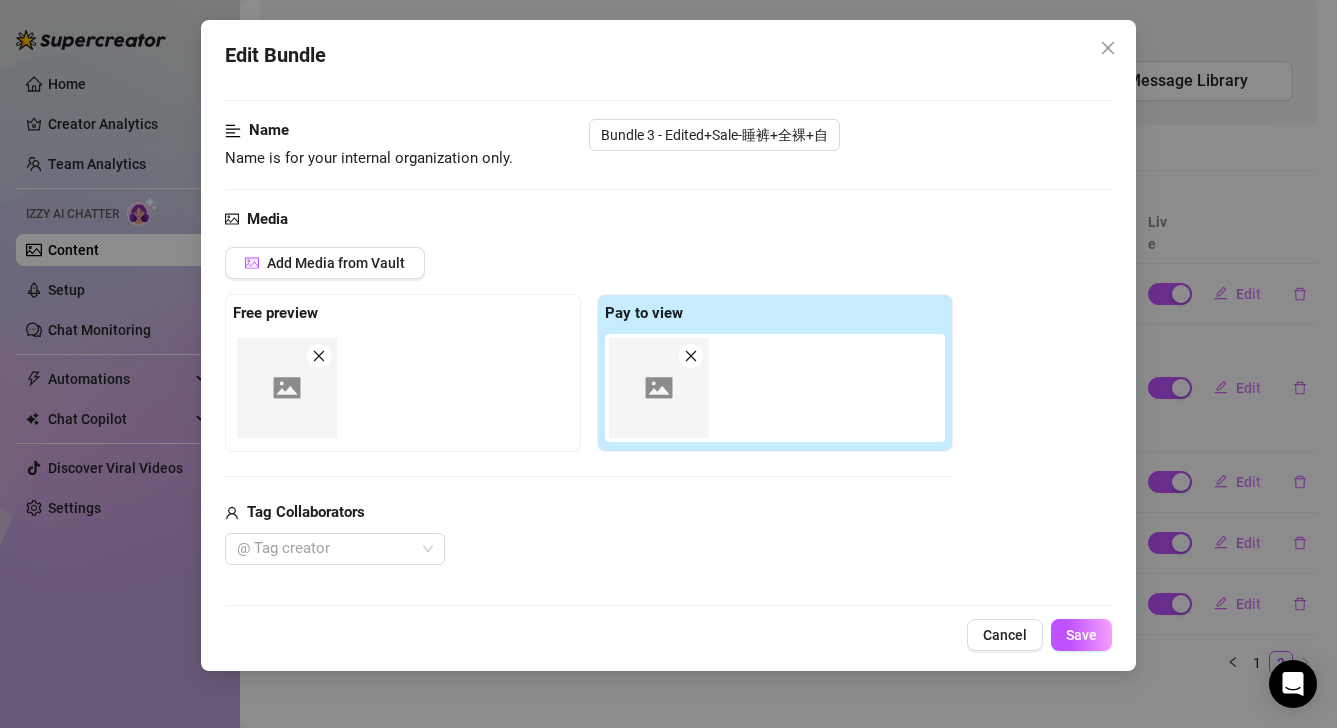 click 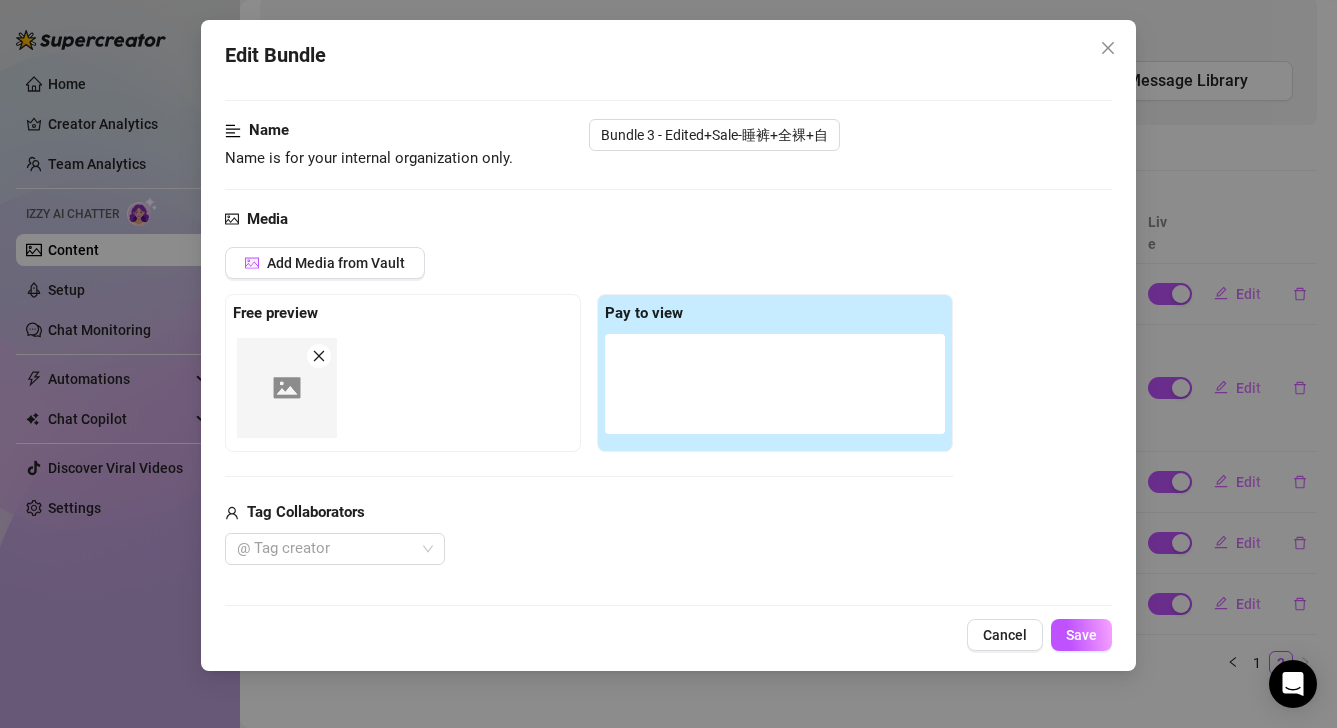 click 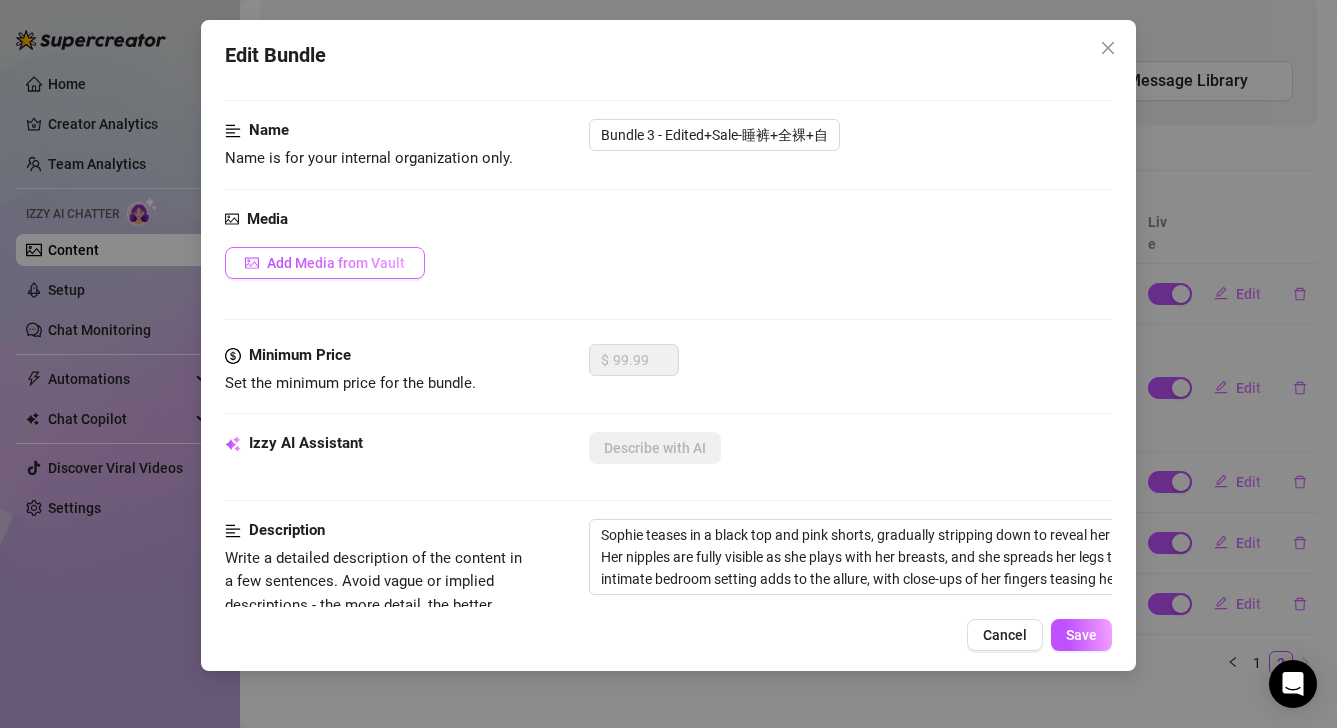 click on "Add Media from Vault" at bounding box center [336, 263] 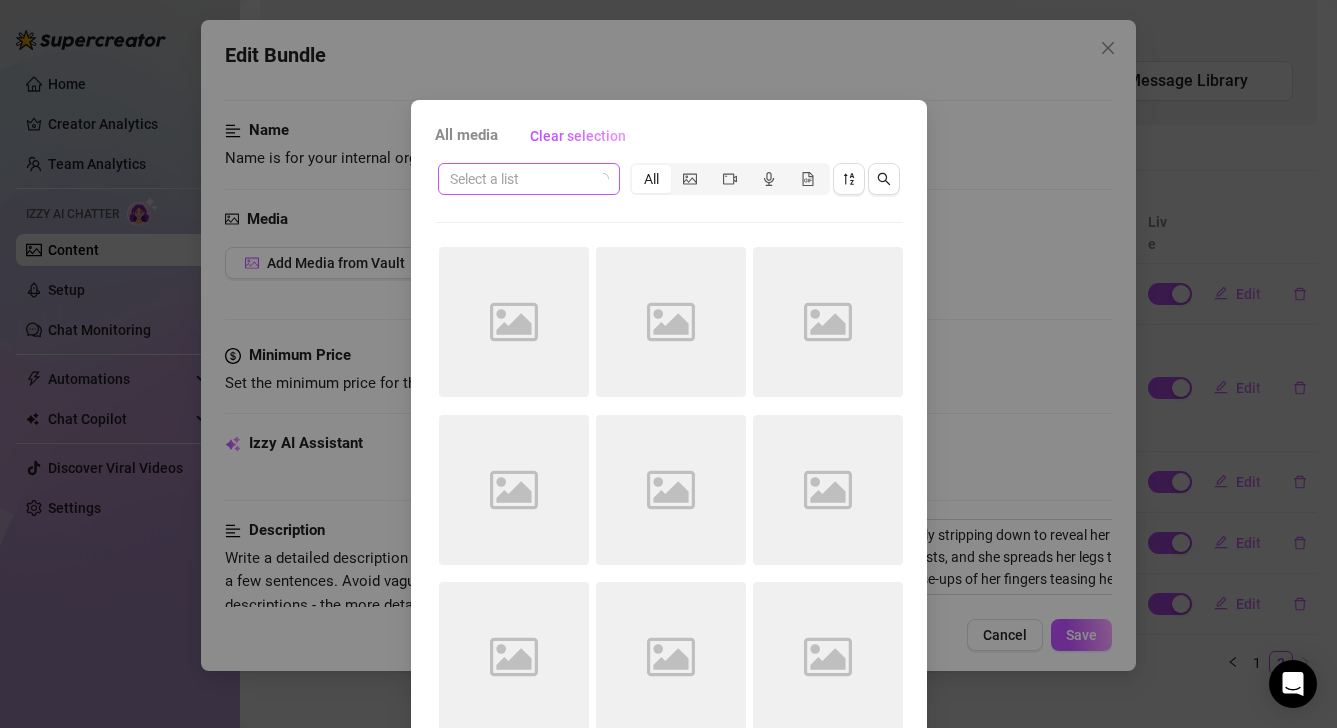 click at bounding box center [520, 179] 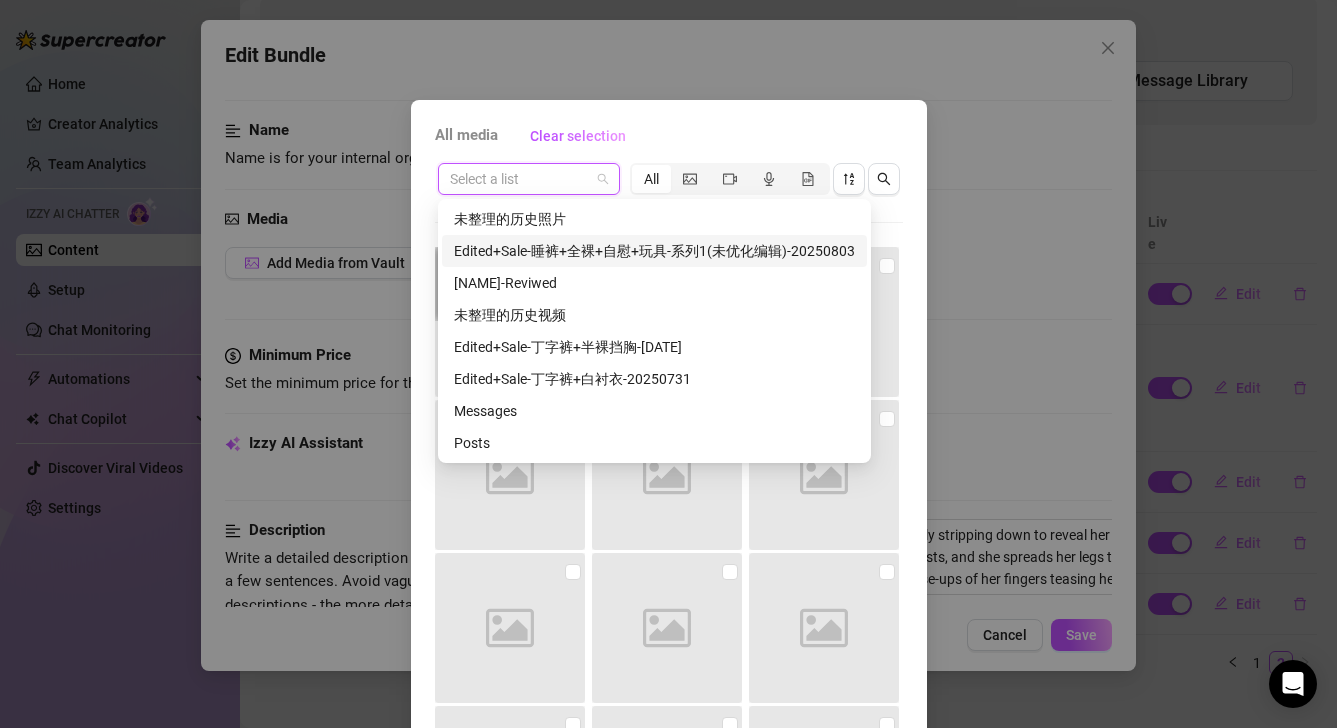 click on "Edited+Sale-睡裤+全裸+自慰+玩具-系列1(未优化编辑)-20250803" at bounding box center [654, 251] 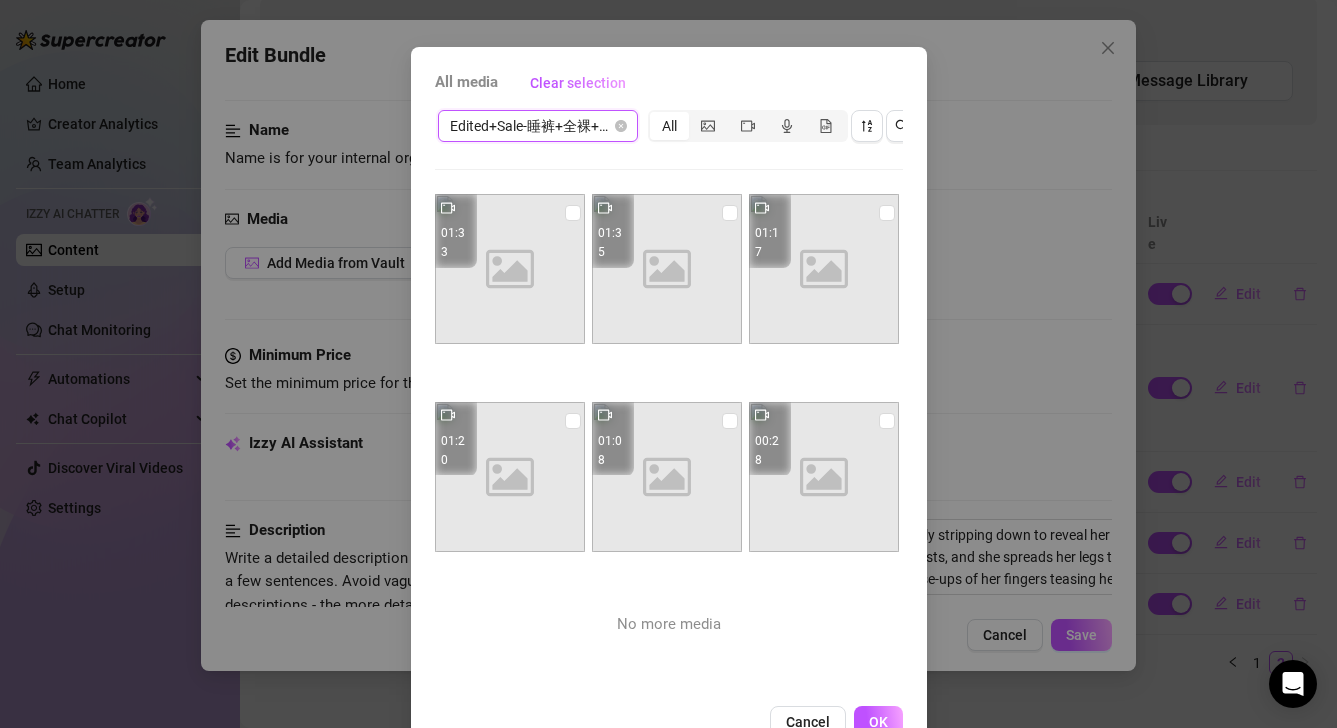 scroll, scrollTop: 57, scrollLeft: 0, axis: vertical 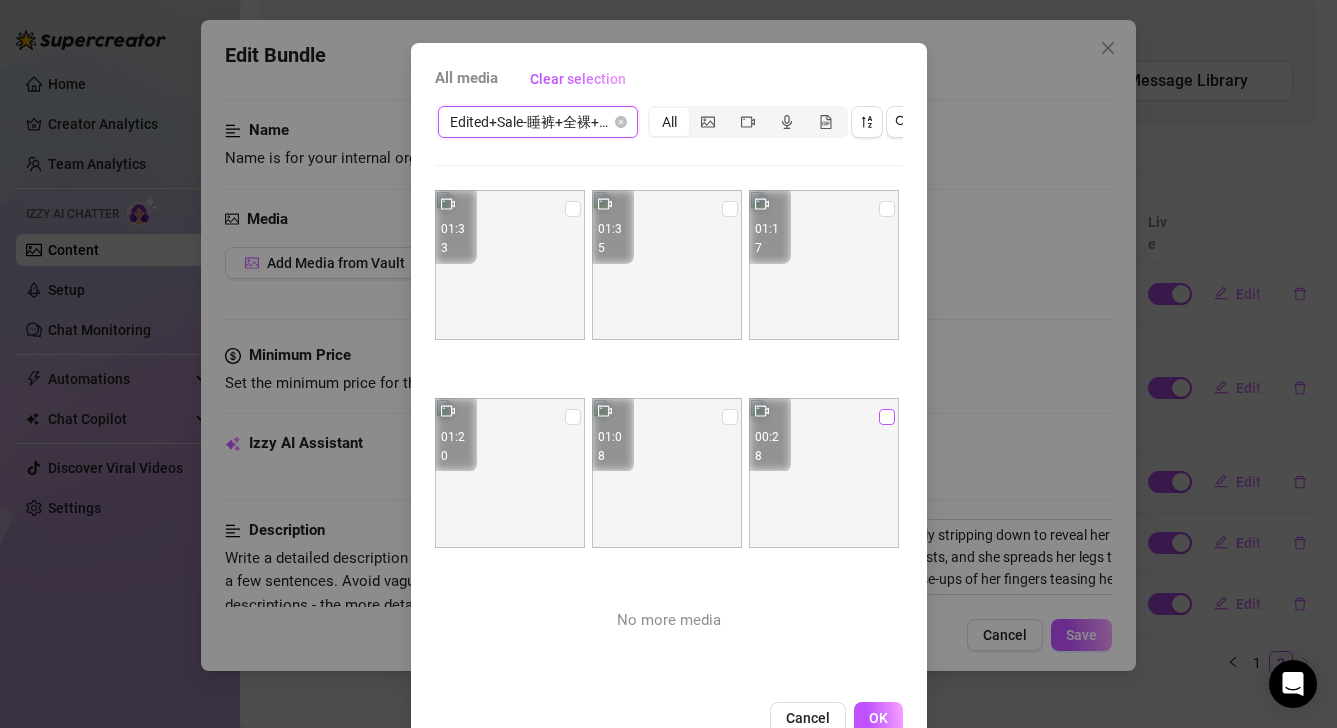 click at bounding box center (887, 417) 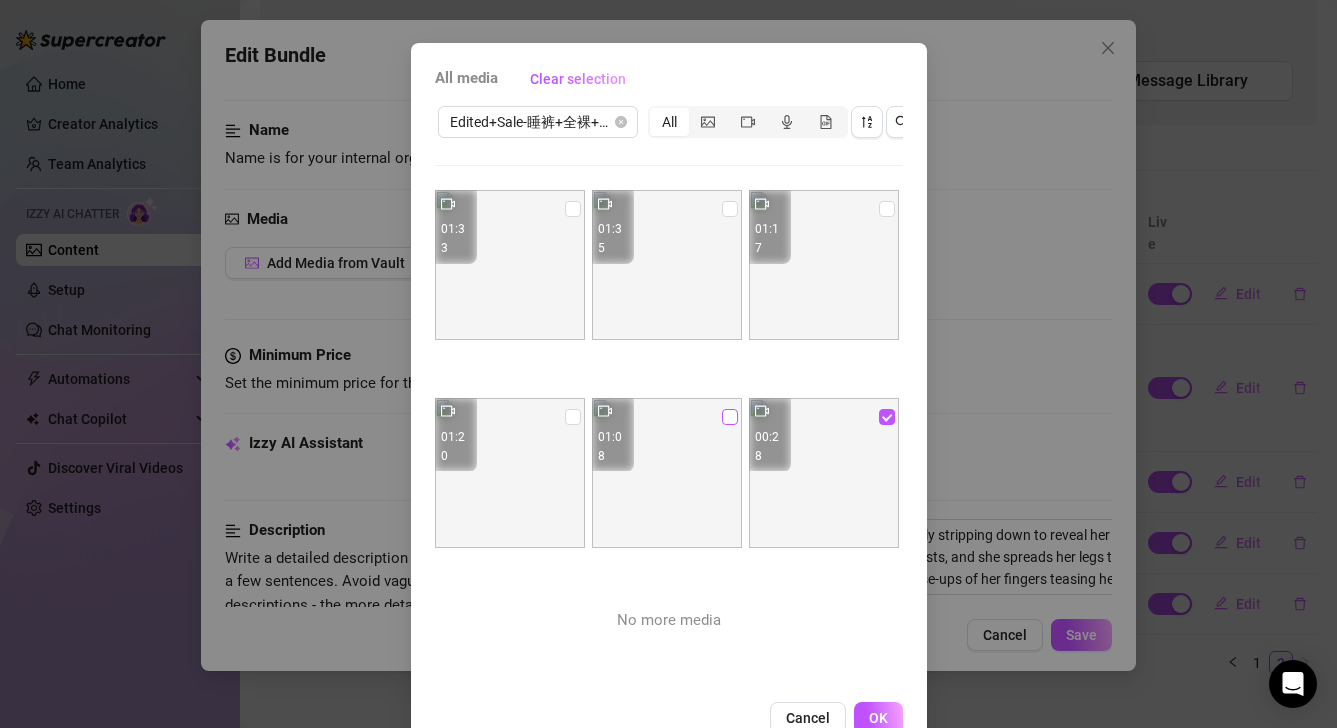 click at bounding box center [730, 417] 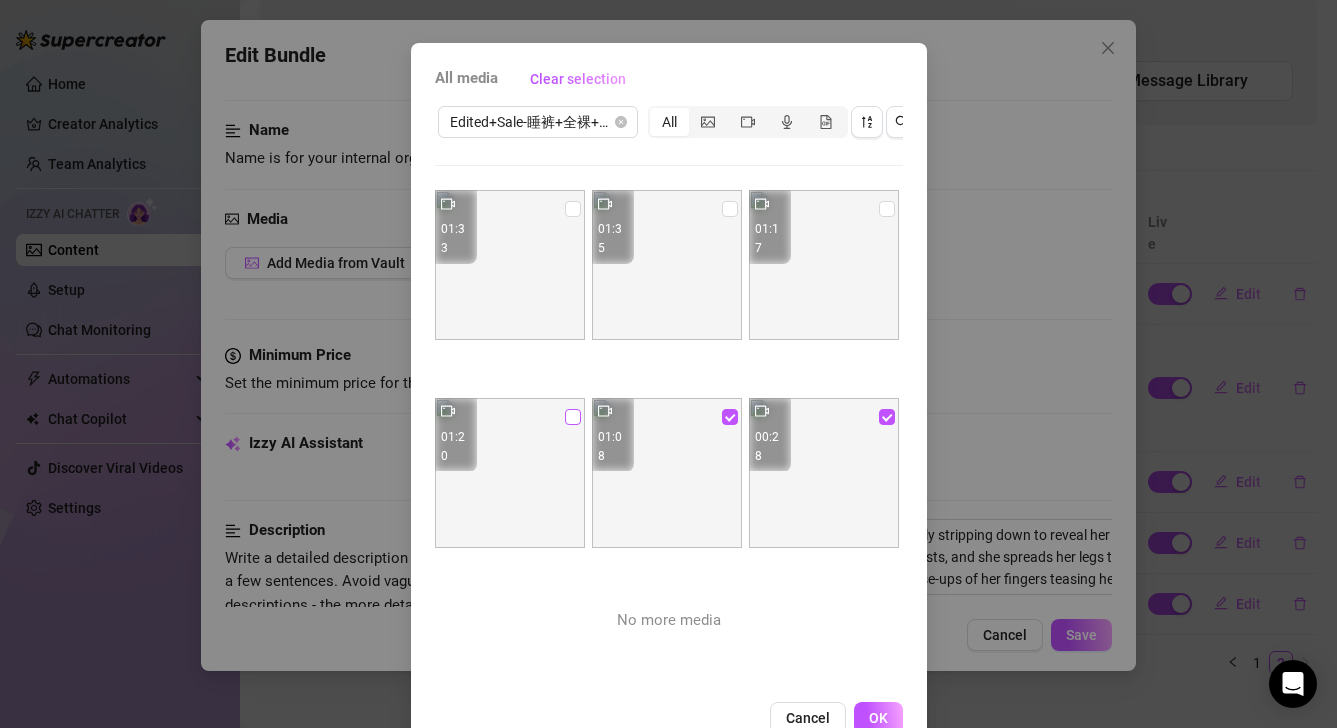 click at bounding box center [573, 417] 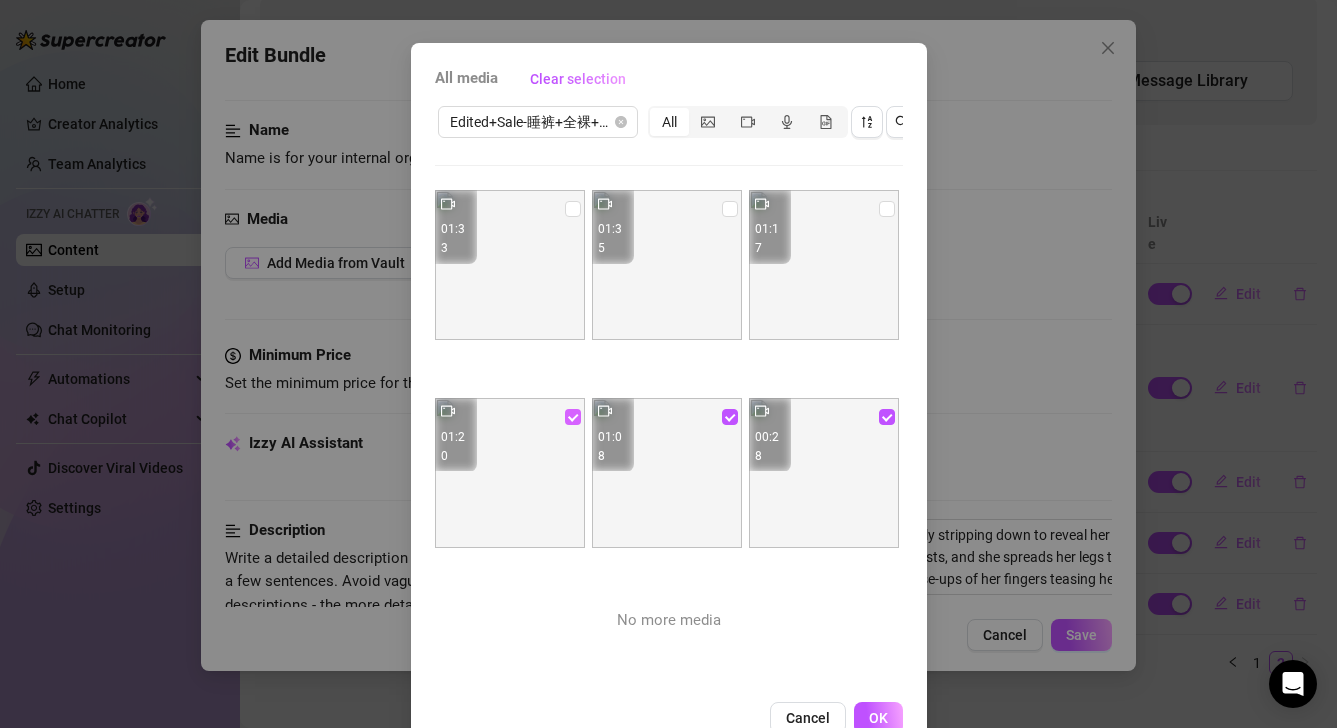 click at bounding box center [573, 417] 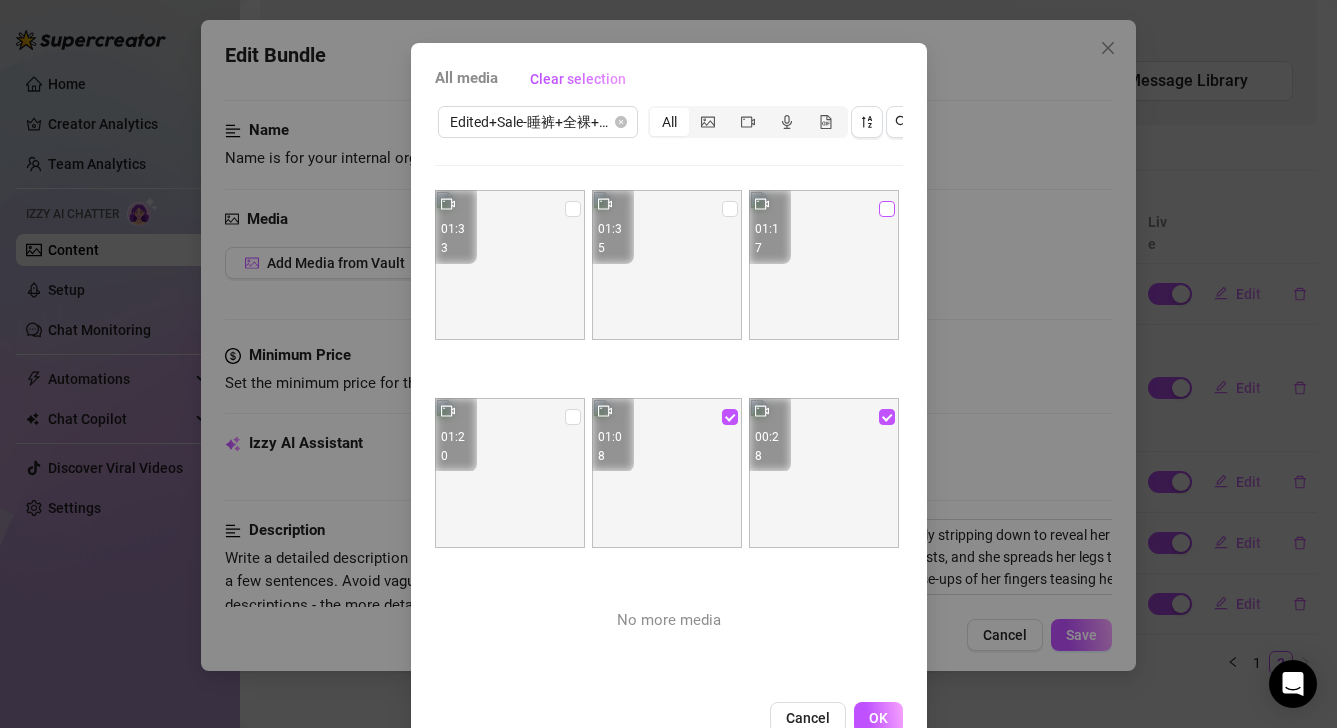 click at bounding box center (887, 209) 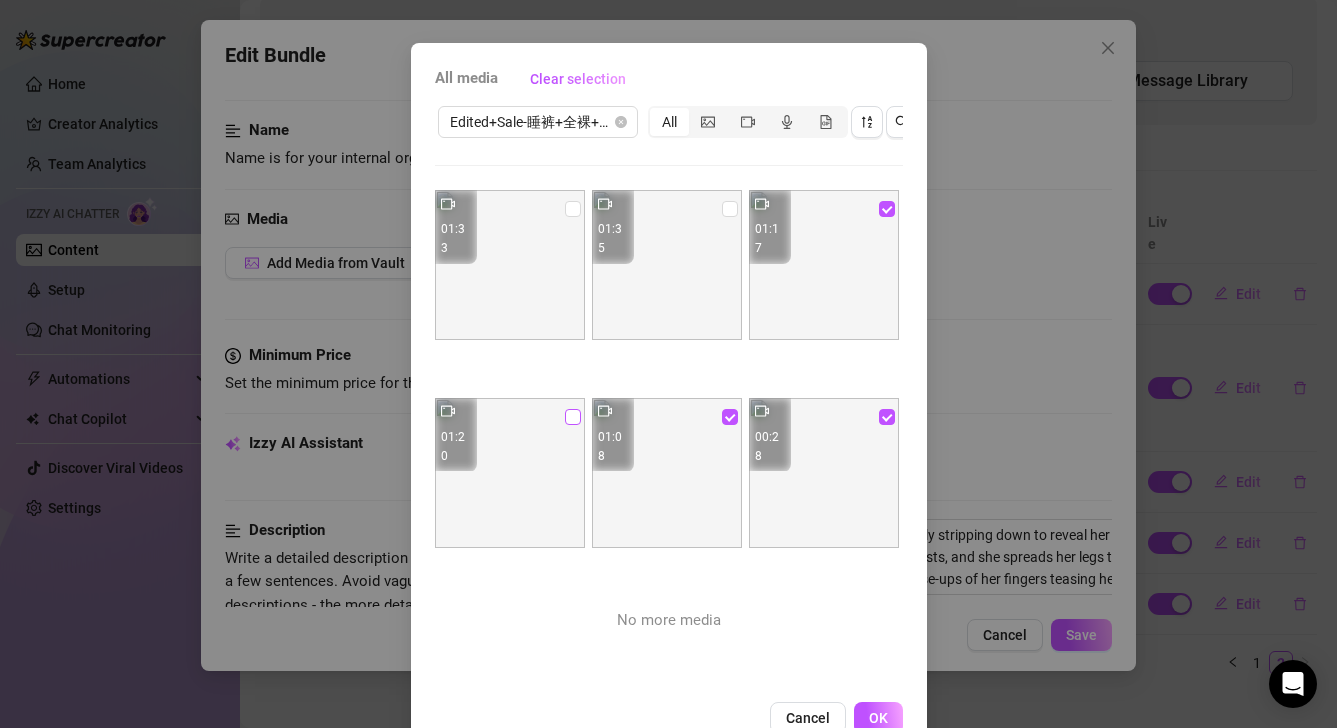 click at bounding box center (573, 417) 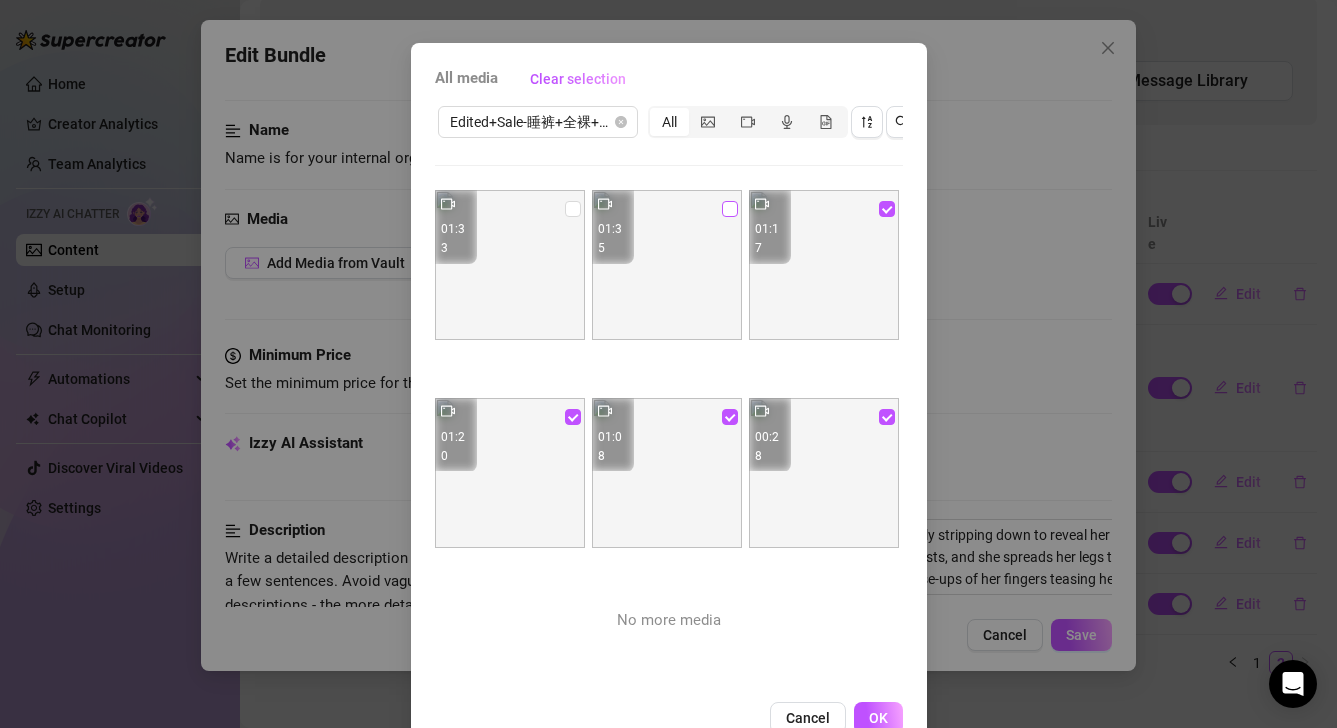 click at bounding box center (730, 209) 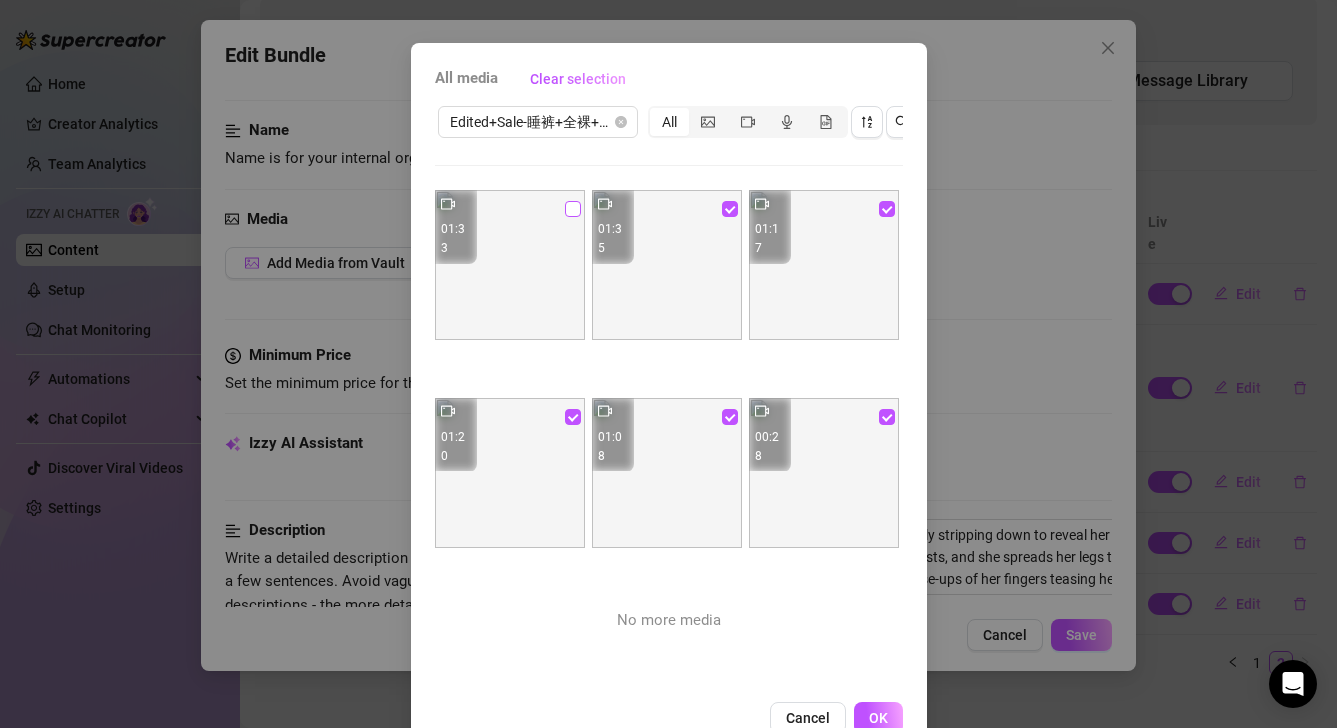 click at bounding box center (573, 209) 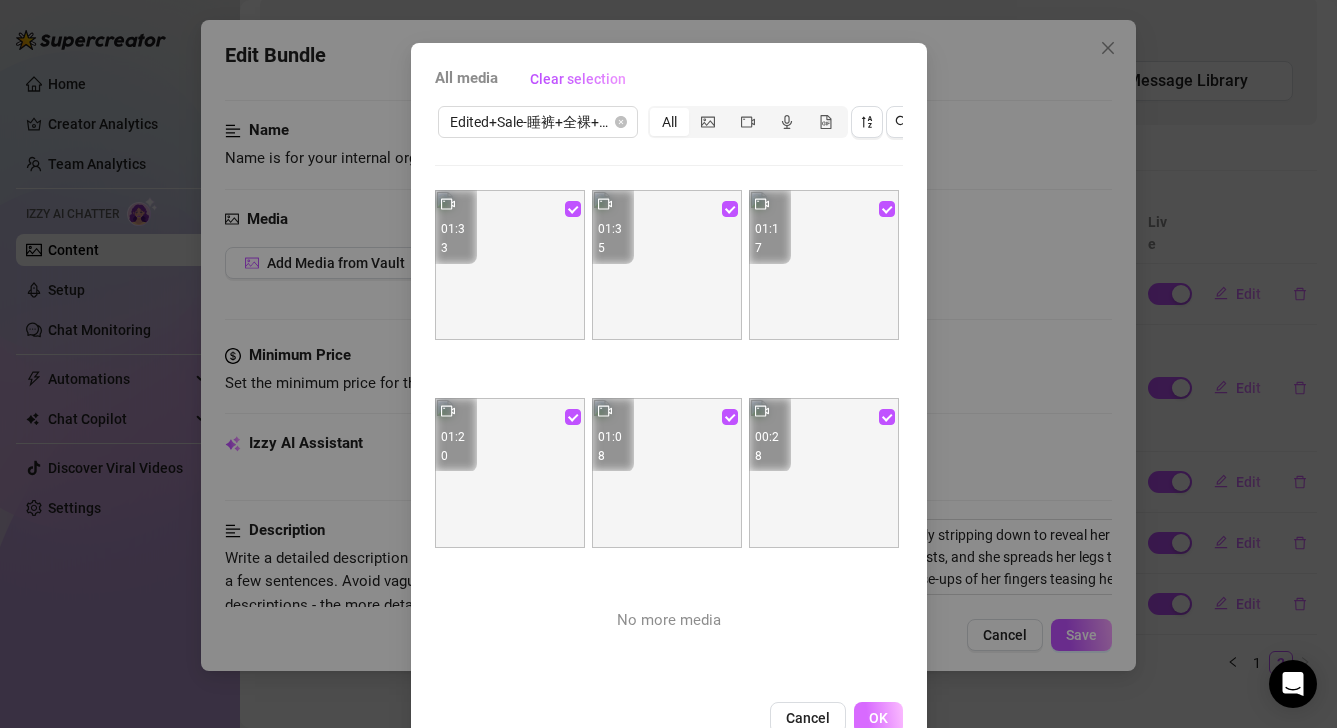 click on "OK" at bounding box center (878, 718) 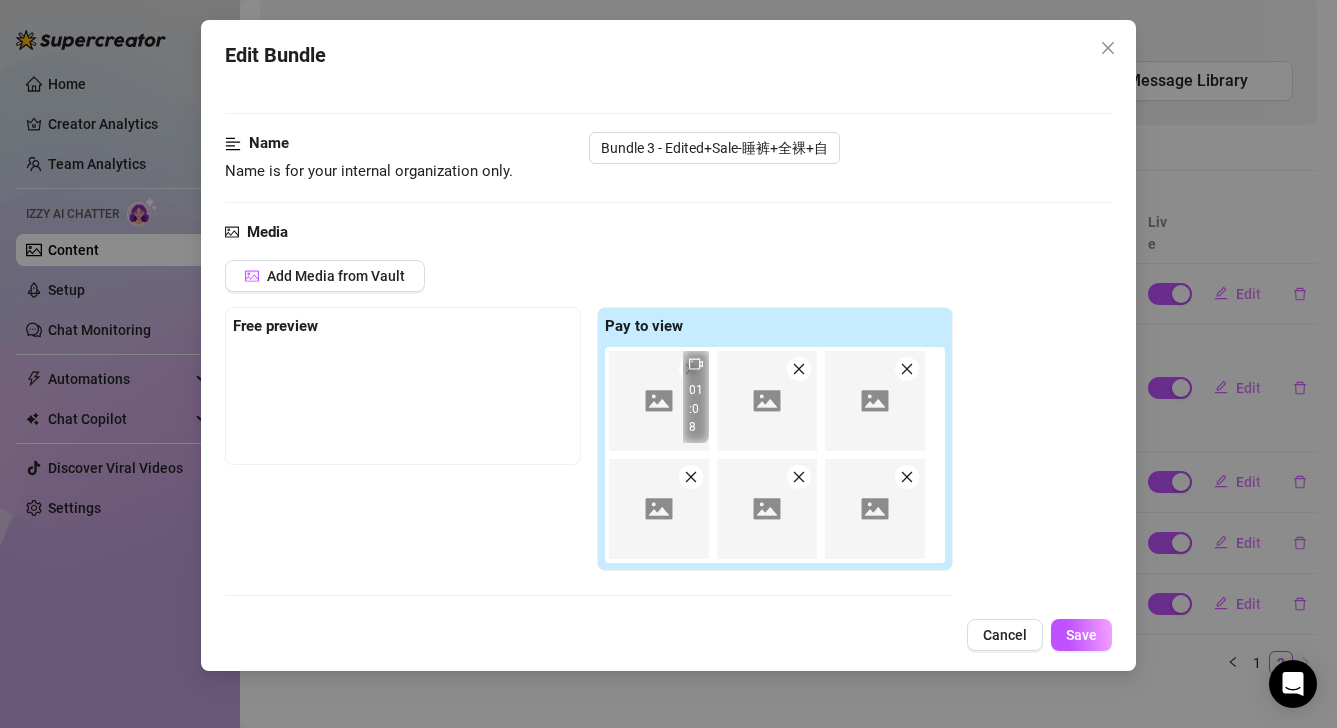 scroll, scrollTop: 0, scrollLeft: 0, axis: both 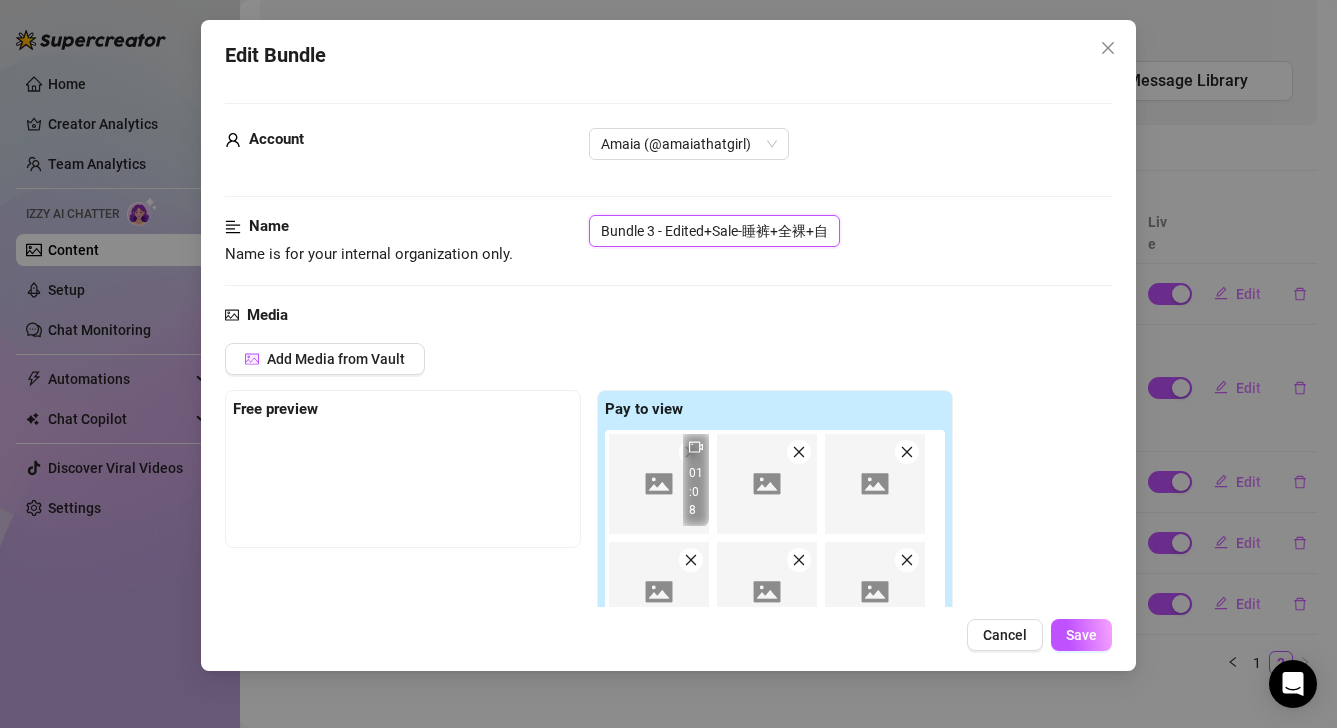 click on "Bundle 3 - Edited+Sale-睡裤+全裸+自慰+玩具-系列1(未优化编辑)-20250803" at bounding box center (714, 231) 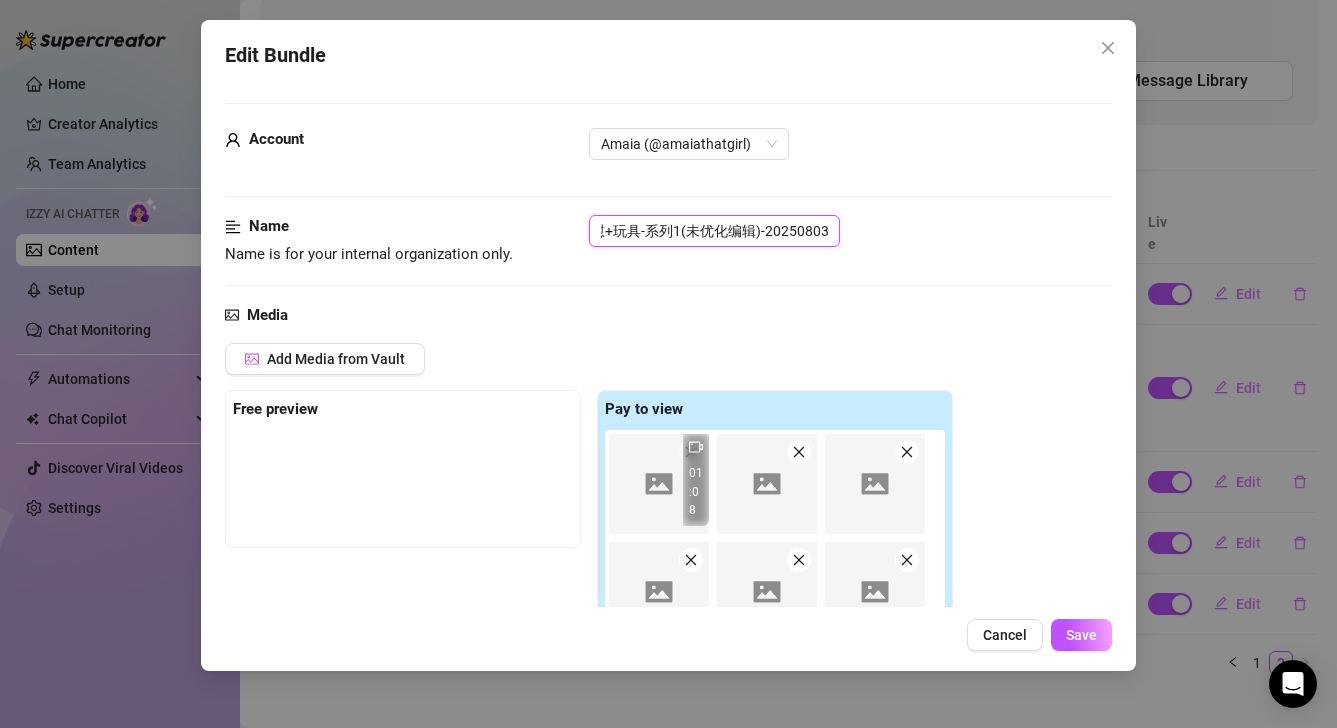 scroll, scrollTop: 0, scrollLeft: 0, axis: both 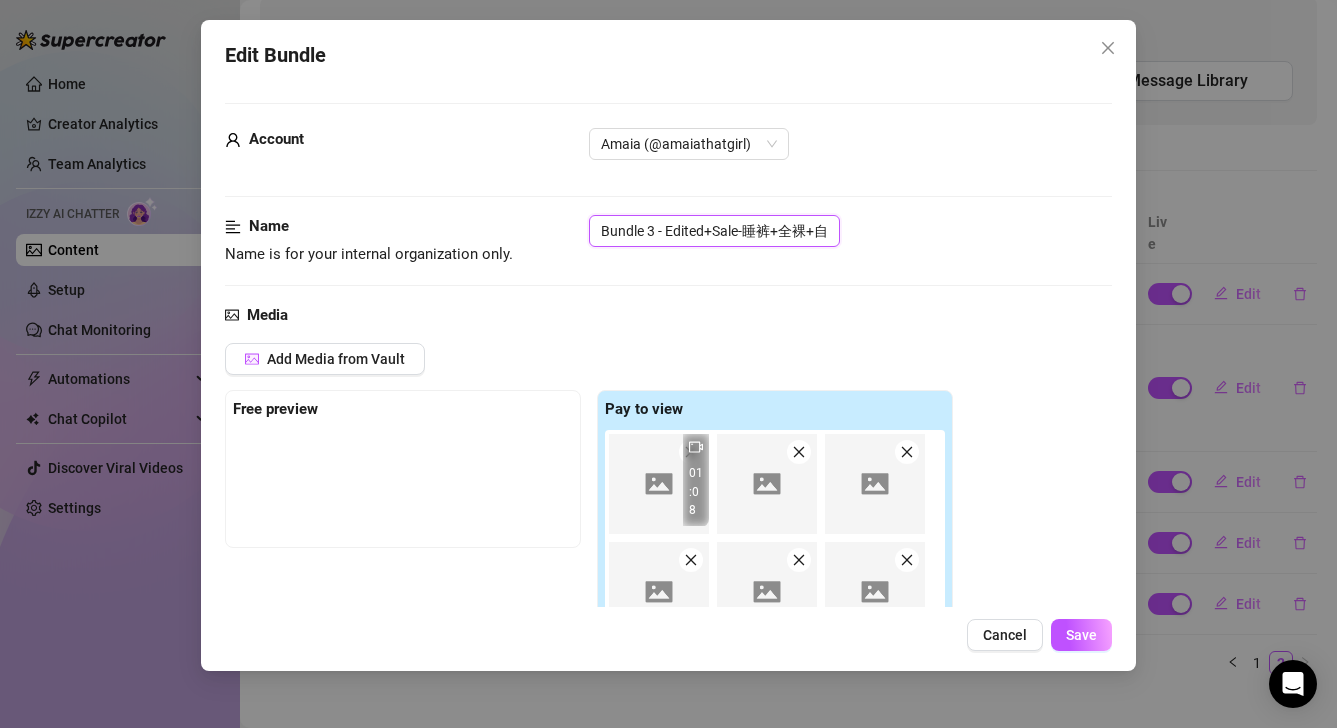 drag, startPoint x: 660, startPoint y: 232, endPoint x: 505, endPoint y: 241, distance: 155.26108 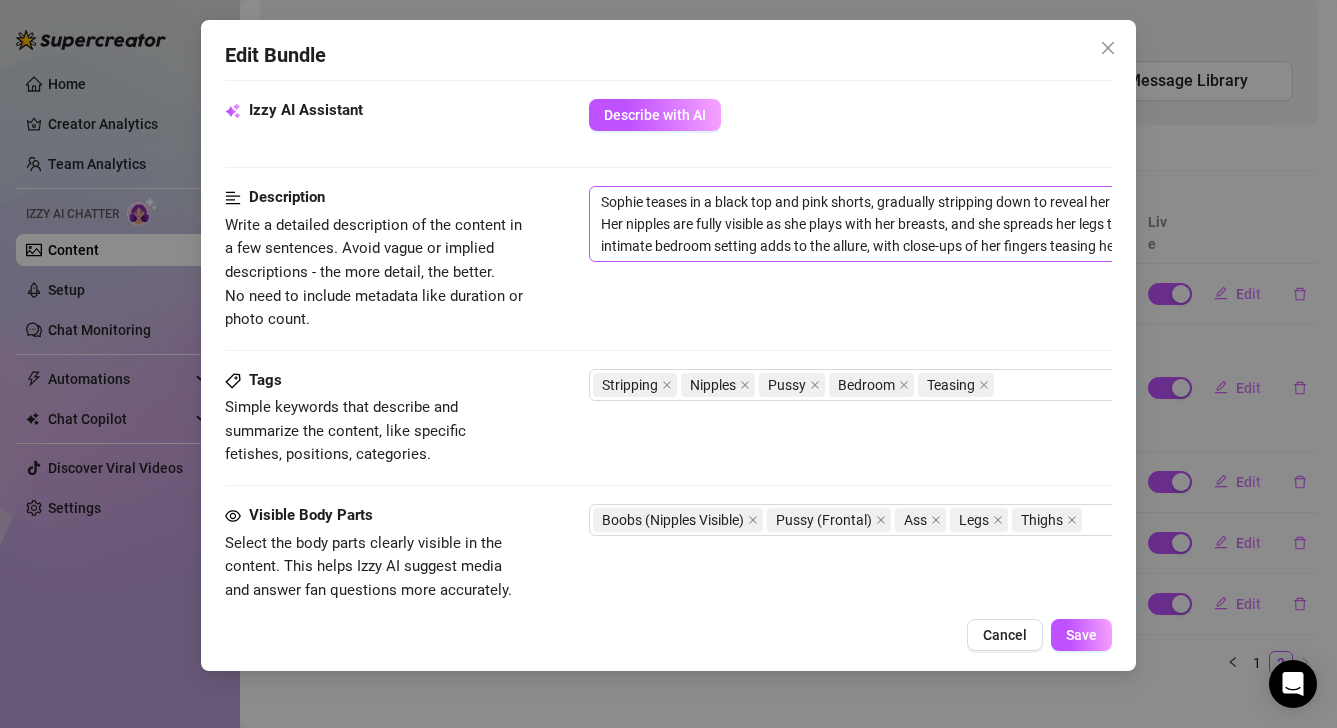 scroll, scrollTop: 762, scrollLeft: 0, axis: vertical 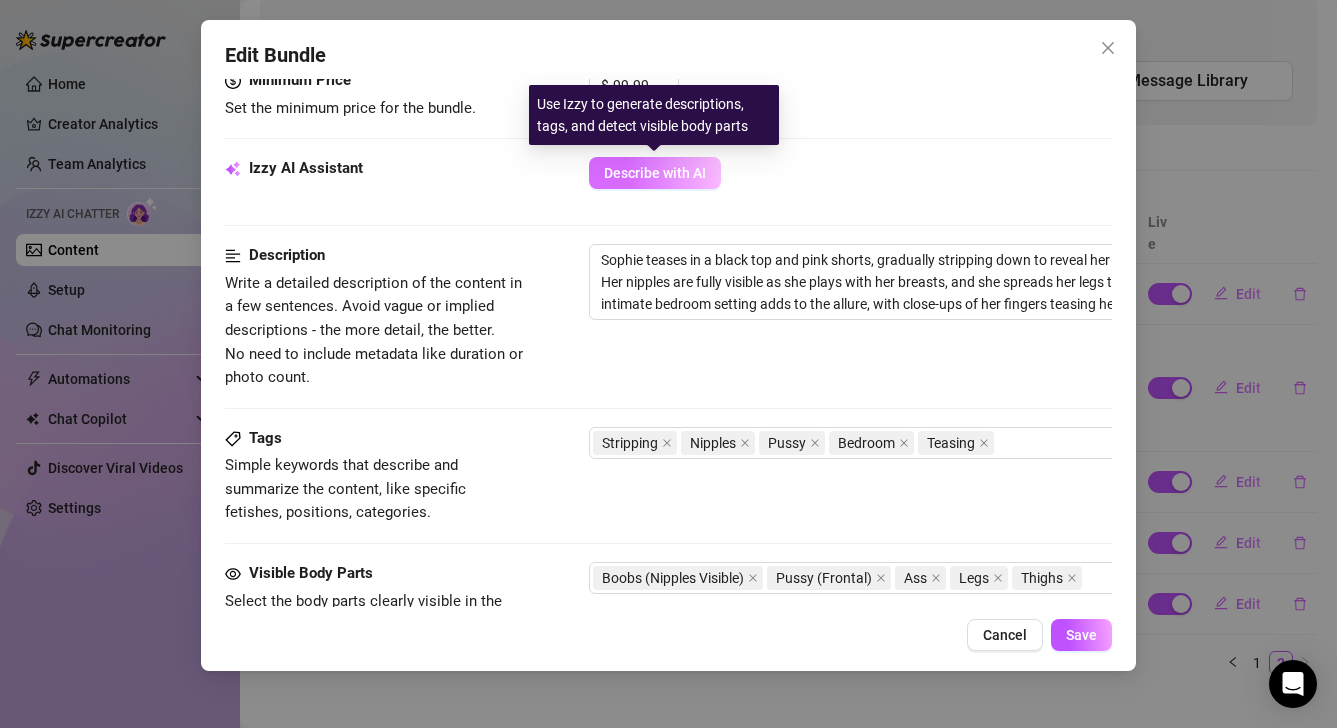 click on "Describe with AI" at bounding box center (655, 173) 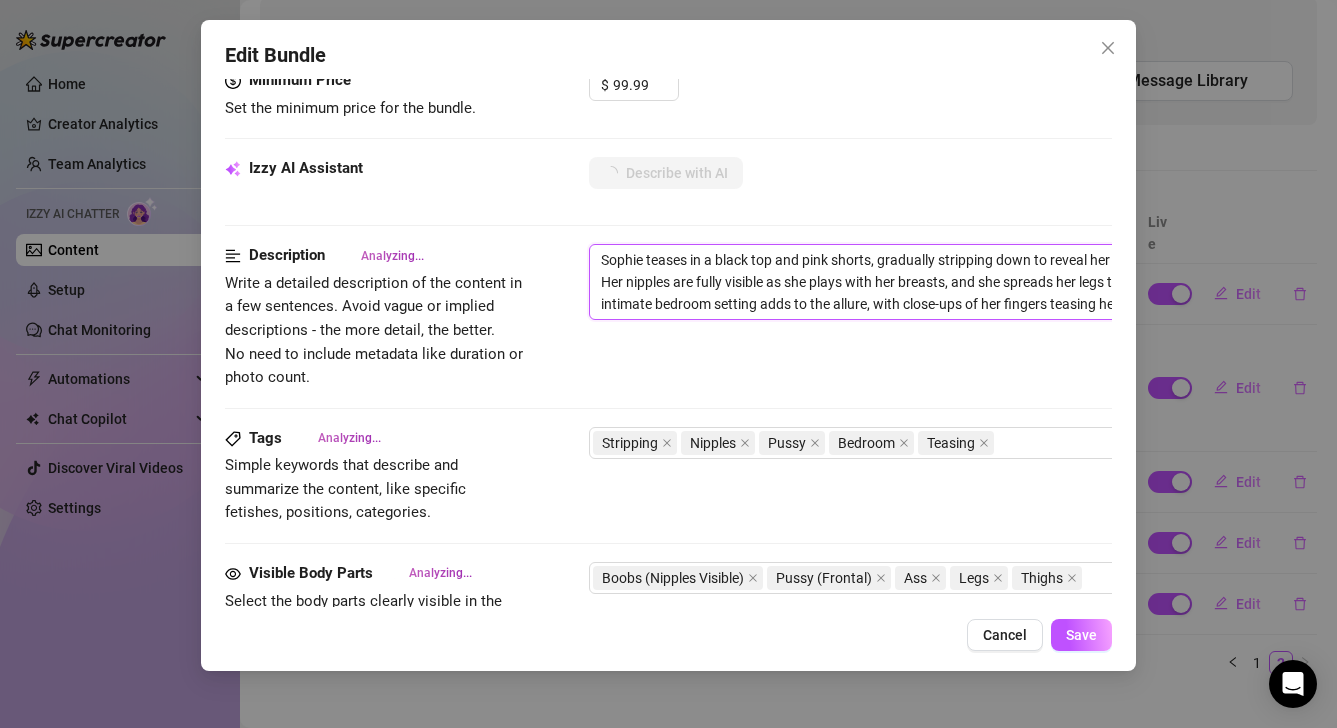 click on "Sophie teases in a black top and pink shorts, gradually stripping down to reveal her perky tits and toned body. Her nipples are fully visible as she plays with her breasts, and she spreads her legs to show off her pussy. The intimate bedroom setting adds to the allure, with close-ups of her fingers teasing her wet pussy." at bounding box center (939, 282) 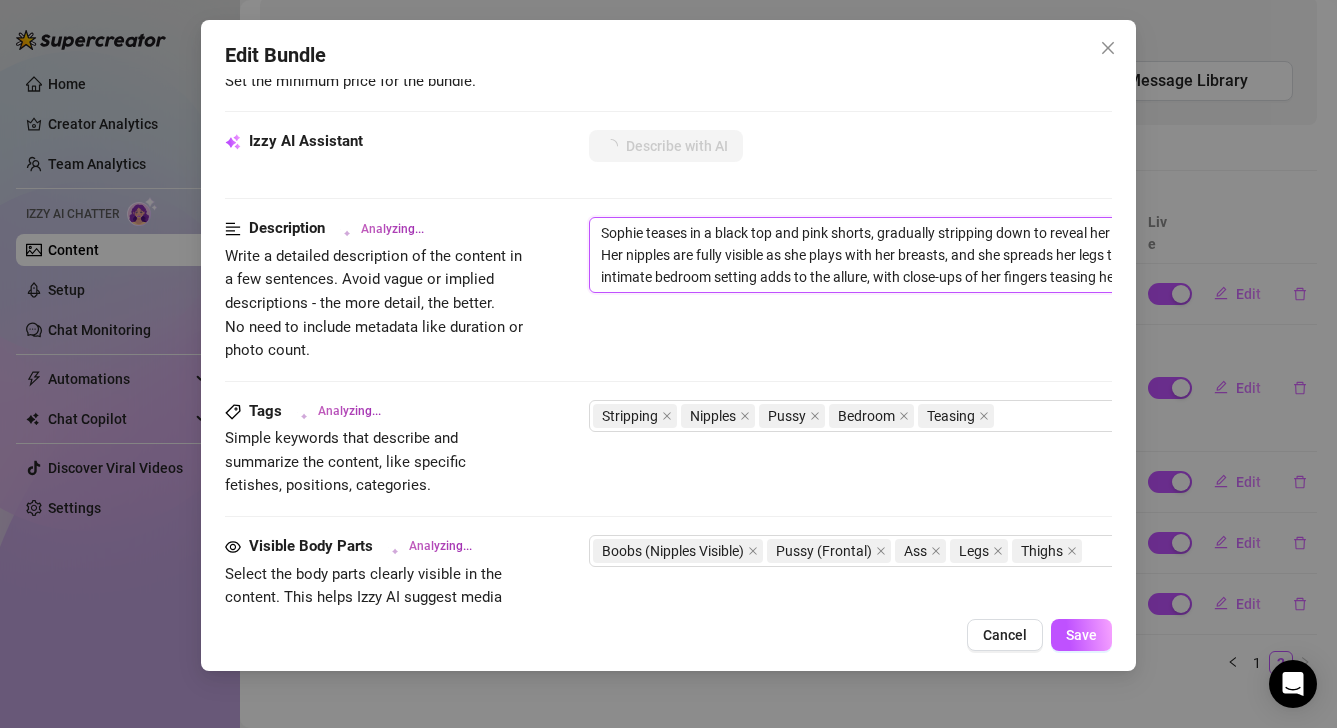 scroll, scrollTop: 791, scrollLeft: 0, axis: vertical 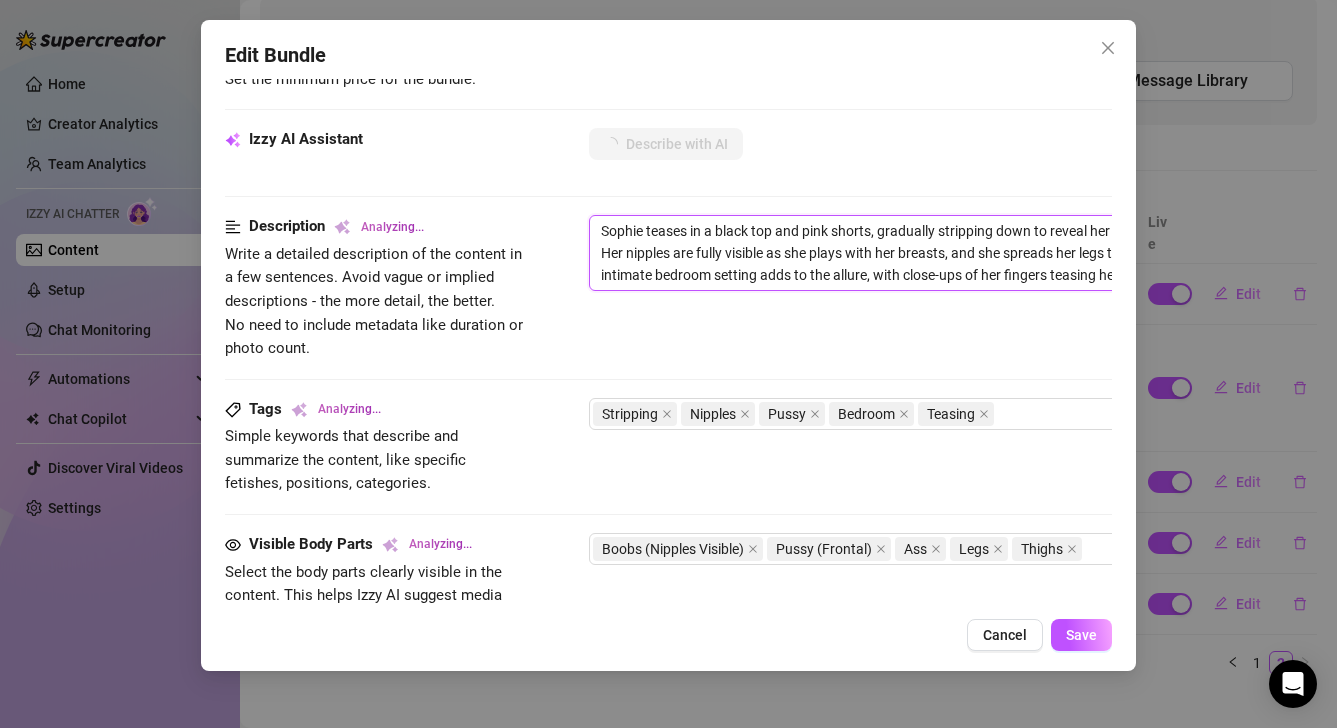 click on "Sophie teases in a black top and pink shorts, gradually stripping down to reveal her perky tits and toned body. Her nipples are fully visible as she plays with her breasts, and she spreads her legs to show off her pussy. The intimate bedroom setting adds to the allure, with close-ups of her fingers teasing her wet pussy." at bounding box center (939, 253) 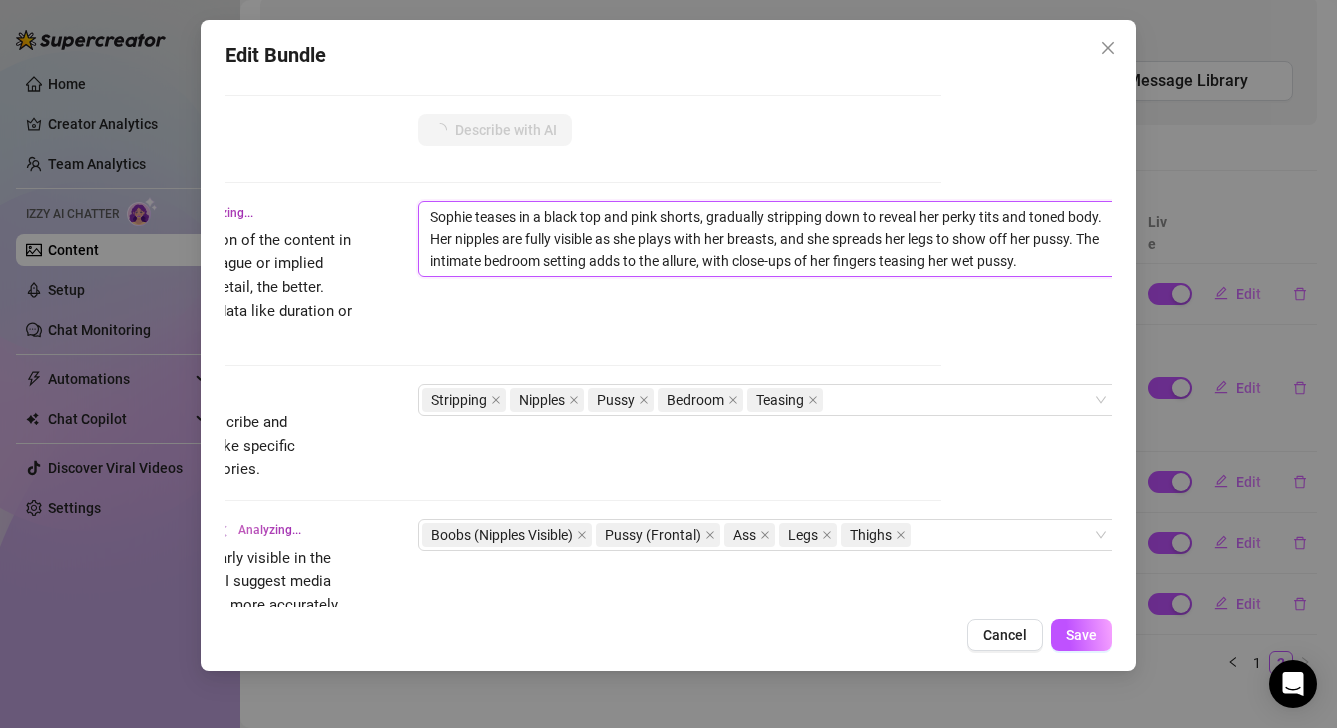 scroll, scrollTop: 805, scrollLeft: 176, axis: both 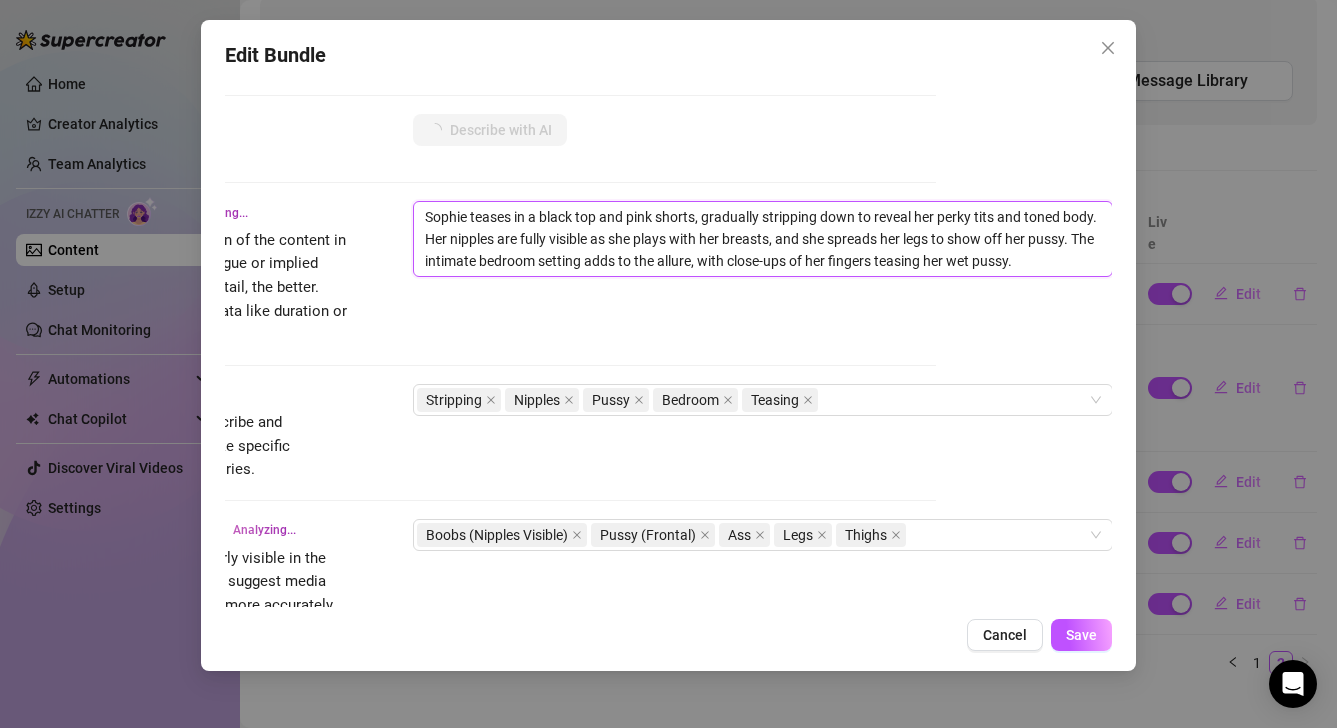 type on "Sophie" 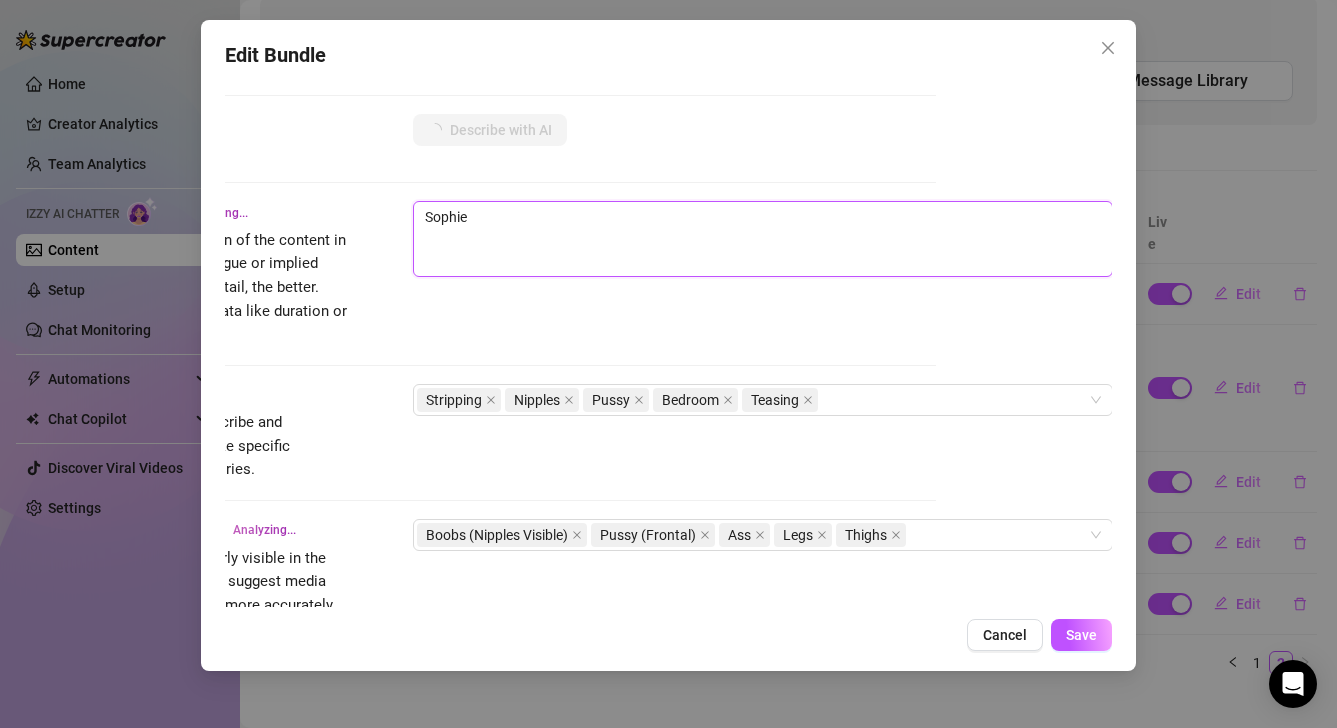 type on "Sophie teases" 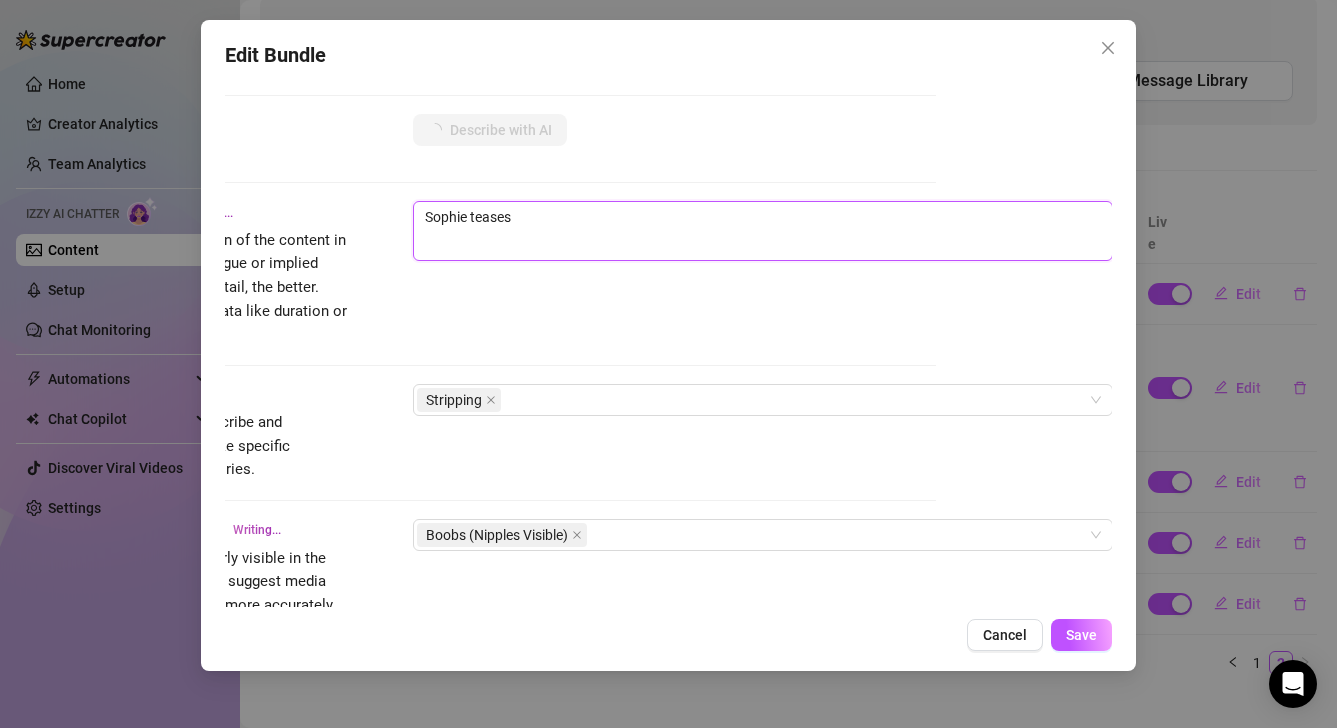 type on "[NAME] teases in" 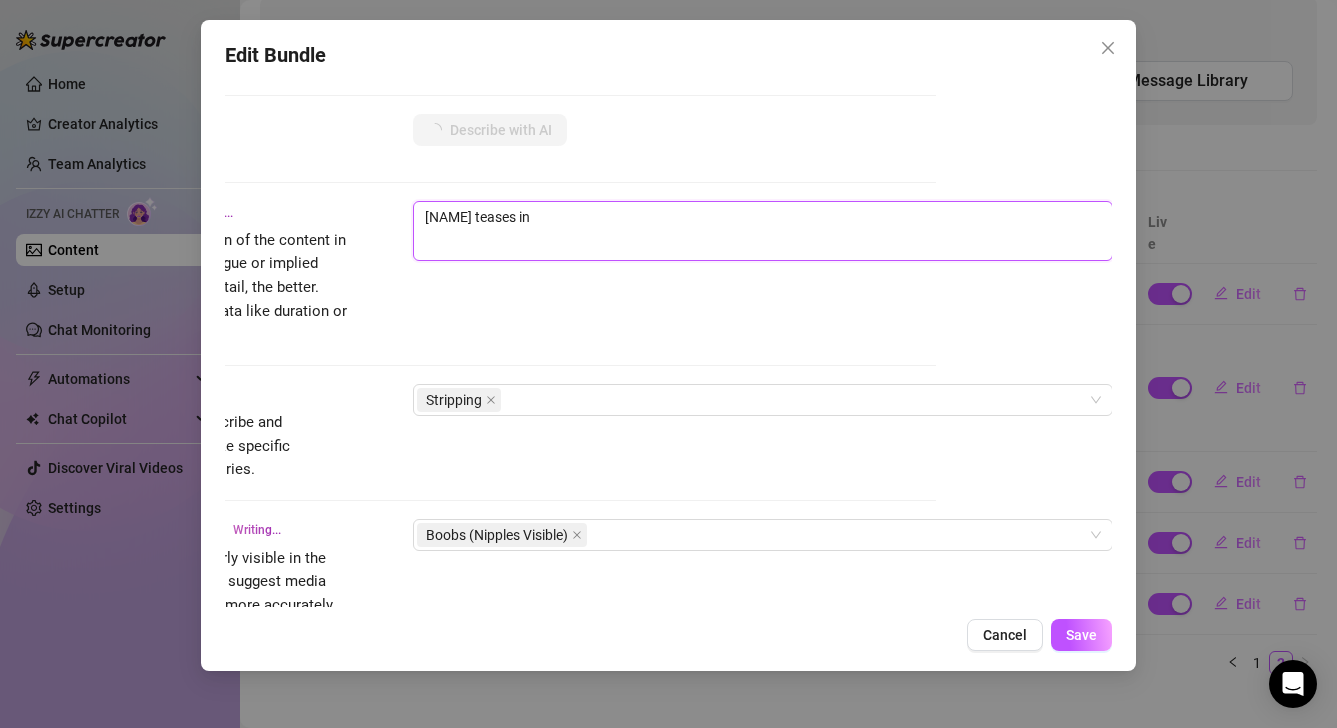 type on "[NAME] teases in a" 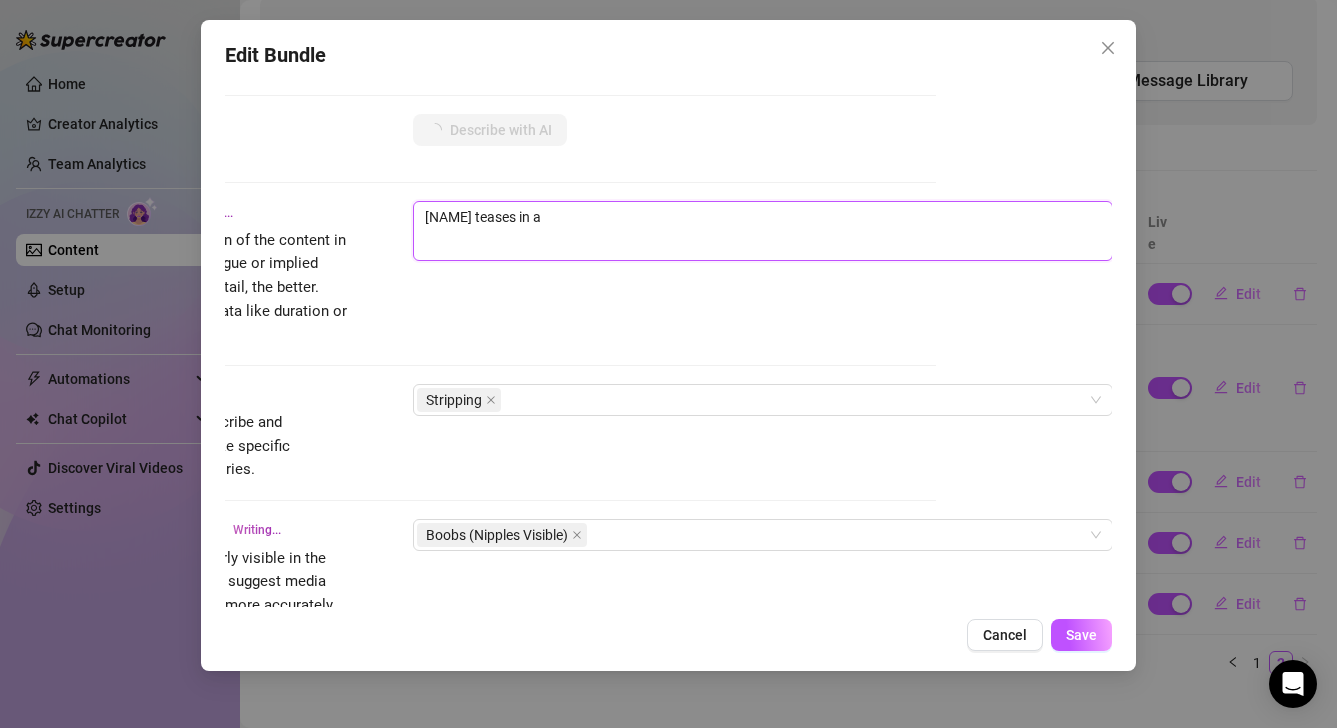 type on "[NAME] teases in a black" 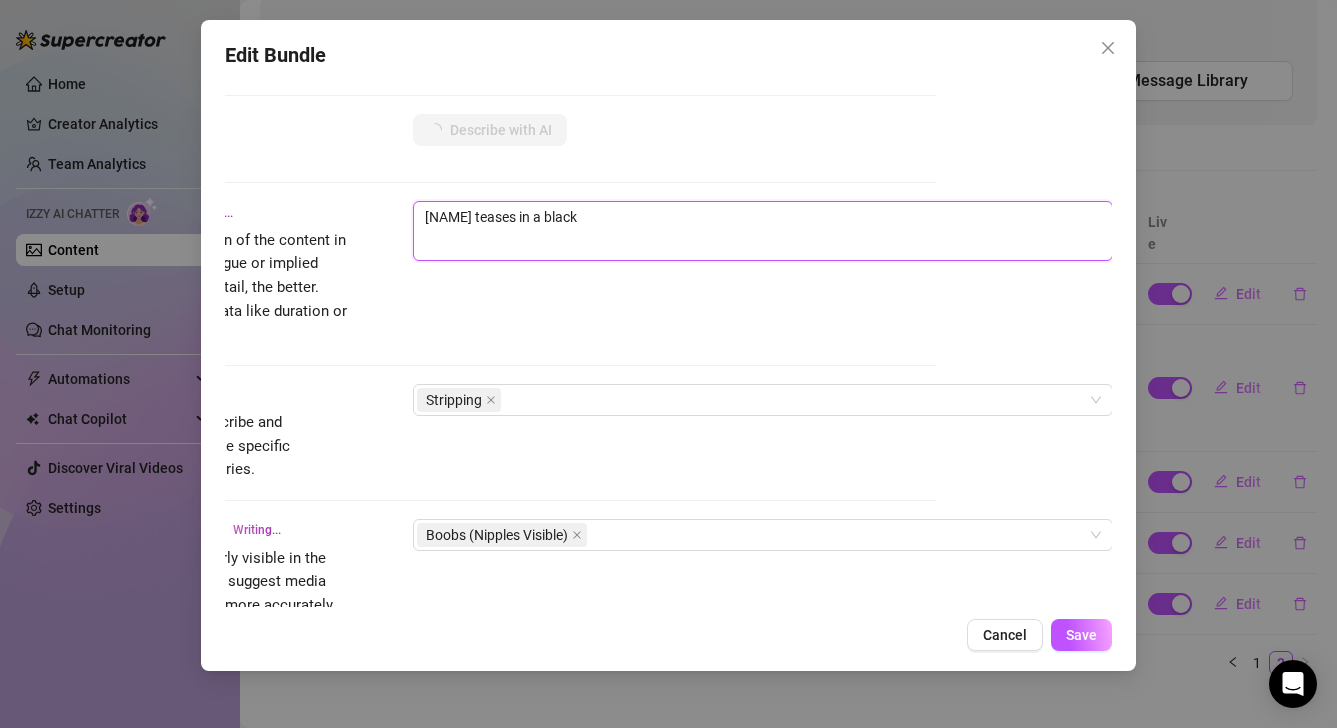 type on "[NAME] teases in a black top" 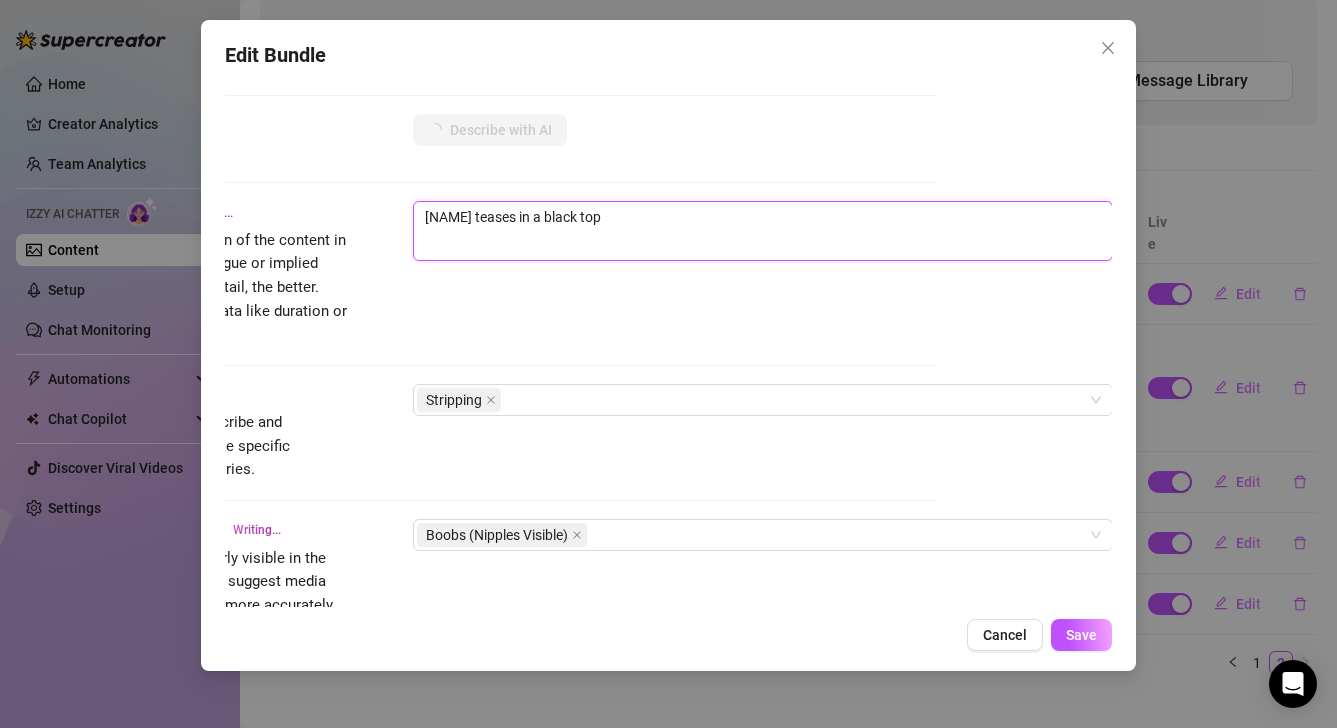 type on "[NAME] teases in a black top and" 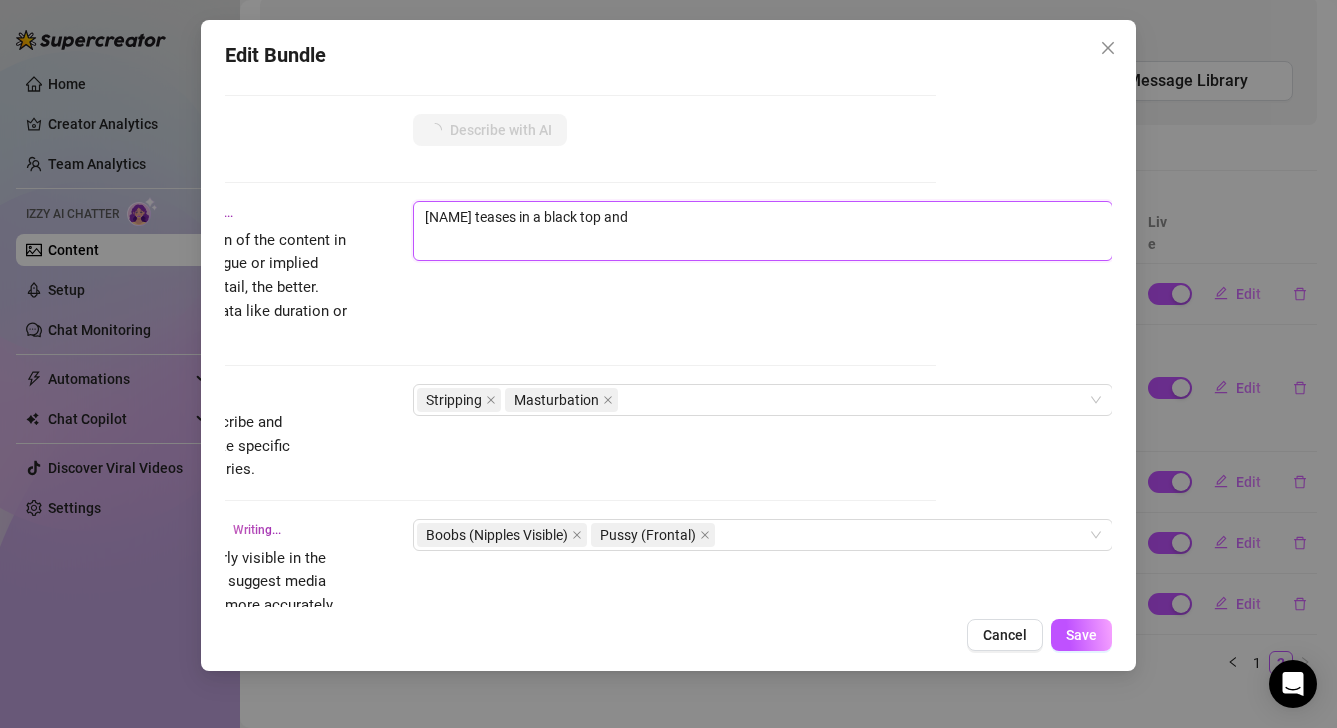 type on "[NAME] teases in a black top and panties," 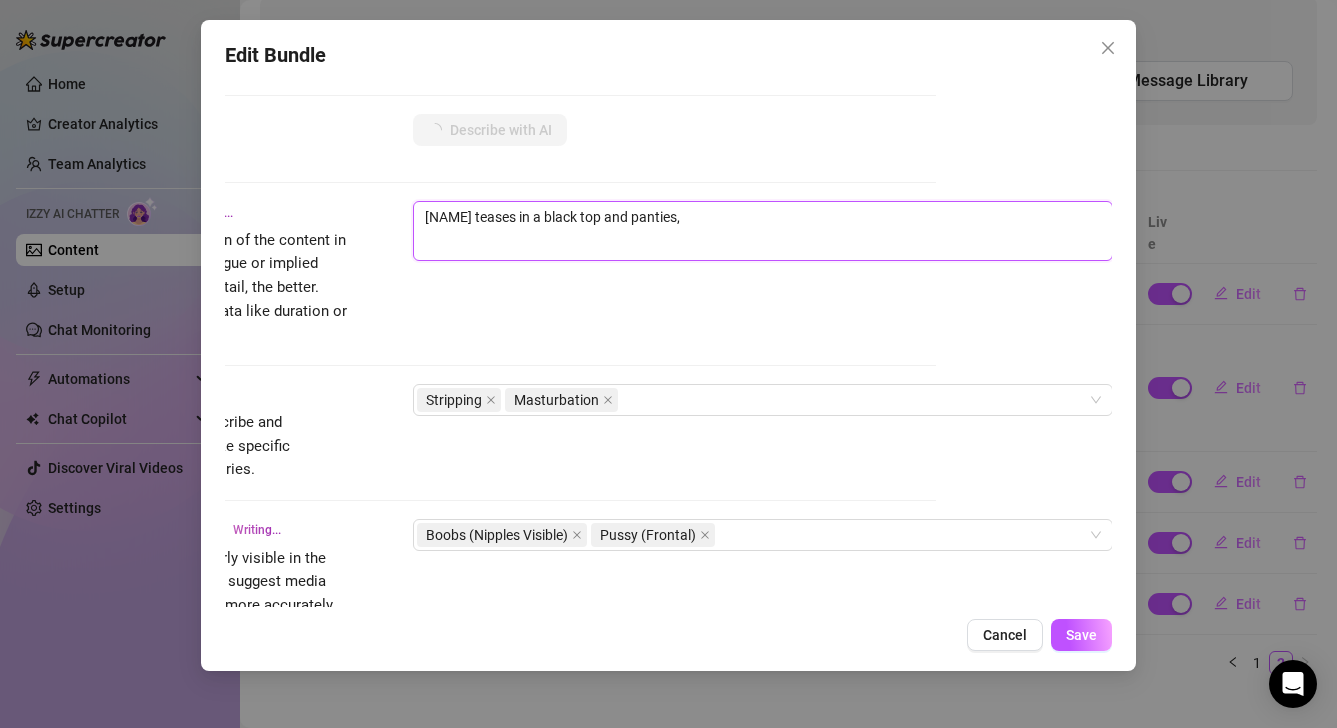 type on "[NAME] teases in a black top and panties, stripping" 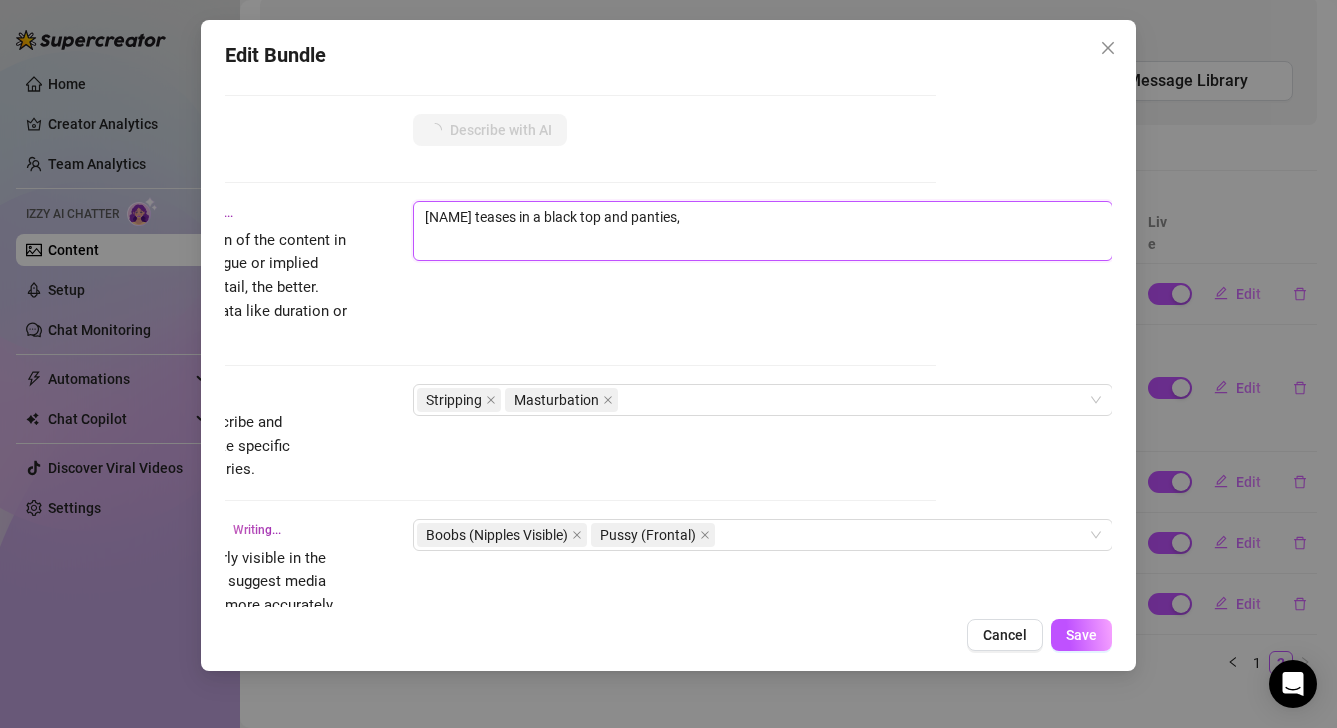 type on "[NAME] teases in a black top and panties, stripping" 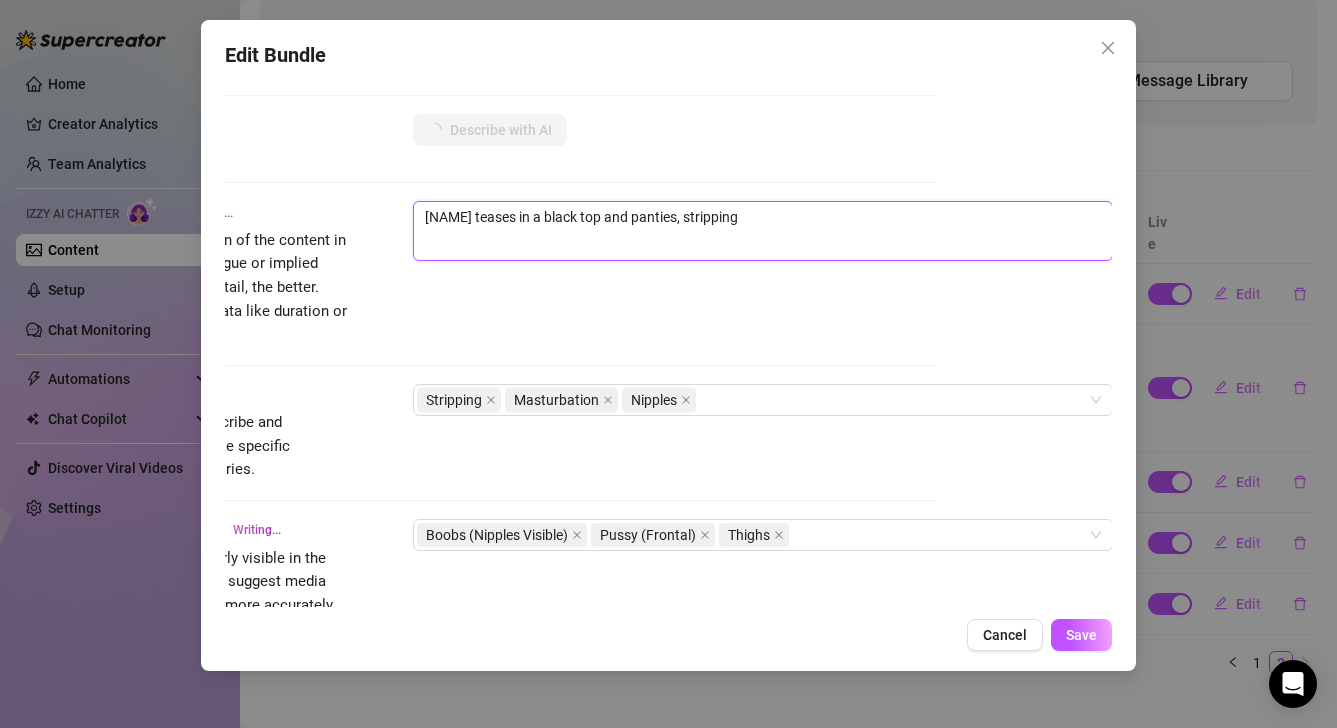 type on "Sophie teases in a black top and panties, stripping down" 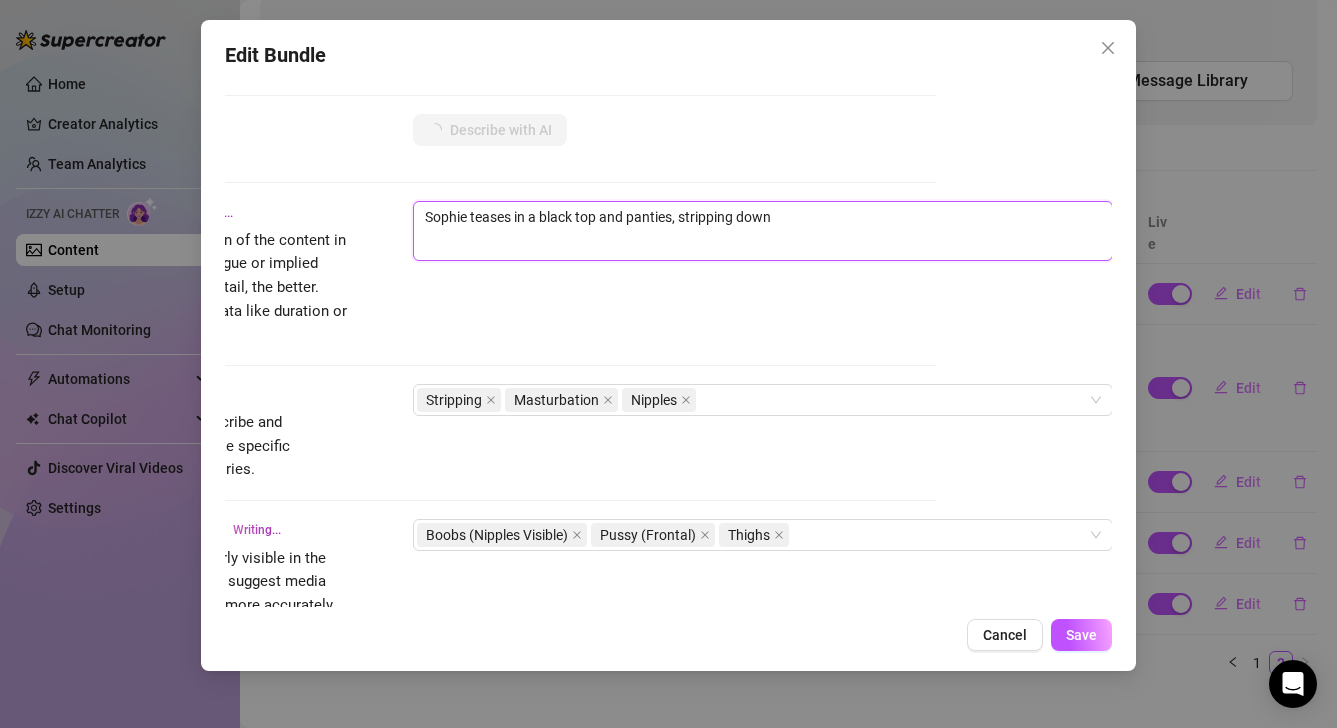 type on "Sophie teases in a black top and panties, stripping down to" 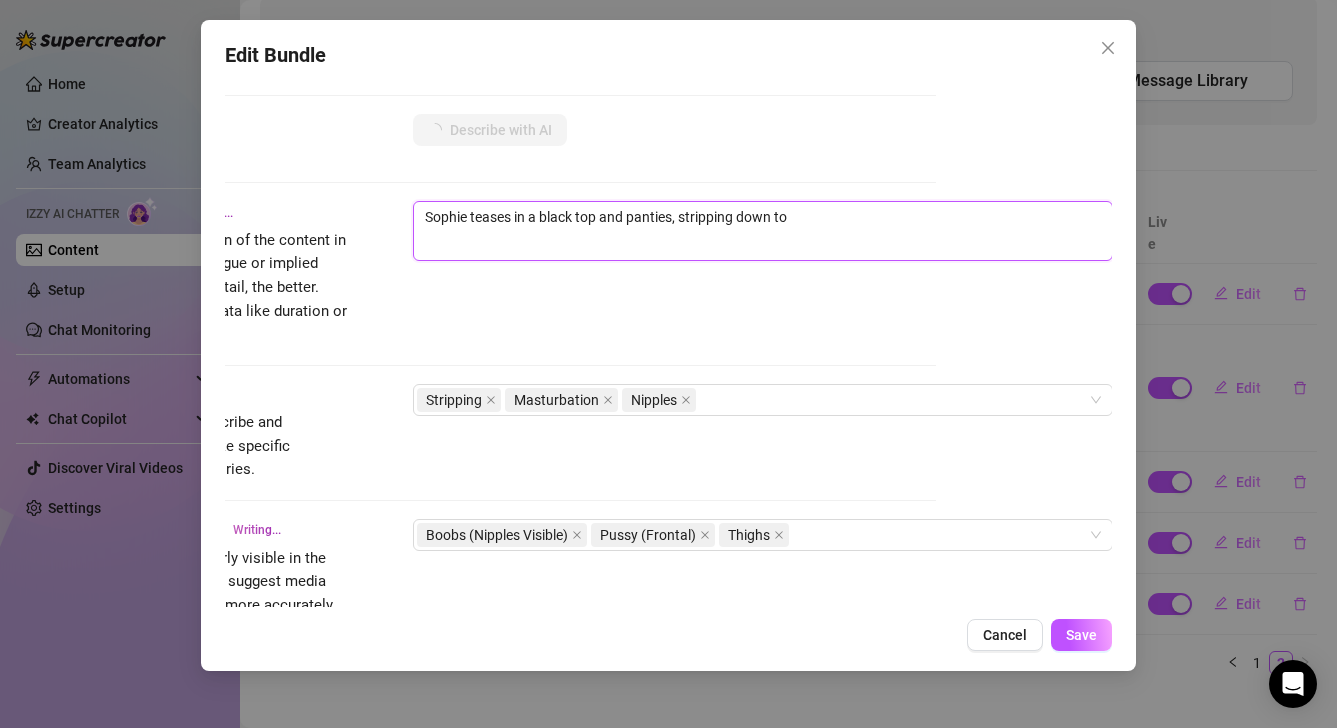 type on "Sophie teases in a black top and panties, stripping down to reveal" 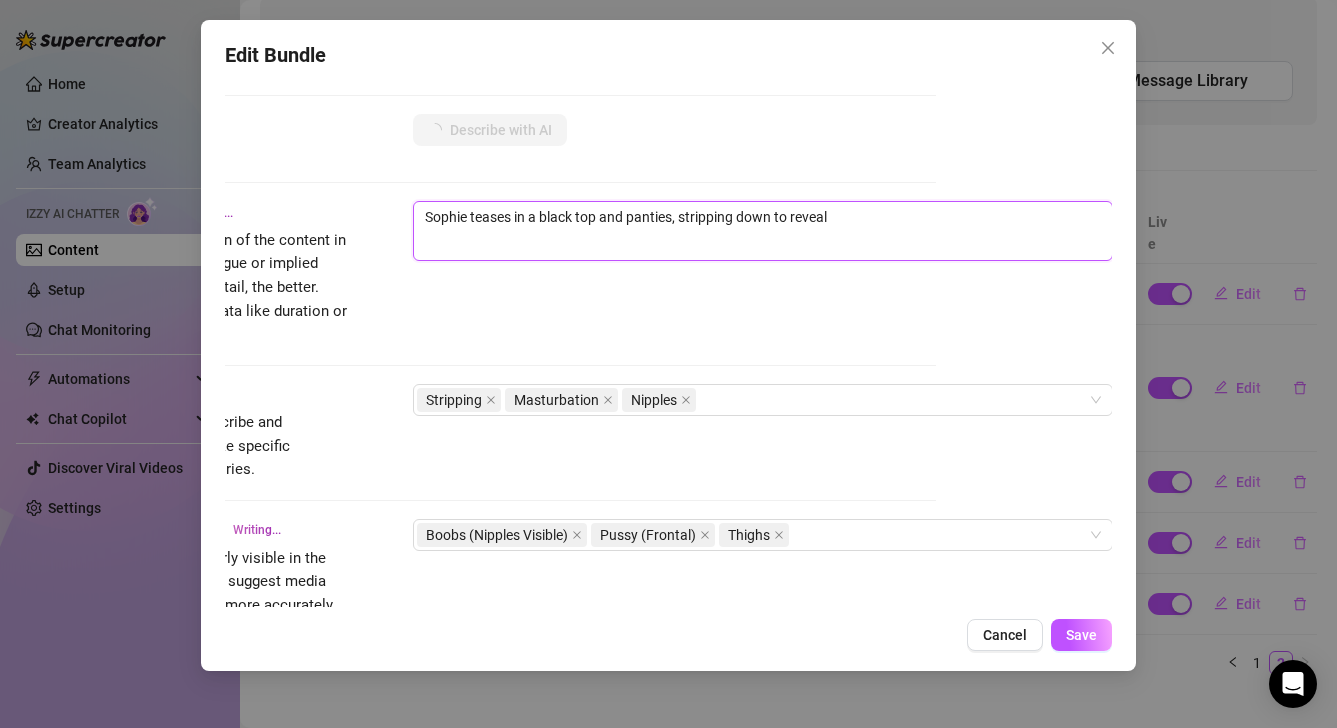 type on "Sophie teases in a black top and panties, stripping down to reveal her" 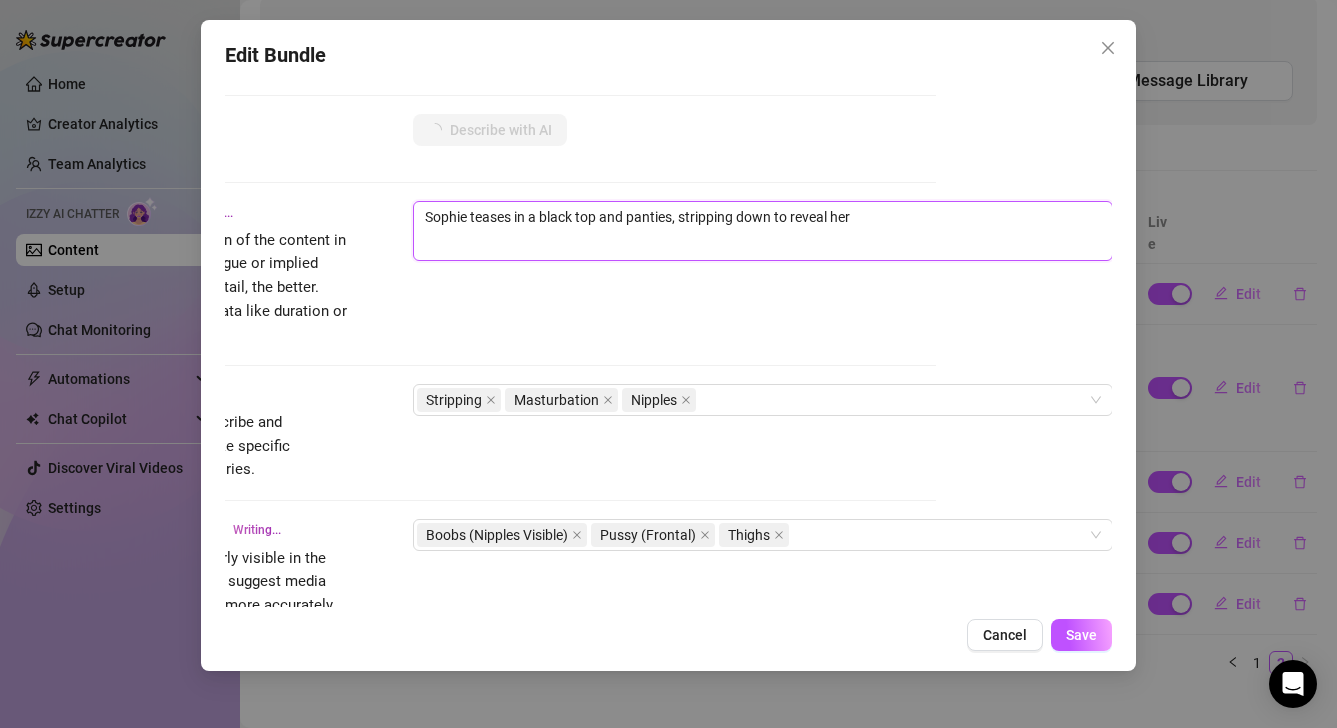 type on "[NAME] teases in a black top and panties, stripping down to reveal her perky" 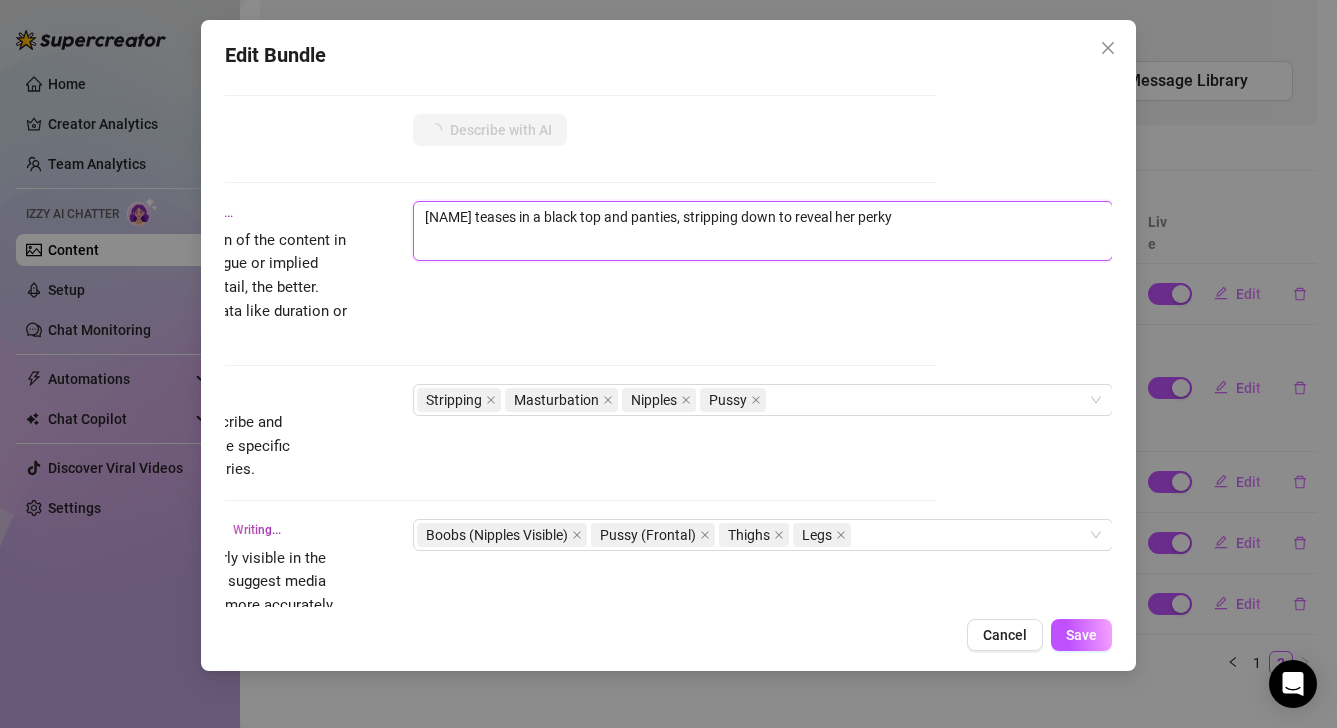 type on "[NAME] teases in a black top and panties, stripping down to reveal her perky tits" 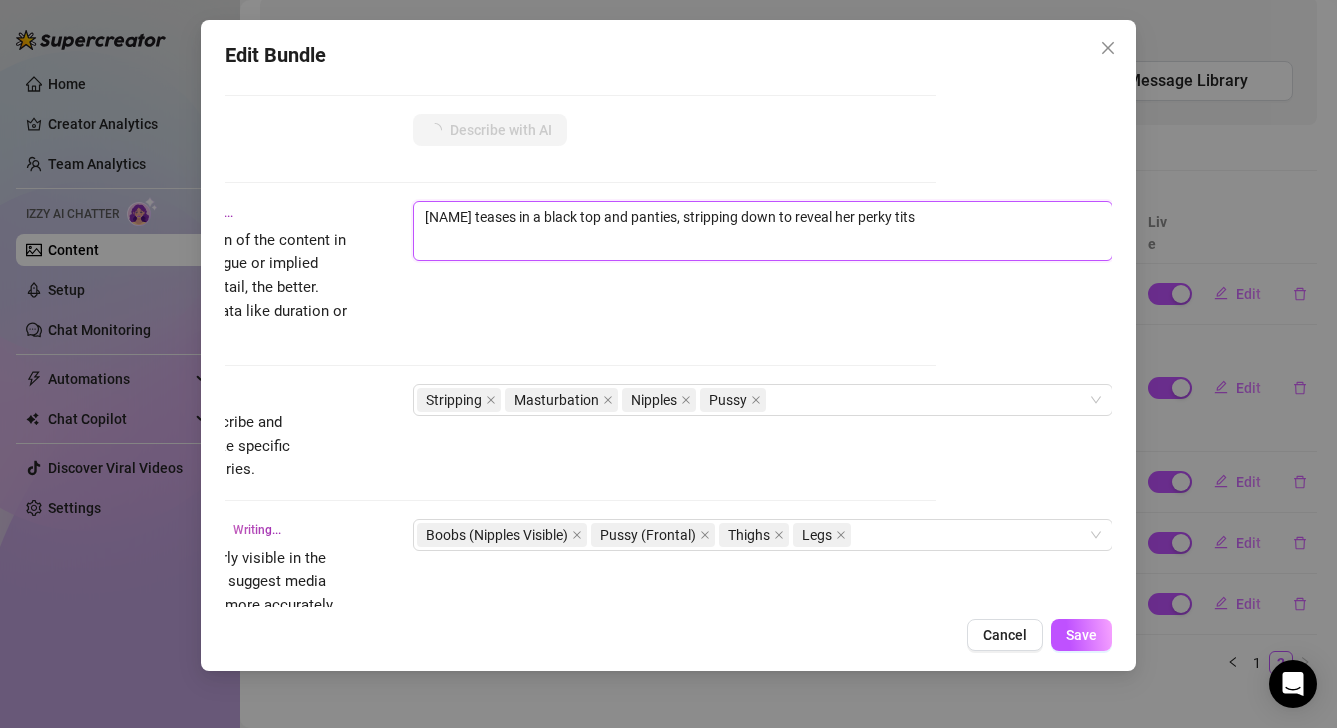 type on "[NAME] teases in a black top and panties, stripping down to reveal her perky tits and" 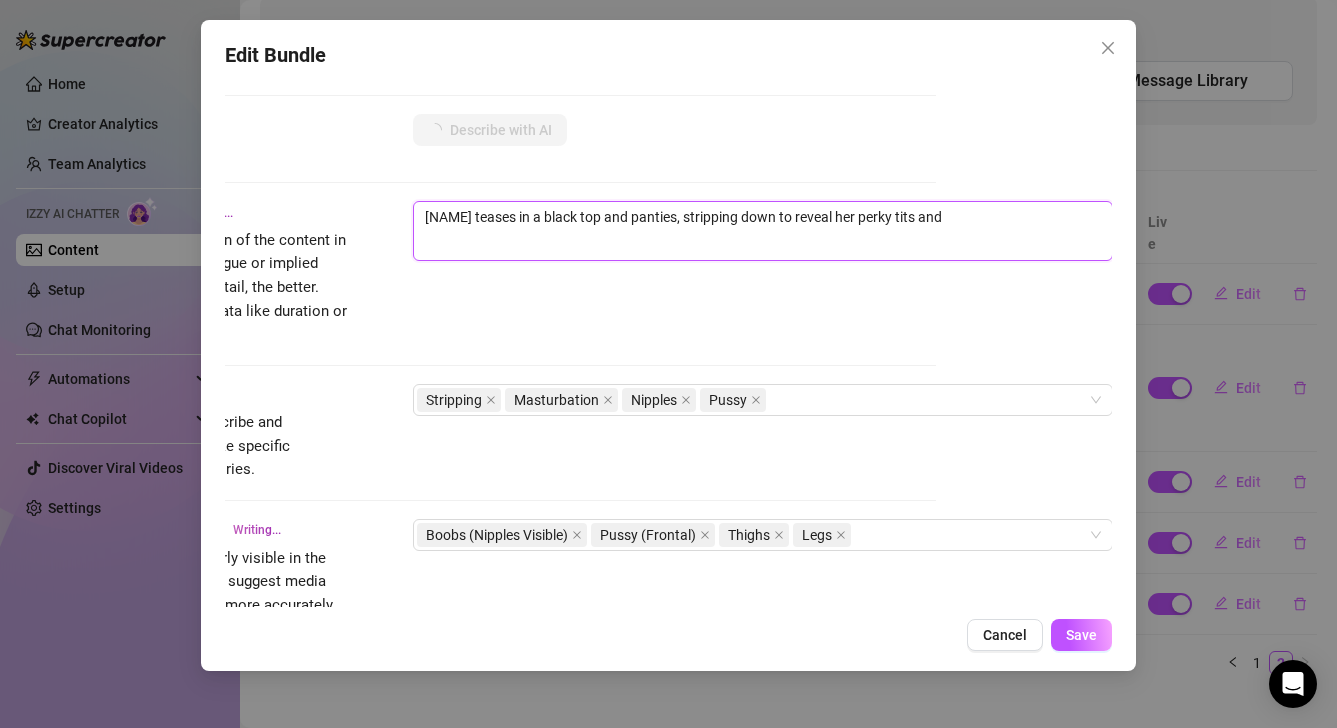 type on "Sophie teases in a black top and panties, stripping down to reveal her perky tits and smooth" 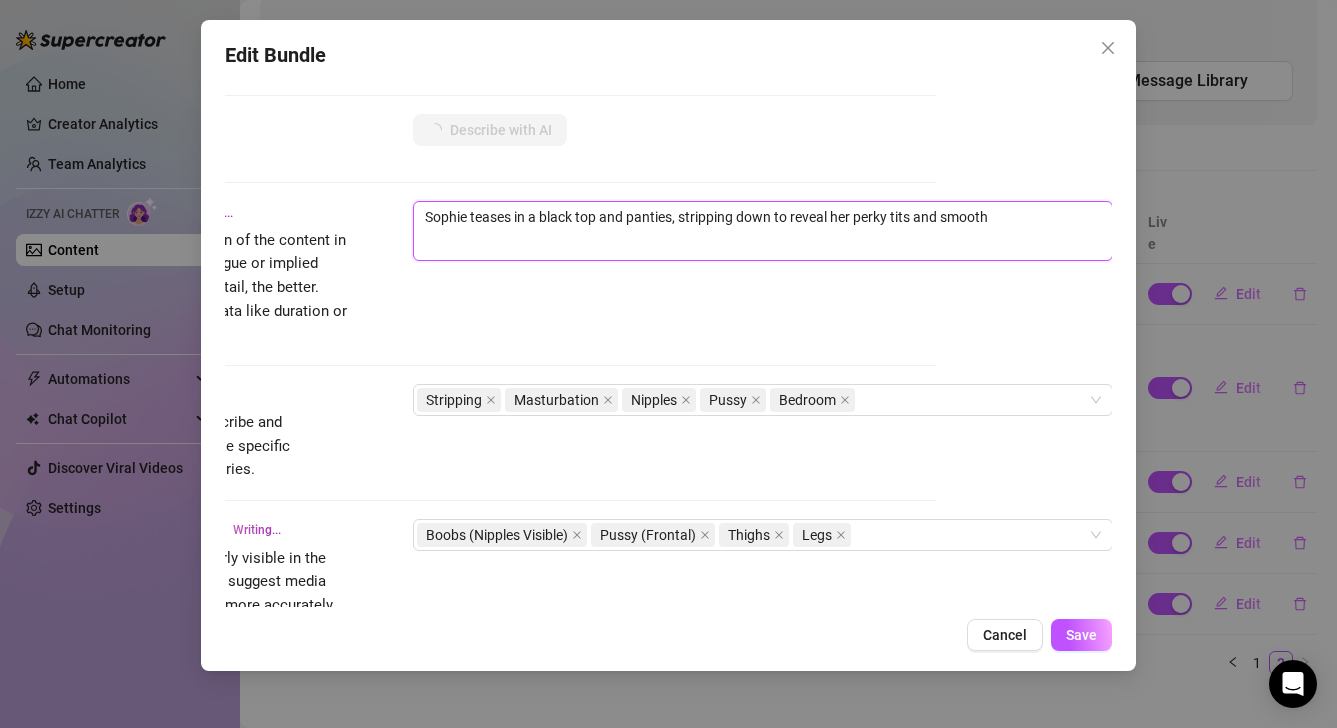 type on "[NAME] teases in a black top and panties, stripping down to reveal her perky tits and smooth skin." 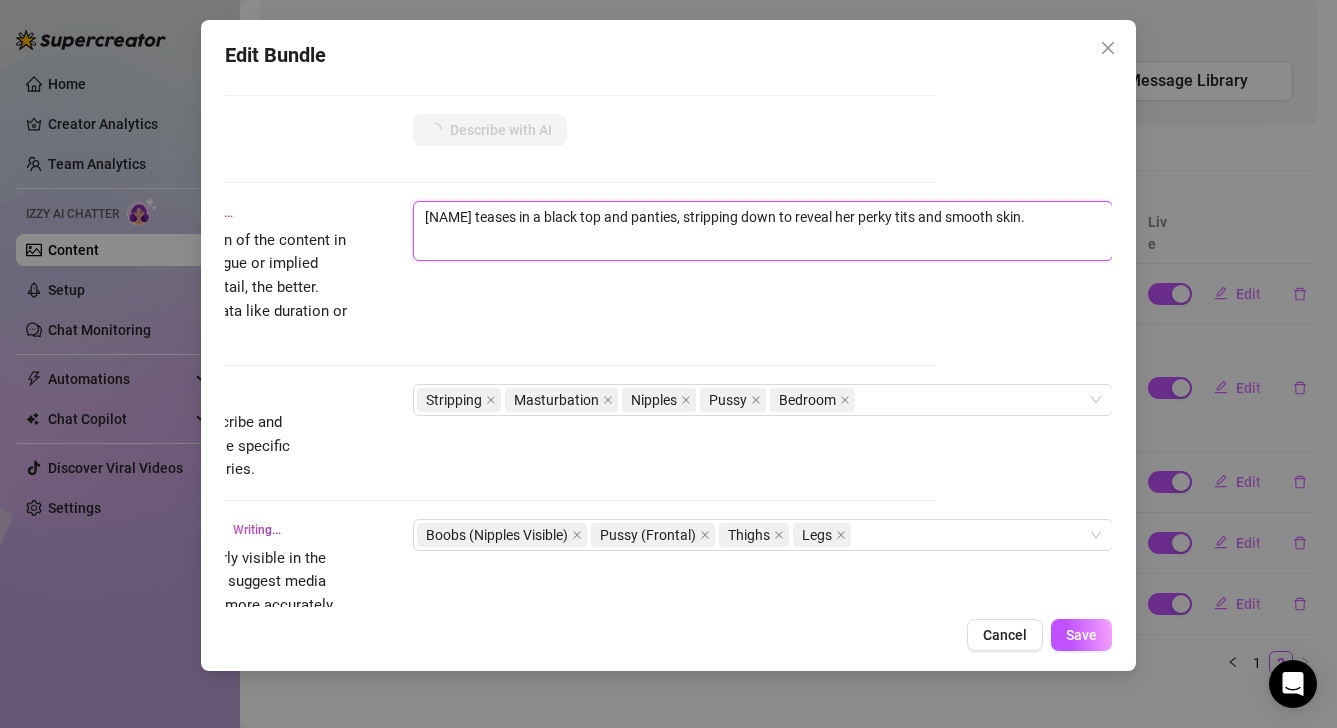 type on "Sophie teases in a black top and panties, stripping down to reveal her perky tits and smooth skin. She" 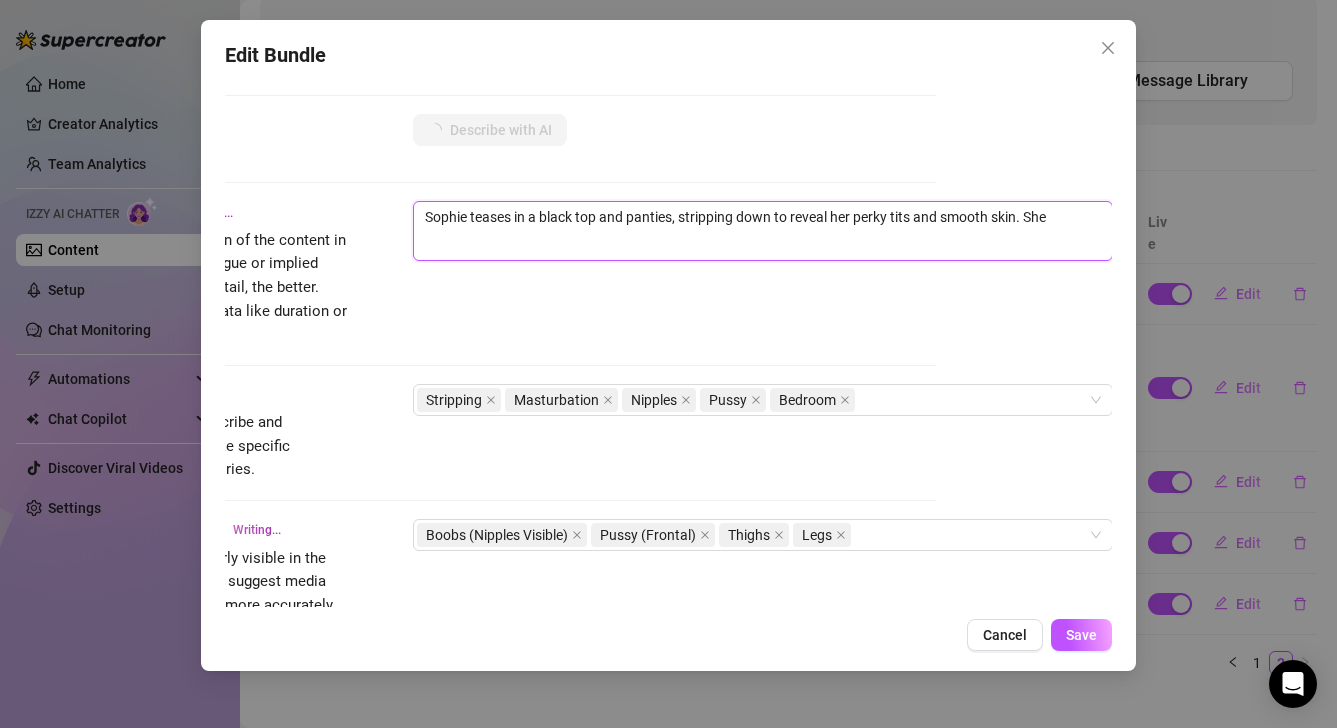 type on "Sophie teases in a black top and panties, stripping down to reveal her perky tits and smooth skin. She spreads" 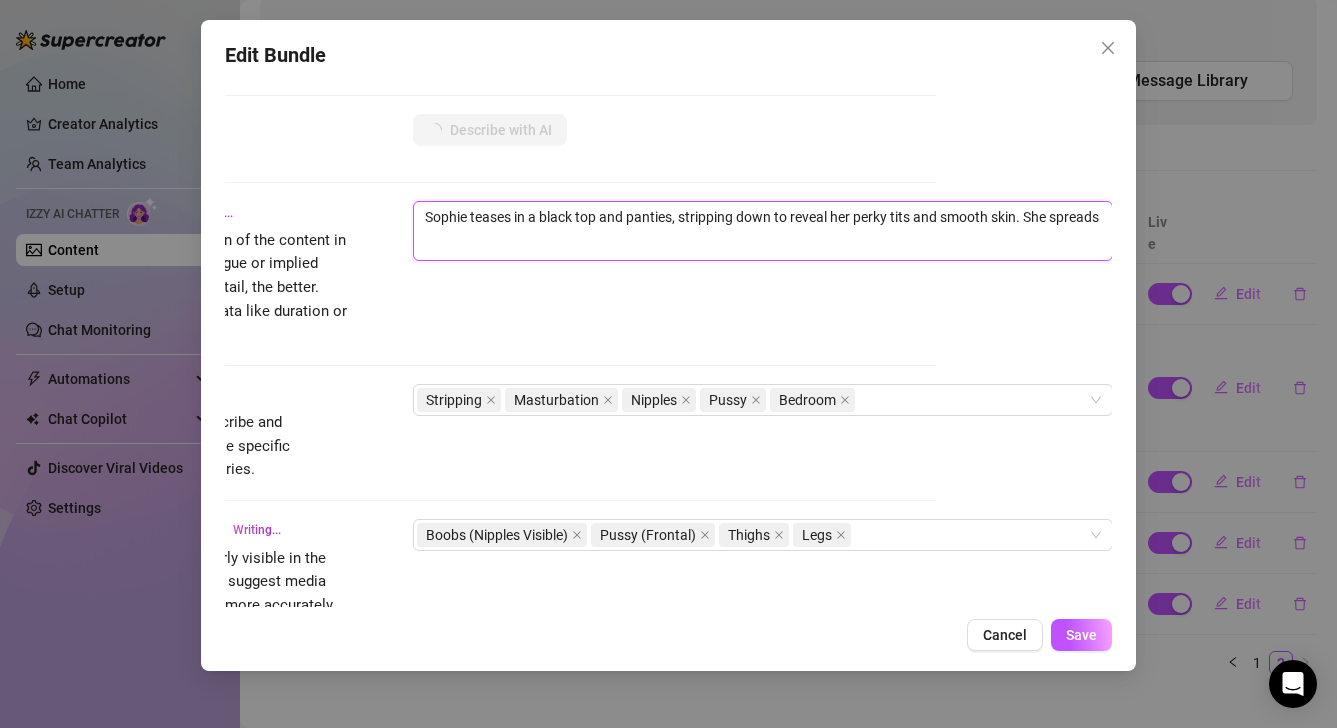 type on "Sophie teases in a black top and panties, stripping down to reveal her perky tits and smooth skin. She spreads her" 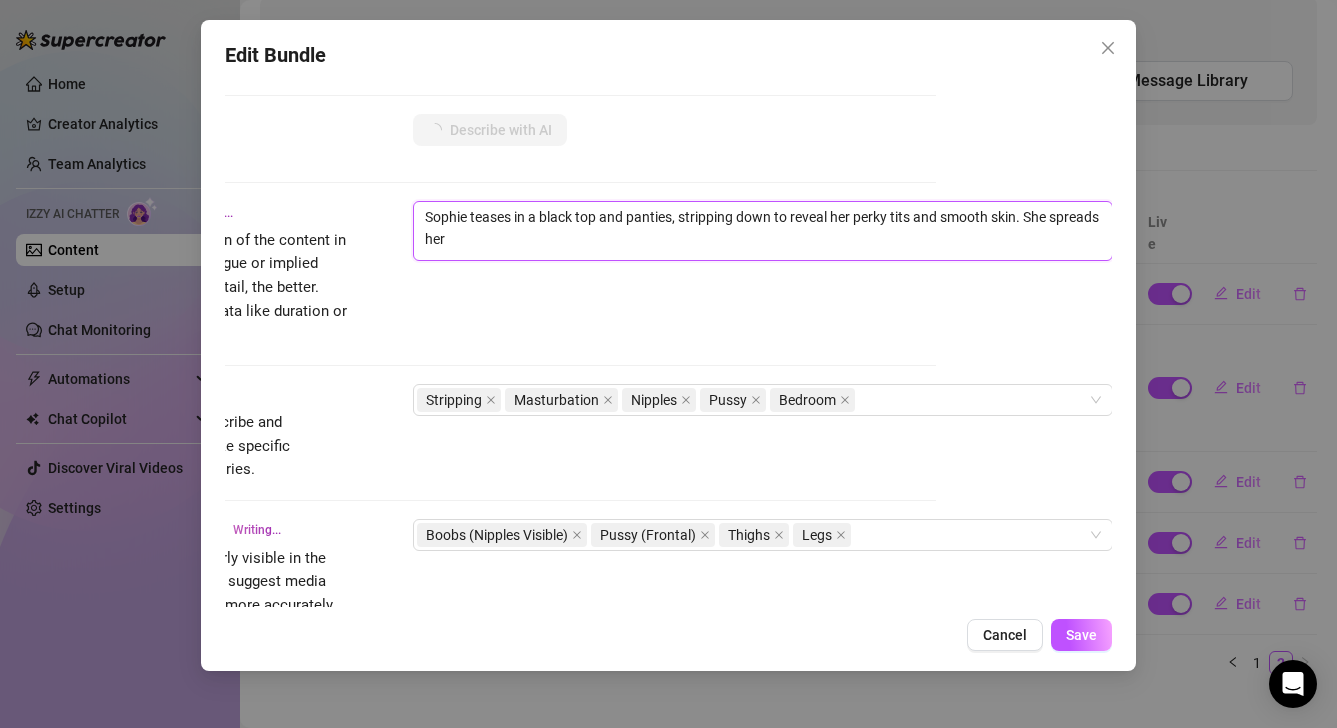 type on "[NAME] teases in a black top and panties, stripping down to reveal her perky tits and smooth skin. She spreads her legs" 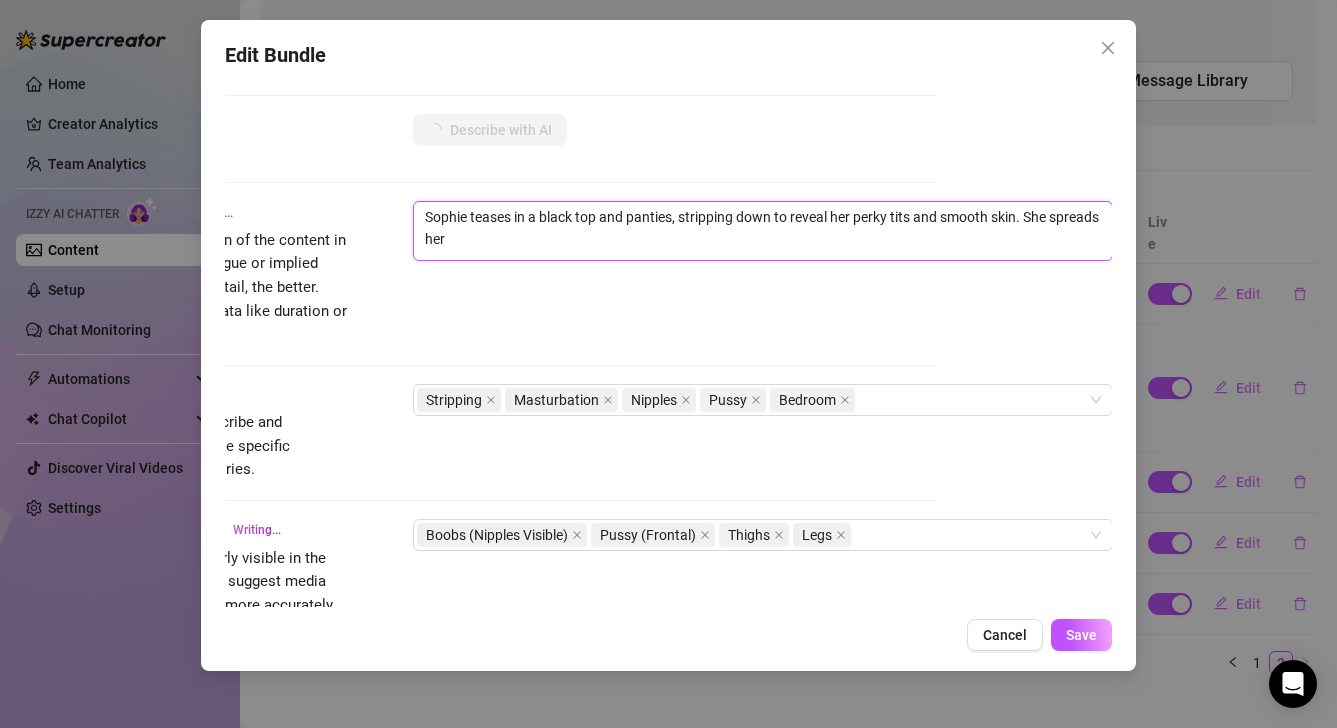 type on "[NAME] teases in a black top and panties, stripping down to reveal her perky tits and smooth skin. She spreads her legs" 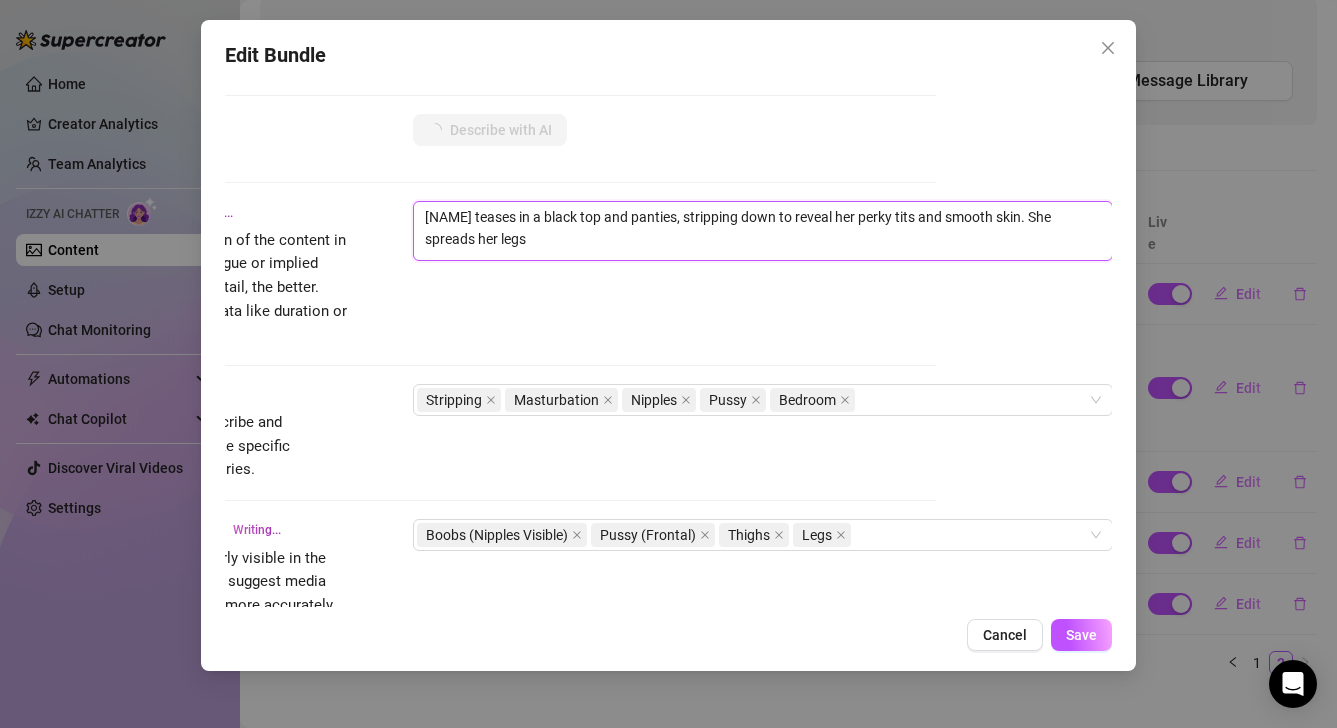 type on "Sophie teases in a black top and panties, stripping down to reveal her perky tits and smooth skin. She spreads her legs wide," 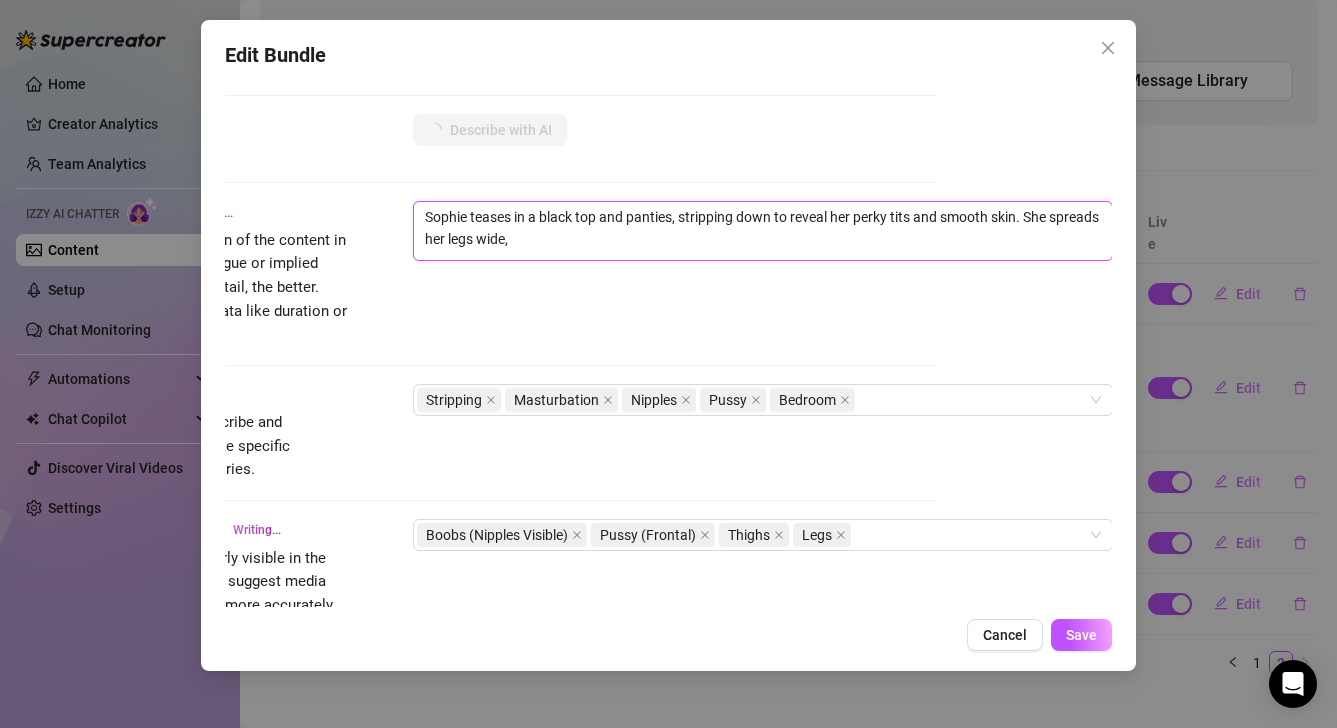 type on "[NAME] teases in a black top and panties, stripping down to reveal her perky tits and smooth skin. She spreads her legs wide, giving" 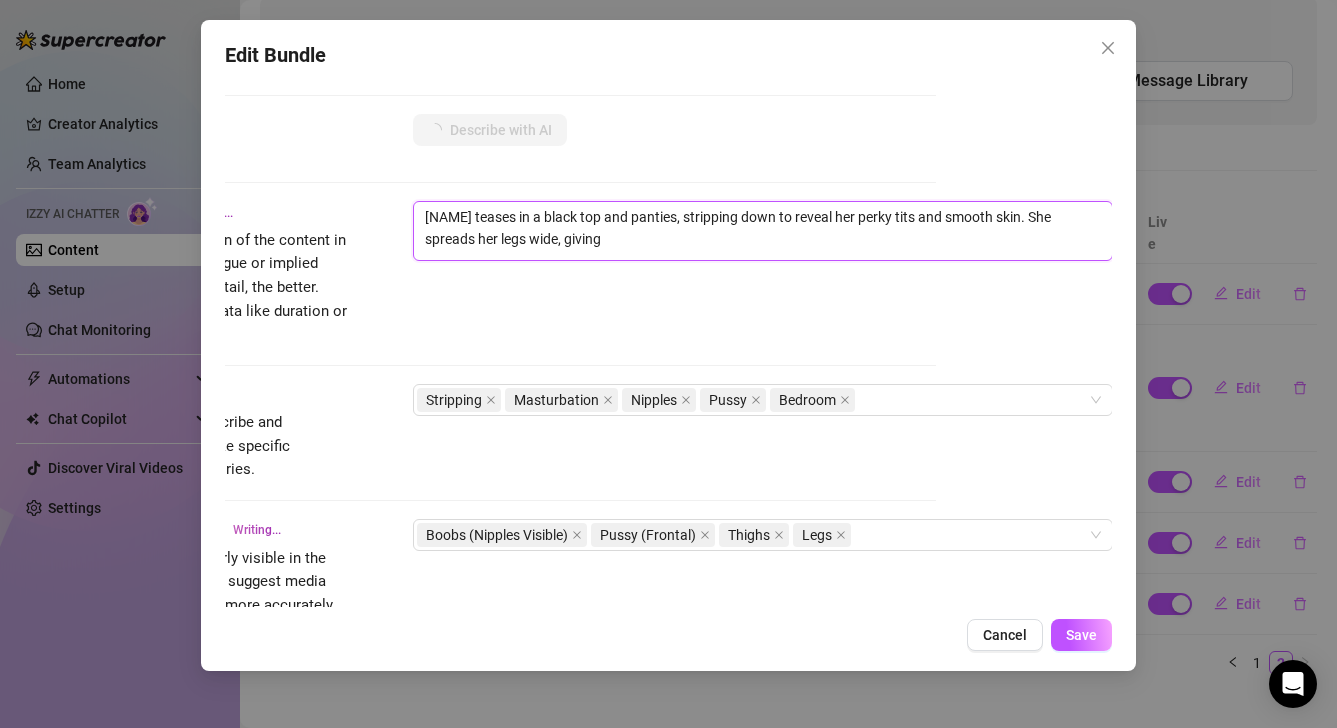 type on "Sophie teases in a black top and panties, stripping down to reveal her perky tits and smooth skin. She spreads her legs wide, giving a" 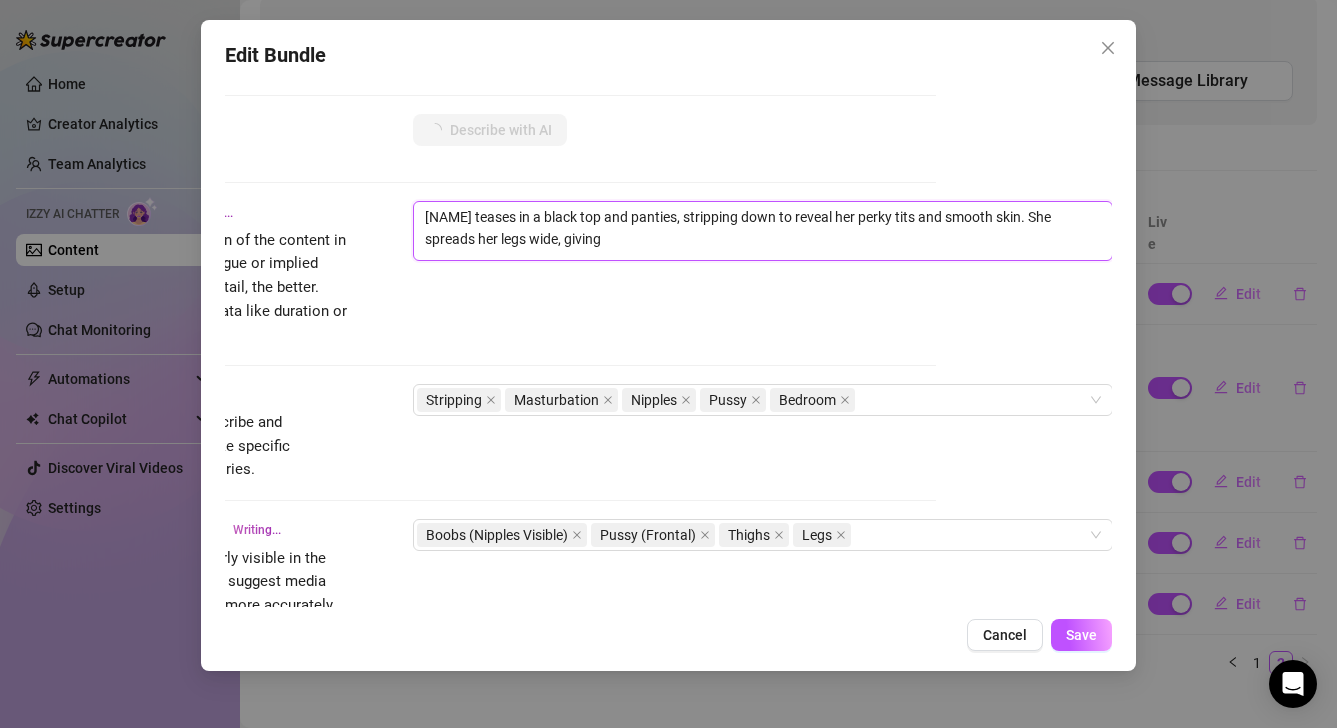 type on "Sophie teases in a black top and panties, stripping down to reveal her perky tits and smooth skin. She spreads her legs wide, giving a" 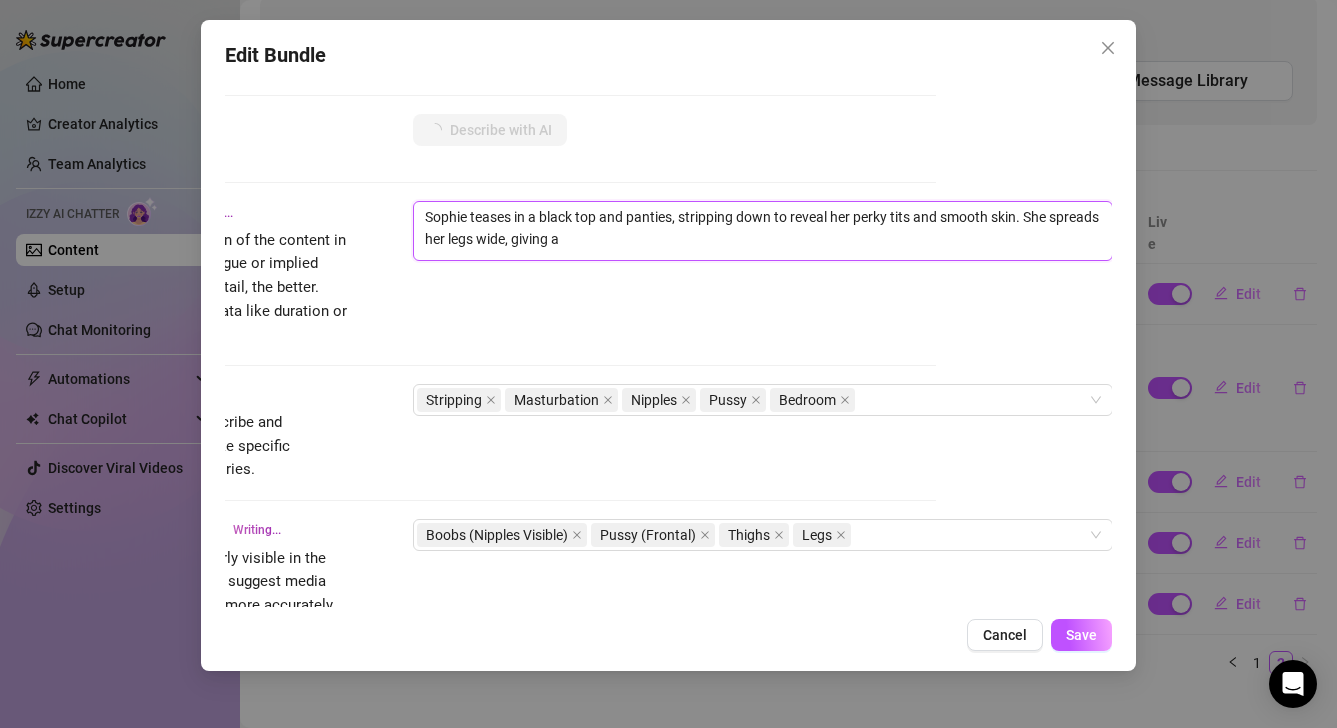 type on "Sophie teases in a black top and panties, stripping down to reveal her perky tits and smooth skin. She spreads her legs wide, giving a clear" 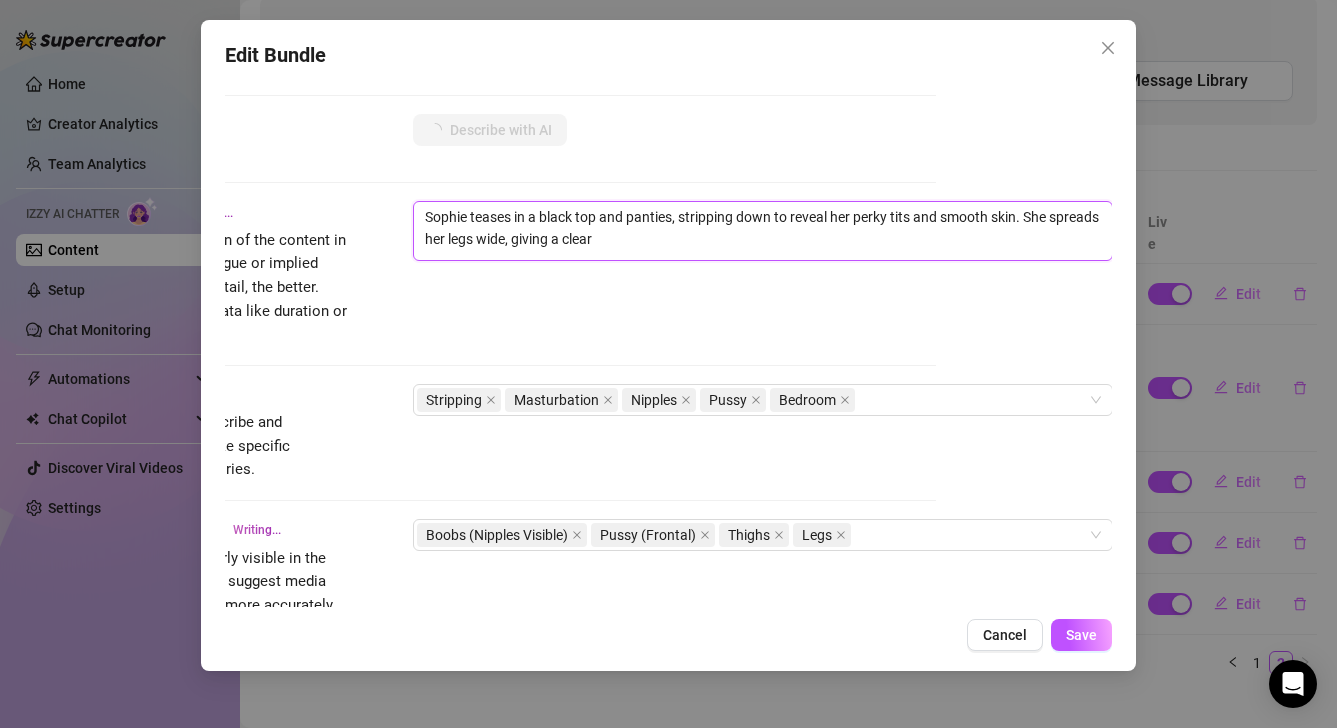 type on "Sophie teases in a black top and panties, stripping down to reveal her perky tits and smooth skin. She spreads her legs wide, giving a clear view" 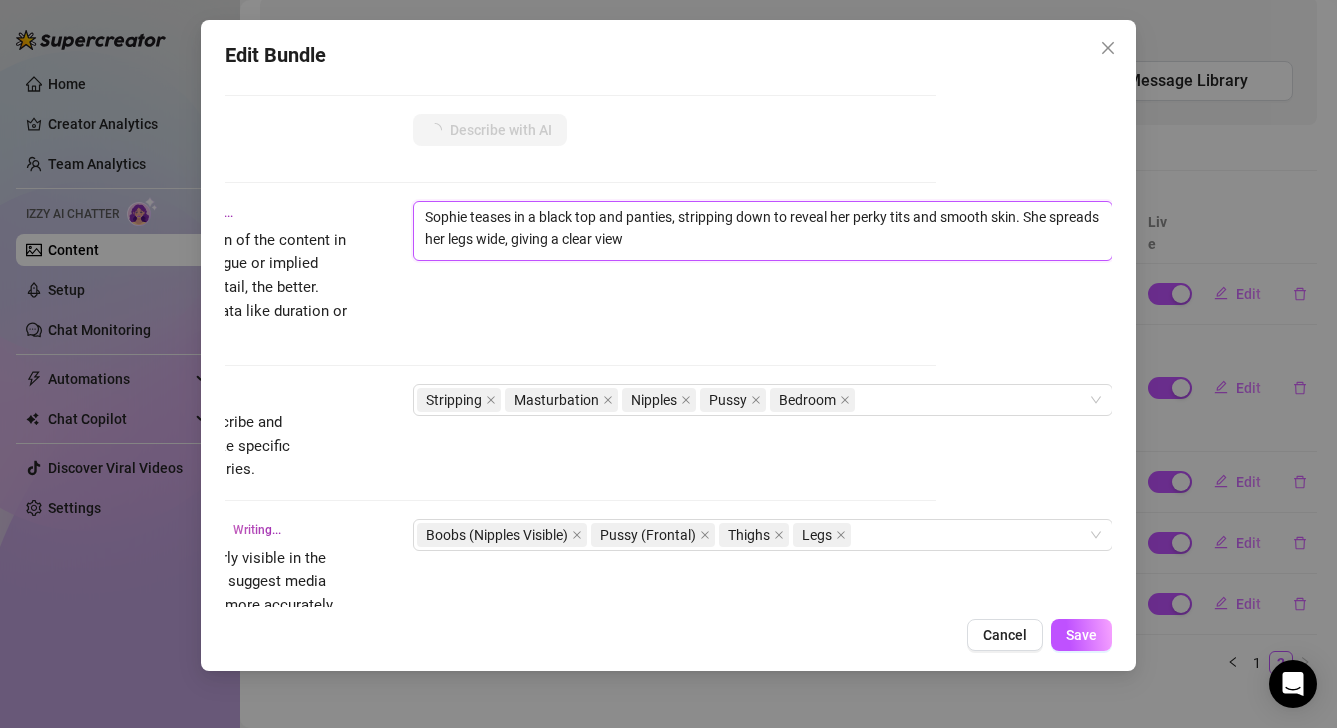 type on "Sophie teases in a black top and panties, stripping down to reveal her perky tits and smooth skin. She spreads her legs wide, giving a clear view of" 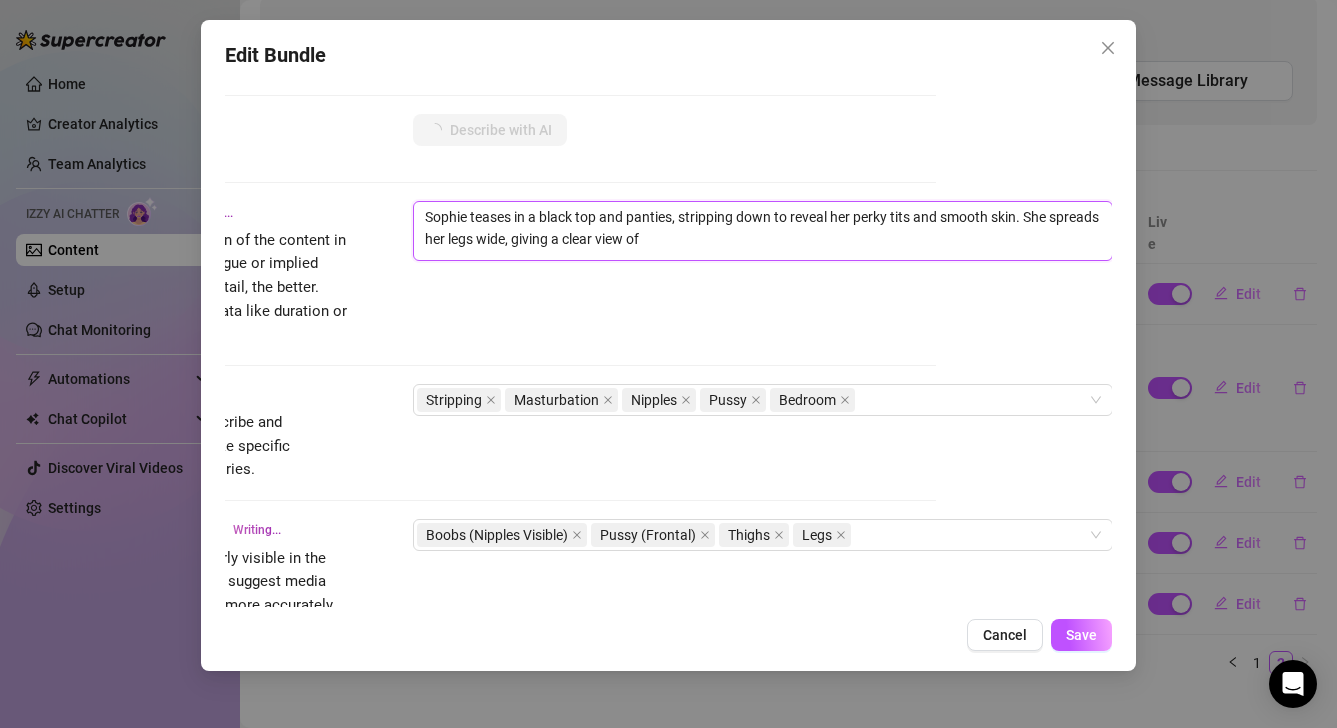 type on "Sophie teases in a black top and panties, stripping down to reveal her perky tits and smooth skin. She spreads her legs wide, giving a clear view of her" 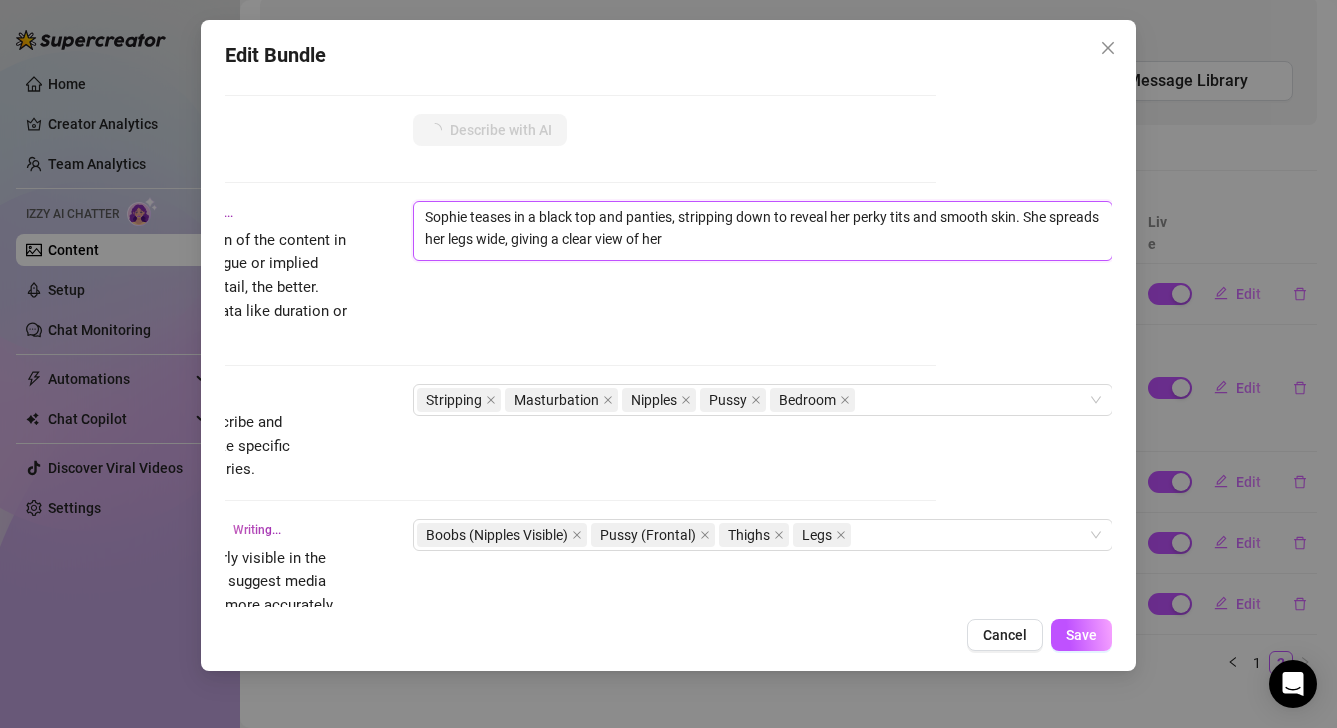 type on "Sophie teases in a black top and panties, stripping down to reveal her perky tits and smooth skin. She spreads her legs wide, giving a clear view of her pussy" 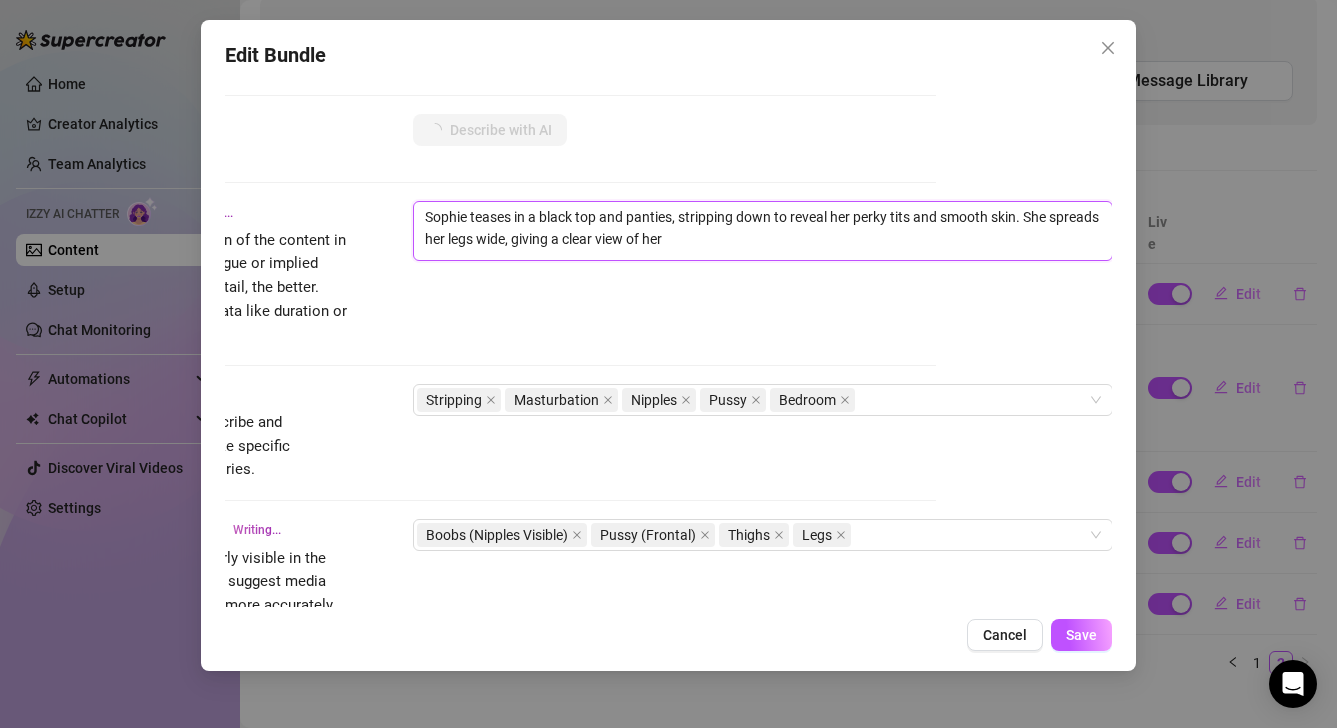type on "Sophie teases in a black top and panties, stripping down to reveal her perky tits and smooth skin. She spreads her legs wide, giving a clear view of her pussy" 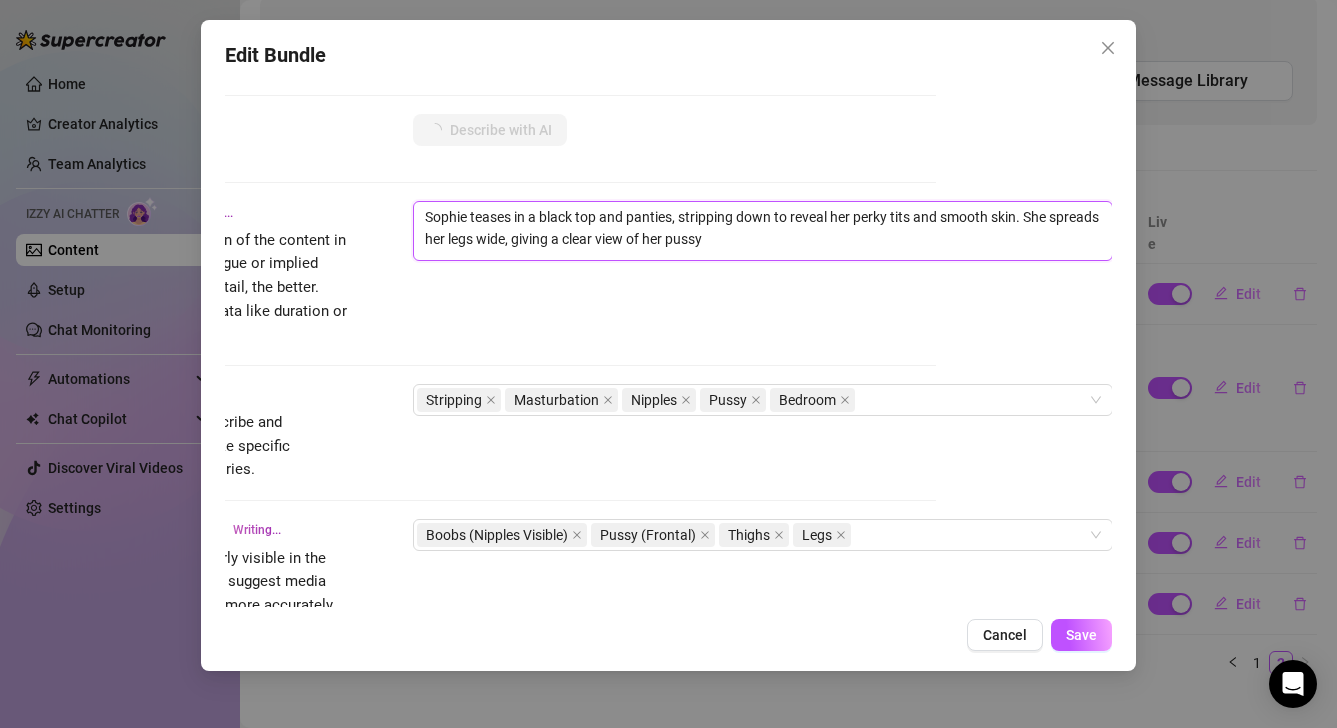 type on "[NAME] teases in a black top and panties, stripping down to reveal her perky tits and smooth skin. She spreads her legs wide, giving a clear view of her pussy as" 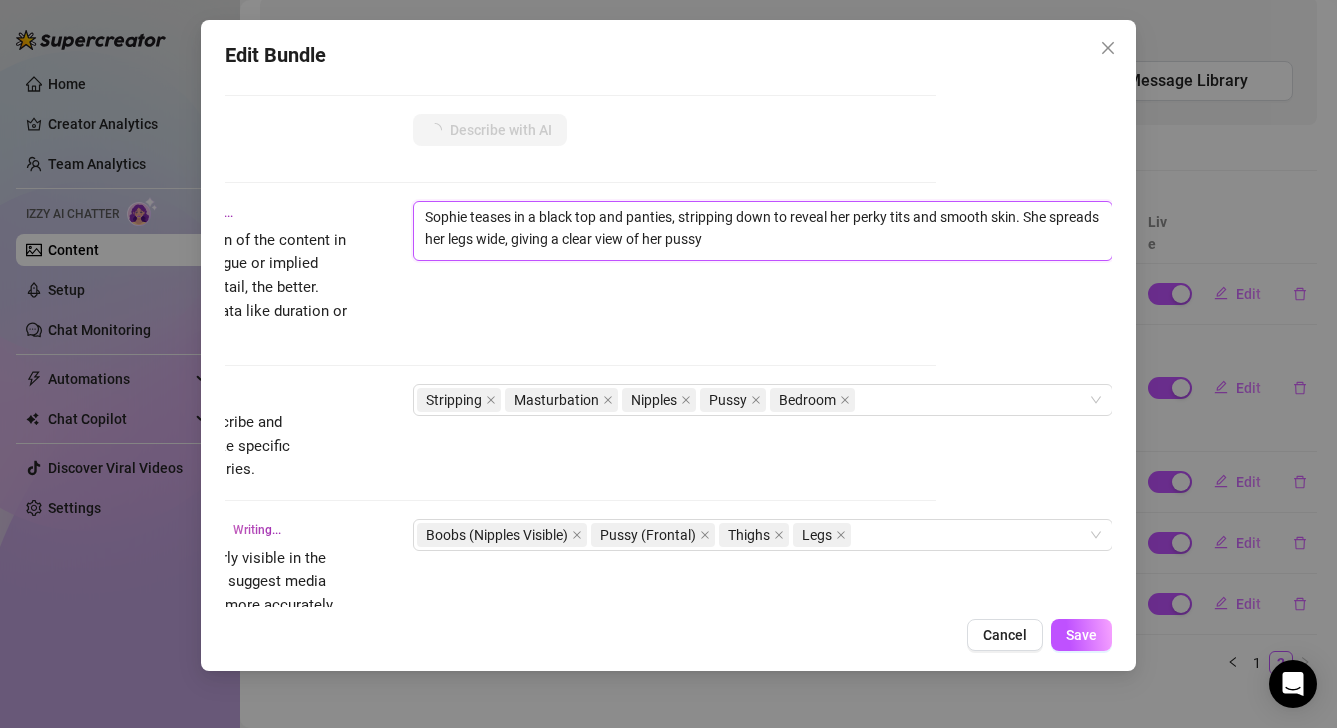 type on "[NAME] teases in a black top and panties, stripping down to reveal her perky tits and smooth skin. She spreads her legs wide, giving a clear view of her pussy as" 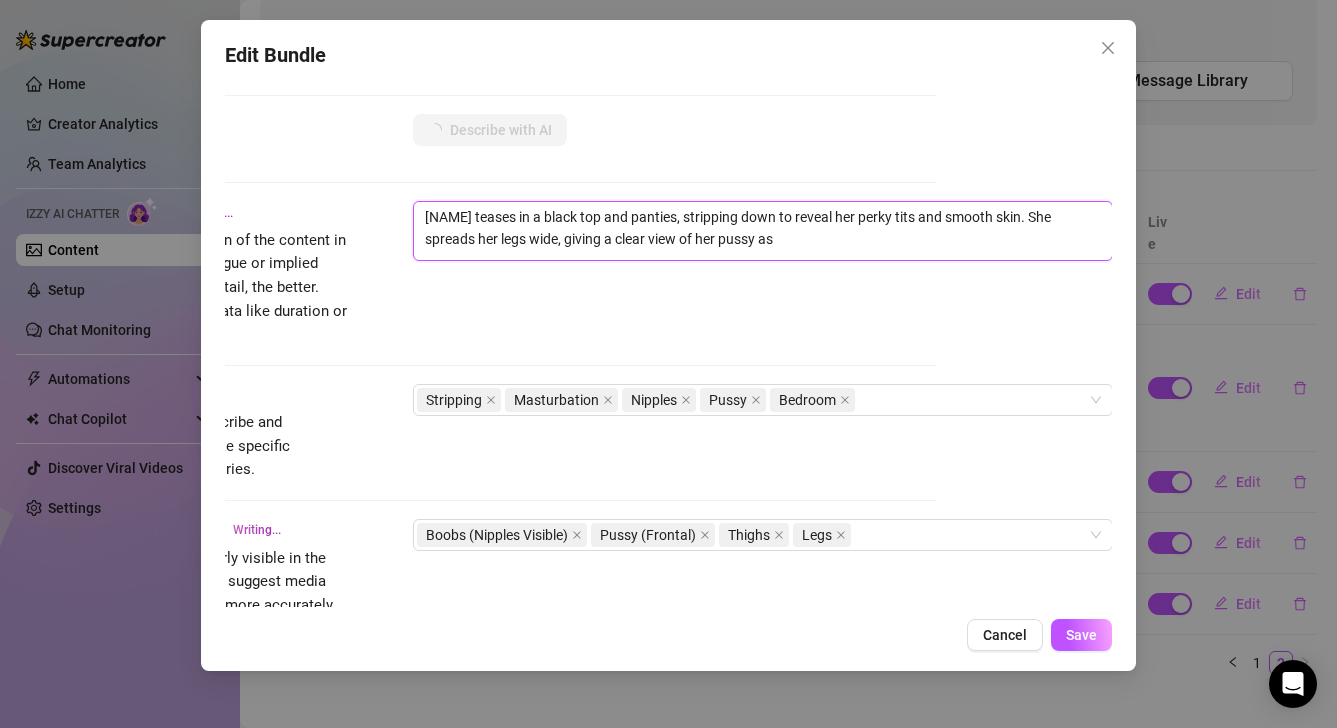 type on "Sophie teases in a black top and panties, stripping down to reveal her perky tits and smooth skin. She spreads her legs wide, giving a clear view of her pussy as she" 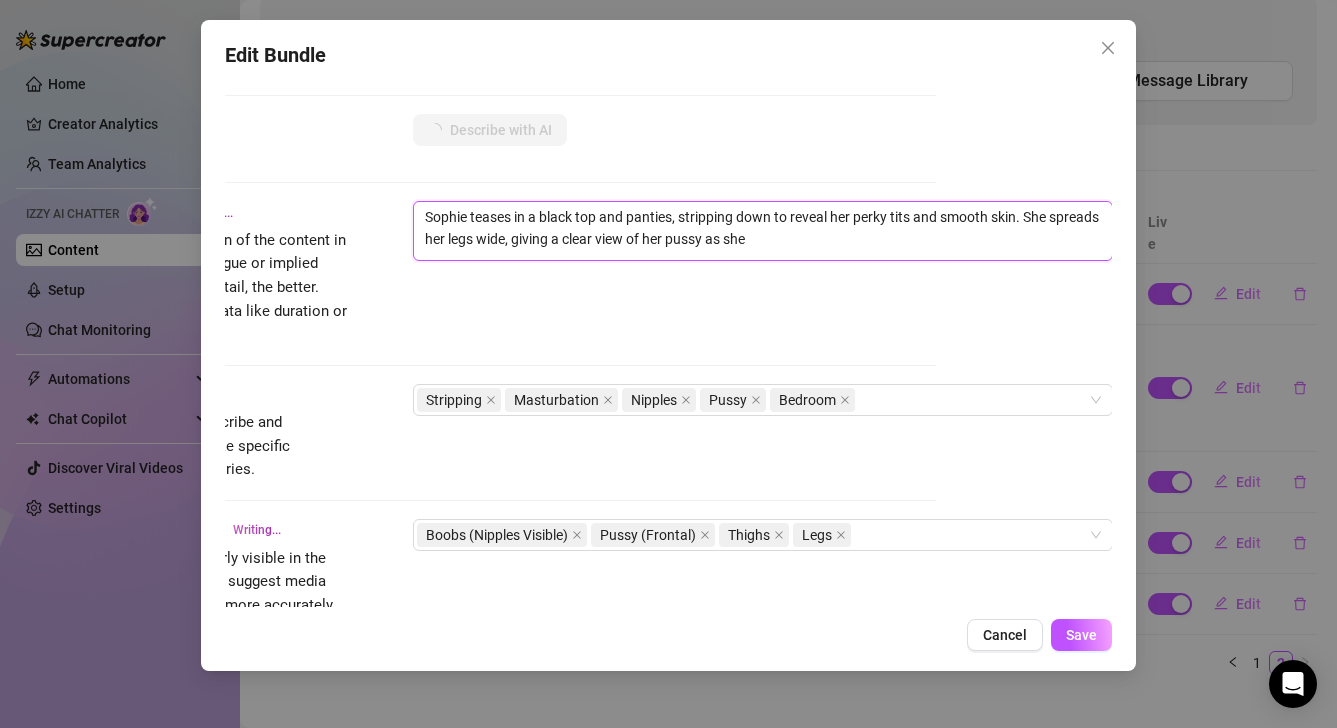 type on "[NAME] teases in a black top and panties, stripping down to reveal her perky tits and smooth skin. She spreads her legs wide, giving a clear view of her pussy as she plays" 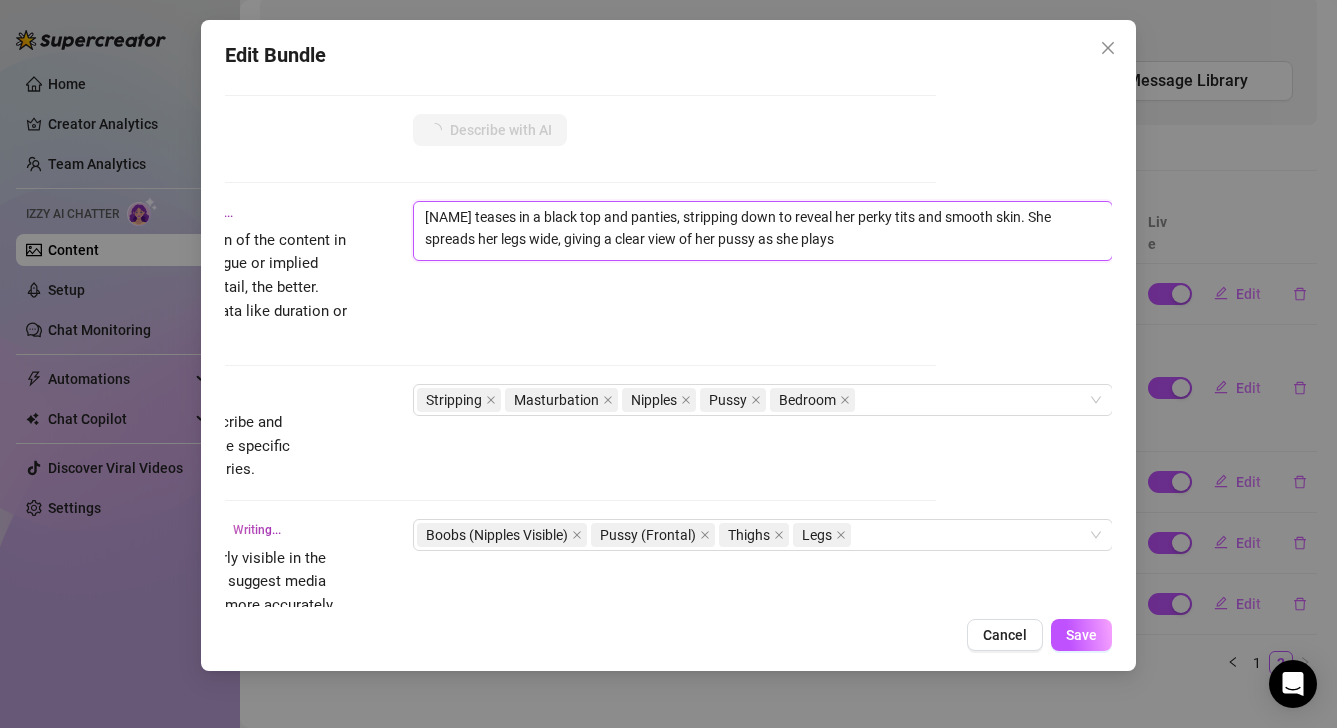 type on "[NAME] teases in a black top and panties, stripping down to reveal her perky tits and smooth skin. She spreads her legs wide, giving a clear view of her pussy as she plays with" 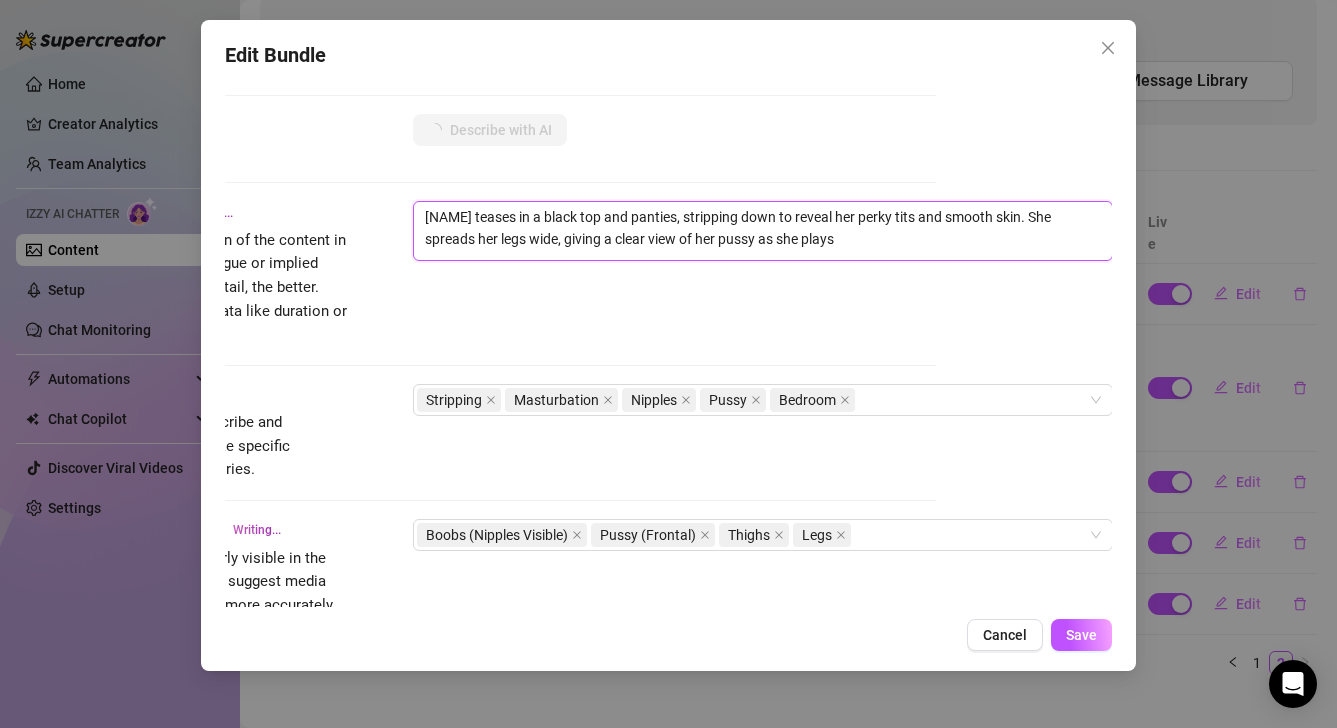 type on "[NAME] teases in a black top and panties, stripping down to reveal her perky tits and smooth skin. She spreads her legs wide, giving a clear view of her pussy as she plays with" 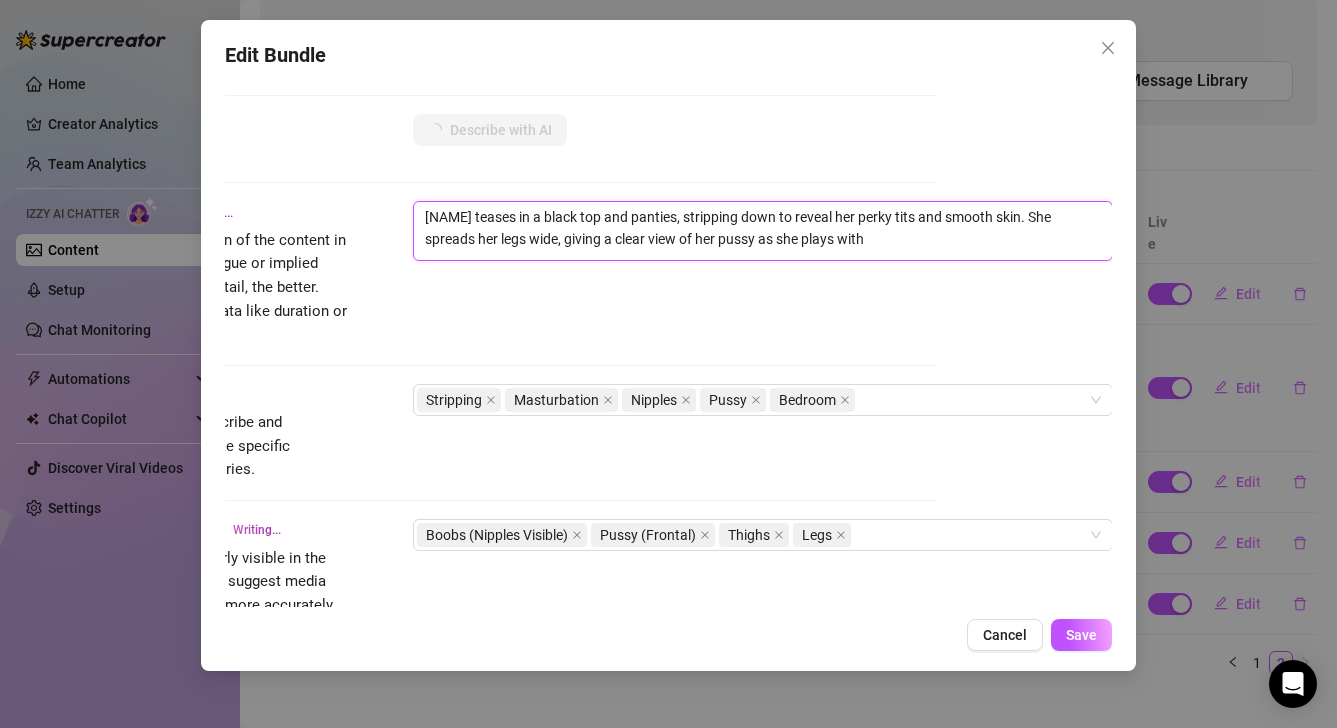 type on "[NAME] teases in a black top and panties, stripping down to reveal her perky tits and smooth skin. She spreads her legs wide, giving a clear view of her pussy as she plays with herself," 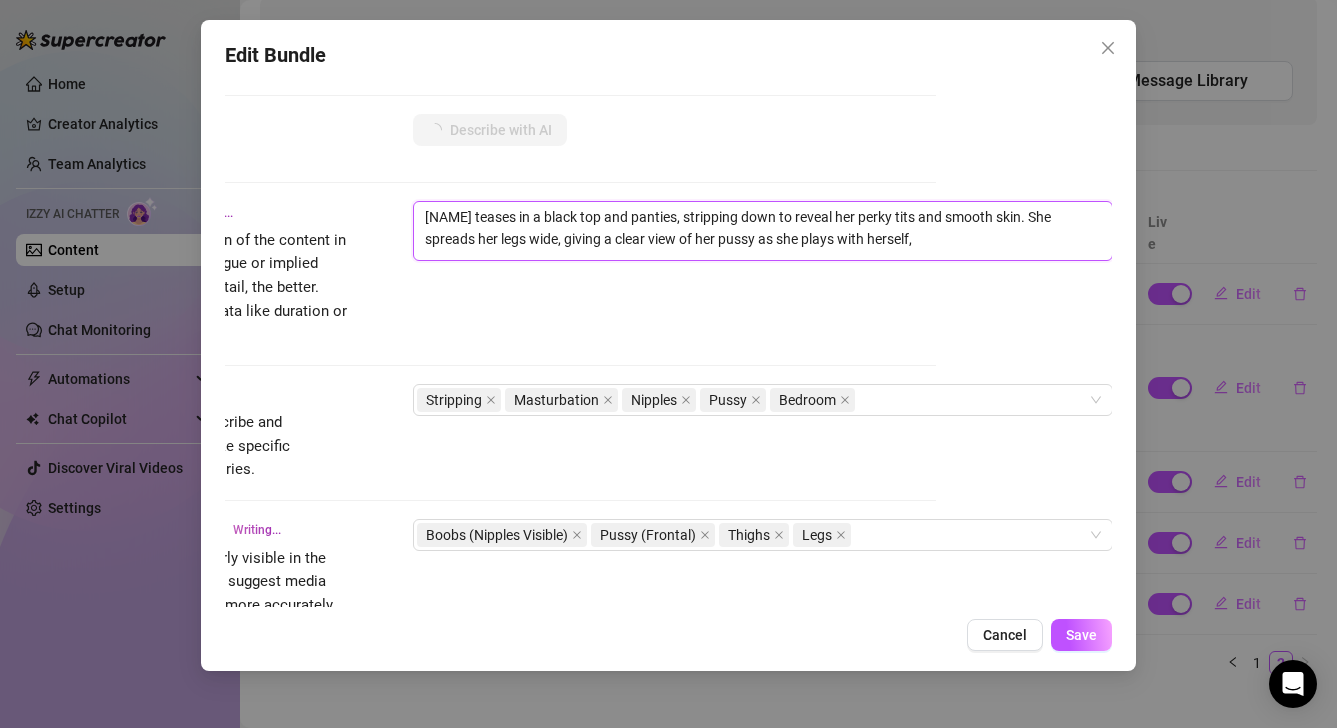 type on "Sophie teases in a black top and panties, stripping down to reveal her perky tits and smooth skin. She spreads her legs wide, giving a clear view of her pussy as she plays with herself, fingers" 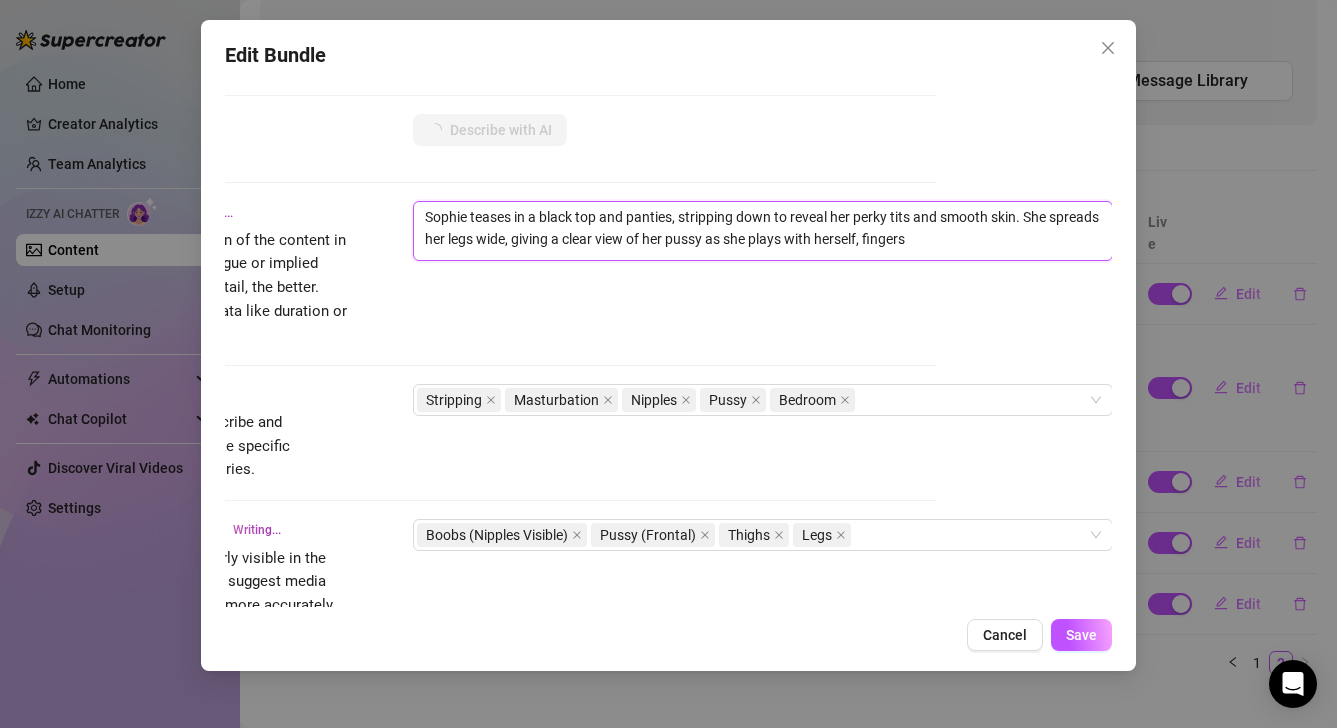 type on "Sophie teases in a black top and panties, stripping down to reveal her perky tits and smooth skin. She spreads her legs wide, giving a clear view of her pussy as she plays with herself, fingers teasing" 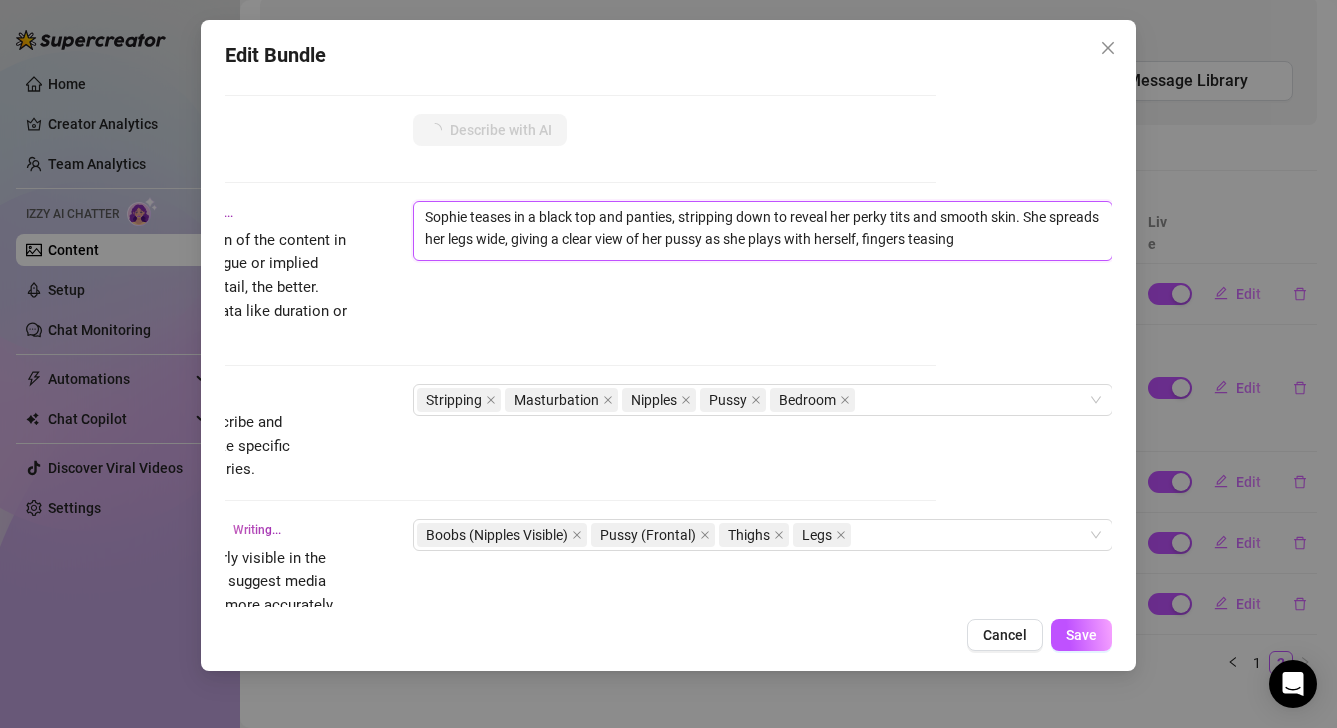 type on "Sophie teases in a black top and panties, stripping down to reveal her perky tits and smooth skin. She spreads her legs wide, giving a clear view of her pussy as she plays with herself, fingers teasing her" 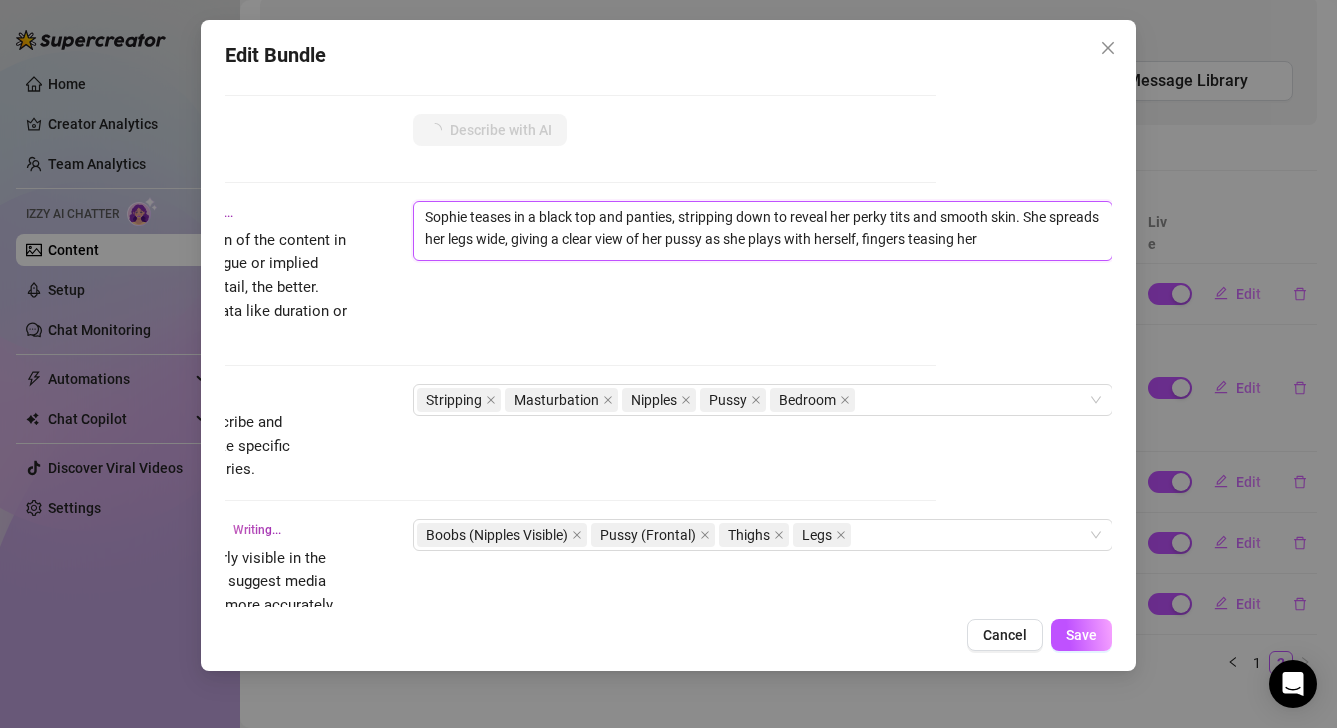 type on "[NAME] teases in a black top and panties, stripping down to reveal her perky tits and smooth skin. She spreads her legs wide, giving a clear view of her pussy as she plays with herself, fingers teasing her clit." 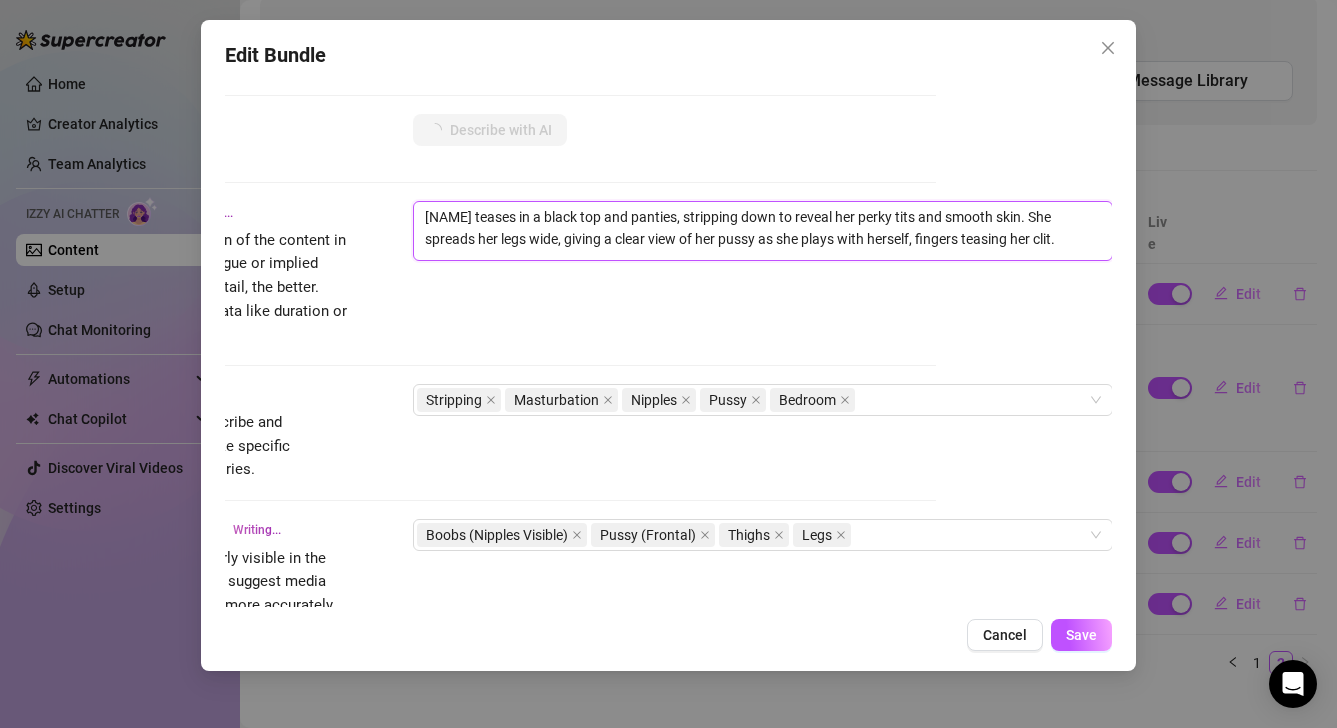 type on "[NAME] teases in a black top and panties, stripping down to reveal her perky tits and smooth skin. She spreads her legs wide, giving a clear view of her pussy as she plays with herself, fingers teasing her clit. The" 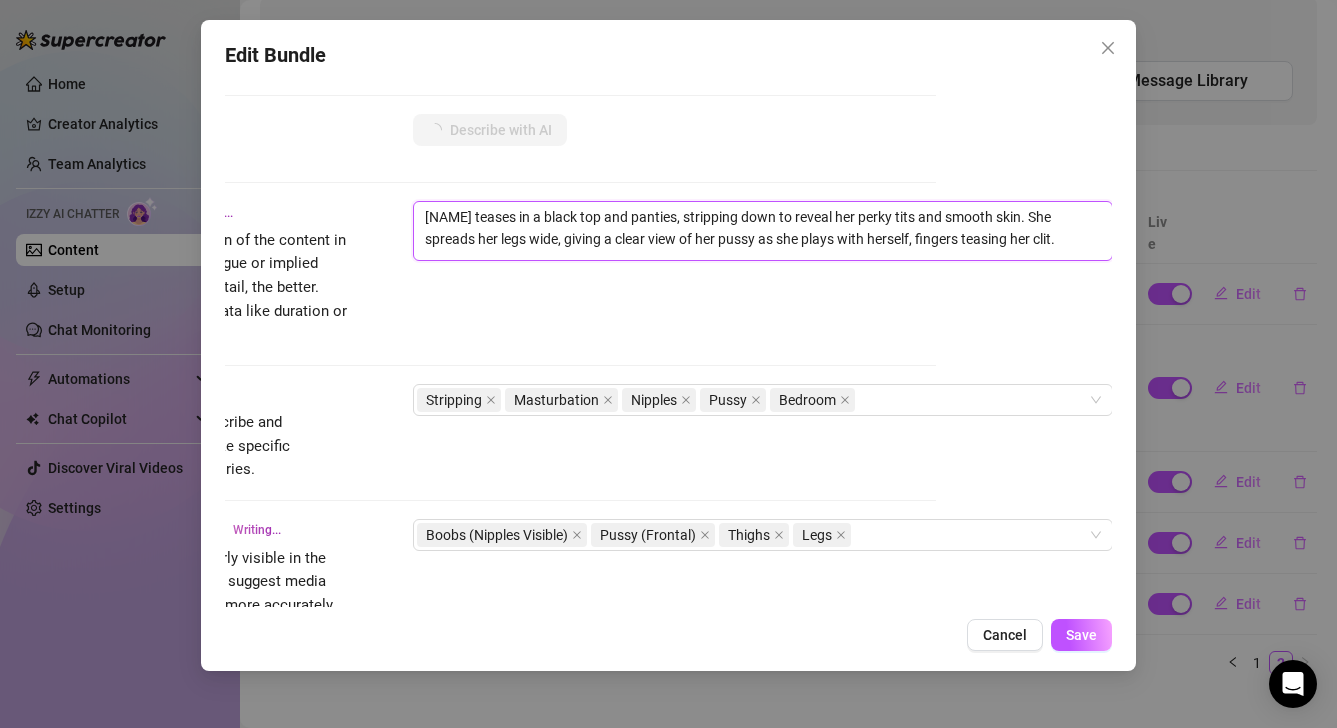 type on "[NAME] teases in a black top and panties, stripping down to reveal her perky tits and smooth skin. She spreads her legs wide, giving a clear view of her pussy as she plays with herself, fingers teasing her clit. The" 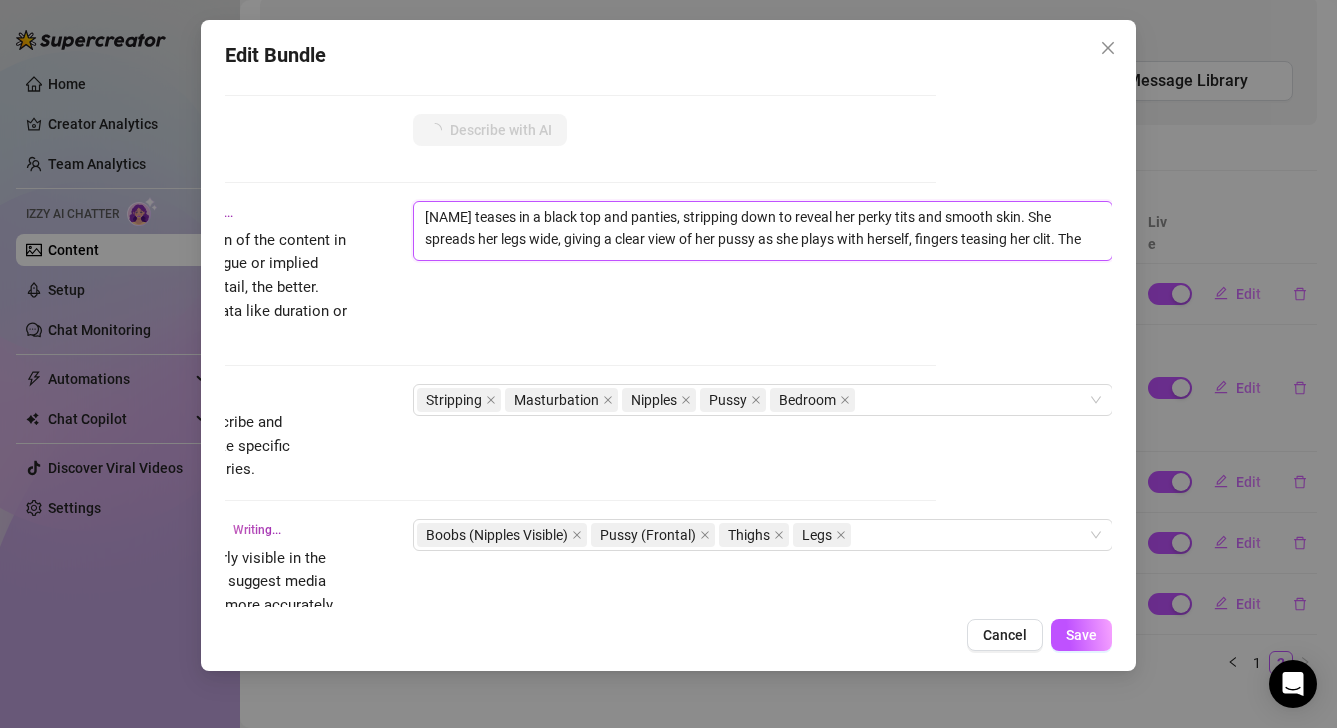 type on "[NAME] teases in a black top and panties, stripping down to reveal her perky tits and smooth skin. She spreads her legs wide, giving a clear view of her pussy as she plays with herself, fingers teasing her clit. The intimate" 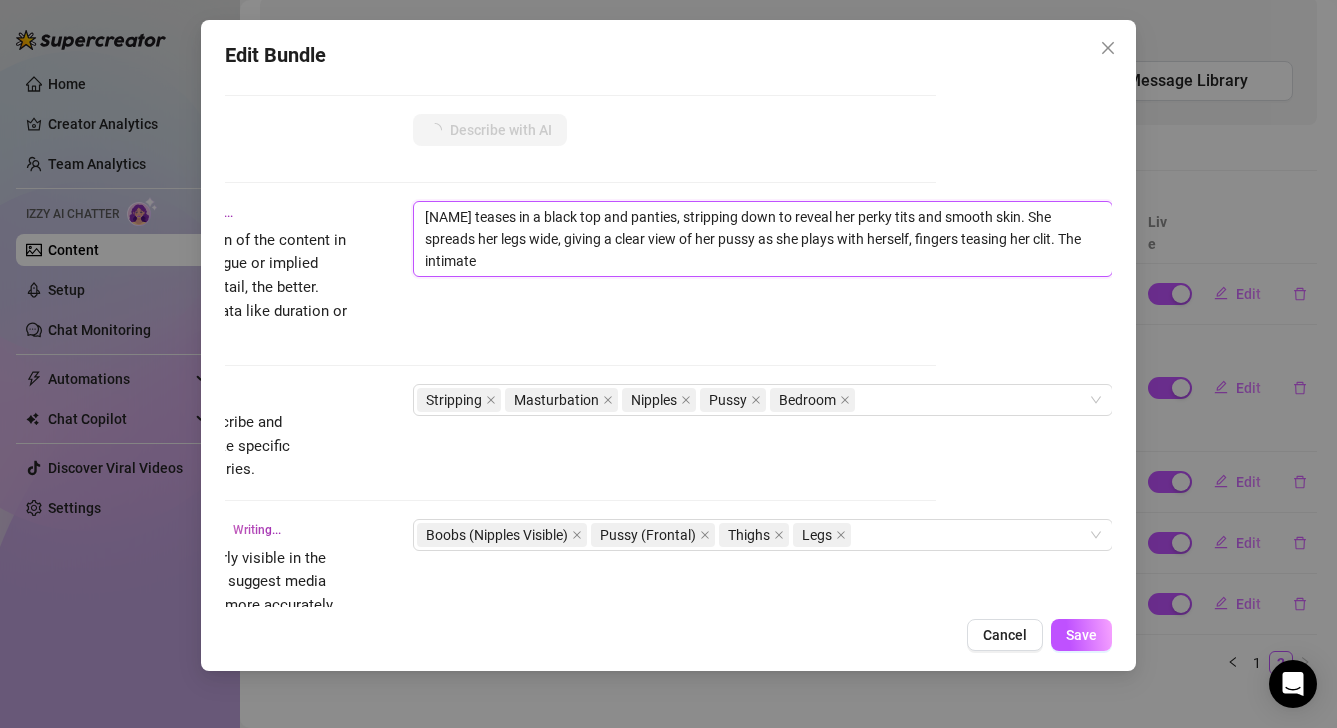 type on "Sophie teases in a black top and panties, stripping down to reveal her perky tits and smooth skin. She spreads her legs wide, giving a clear view of her pussy as she plays with herself, fingers teasing her clit. The intimate bedroom" 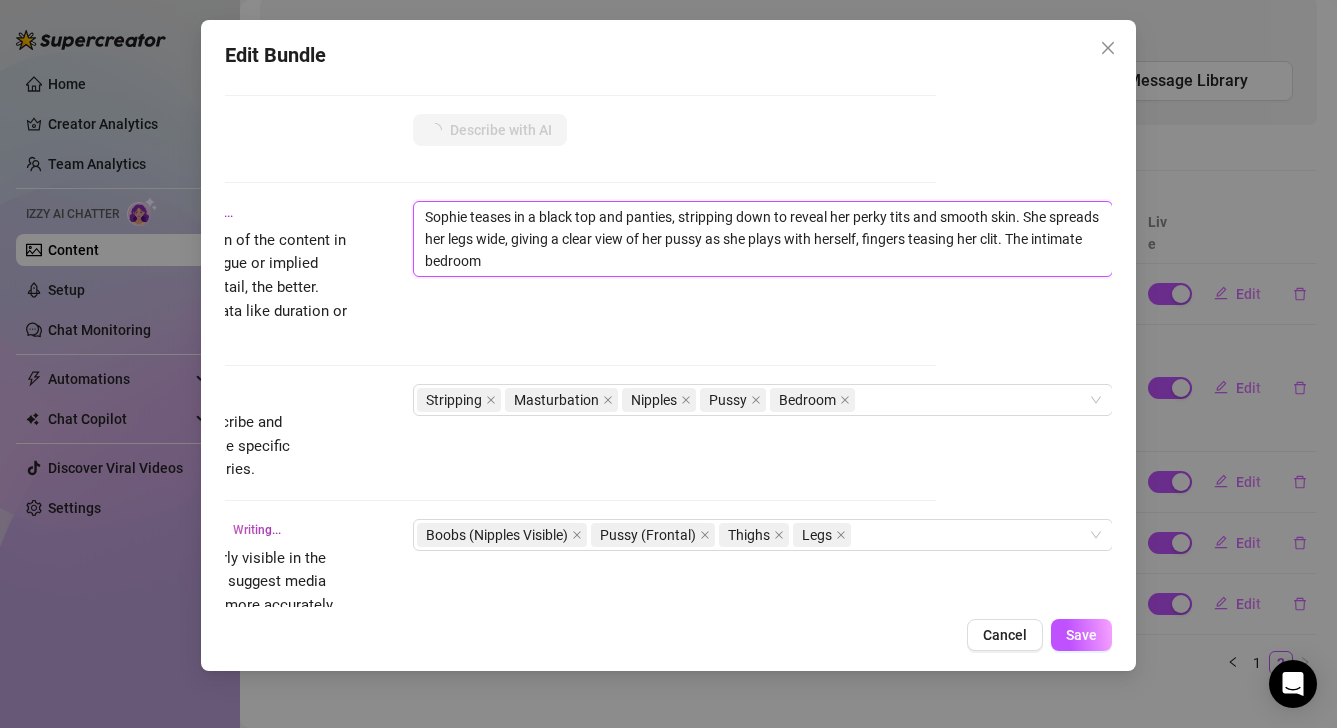 type on "Sophie teases in a black top and panties, stripping down to reveal her perky tits and smooth skin. She spreads her legs wide, giving a clear view of her pussy as she plays with herself, fingers teasing her clit. The intimate bedroom setting" 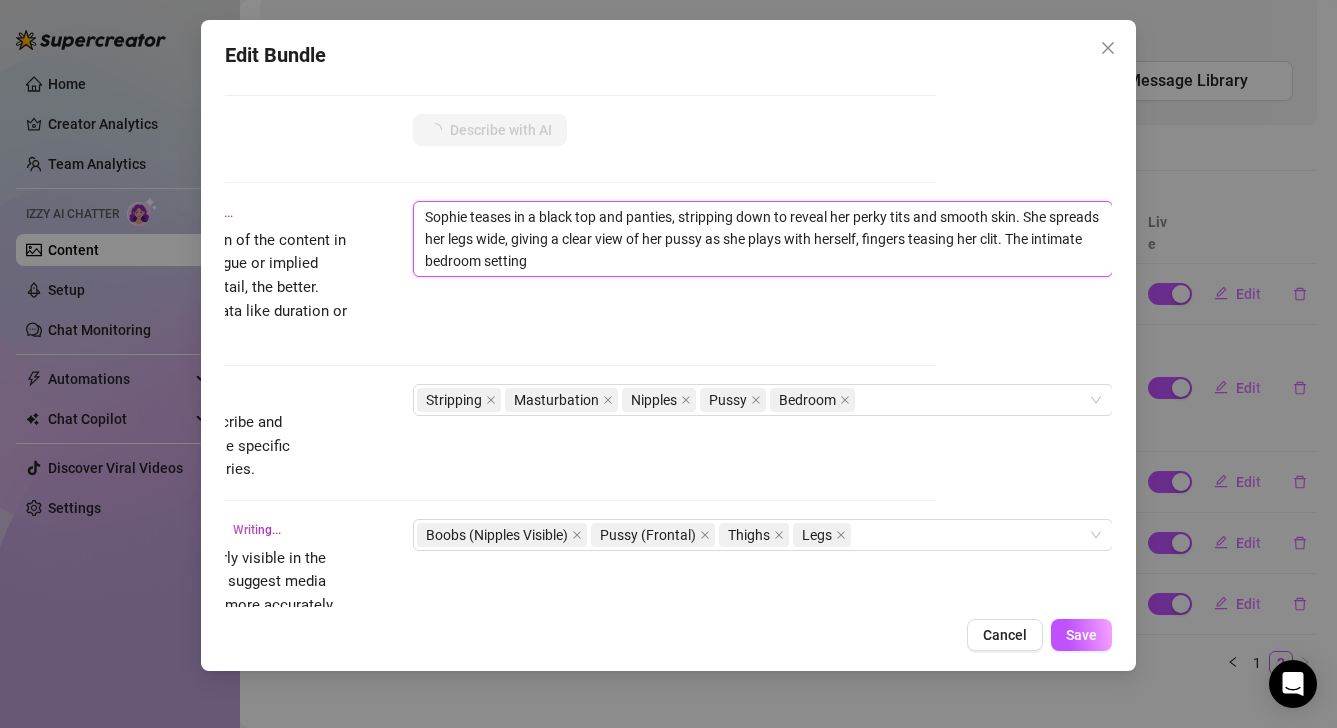 type on "[NAME] teases in a black top and panties, stripping down to reveal her perky tits and smooth skin. She spreads her legs wide, giving a clear view of her pussy as she plays with herself, fingers teasing her clit. The intimate bedroom setting adds" 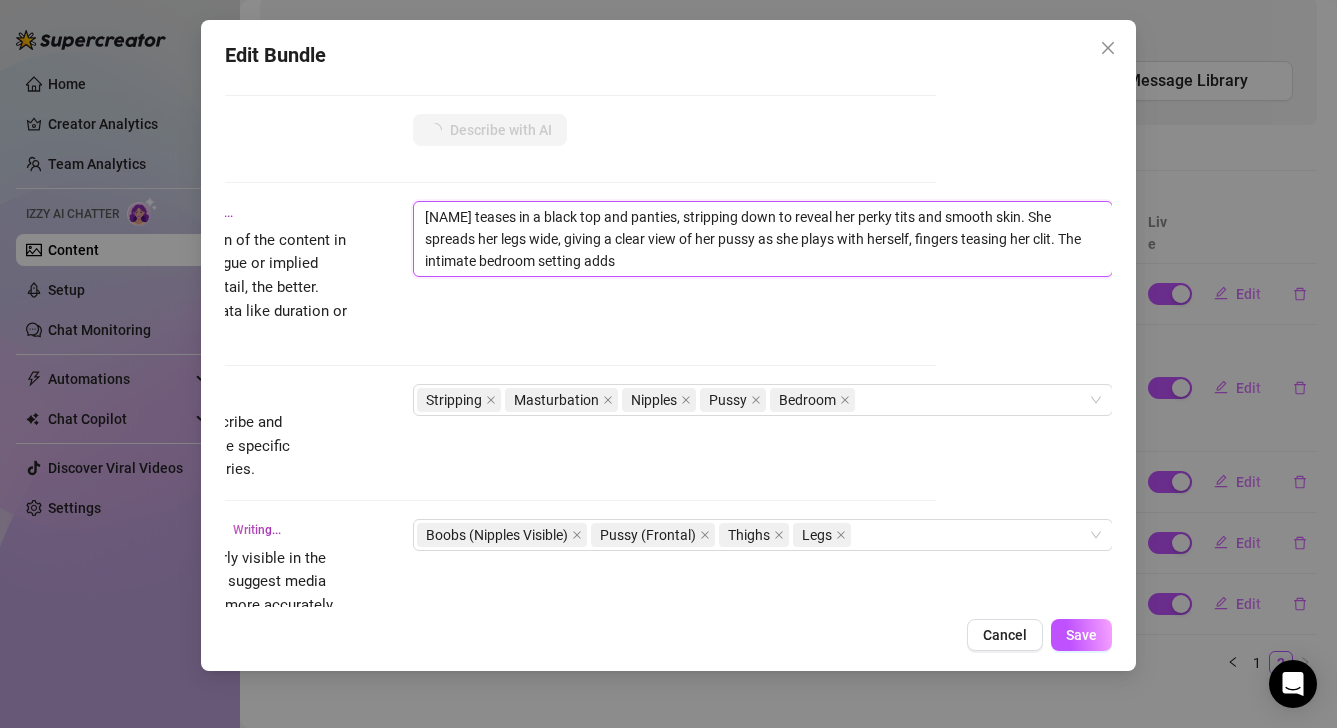 type on "[NAME] teases in a black top and panties, stripping down to reveal her perky tits and smooth skin. She spreads her legs wide, giving a clear view of her pussy as she plays with herself, fingers teasing her clit. The intimate bedroom setting adds to" 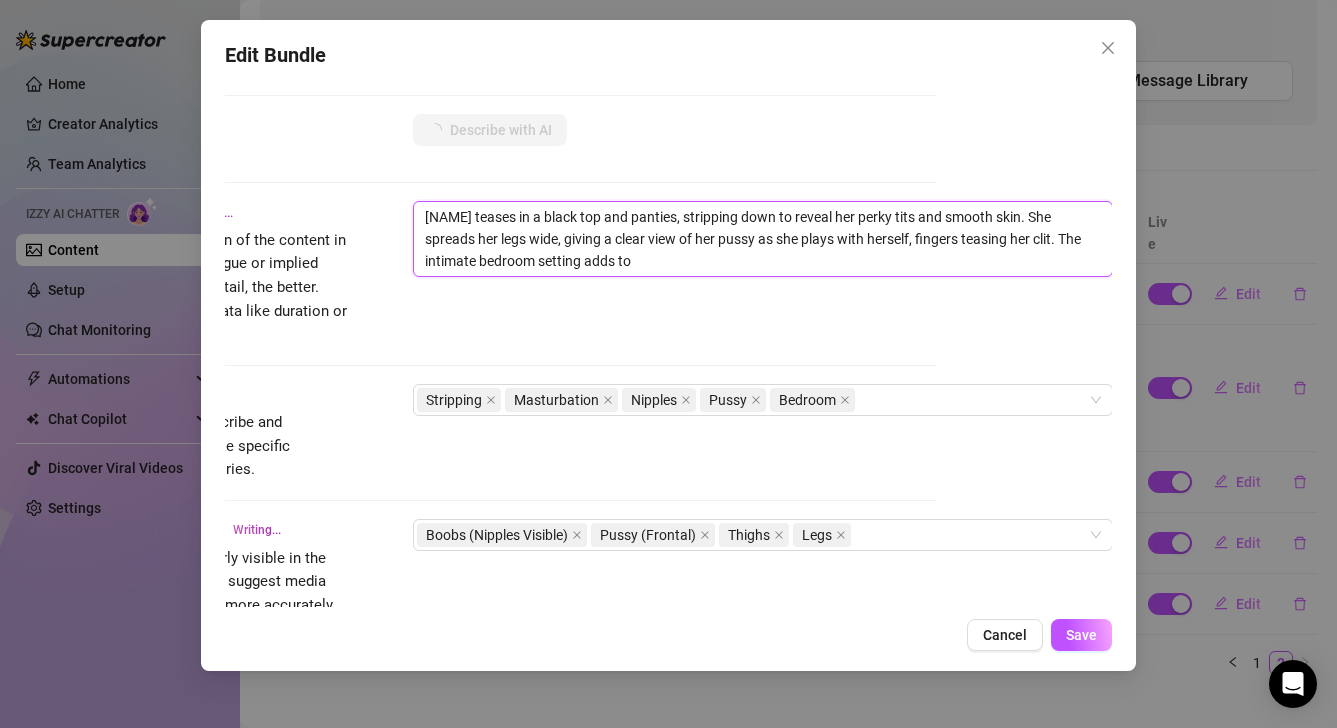 type on "Sophie teases in a black top and panties, stripping down to reveal her perky tits and smooth skin. She spreads her legs wide, giving a clear view of her pussy as she plays with herself, fingers teasing her clit. The intimate bedroom setting adds to the" 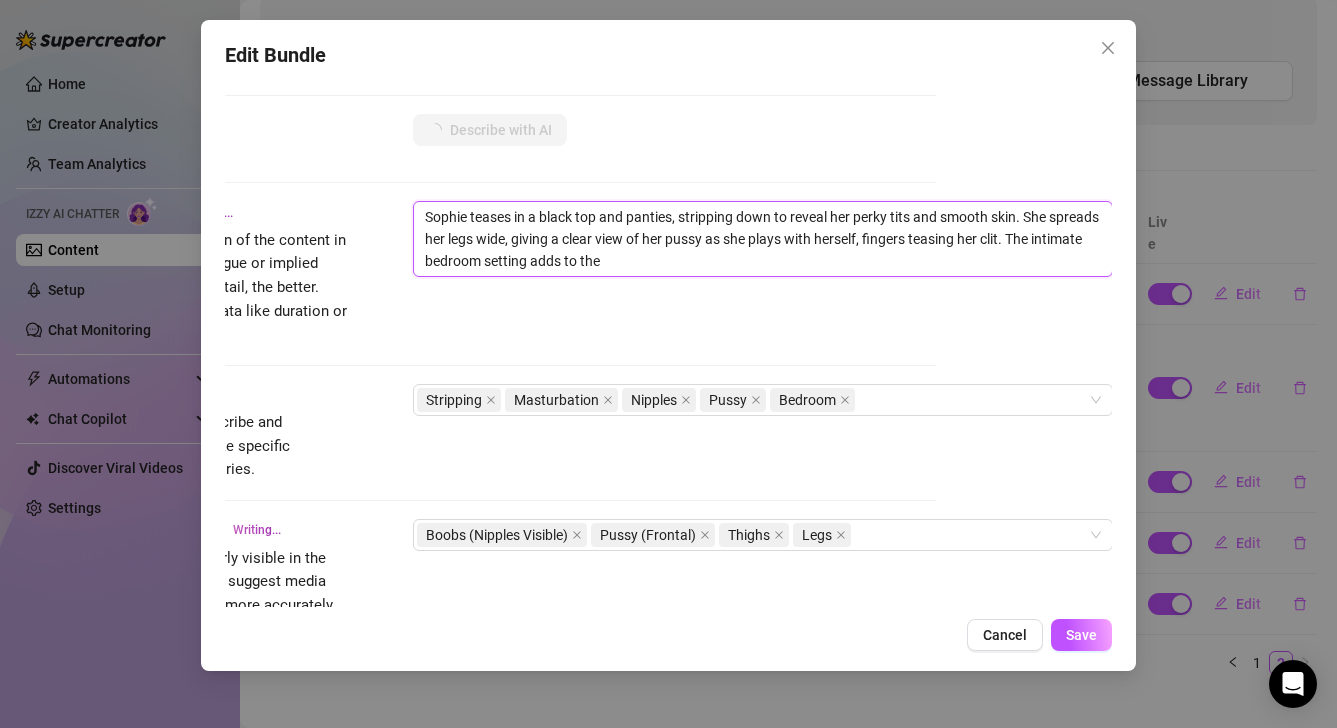 type on "Sophie teases in a black top and panties, stripping down to reveal her perky tits and smooth skin. She spreads her legs wide, giving a clear view of her pussy as she plays with herself, fingers teasing her clit. The intimate bedroom setting adds to the allure," 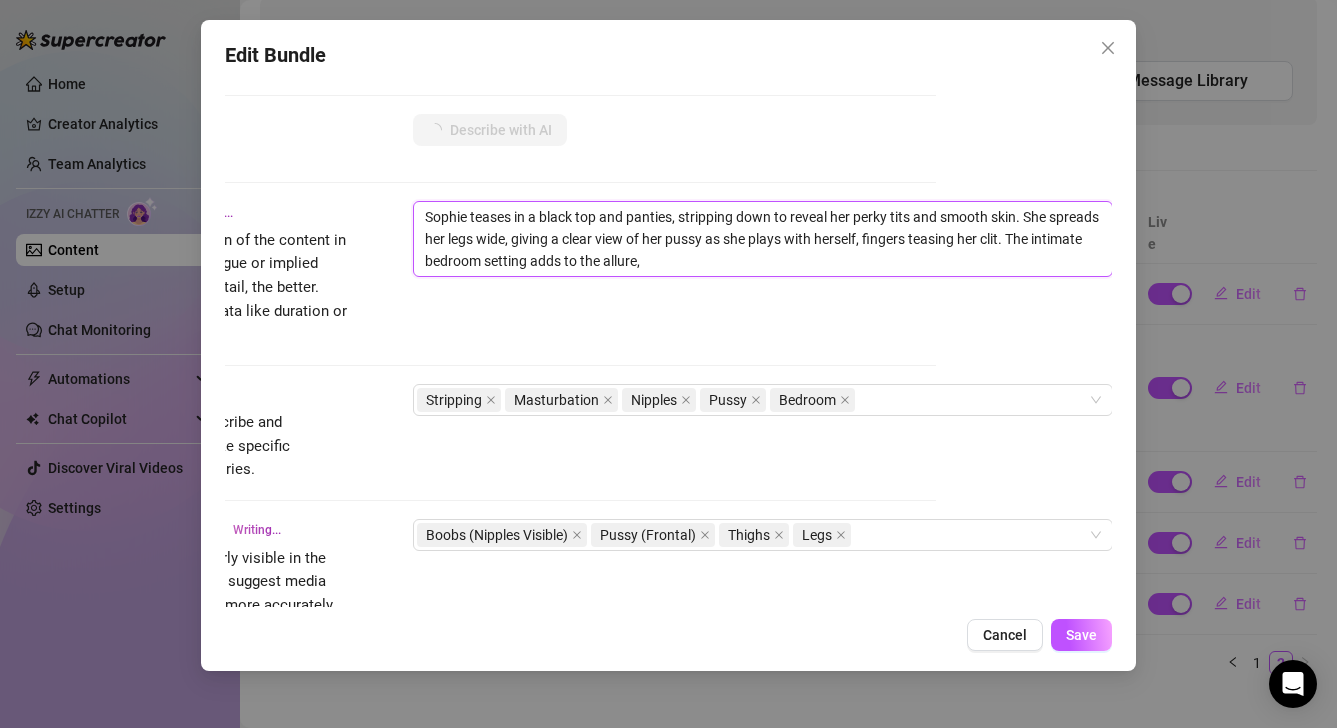 type on "[NAME] teases in a black top and panties, stripping down to reveal her perky tits and smooth skin. She spreads her legs wide, giving a clear view of her pussy as she plays with herself, fingers teasing her clit. The intimate bedroom setting adds to the allure, with" 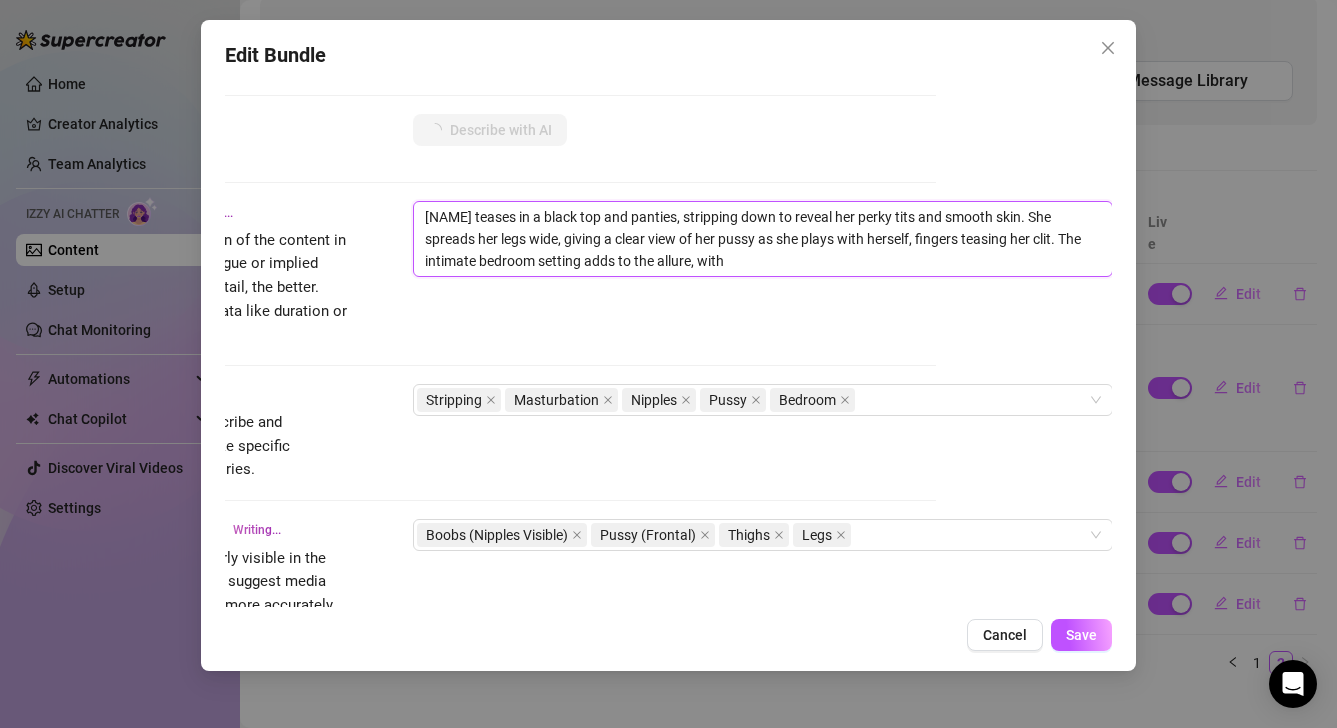 type on "[NAME] teases in a black top and panties, stripping down to reveal her perky tits and smooth skin. She spreads her legs wide, giving a clear view of her pussy as she plays with herself, fingers teasing her clit. The intimate bedroom setting adds to the allure, with close-ups" 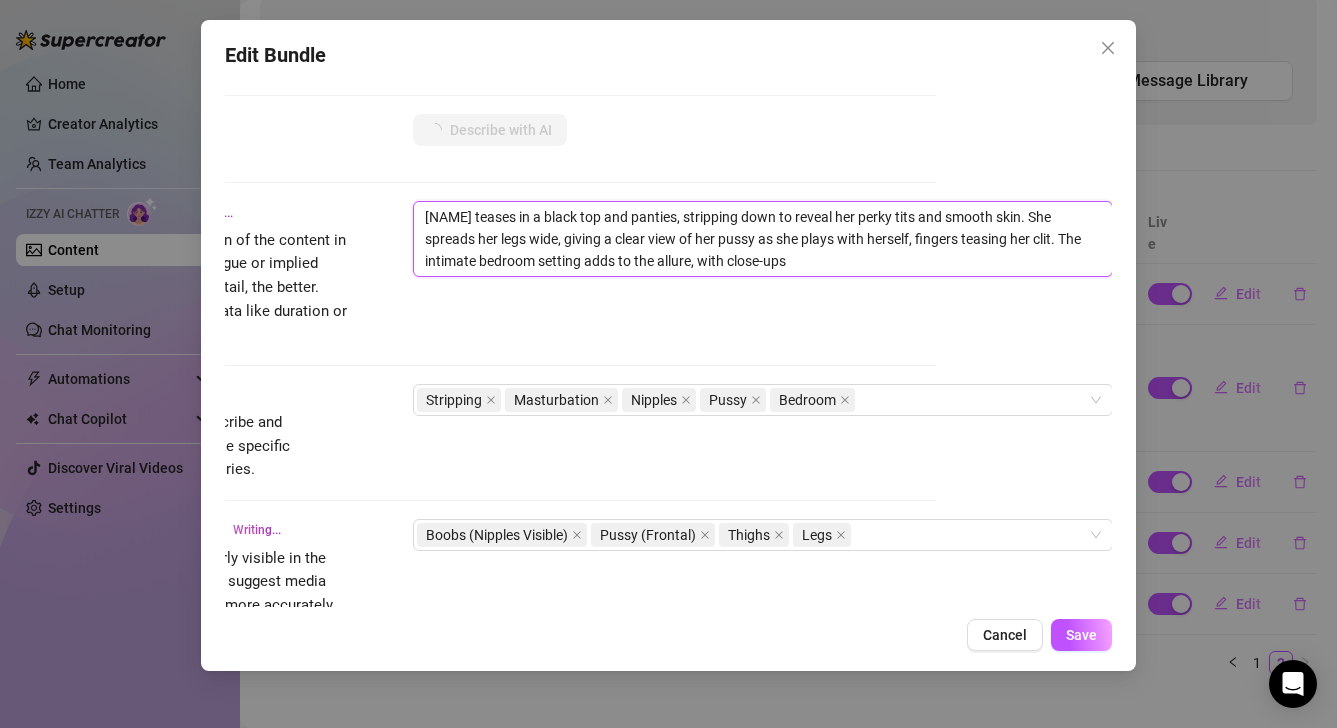 type on "[NAME] teases in a black top and panties, stripping down to reveal her perky tits and smooth skin. She spreads her legs wide, giving a clear view of her pussy as she plays with herself, fingers teasing her clit. The intimate bedroom setting adds to the allure, with close-ups of her" 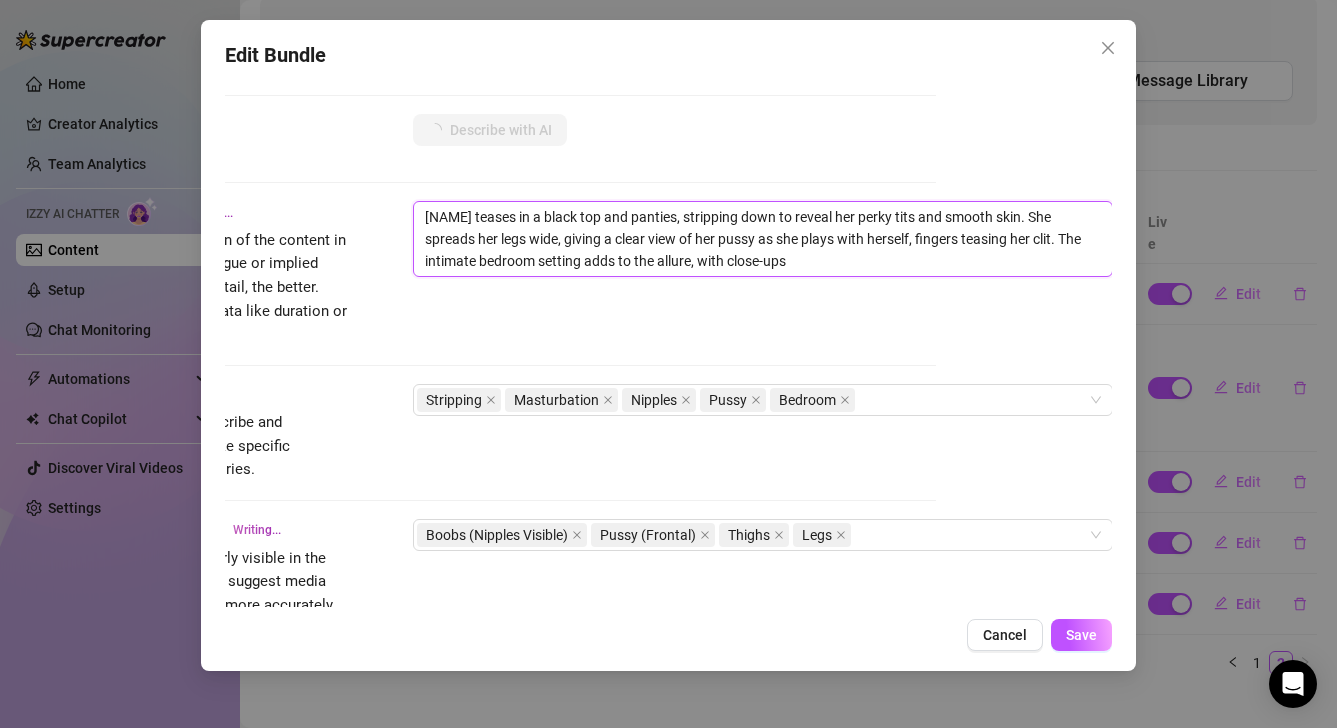 type on "[NAME] teases in a black top and panties, stripping down to reveal her perky tits and smooth skin. She spreads her legs wide, giving a clear view of her pussy as she plays with herself, fingers teasing her clit. The intimate bedroom setting adds to the allure, with close-ups of her" 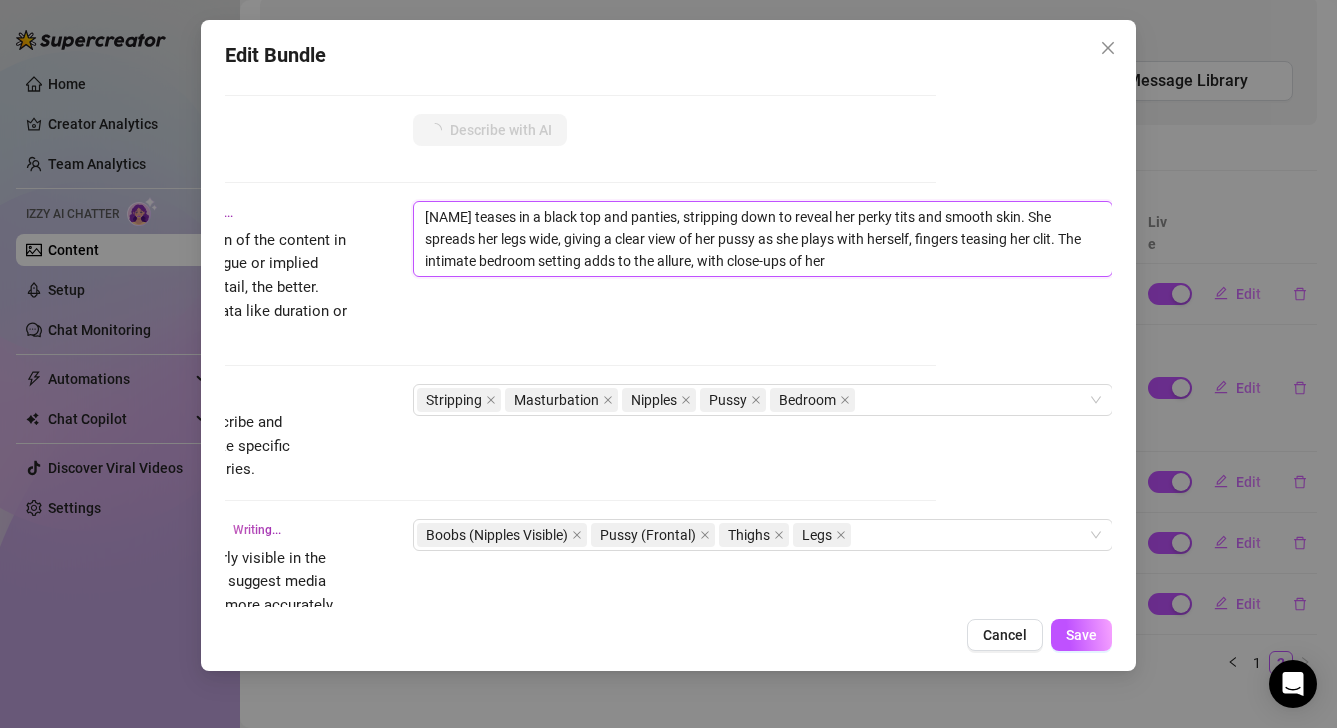 type on "[NAME] teases in a black top and panties, stripping down to reveal her perky tits and smooth skin. She spreads her legs wide, giving a clear view of her pussy as she plays with herself, fingers teasing her clit. The intimate bedroom setting adds to the allure, with close-ups of her" 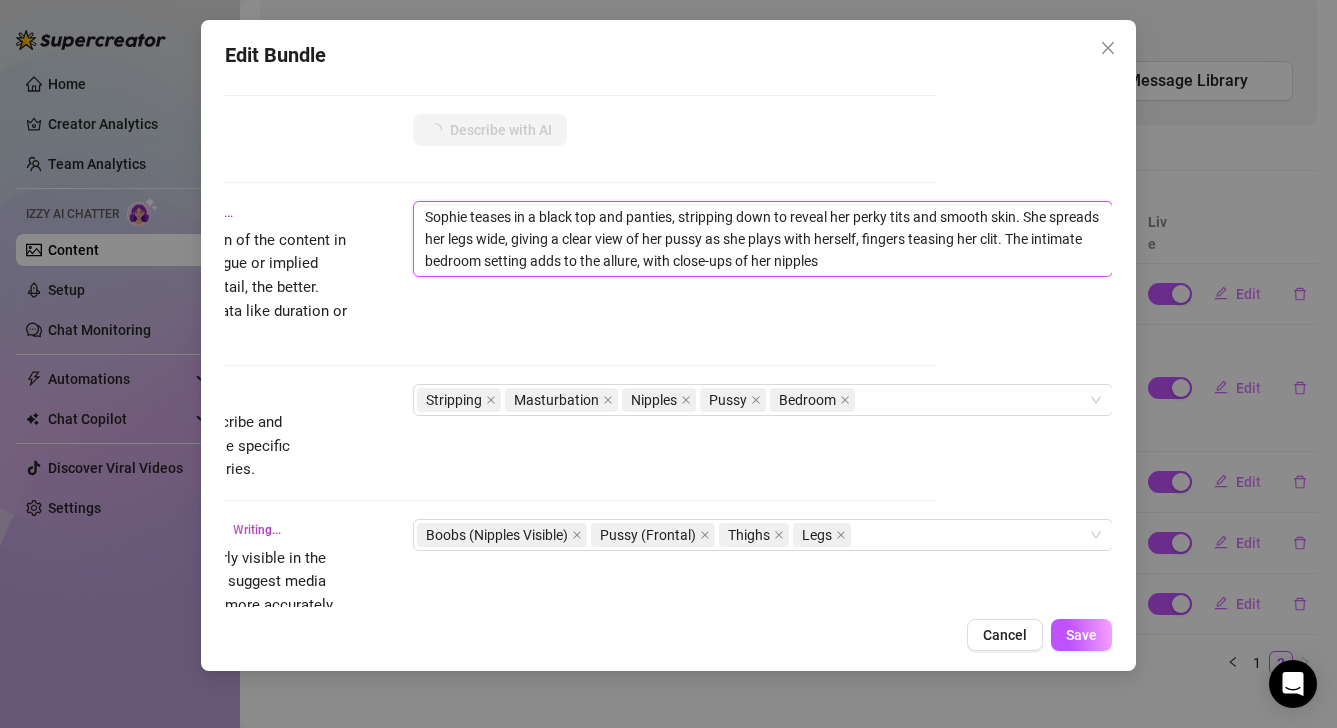 type on "[NAME] teases in a black top and panties, stripping down to reveal her perky tits and smooth skin. She spreads her legs wide, giving a clear view of her pussy as she plays with herself, fingers teasing her clit. The intimate bedroom setting adds to the allure, with close-ups of her nipples and" 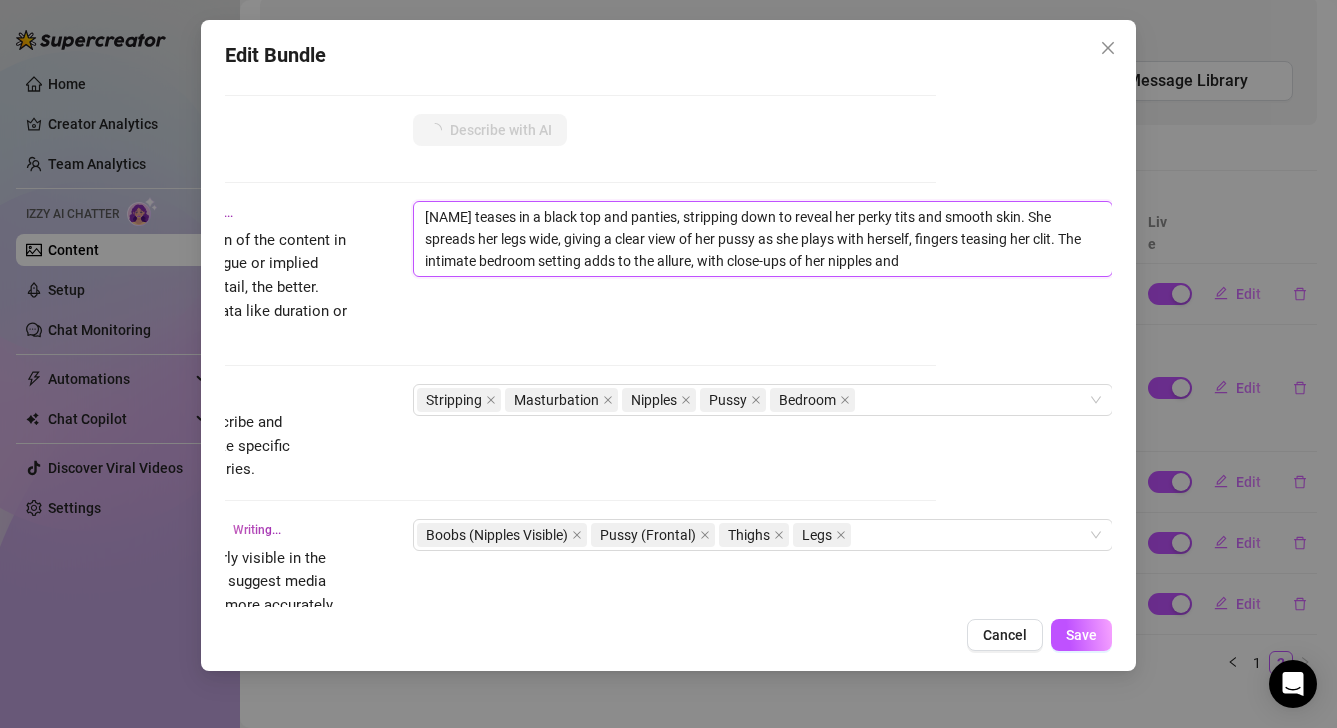 type on "Sophie teases in a black top and panties, stripping down to reveal her perky tits and smooth skin. She spreads her legs wide, giving a clear view of her pussy as she plays with herself, fingers teasing her clit. The intimate bedroom setting adds to the allure, with close-ups of her nipples and thighs" 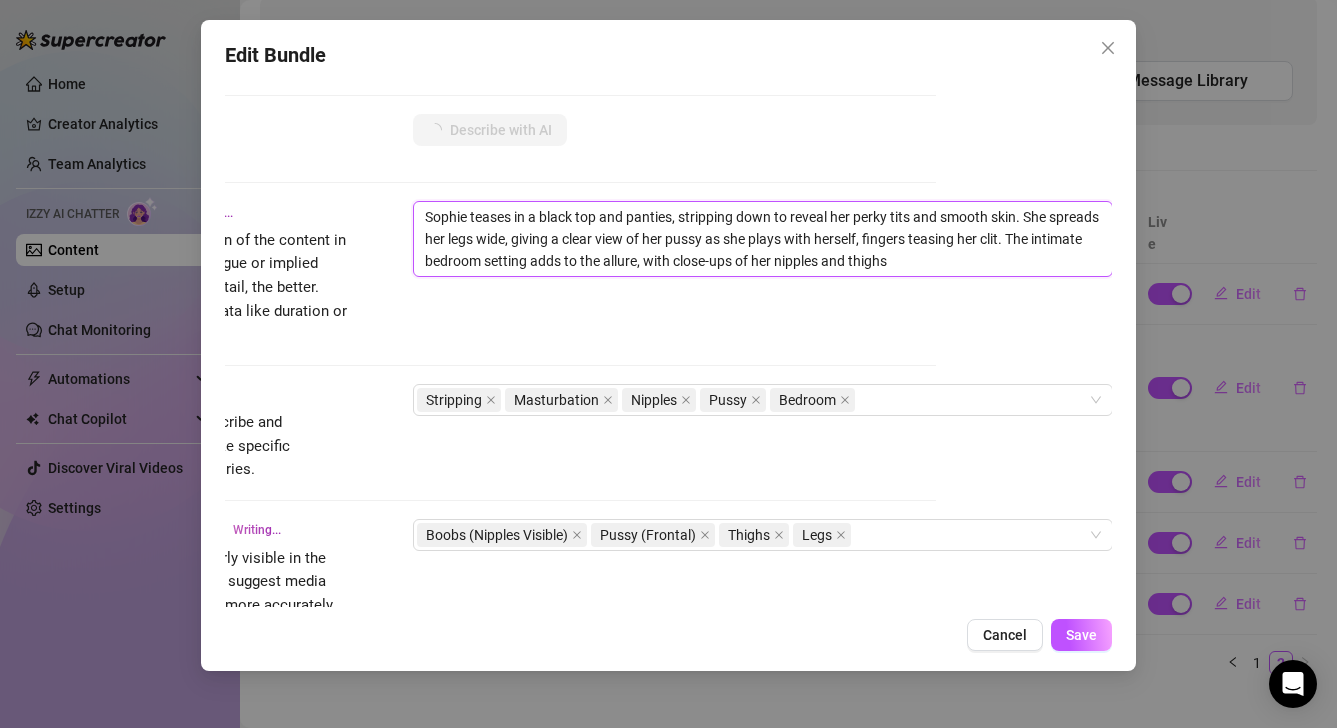 type on "Sophie teases in a black top and panties, stripping down to reveal her perky tits and smooth skin. She spreads her legs wide, giving a clear view of her pussy as she plays with herself, fingers teasing her clit. The intimate bedroom setting adds to the allure, with close-ups of her nipples and thighs as" 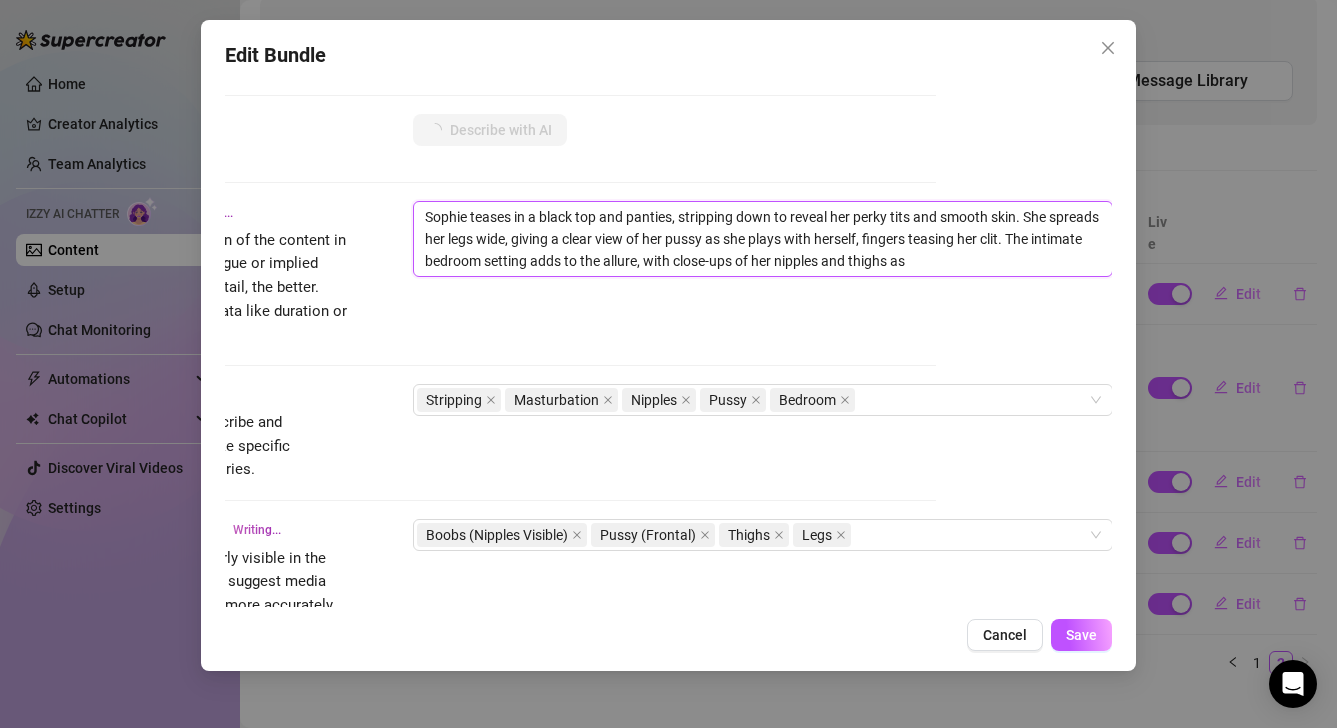 type on "Sophie teases in a black top and panties, stripping down to reveal her perky tits and smooth skin. She spreads her legs wide, giving a clear view of her pussy as she plays with herself, fingers teasing her clit. The intimate bedroom setting adds to the allure, with close-ups of her nipples and thighs as she" 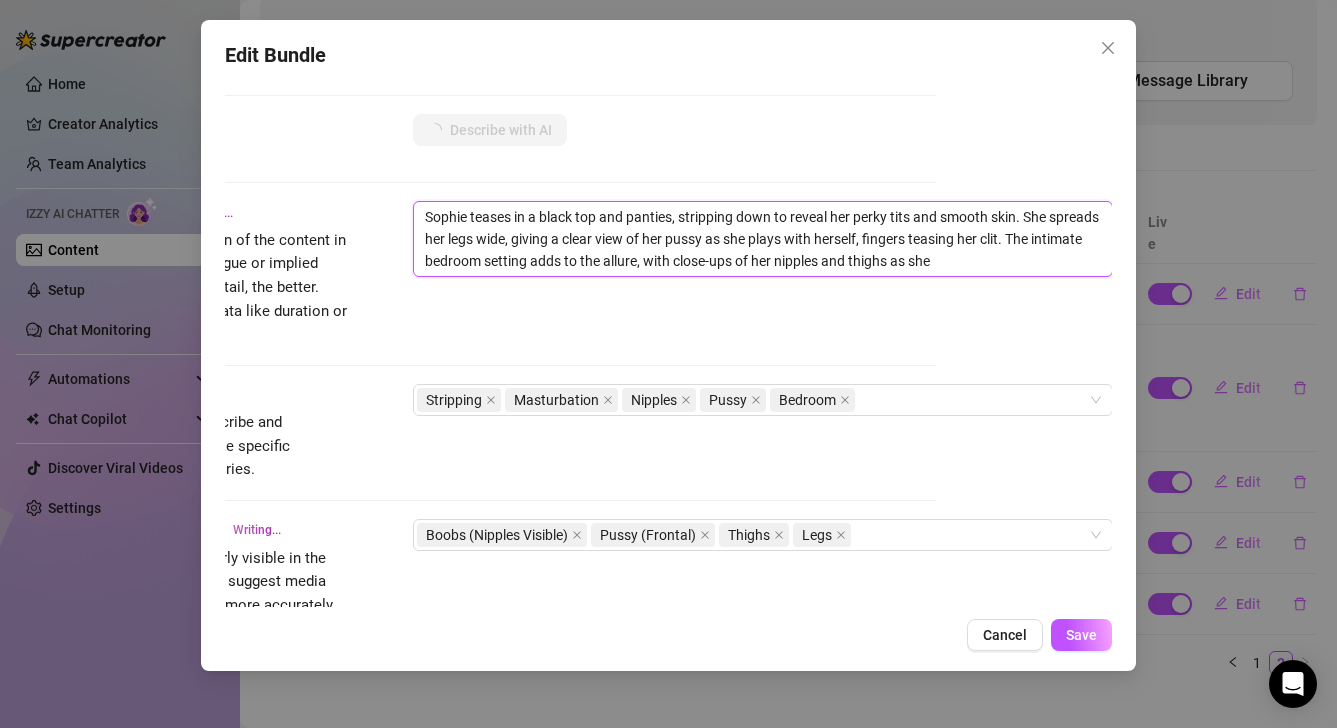 type on "Sophie teases in a black top and panties, stripping down to reveal her perky tits and smooth skin. She spreads her legs wide, giving a clear view of her pussy as she plays with herself, fingers teasing her clit. The intimate bedroom setting adds to the allure, with close-ups of her nipples and thighs as she pleasures" 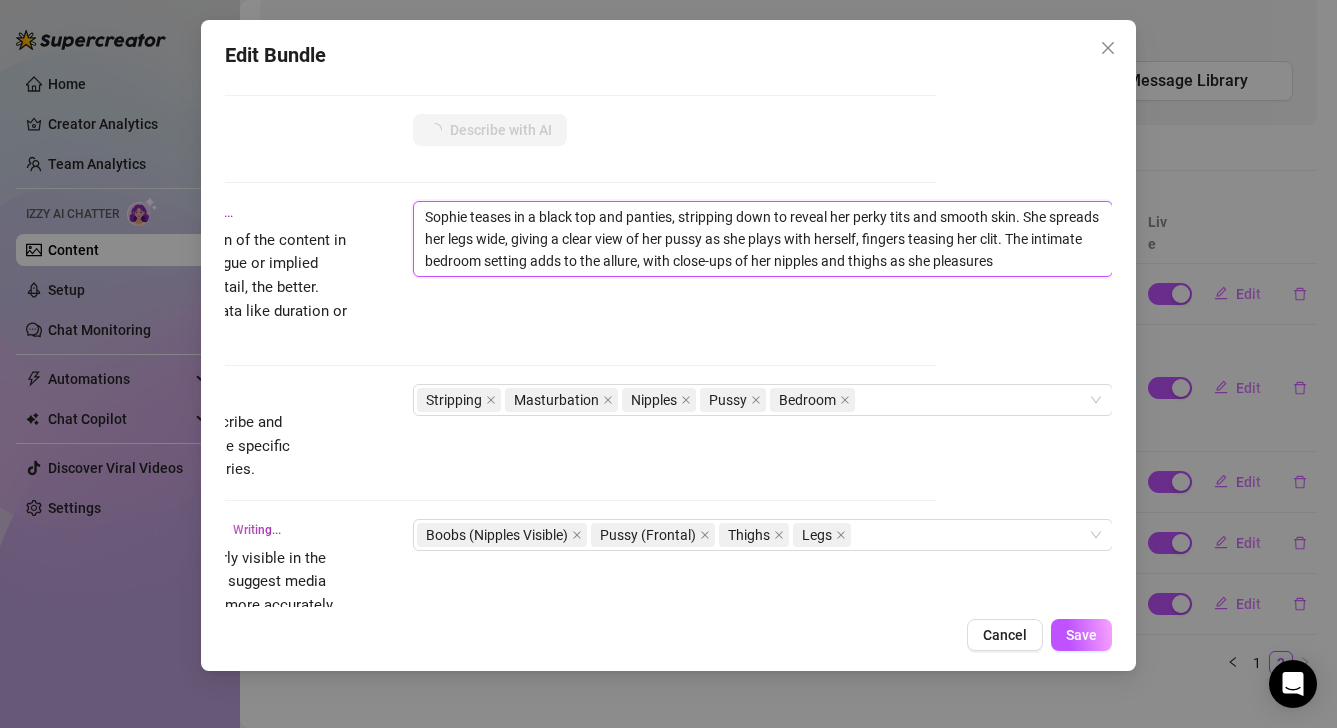 type on "[NAME] teases in a black top and panties, stripping down to reveal her perky tits and smooth skin. She spreads her legs wide, giving a clear view of her pussy as she plays with herself, fingers teasing her clit. The intimate bedroom setting adds to the allure, with close-ups of her nipples and thighs as she pleasures herself." 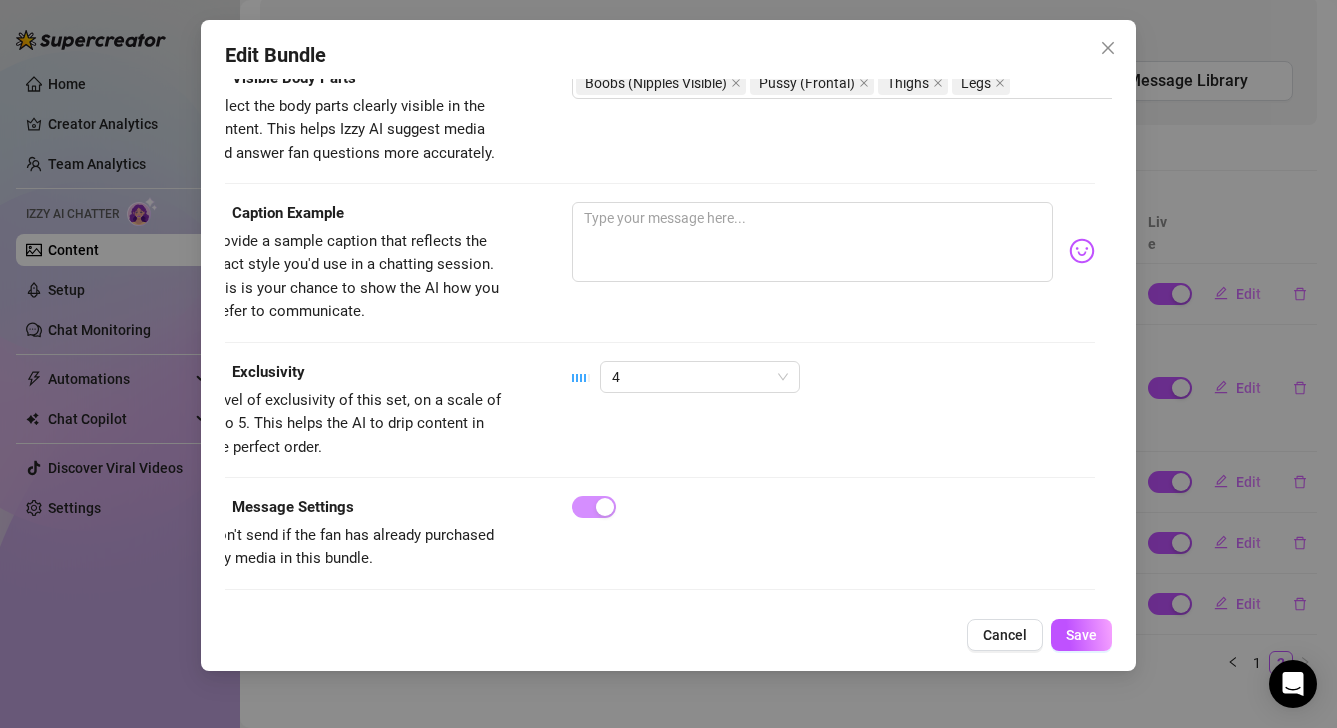 scroll, scrollTop: 1257, scrollLeft: 0, axis: vertical 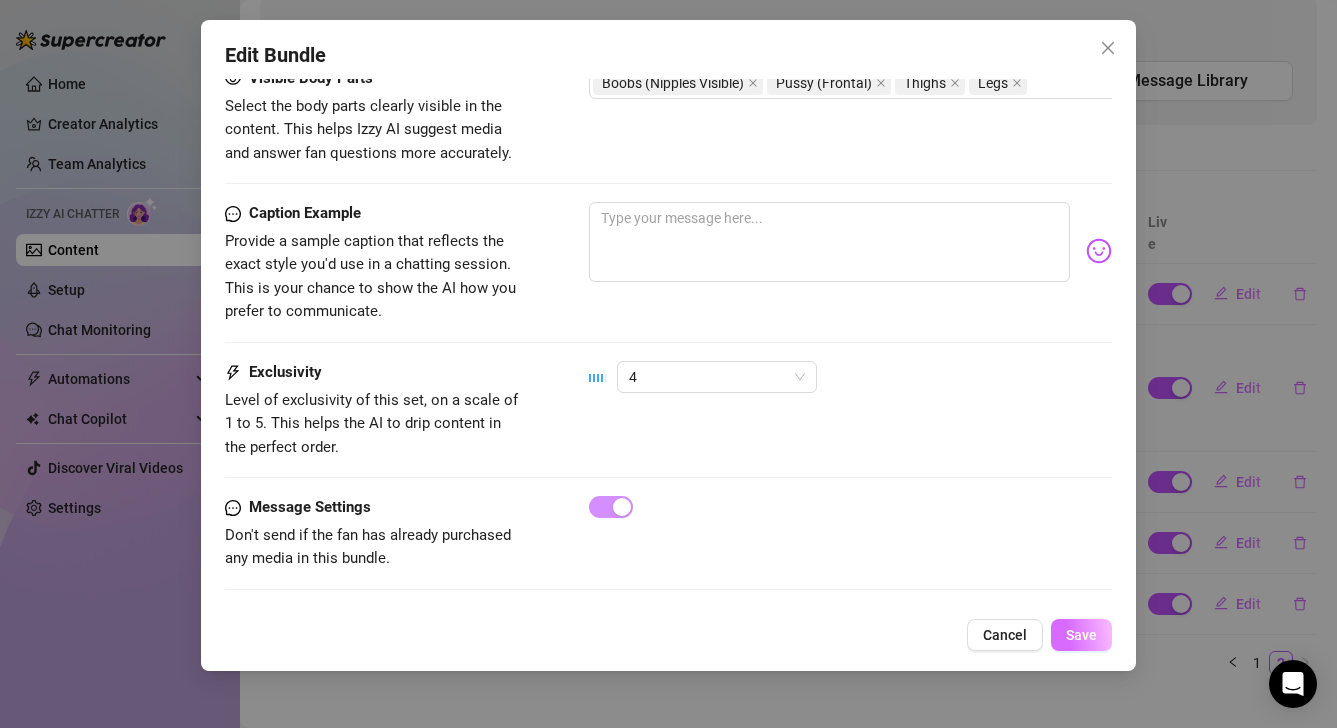 click on "Save" at bounding box center (1081, 635) 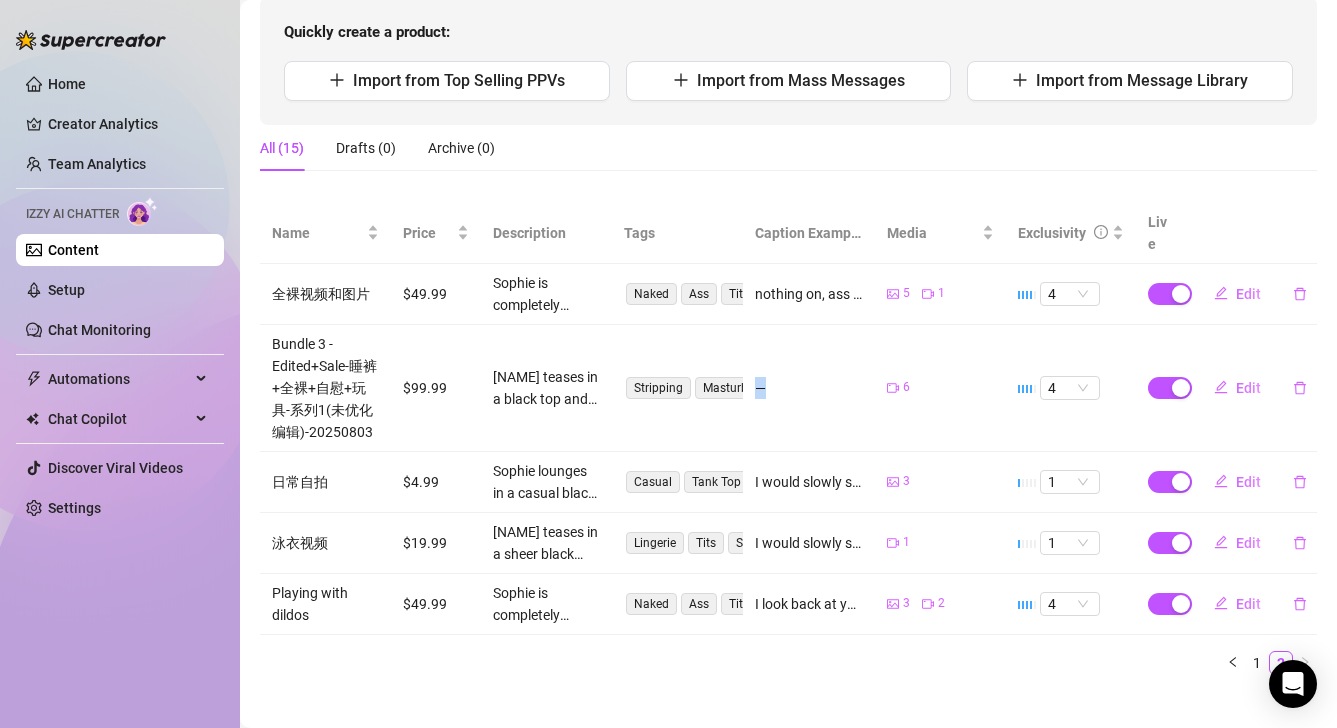 drag, startPoint x: 759, startPoint y: 356, endPoint x: 843, endPoint y: 381, distance: 87.64131 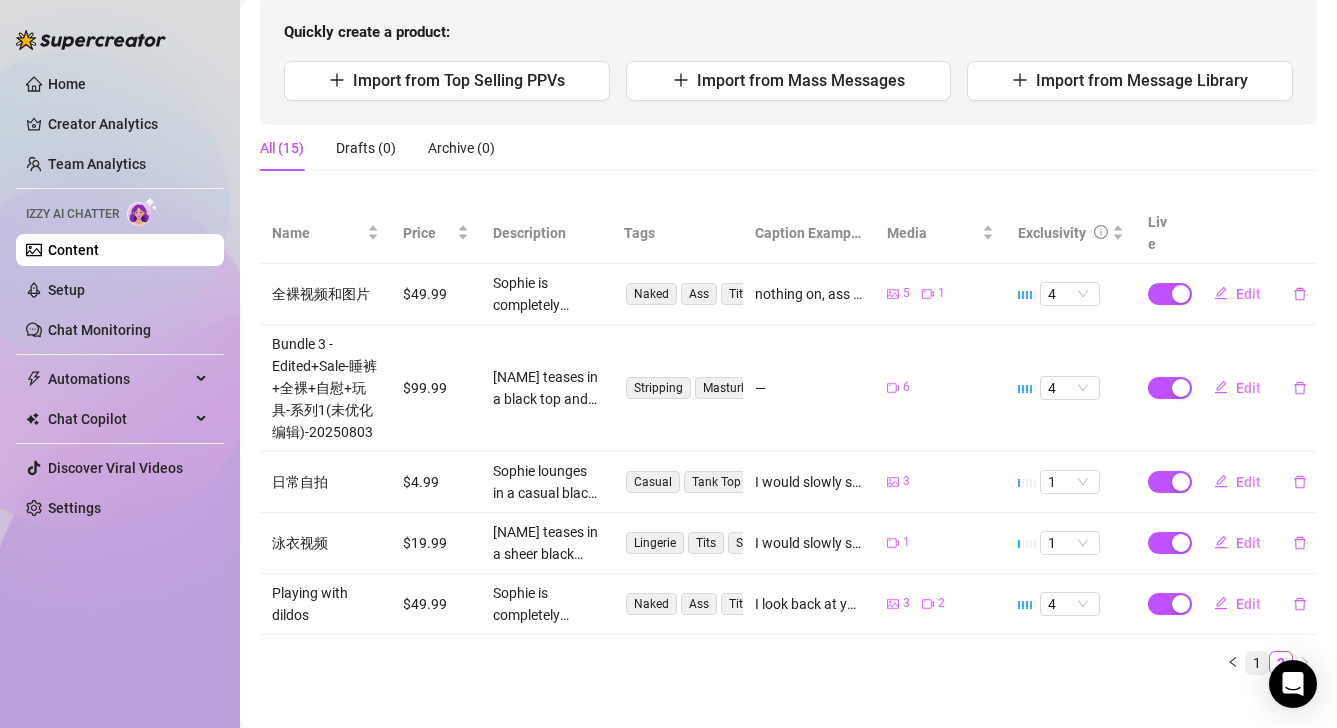click on "1" at bounding box center [1257, 663] 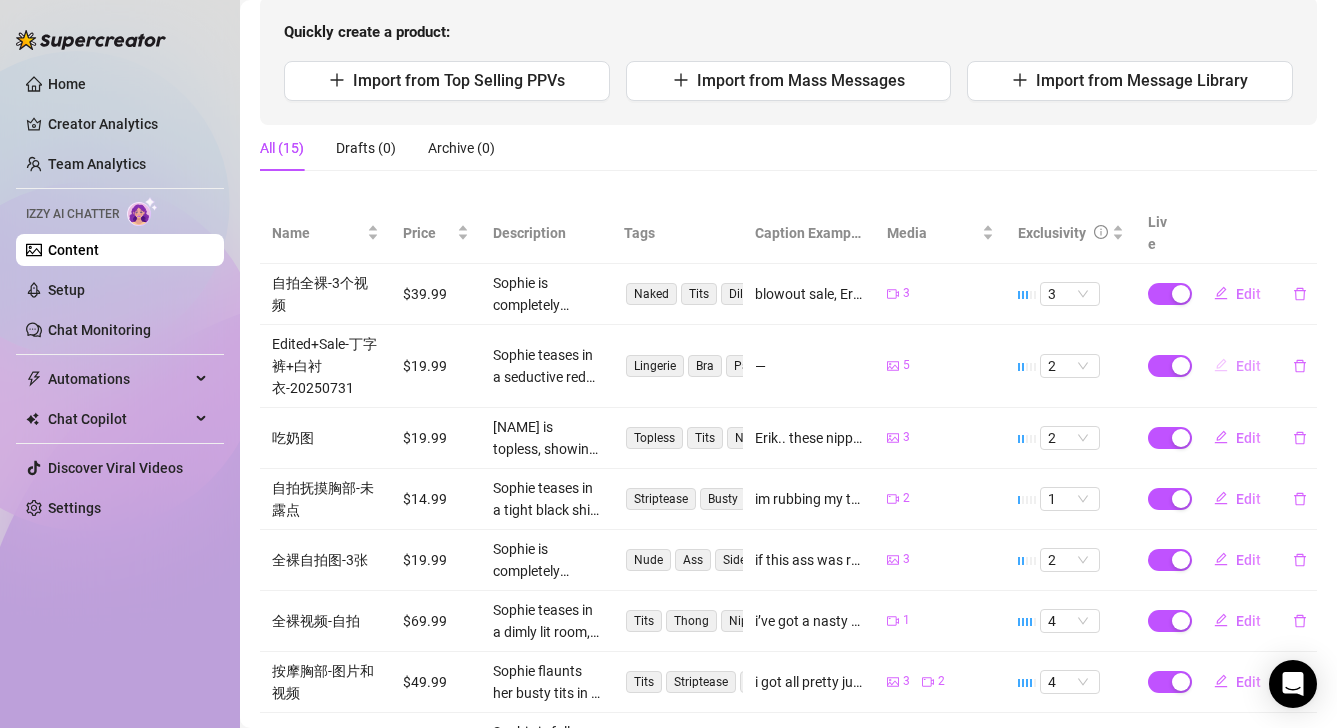 click on "Edit" at bounding box center (1237, 366) 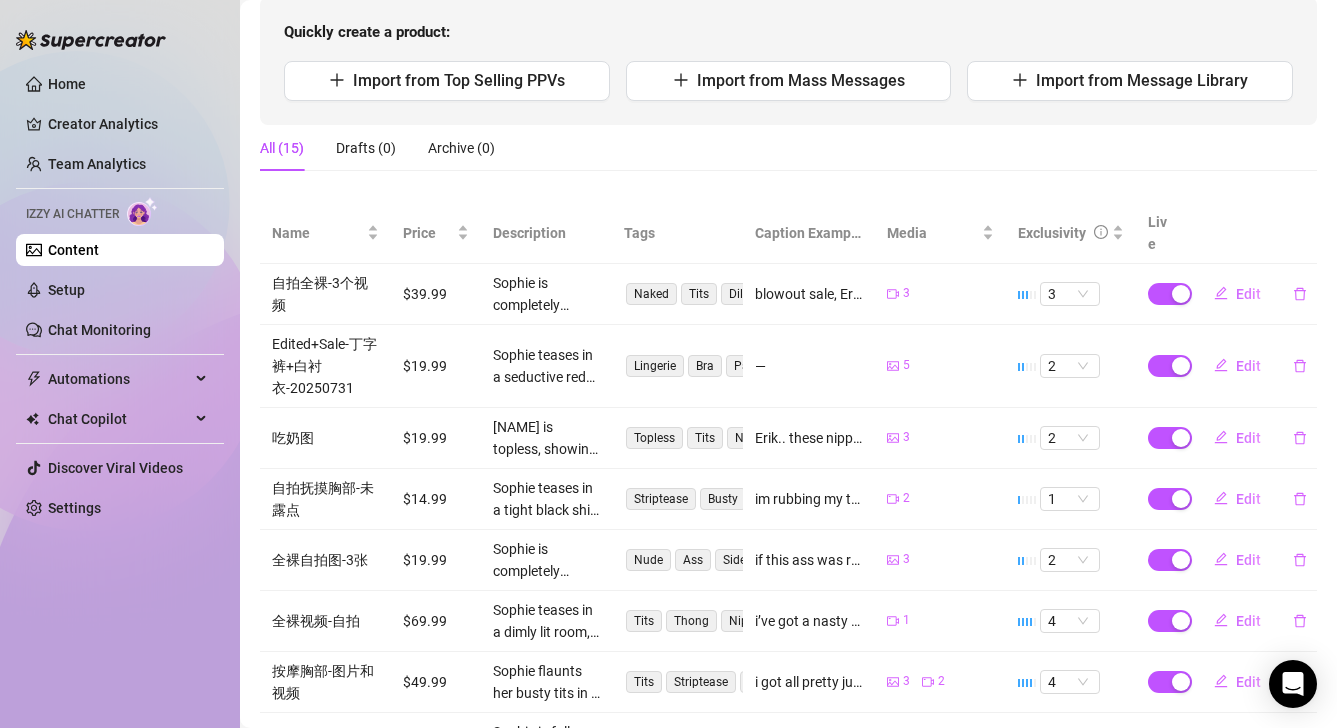 type on "Type your message here..." 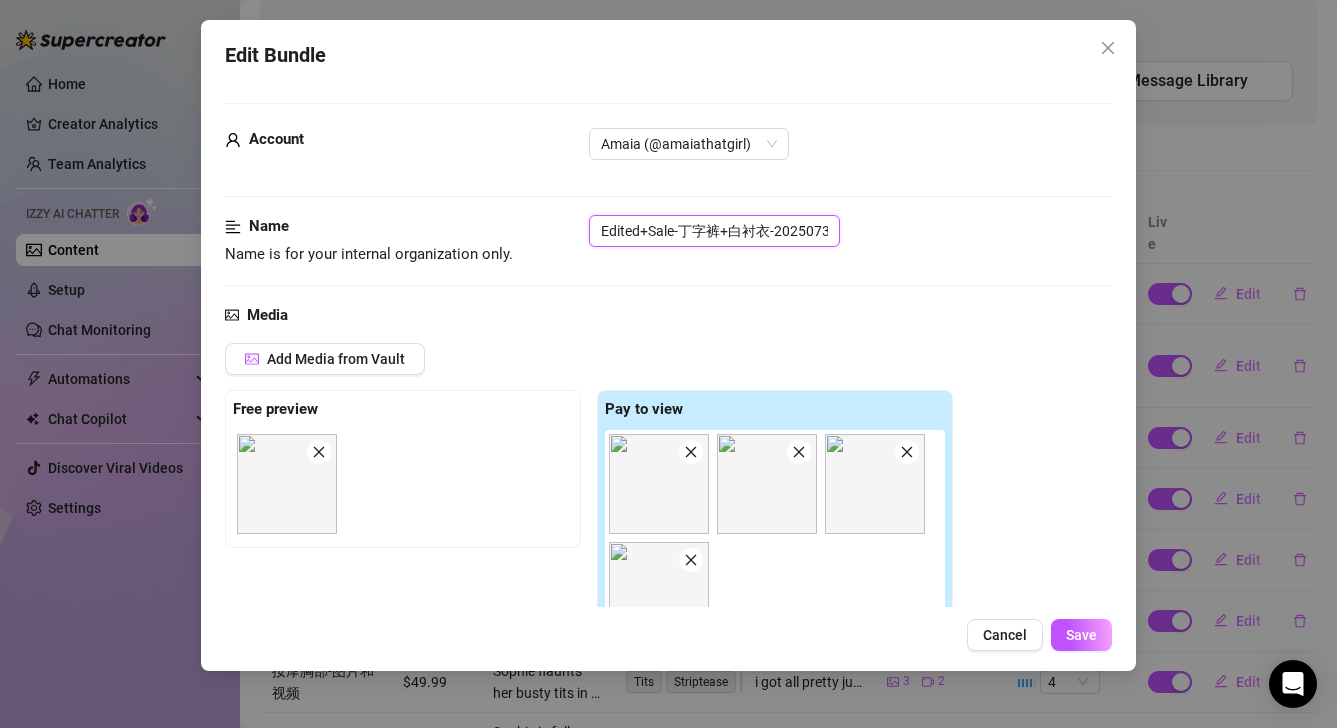 click on "Edited+Sale-丁字裤+白衬衣-20250731" at bounding box center [714, 231] 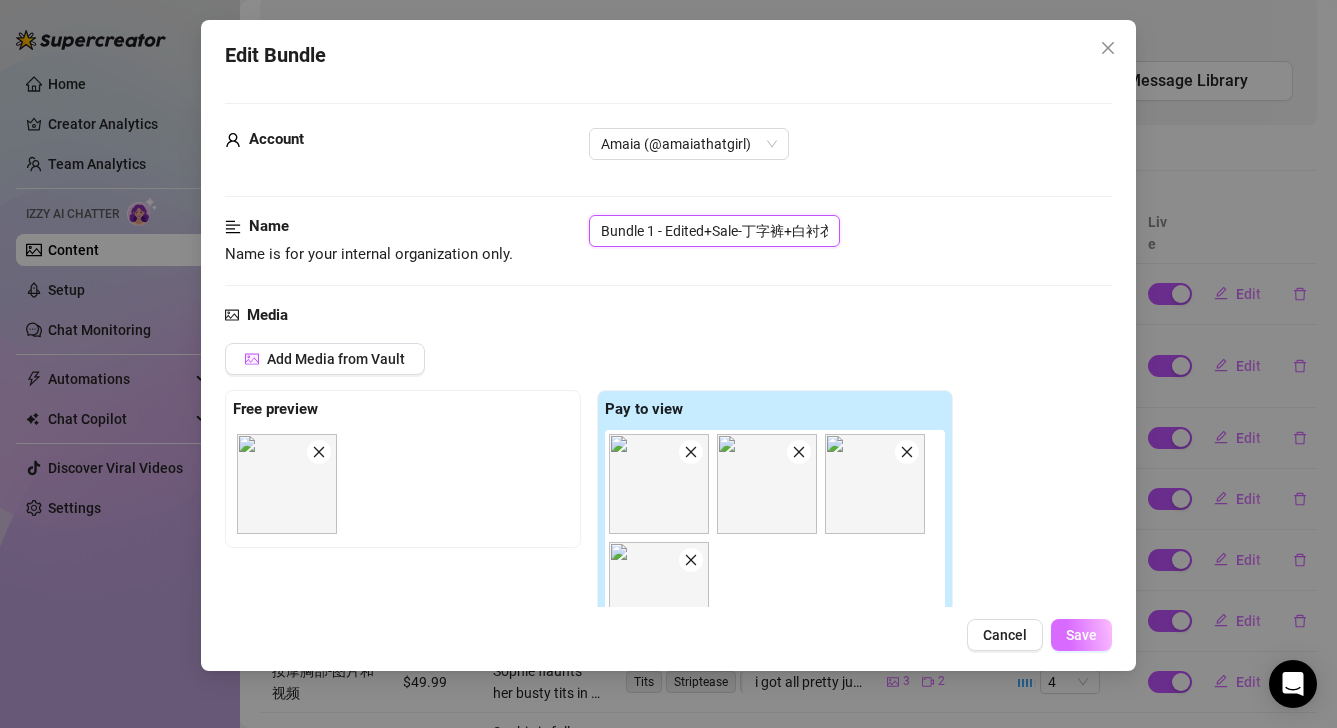 type on "Bundle 1 - Edited+Sale-丁字裤+白衬衣-[DATE]" 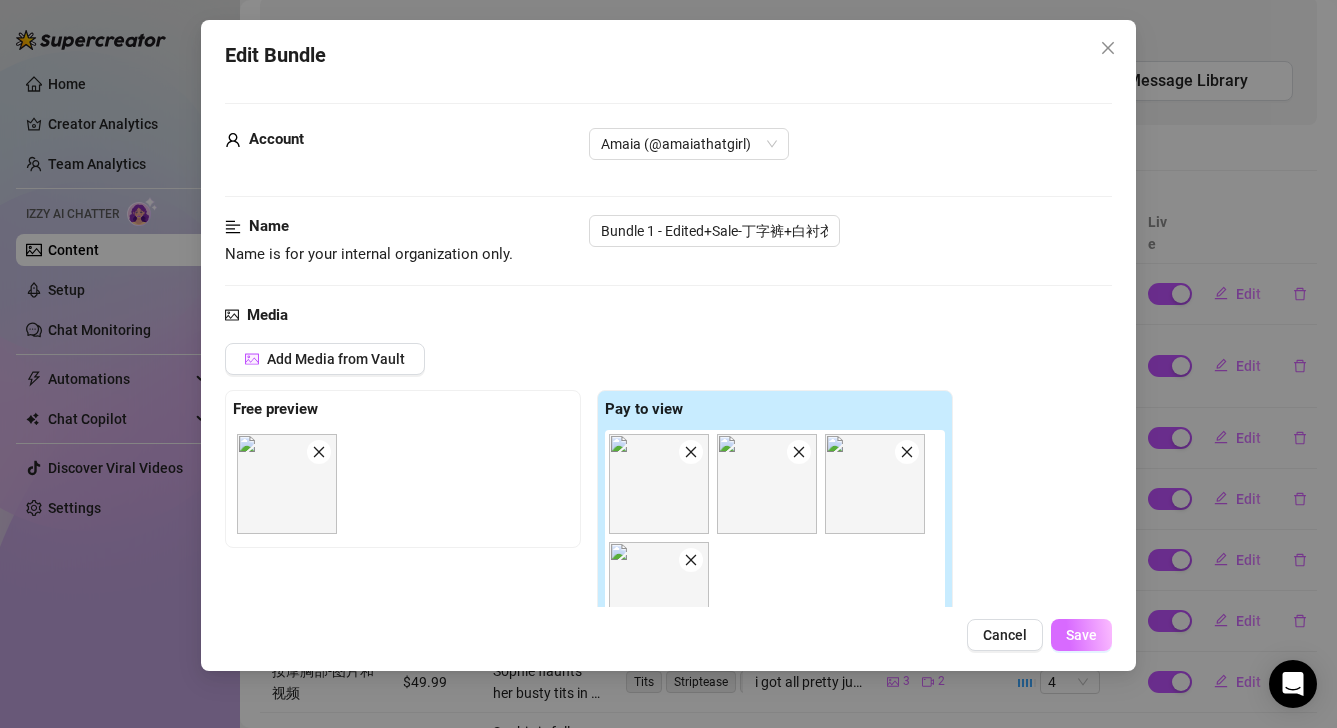 click on "Save" at bounding box center (1081, 635) 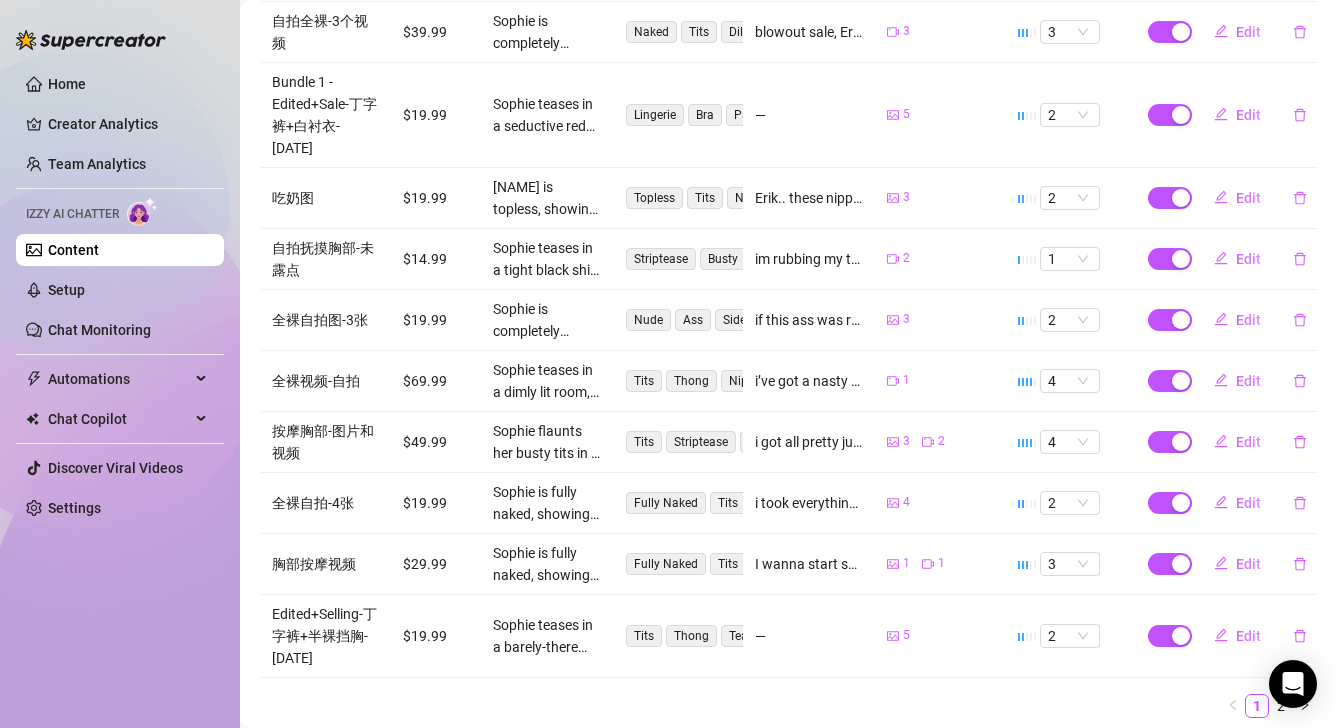 scroll, scrollTop: 514, scrollLeft: 0, axis: vertical 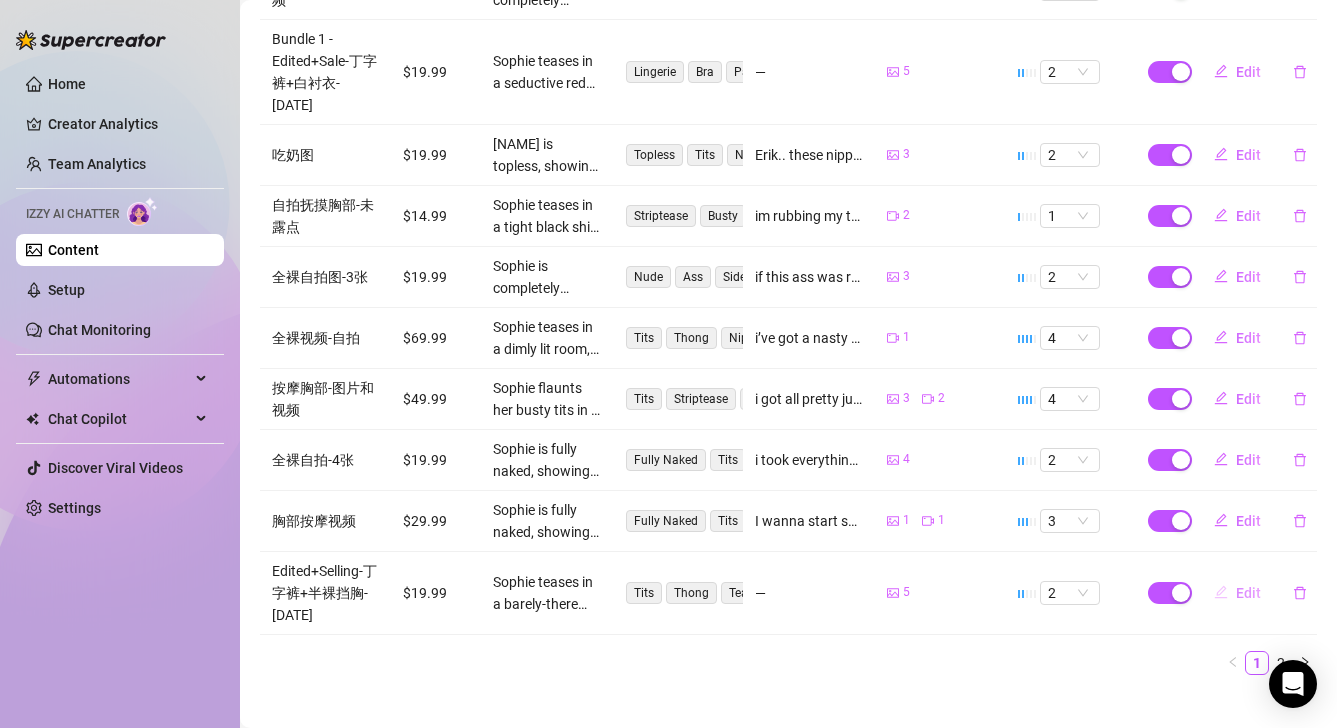 click on "Edit" at bounding box center [1237, 593] 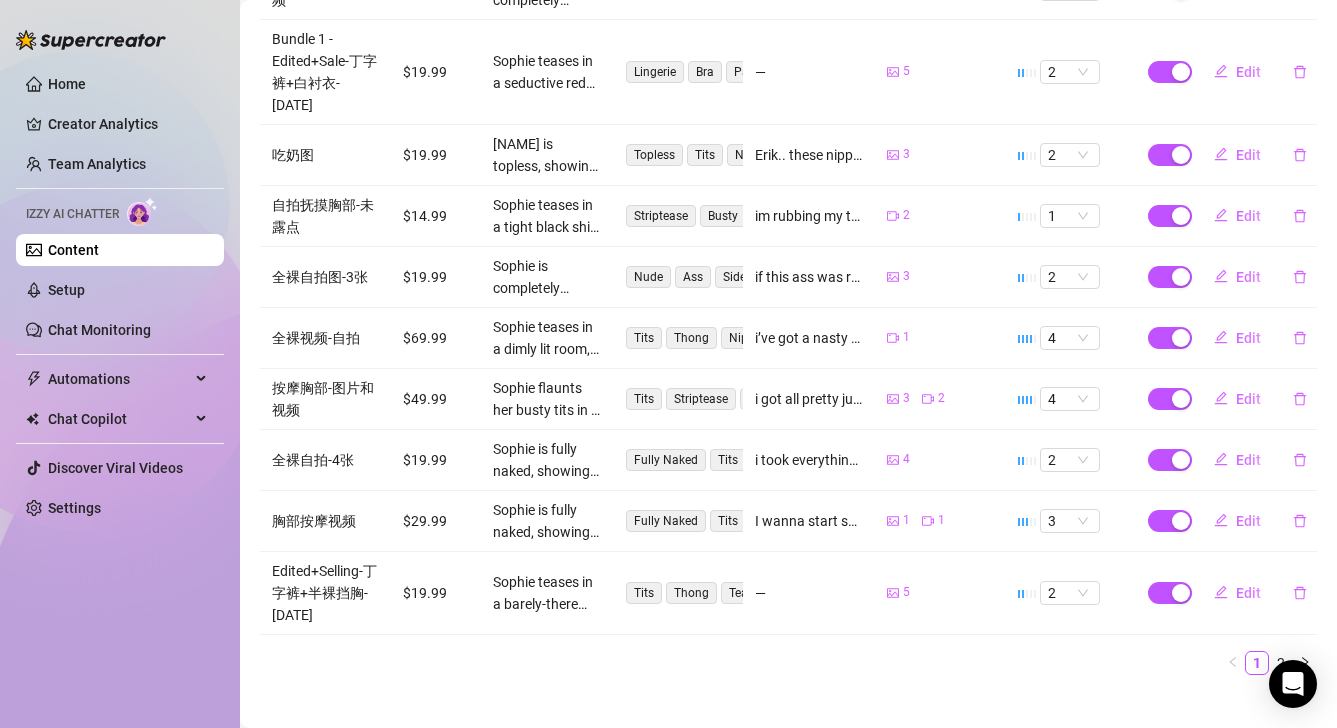 type on "Type your message here..." 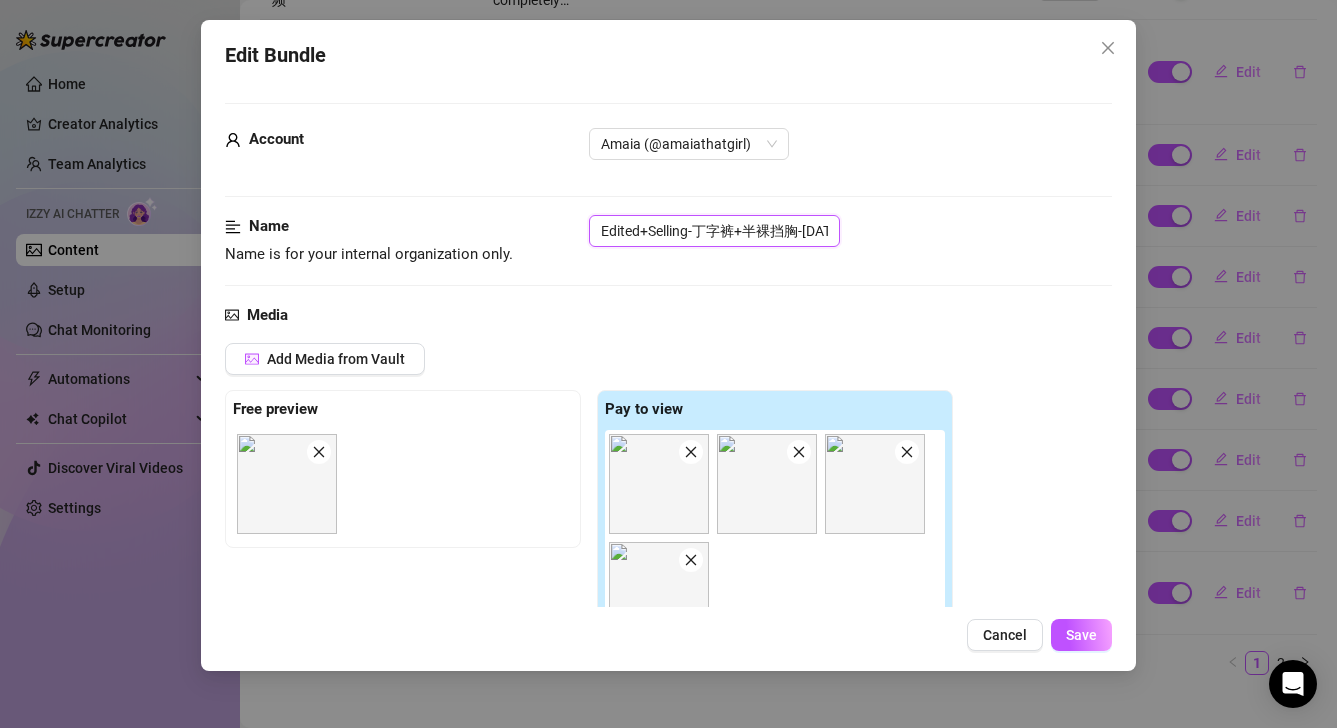 click on "Edited+Selling-丁字裤+半裸挡胸-[DATE]" at bounding box center [714, 231] 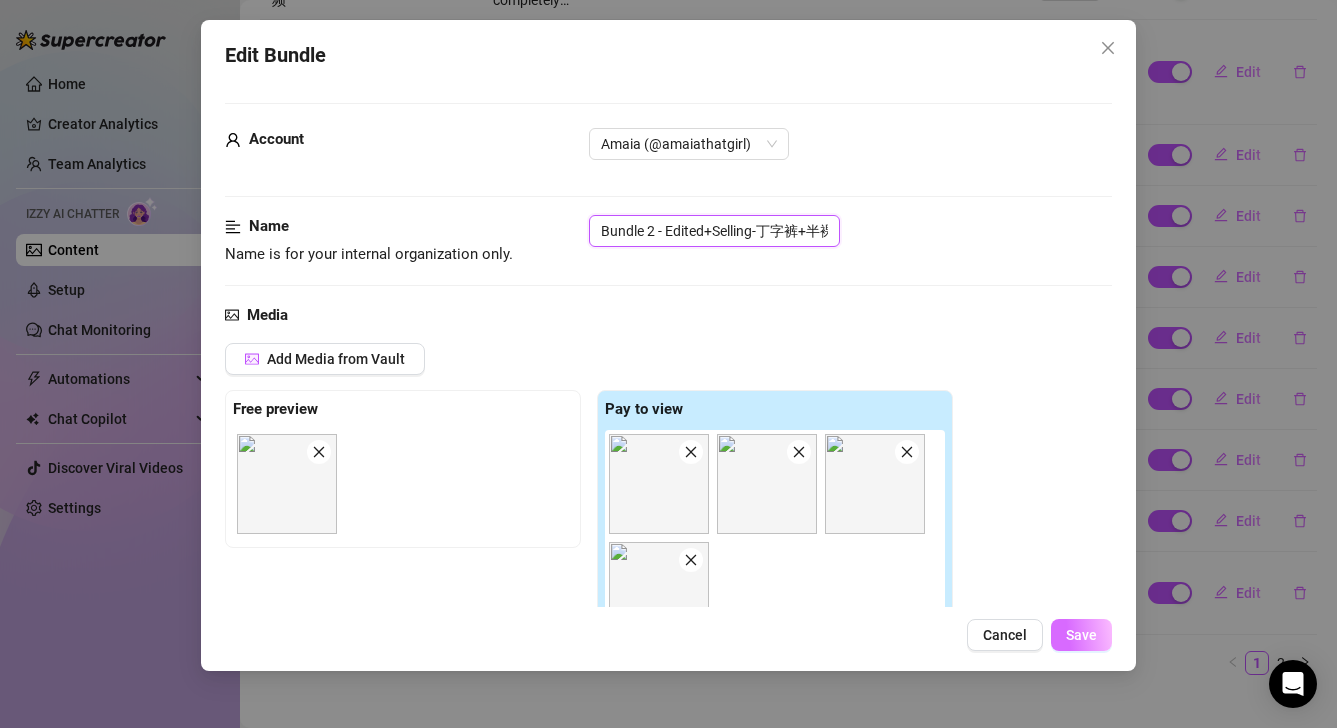 type on "Bundle 2 - Edited+Selling-丁字裤+半裸挡胸-[DATE]" 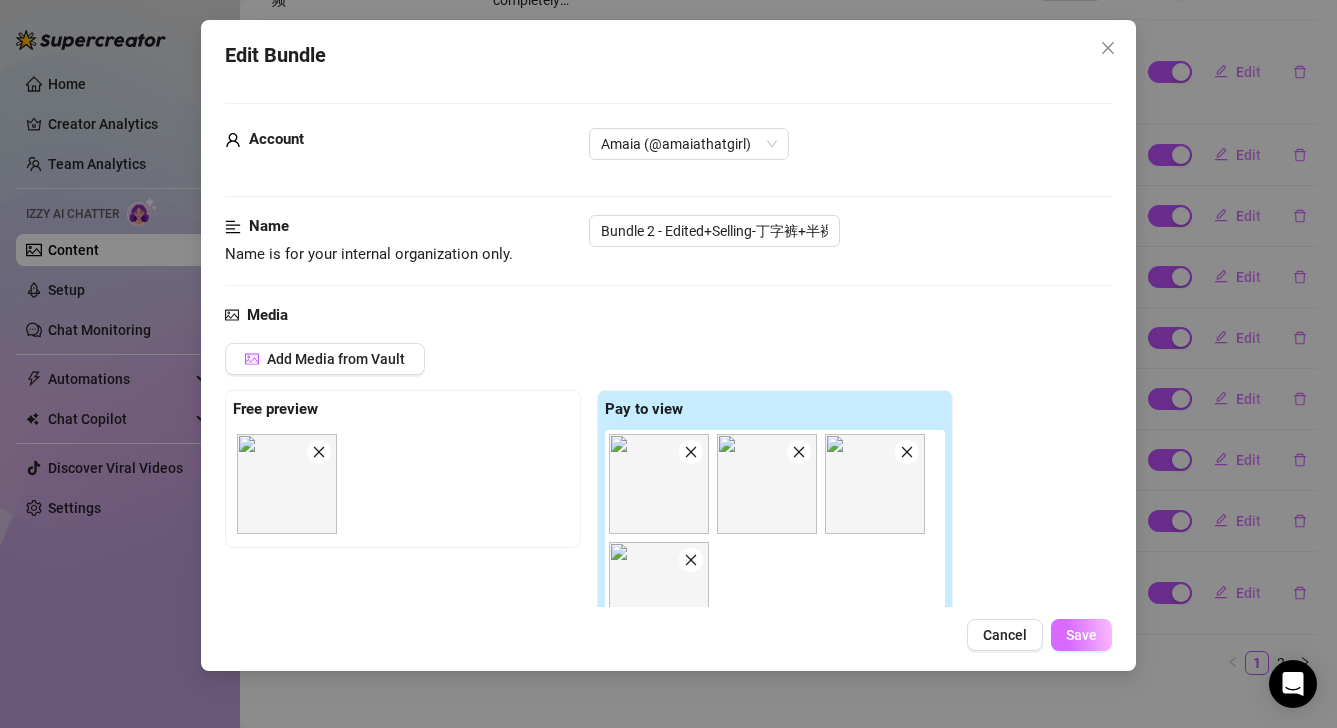 click on "Save" at bounding box center [1081, 635] 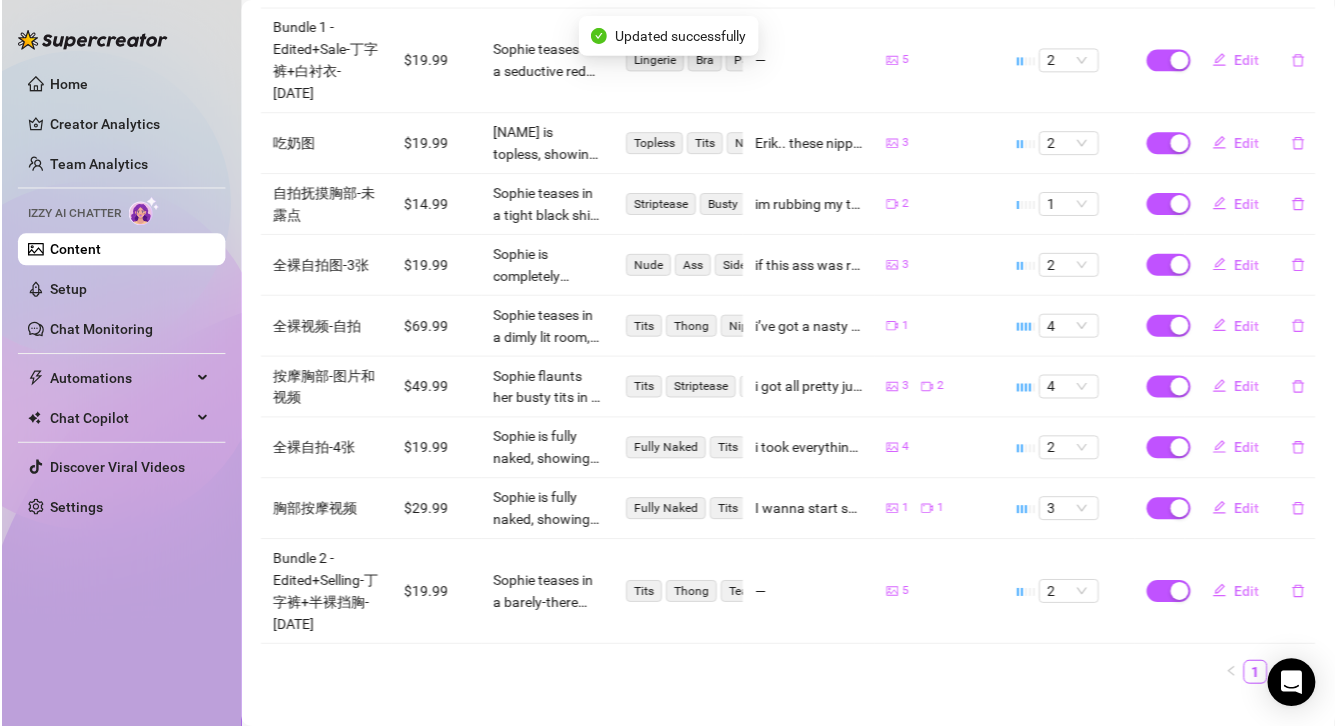 scroll, scrollTop: 536, scrollLeft: 0, axis: vertical 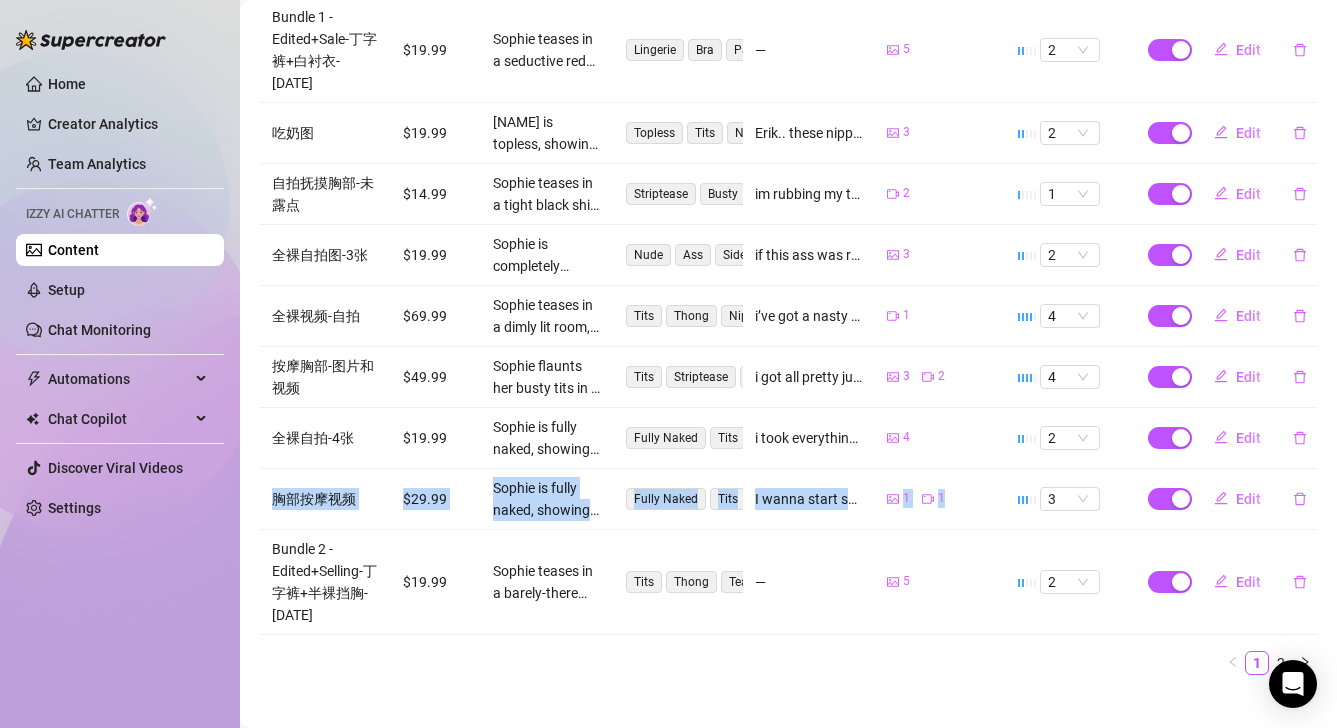 drag, startPoint x: 968, startPoint y: 488, endPoint x: 968, endPoint y: 416, distance: 72 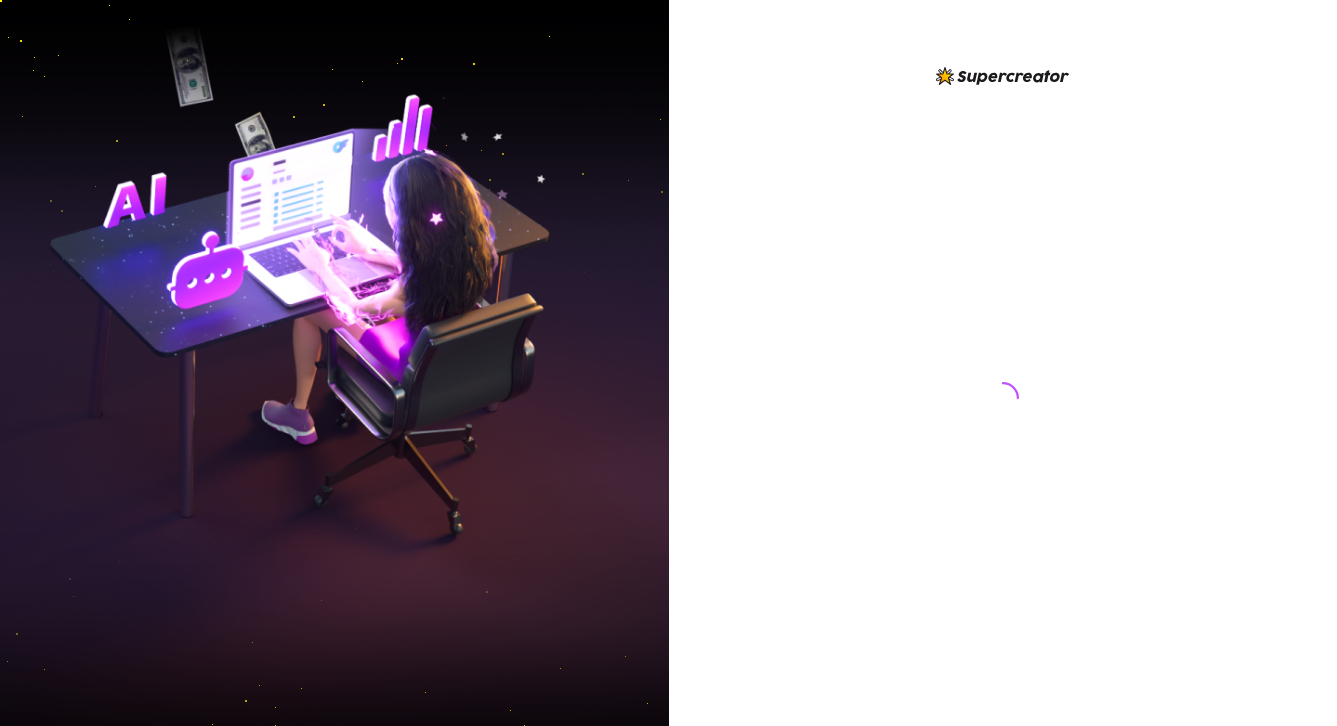 scroll, scrollTop: 0, scrollLeft: 0, axis: both 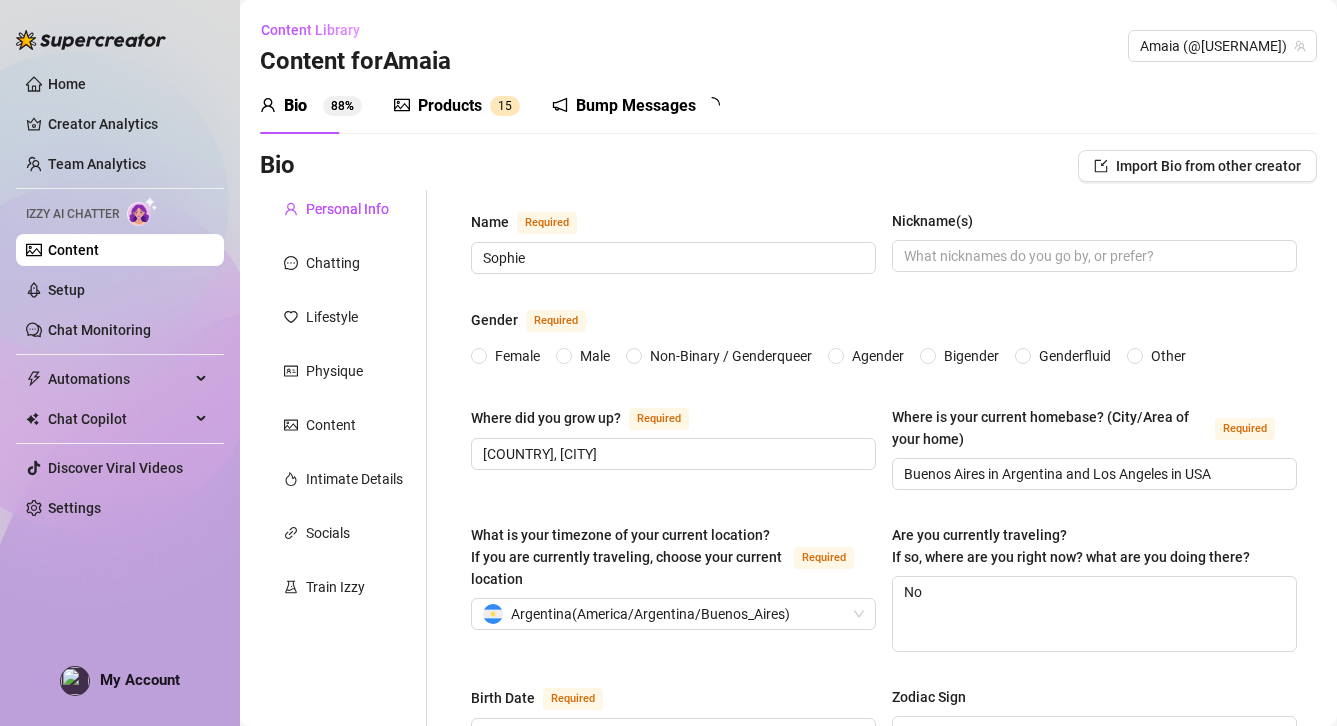 type 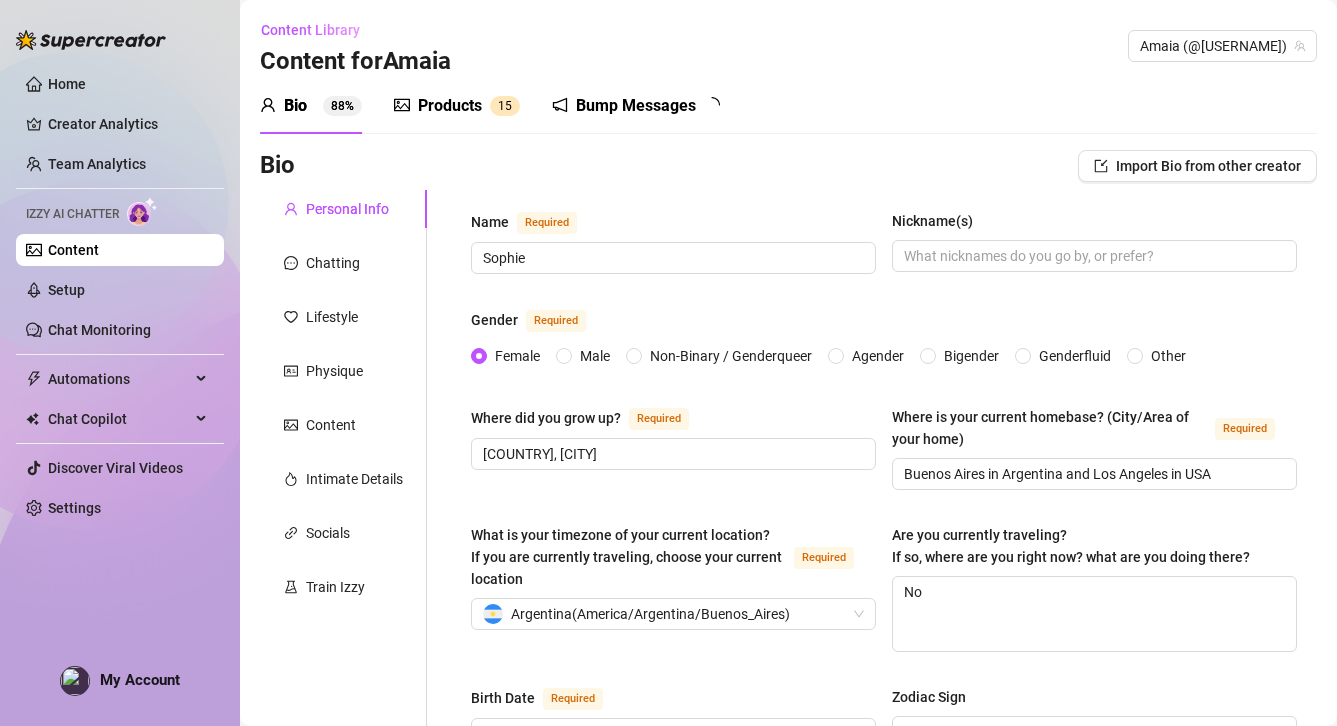 type on "[DATE]" 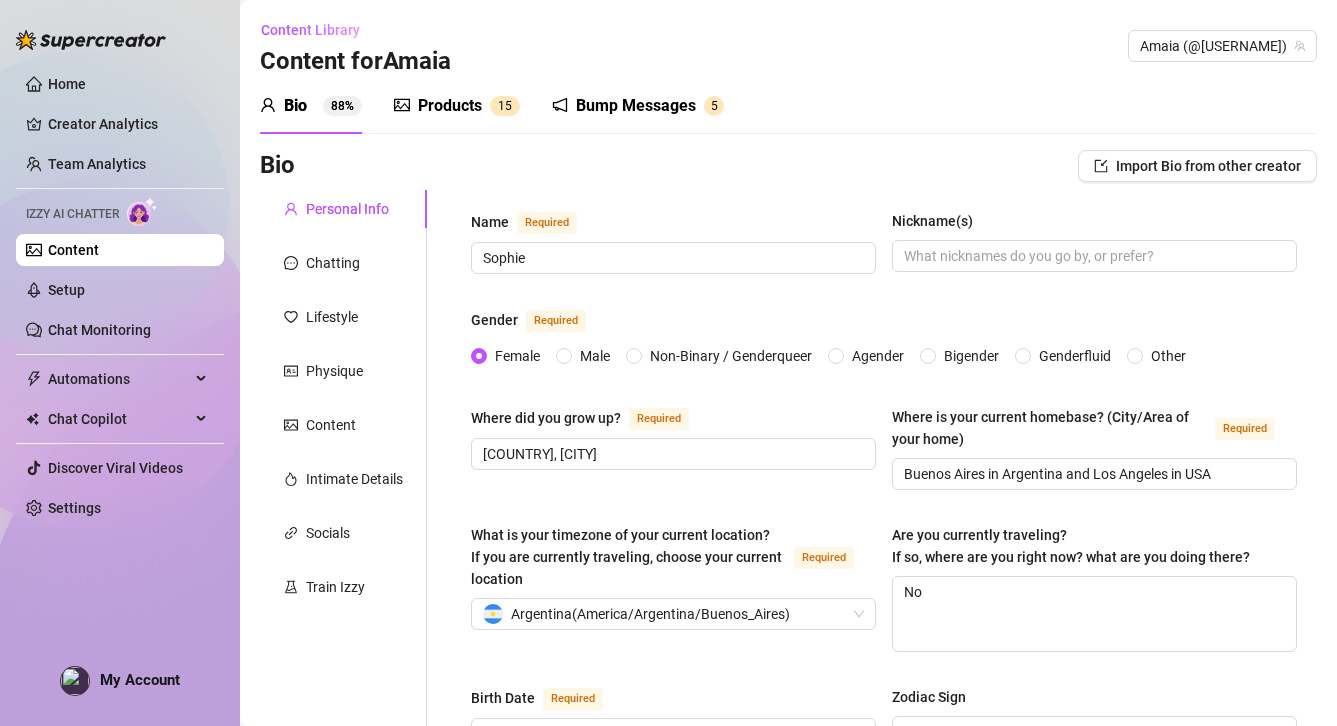 click on "Products 1 5" at bounding box center [457, 106] 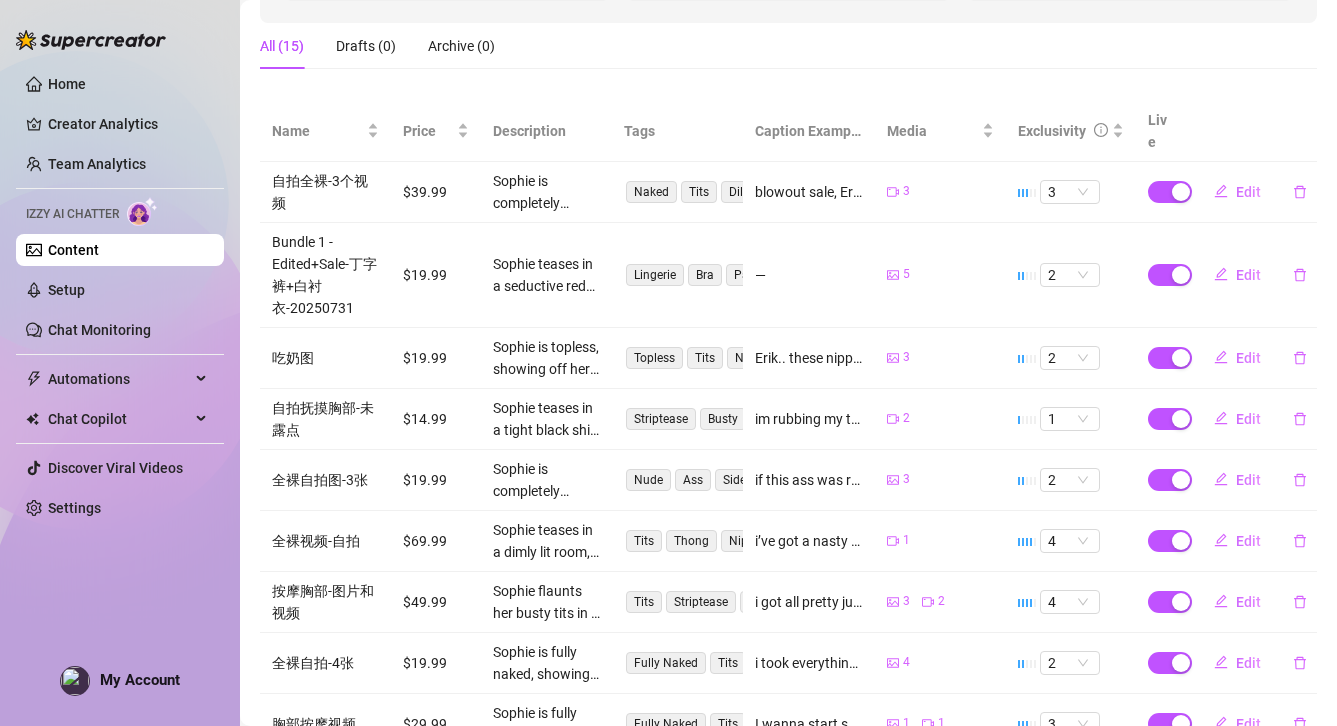 scroll, scrollTop: 306, scrollLeft: 0, axis: vertical 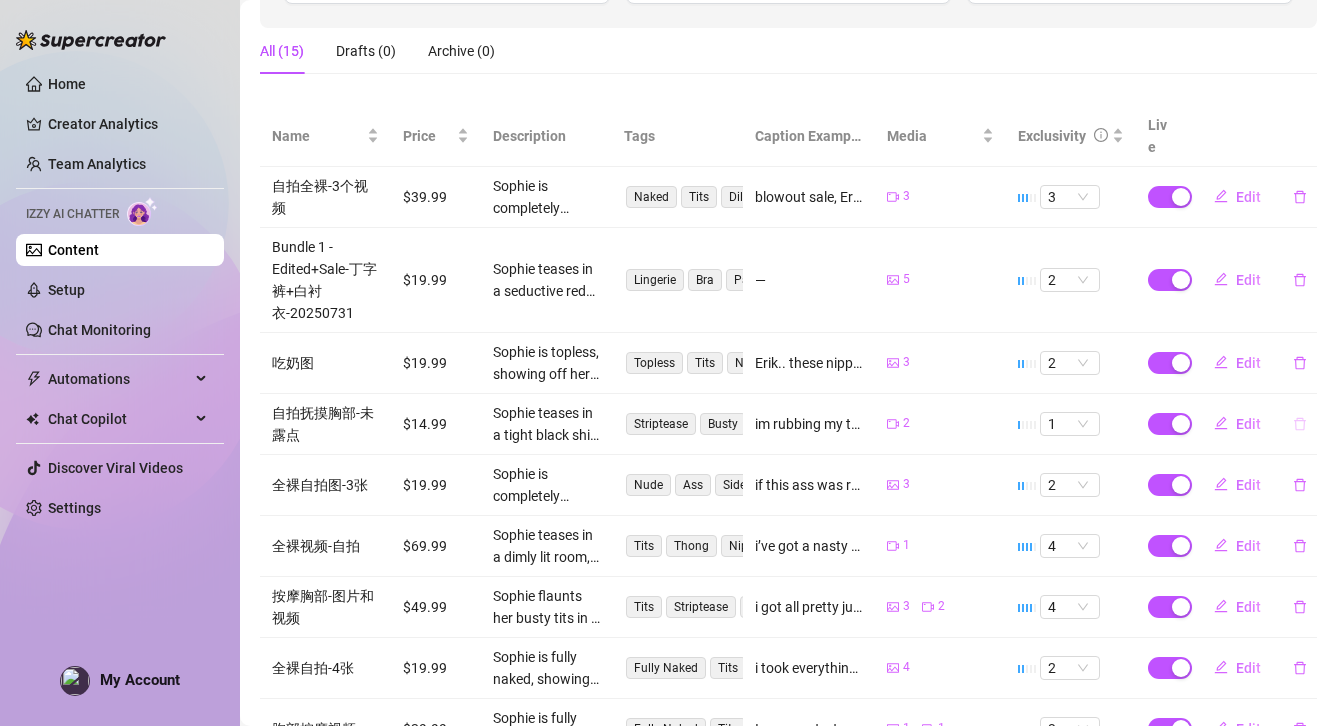 click 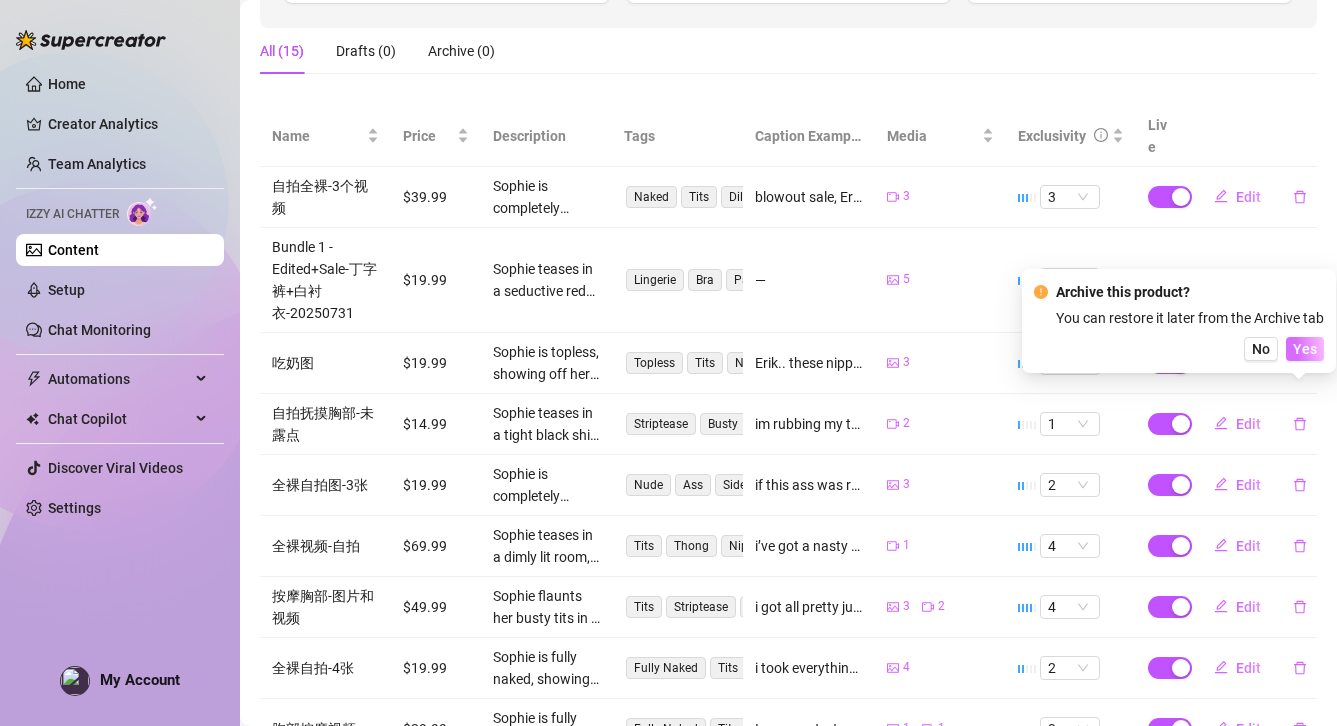 click on "Yes" at bounding box center [1305, 349] 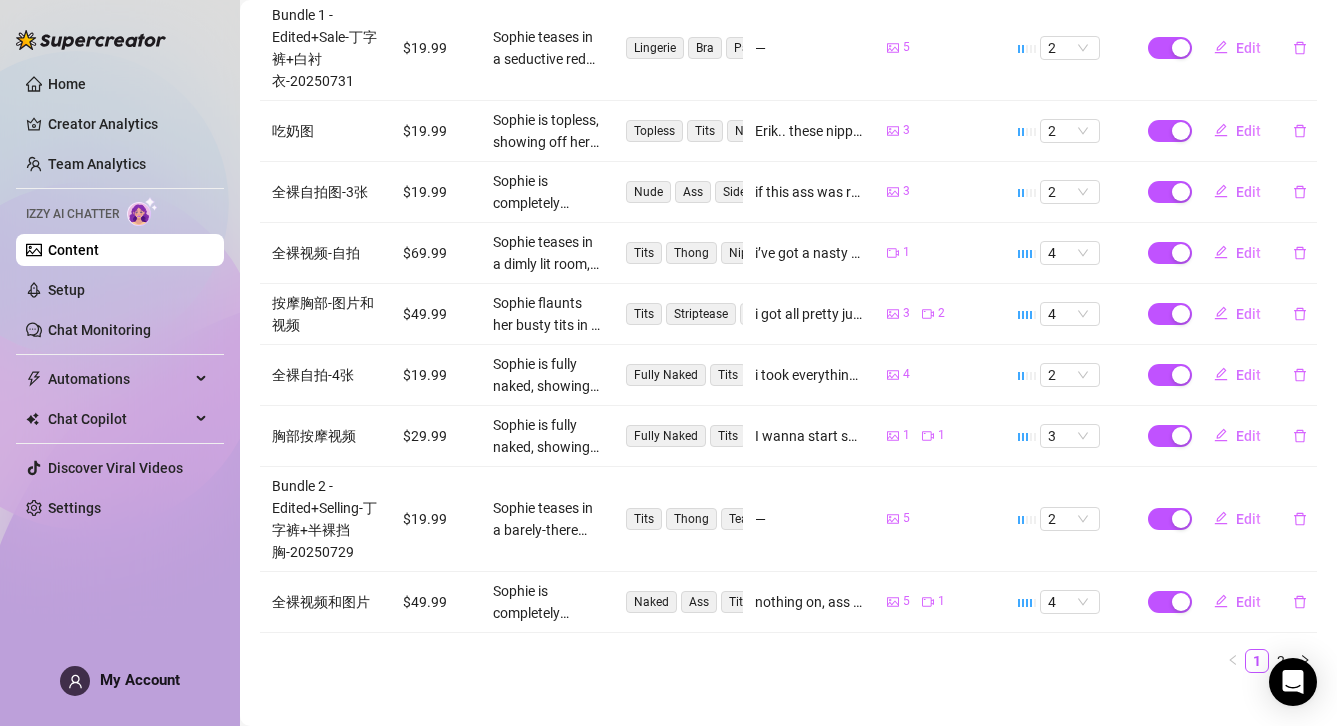scroll, scrollTop: 537, scrollLeft: 0, axis: vertical 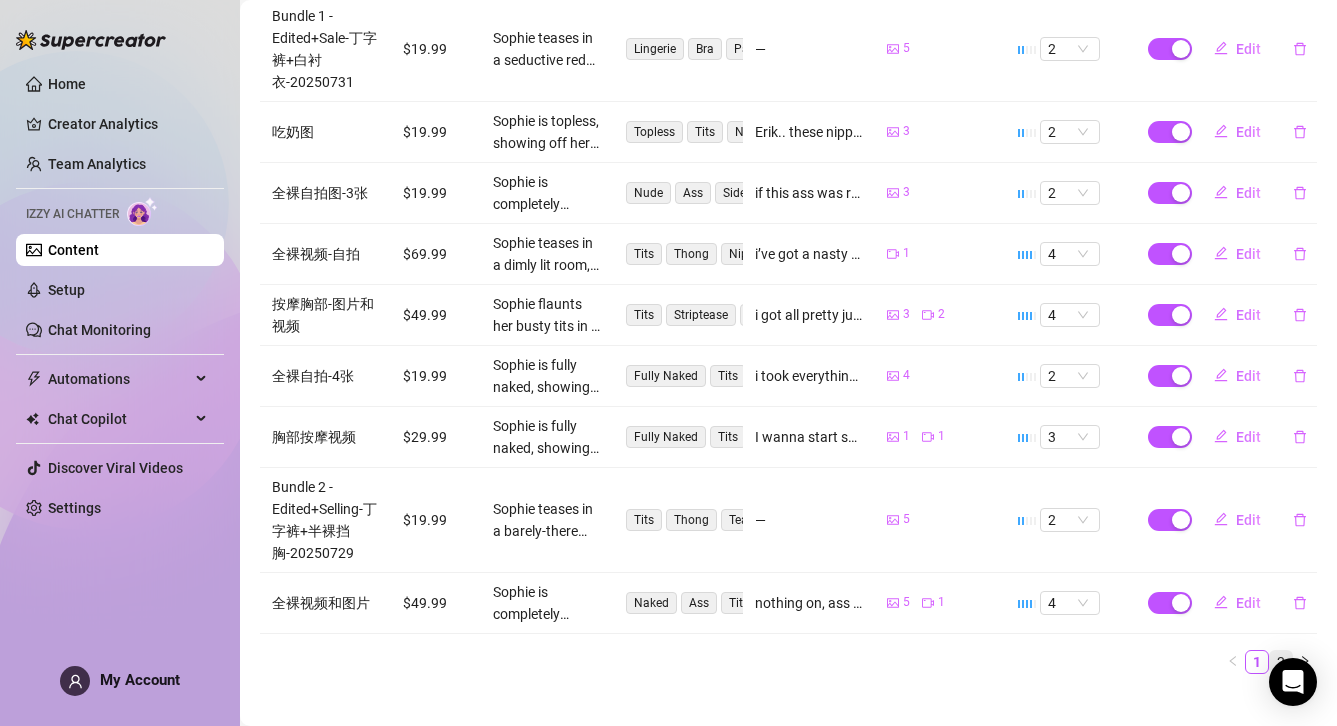 click on "2" at bounding box center (1281, 662) 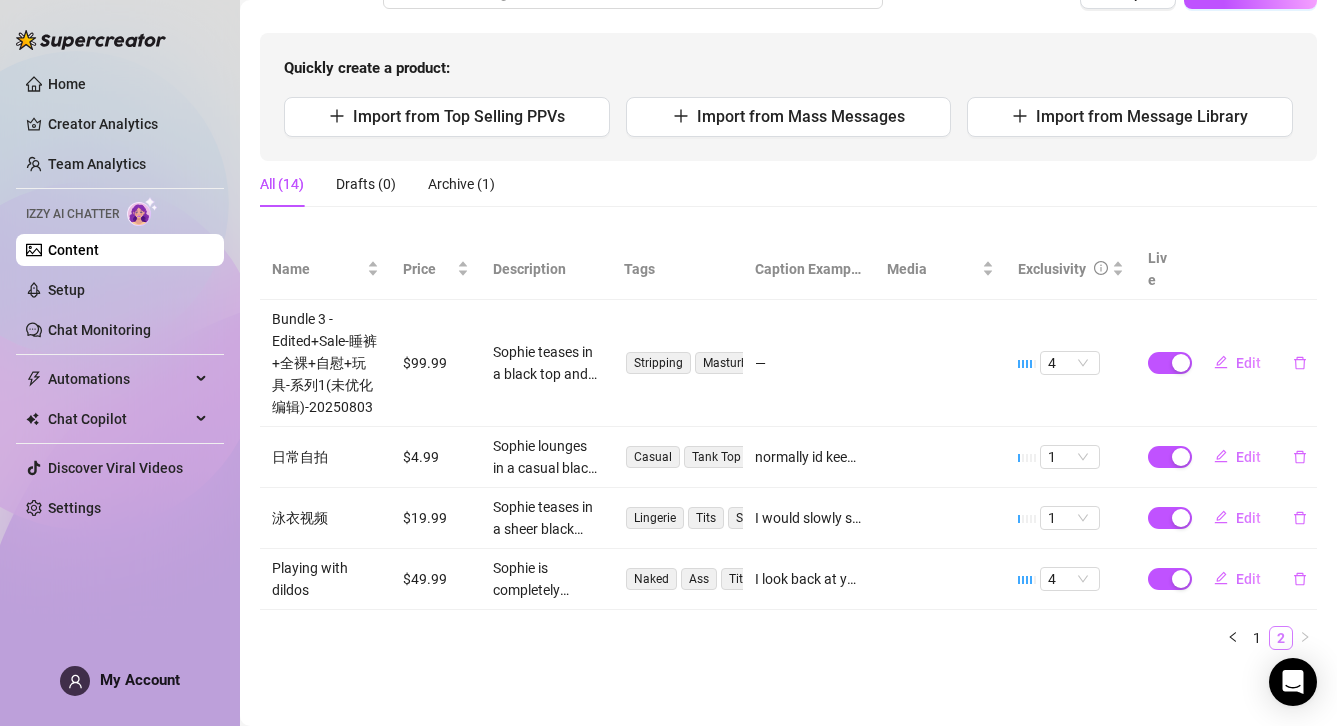 scroll, scrollTop: 150, scrollLeft: 0, axis: vertical 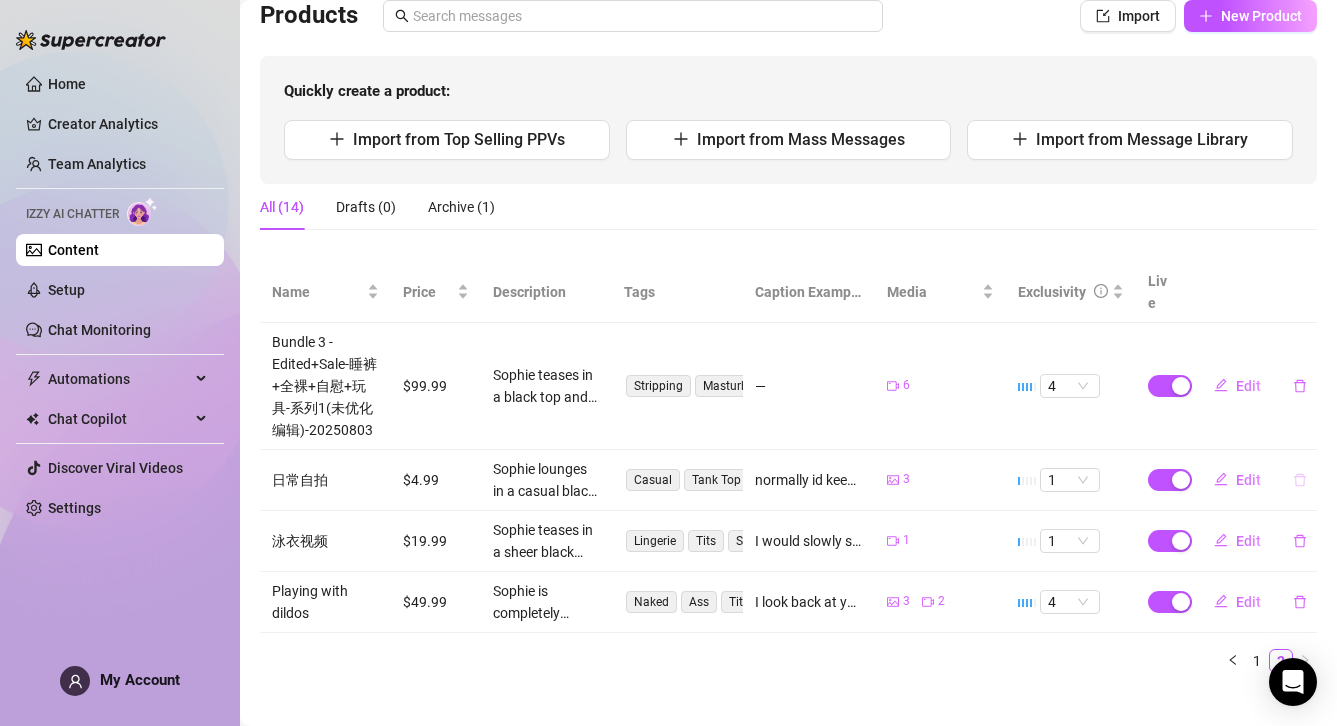 click 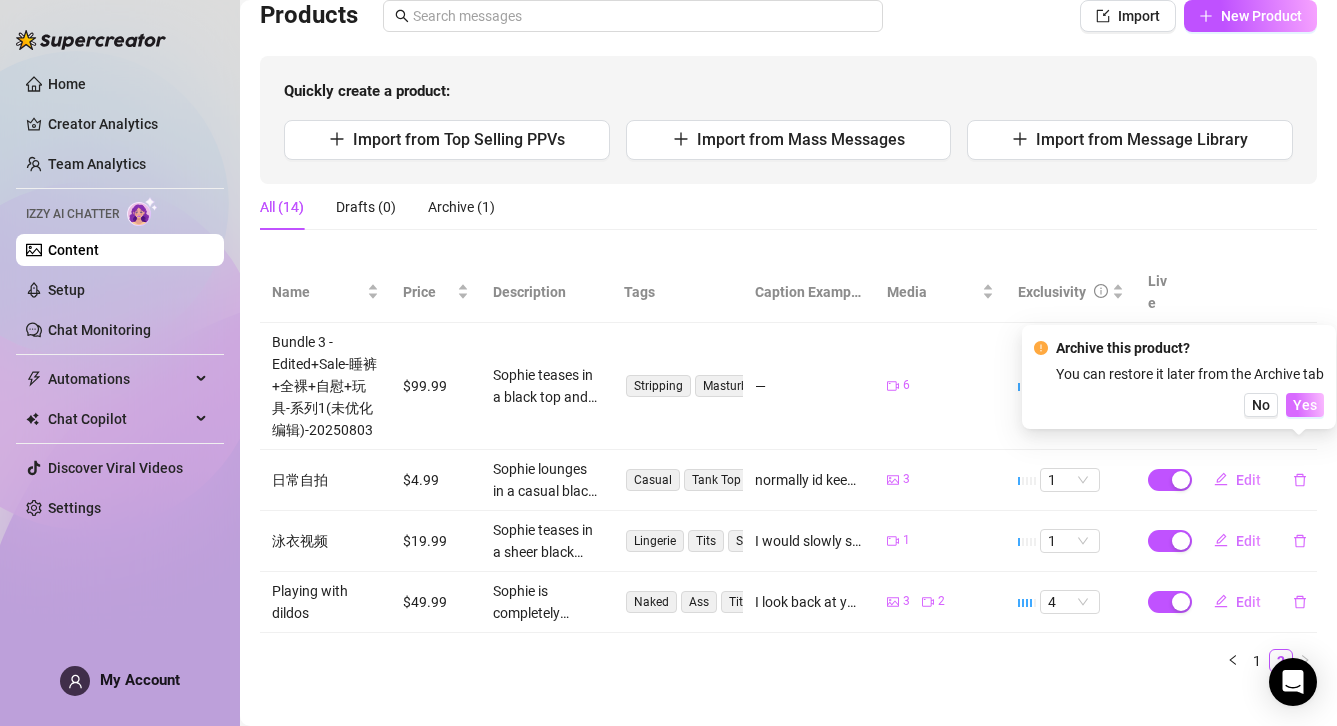 click on "Yes" at bounding box center [1305, 405] 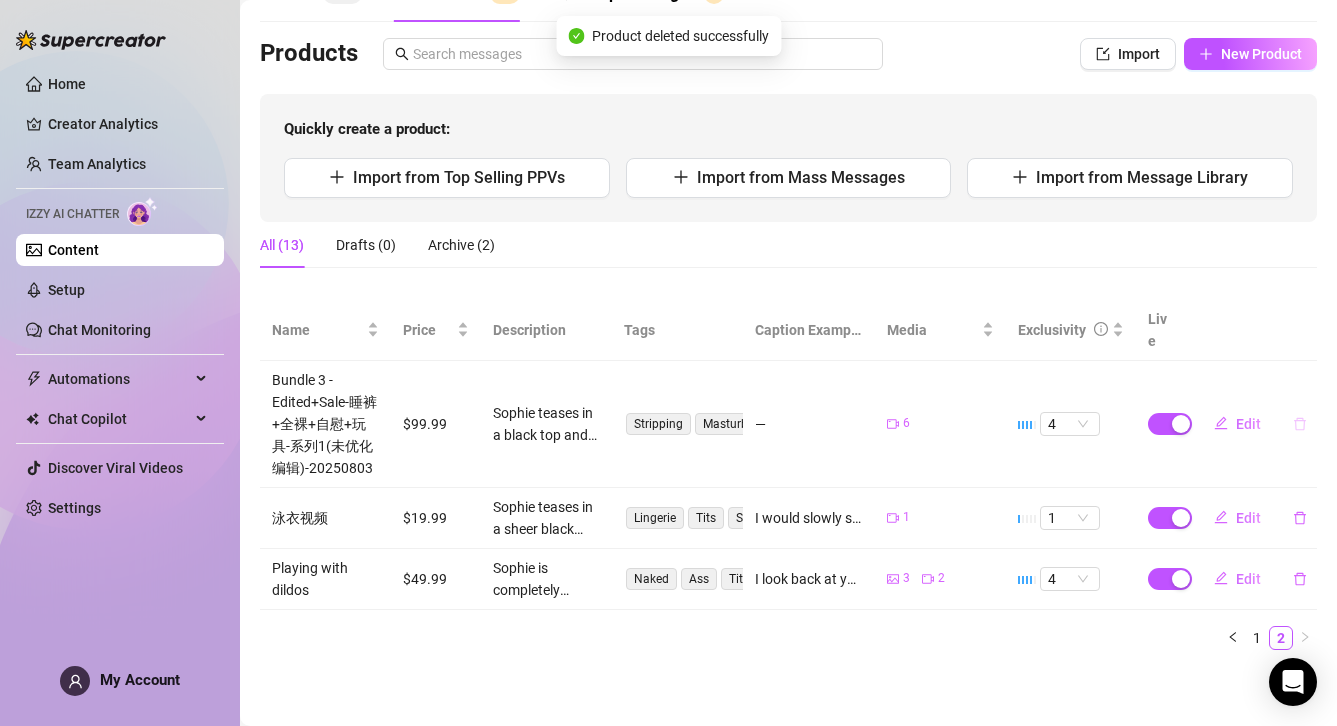 scroll, scrollTop: 89, scrollLeft: 0, axis: vertical 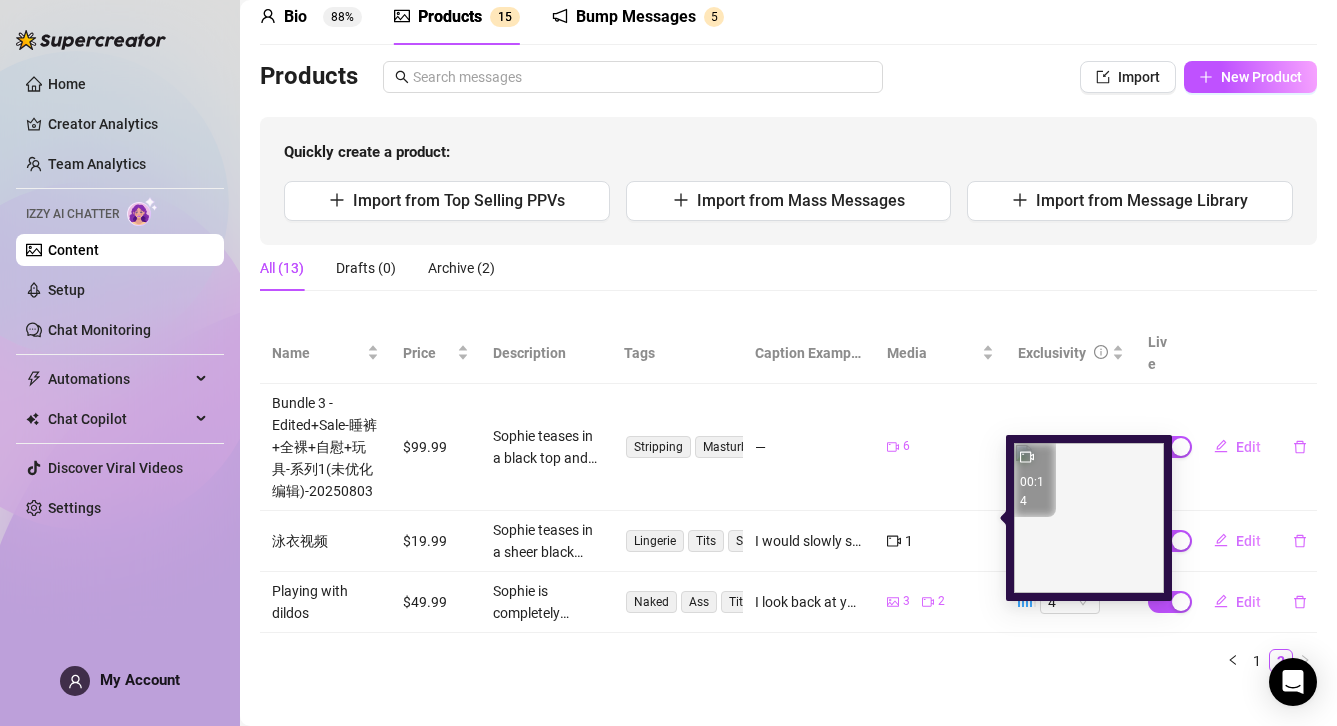 click 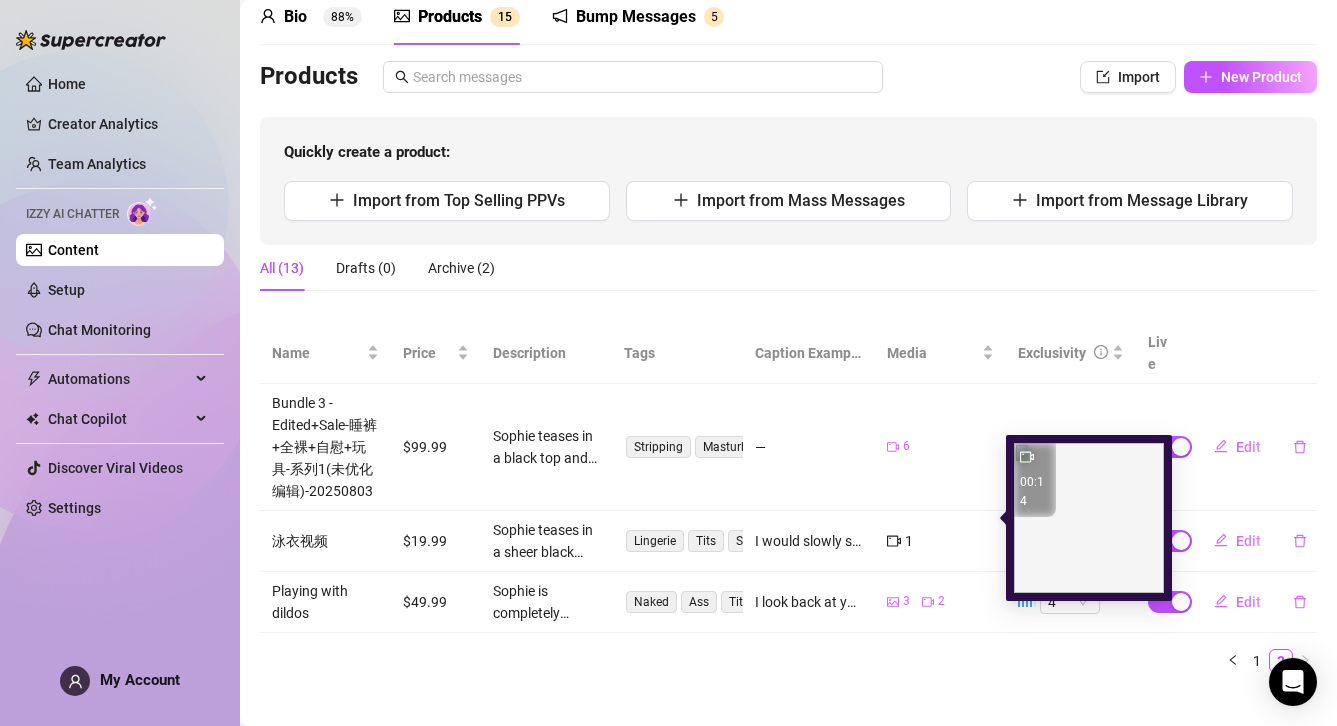 click on "1" at bounding box center [909, 541] 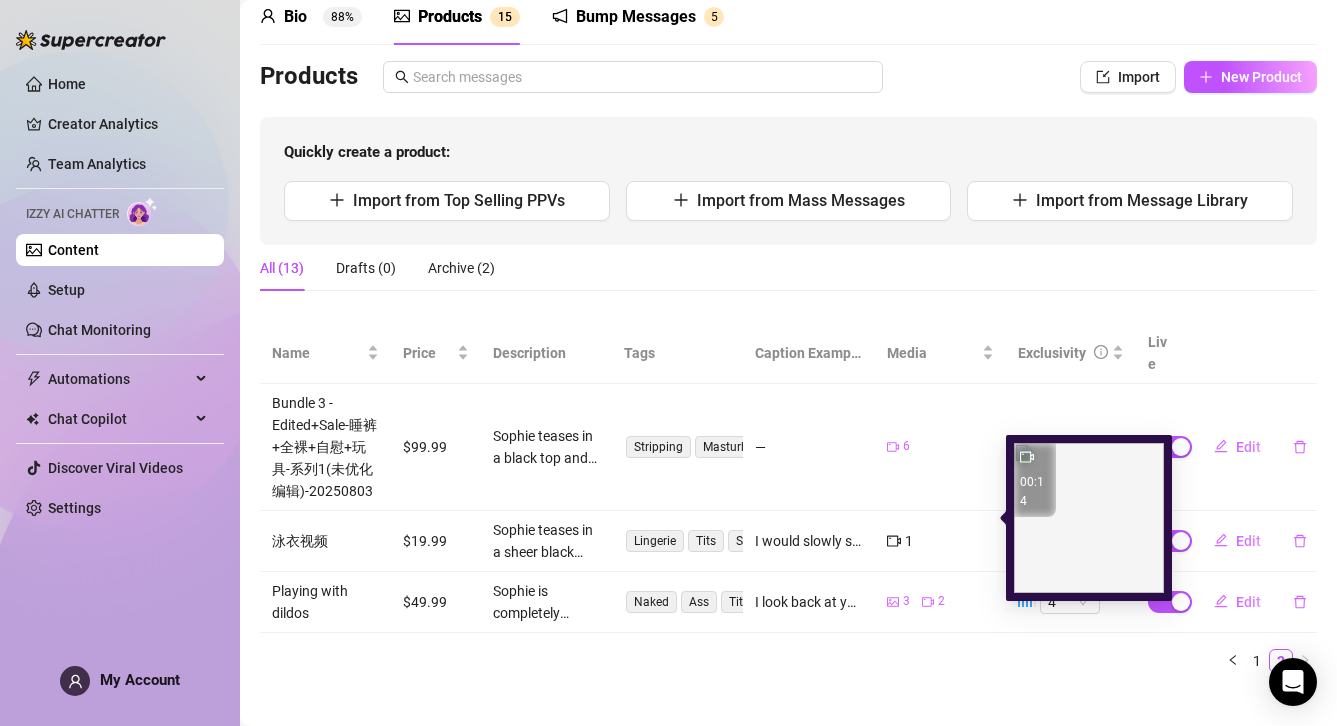 click on "00:14" at bounding box center [1032, 491] 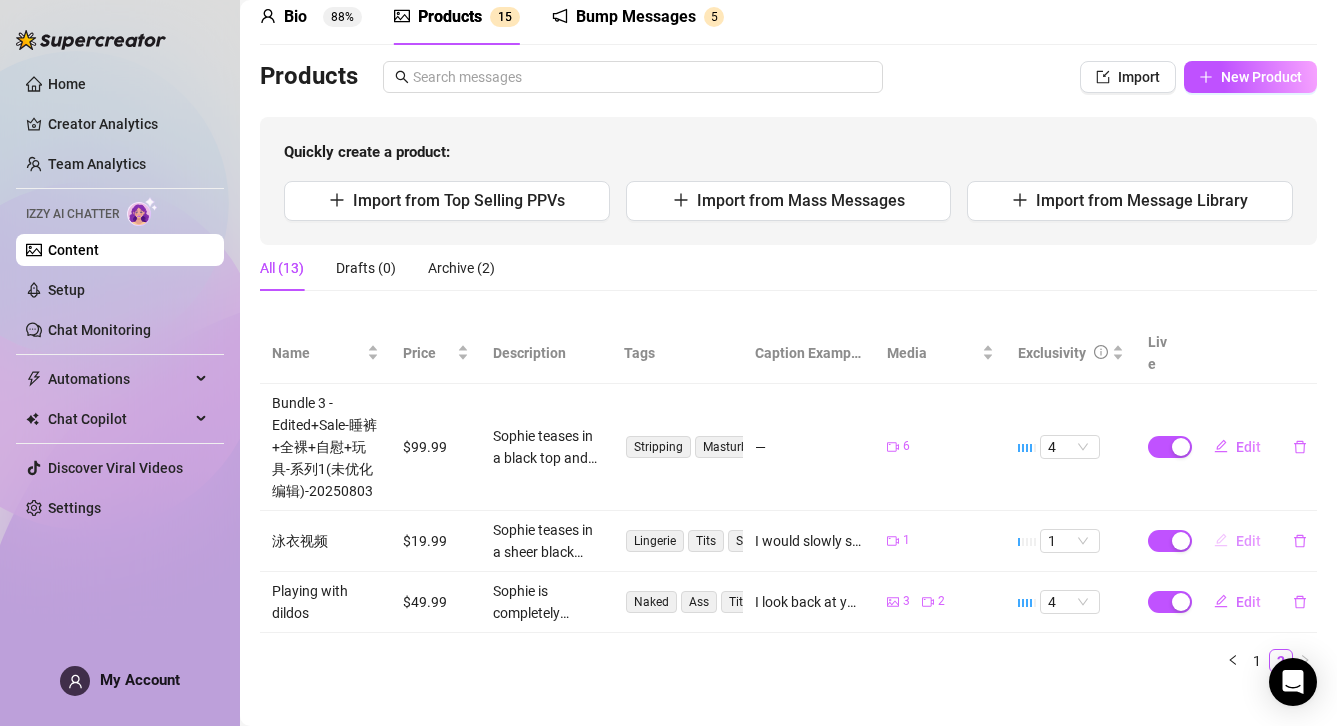 click on "Edit" at bounding box center (1248, 541) 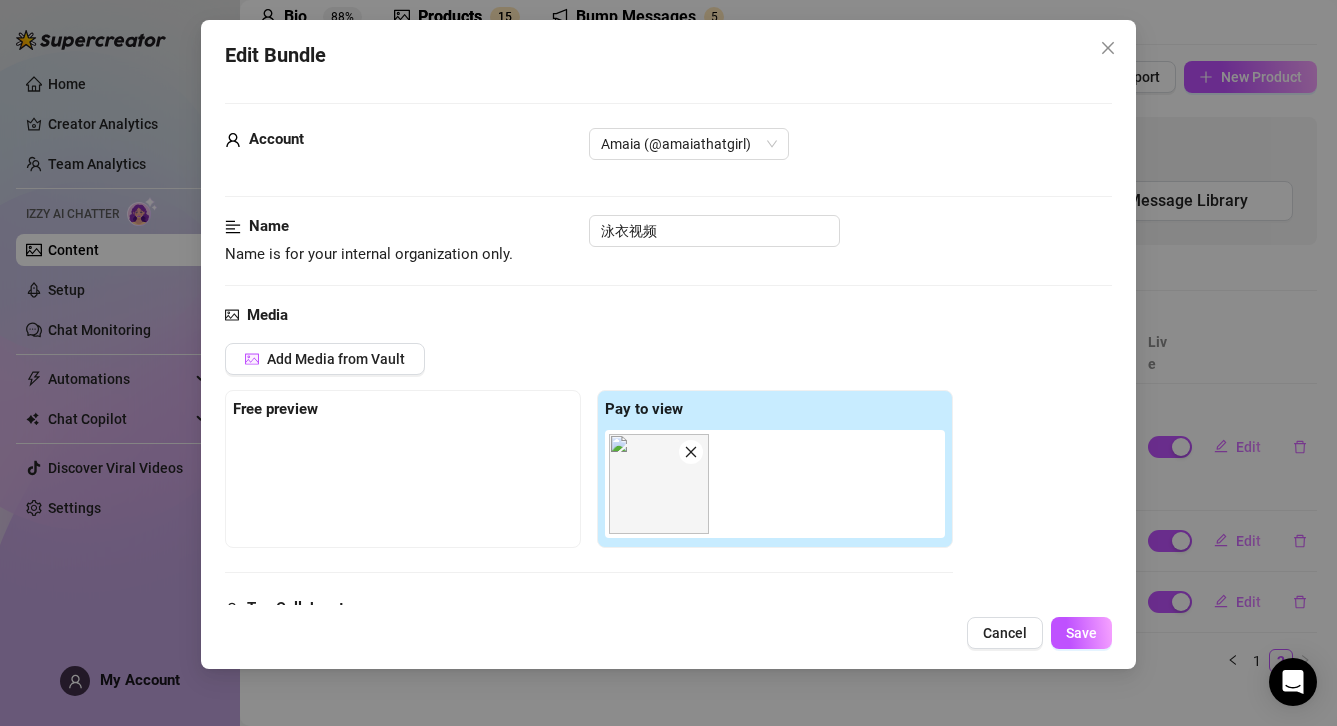 click at bounding box center [659, 484] 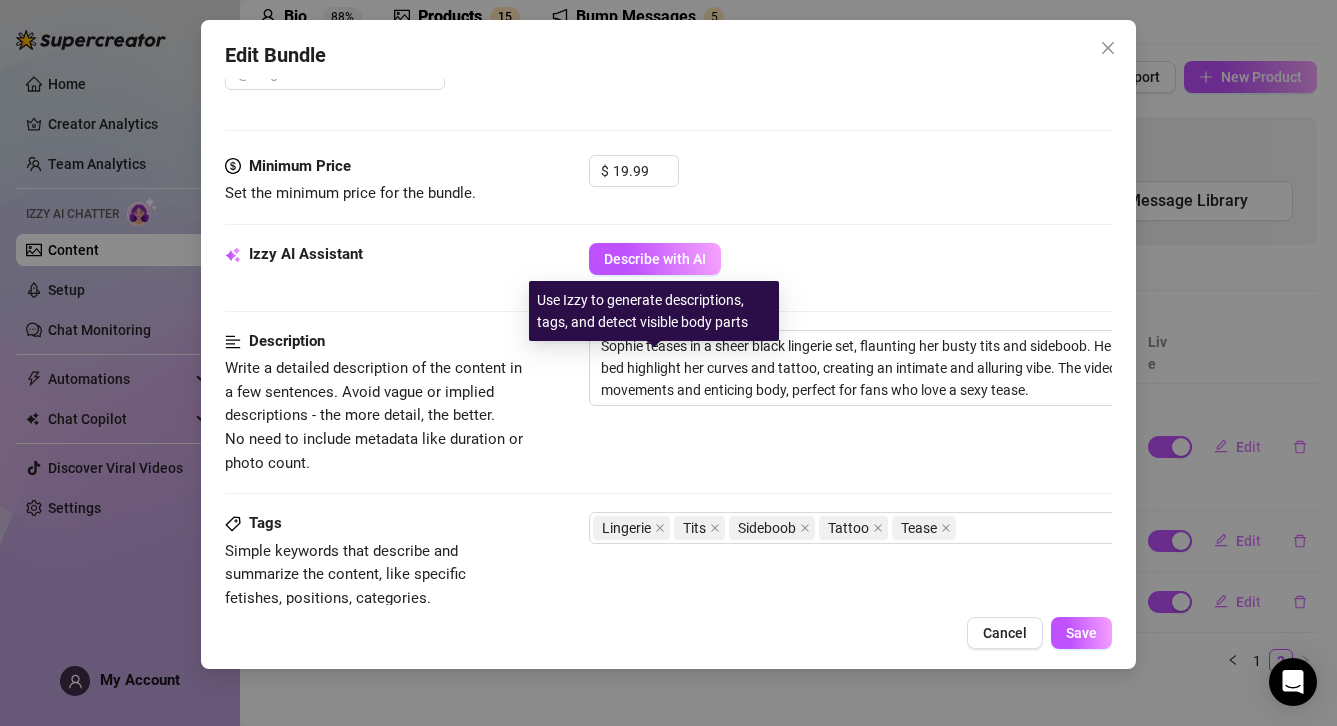 scroll, scrollTop: 594, scrollLeft: 0, axis: vertical 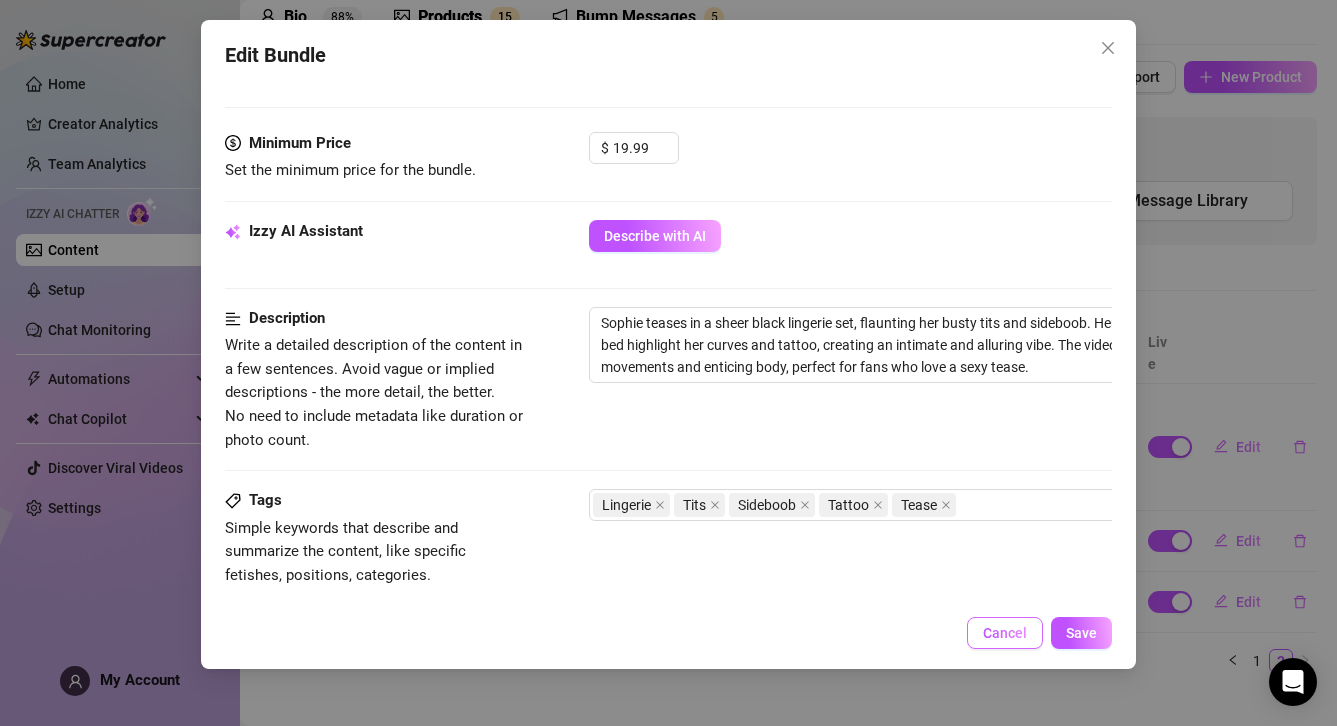 click on "Cancel" at bounding box center [1005, 633] 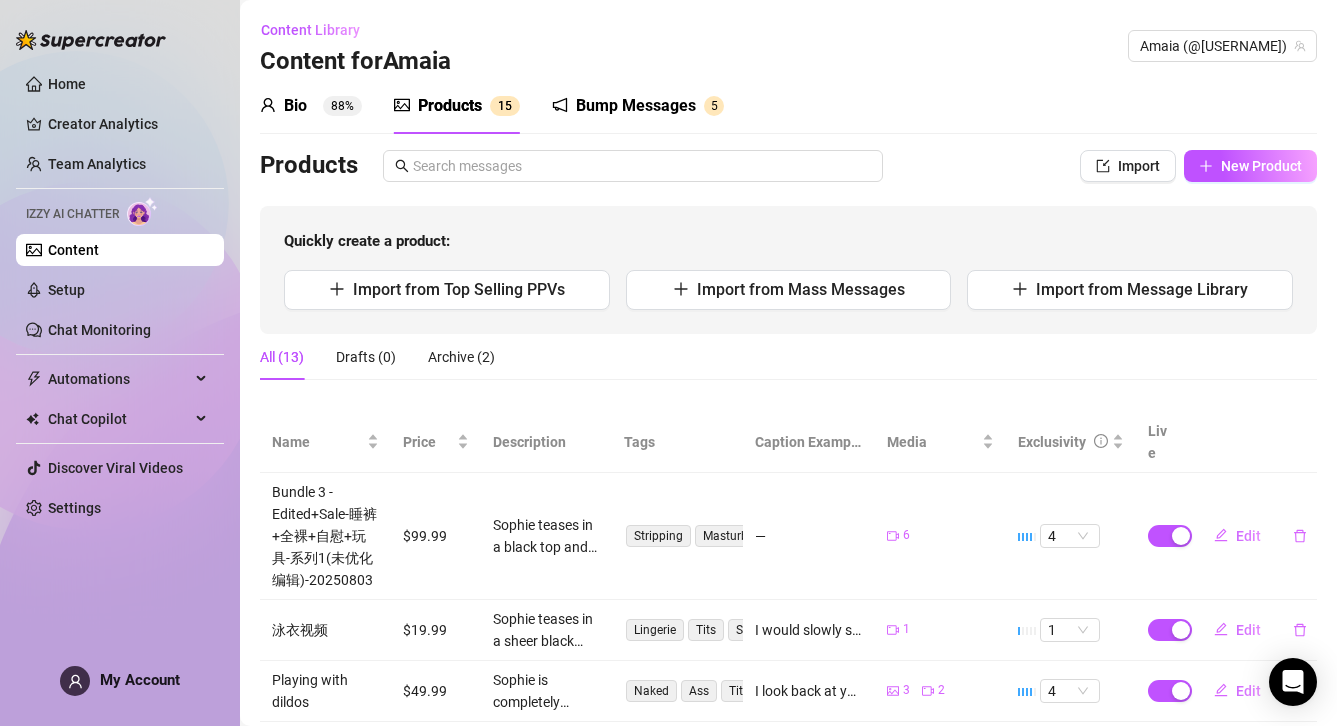 scroll, scrollTop: 89, scrollLeft: 0, axis: vertical 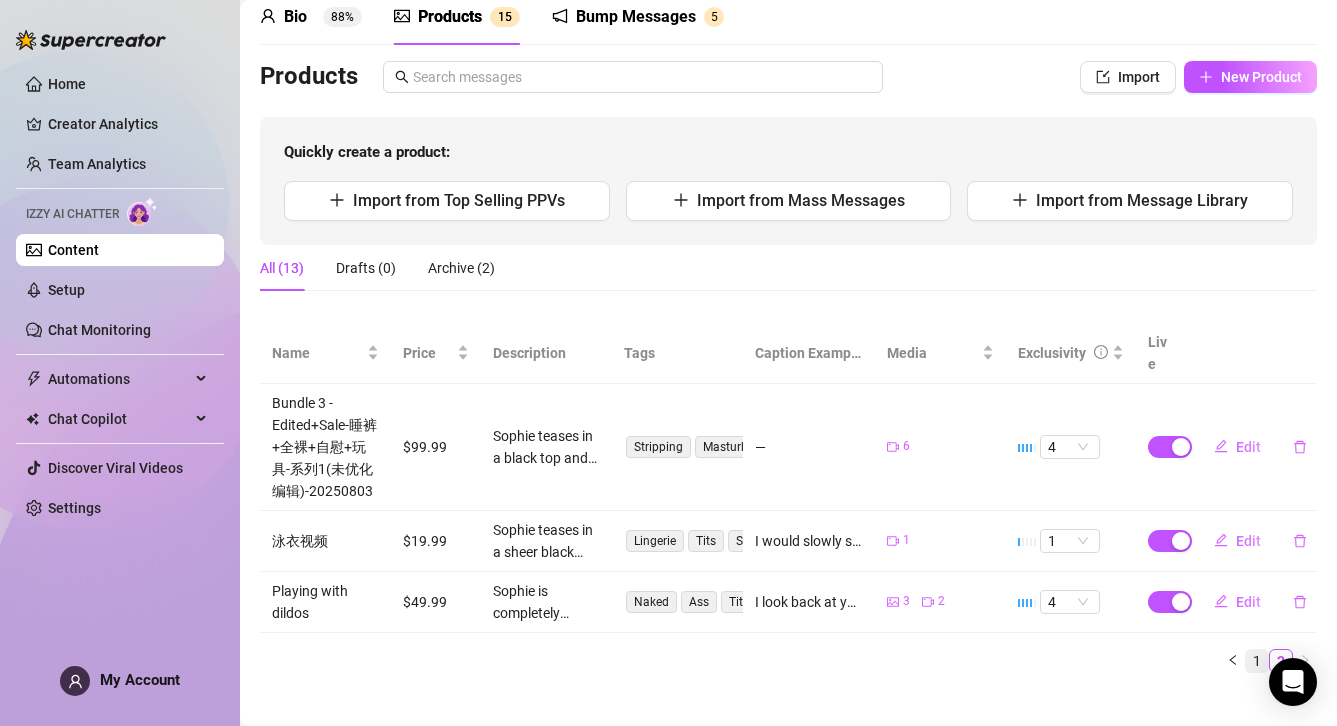 click on "1" at bounding box center (1257, 661) 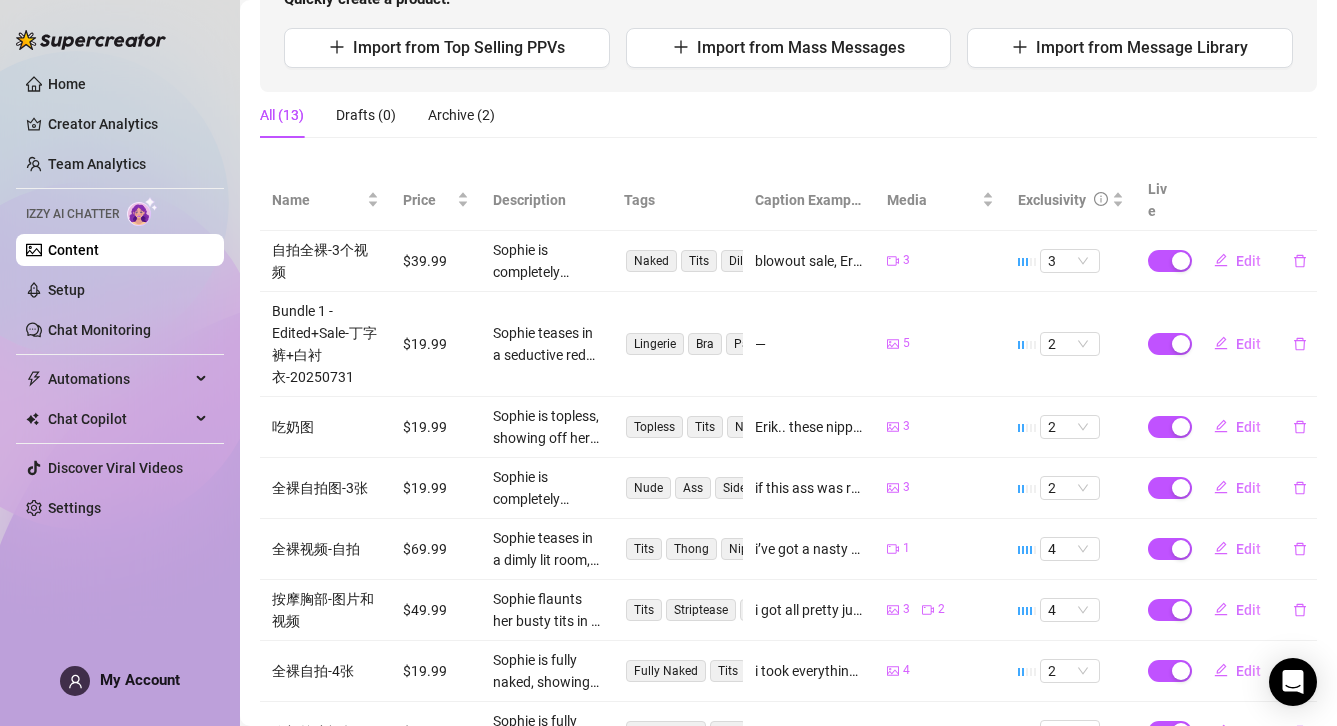 scroll, scrollTop: 538, scrollLeft: 0, axis: vertical 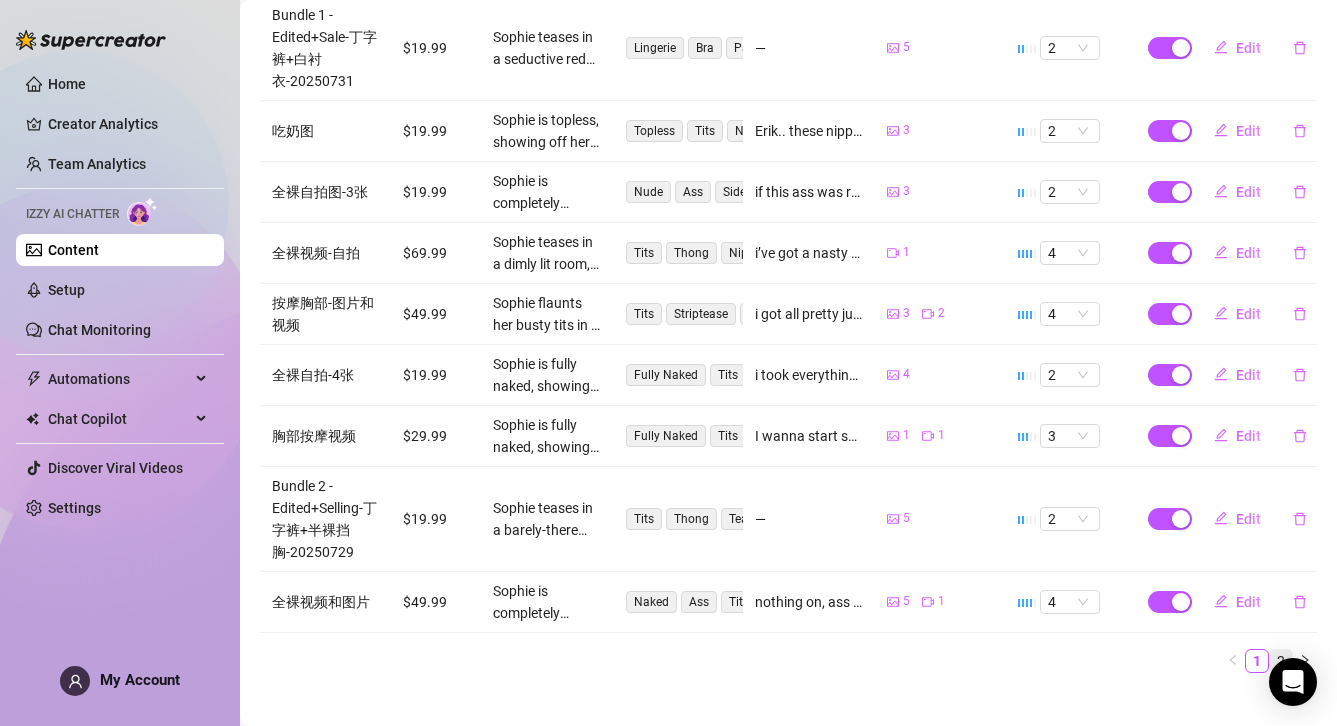 click on "2" at bounding box center (1281, 661) 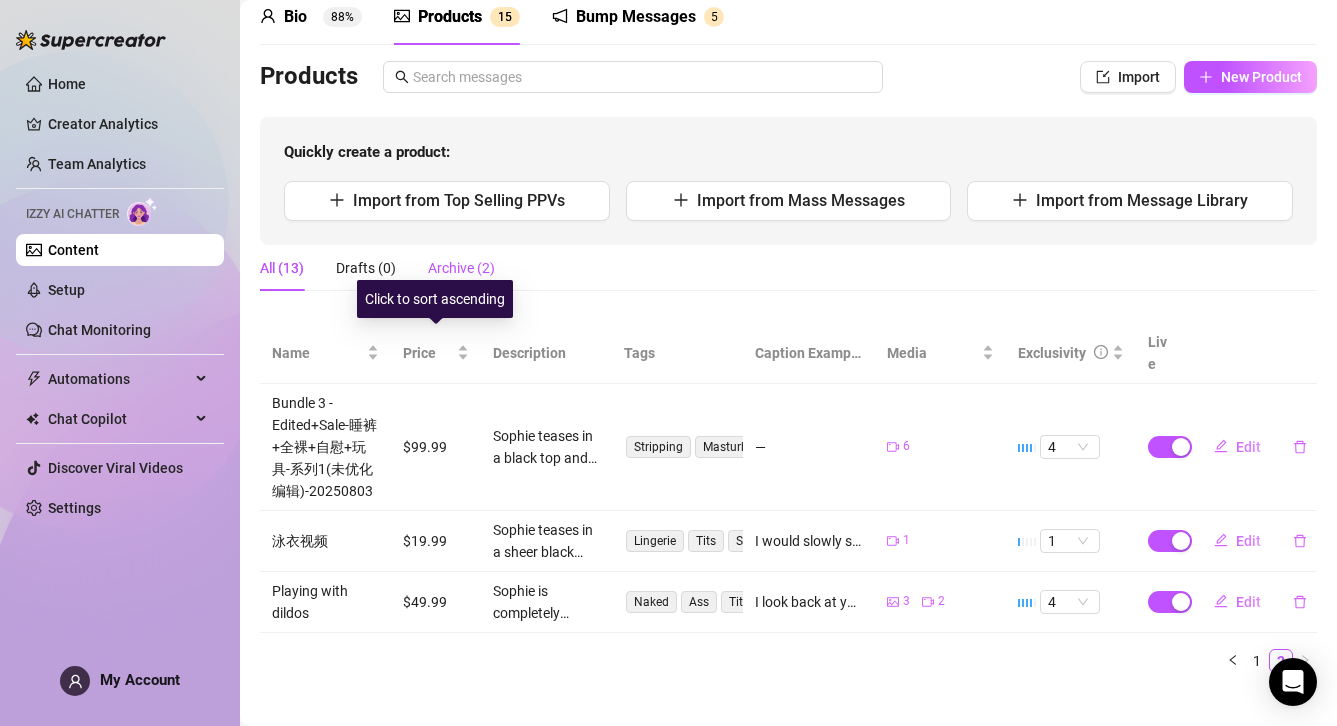 click on "Archive (2)" at bounding box center [461, 268] 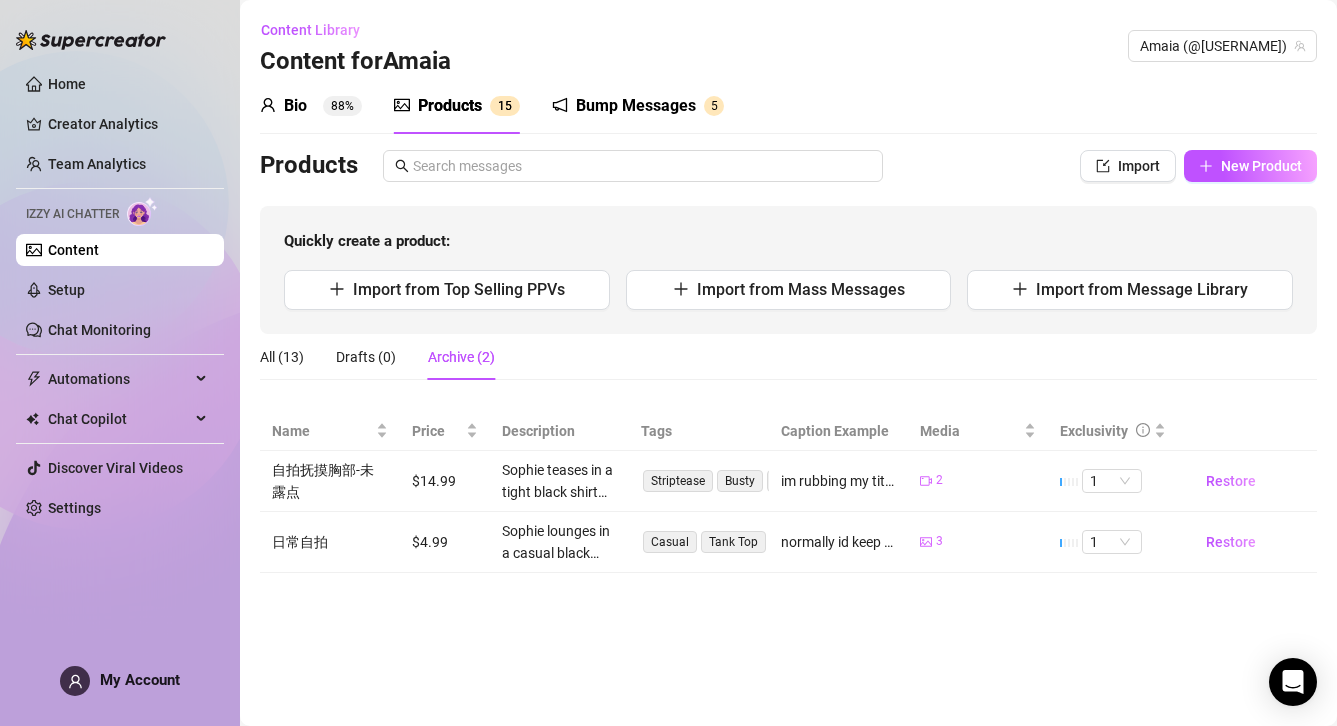 scroll, scrollTop: 0, scrollLeft: 0, axis: both 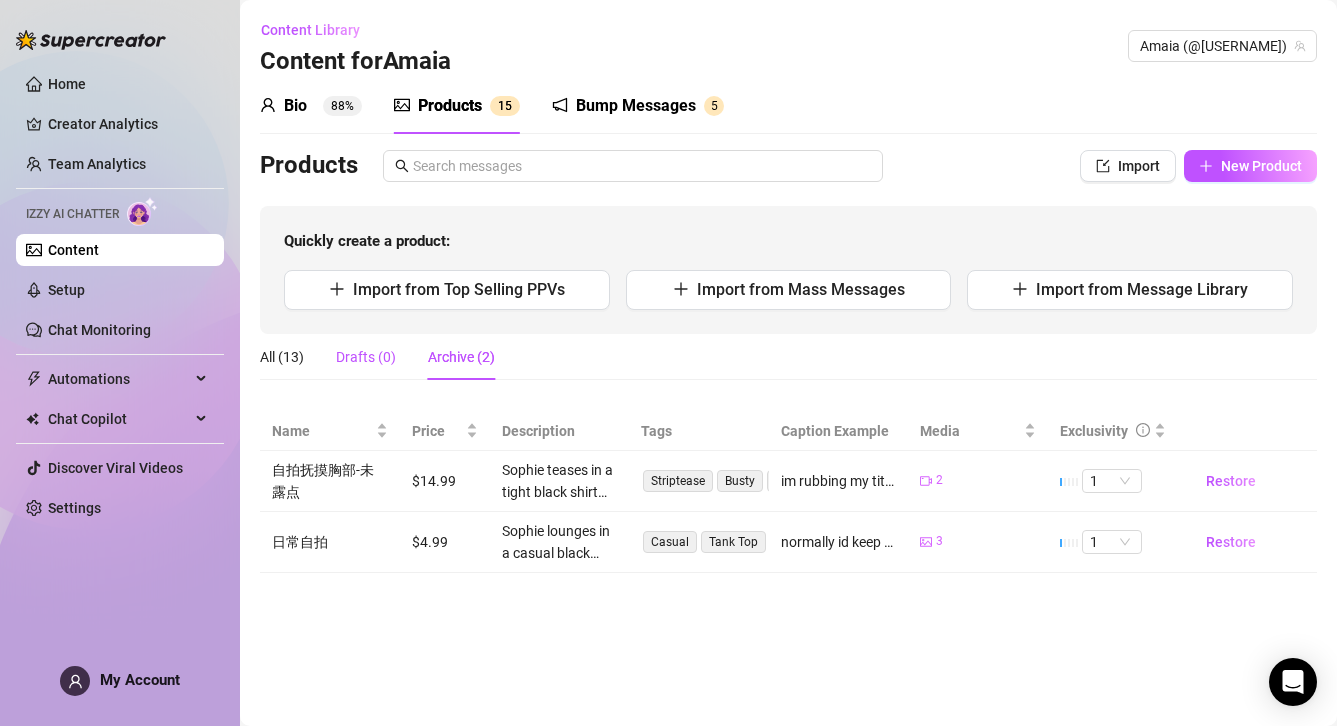 click on "Drafts (0)" at bounding box center (366, 357) 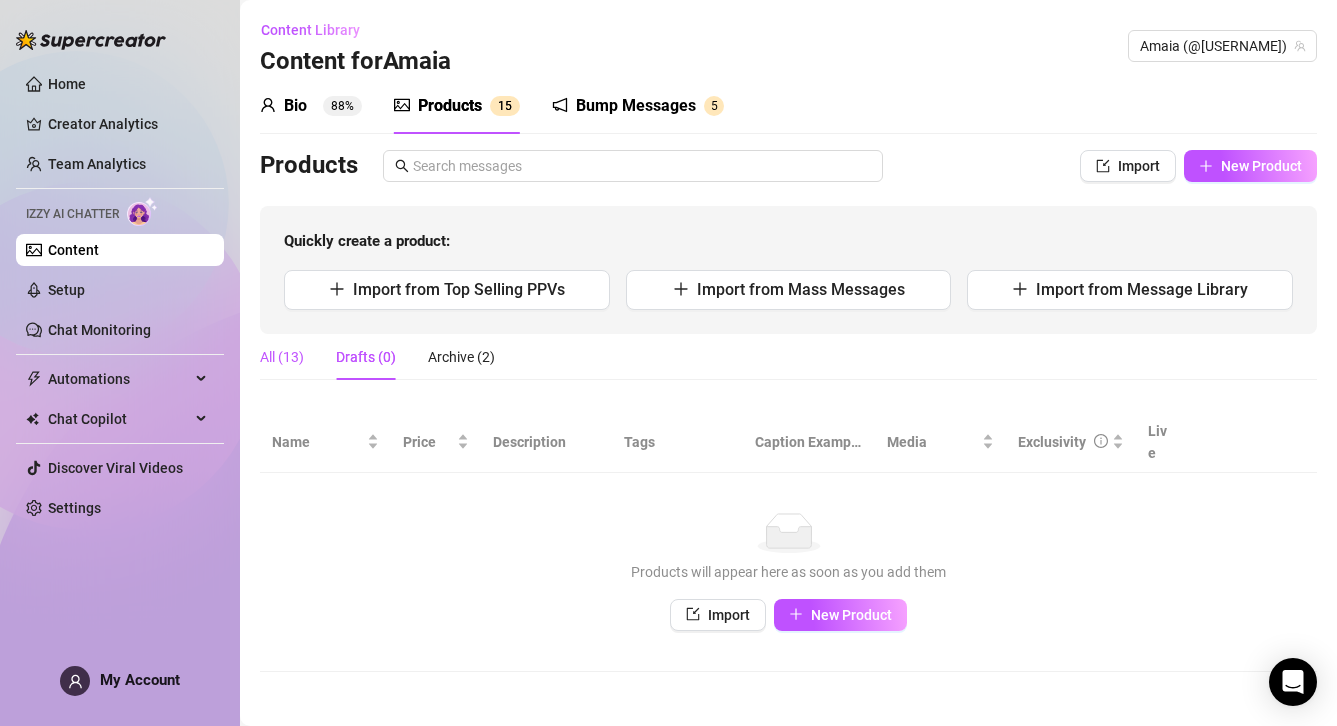 click on "All (13)" at bounding box center (282, 357) 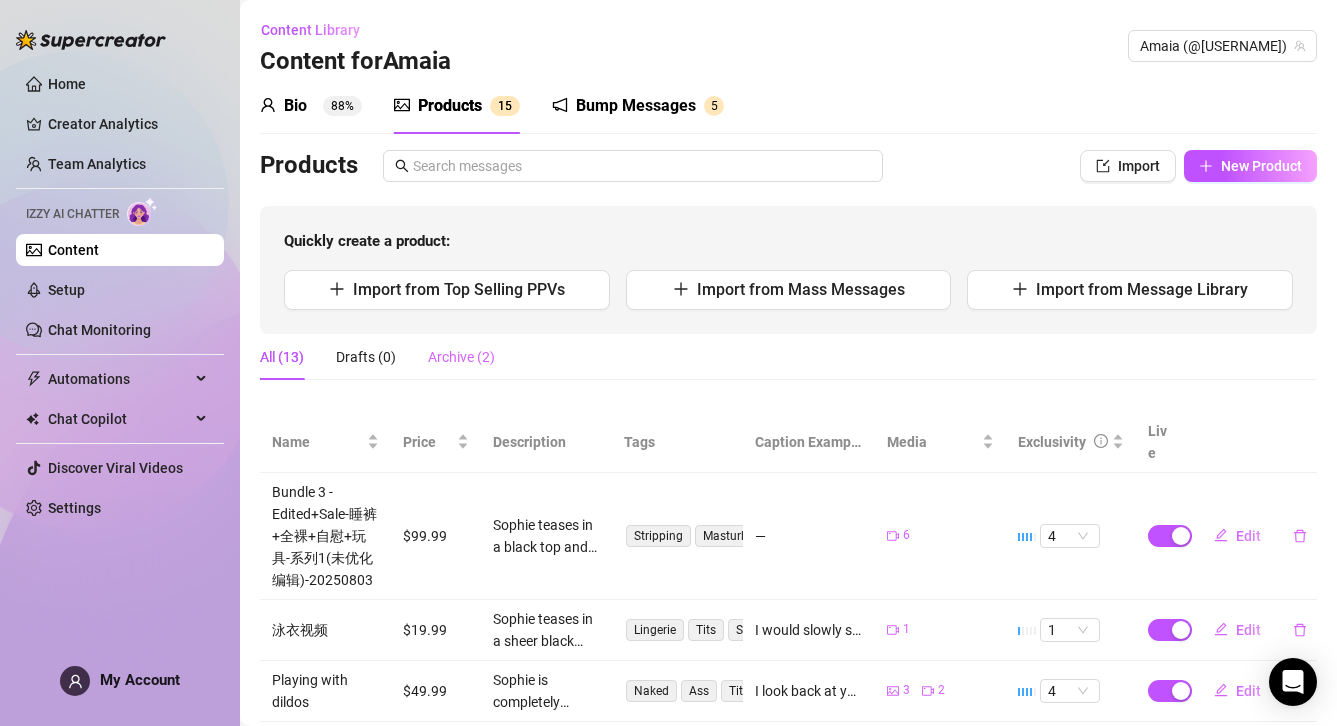 click on "Archive (2)" at bounding box center [461, 357] 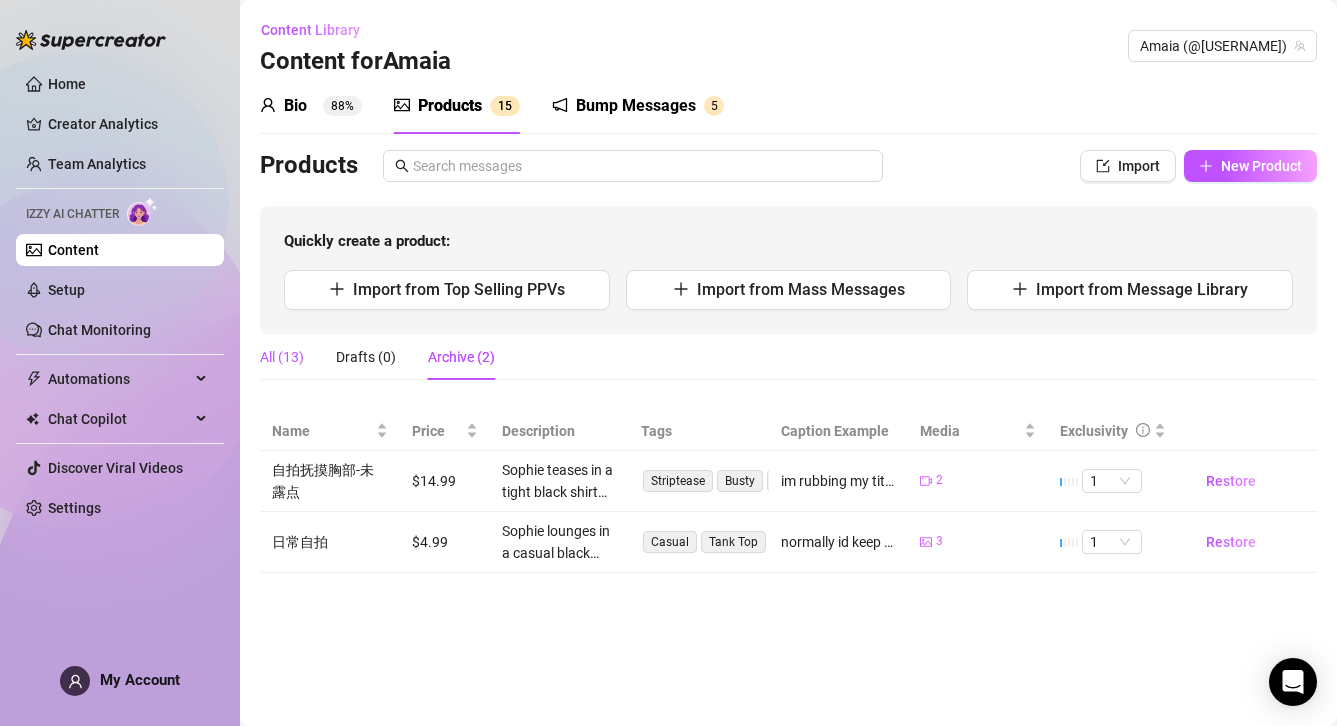 click on "All (13)" at bounding box center [282, 357] 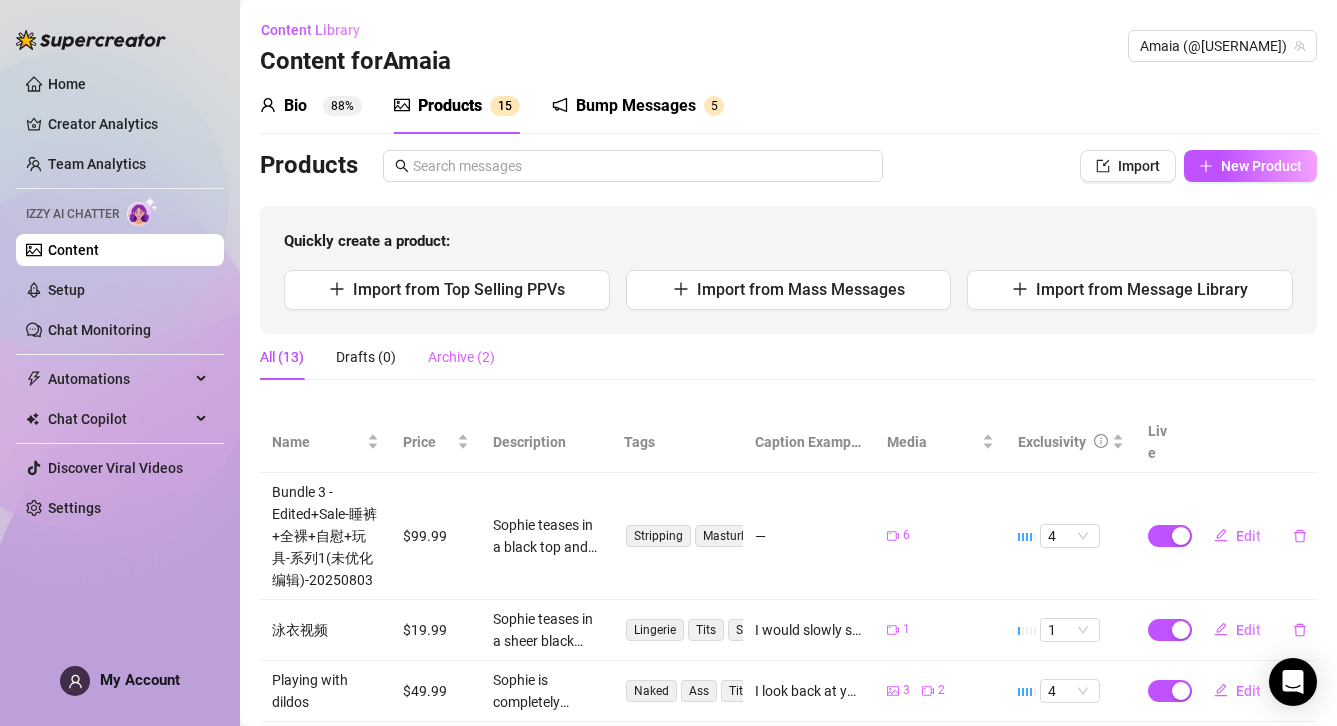 click on "Archive (2)" at bounding box center [461, 357] 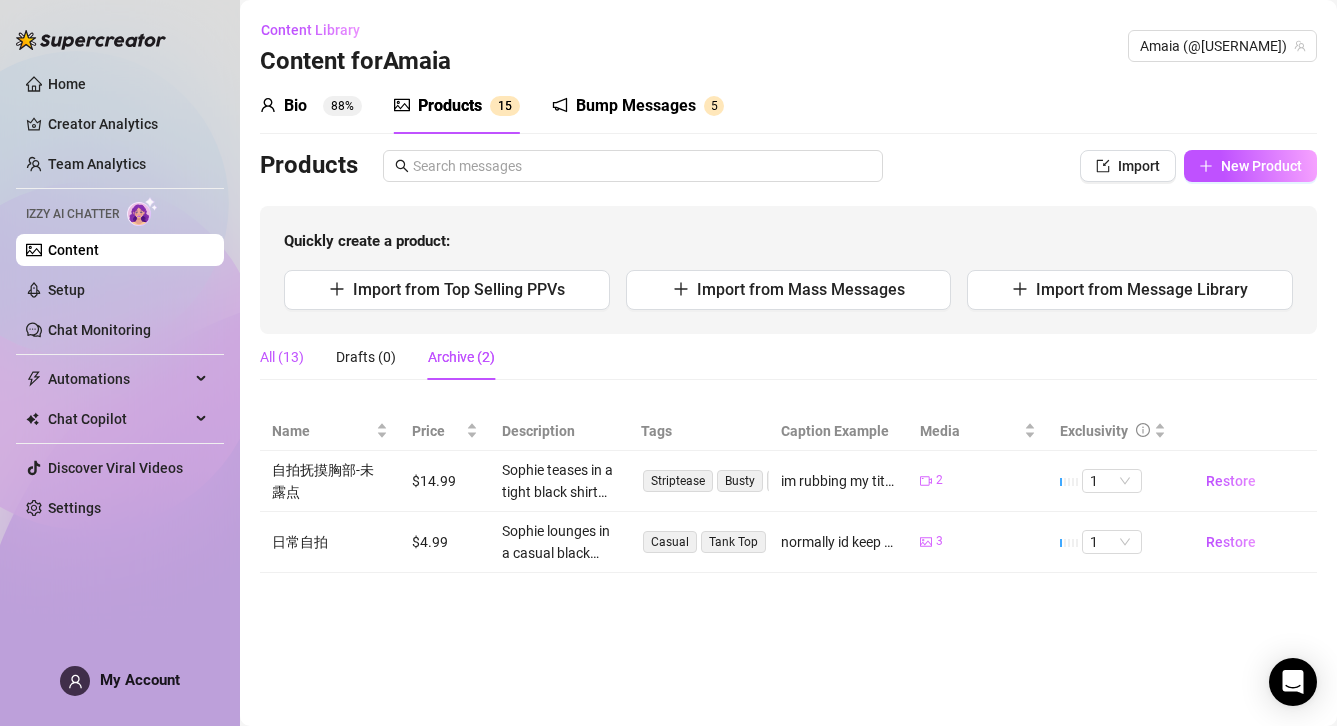 click on "All (13)" at bounding box center (282, 357) 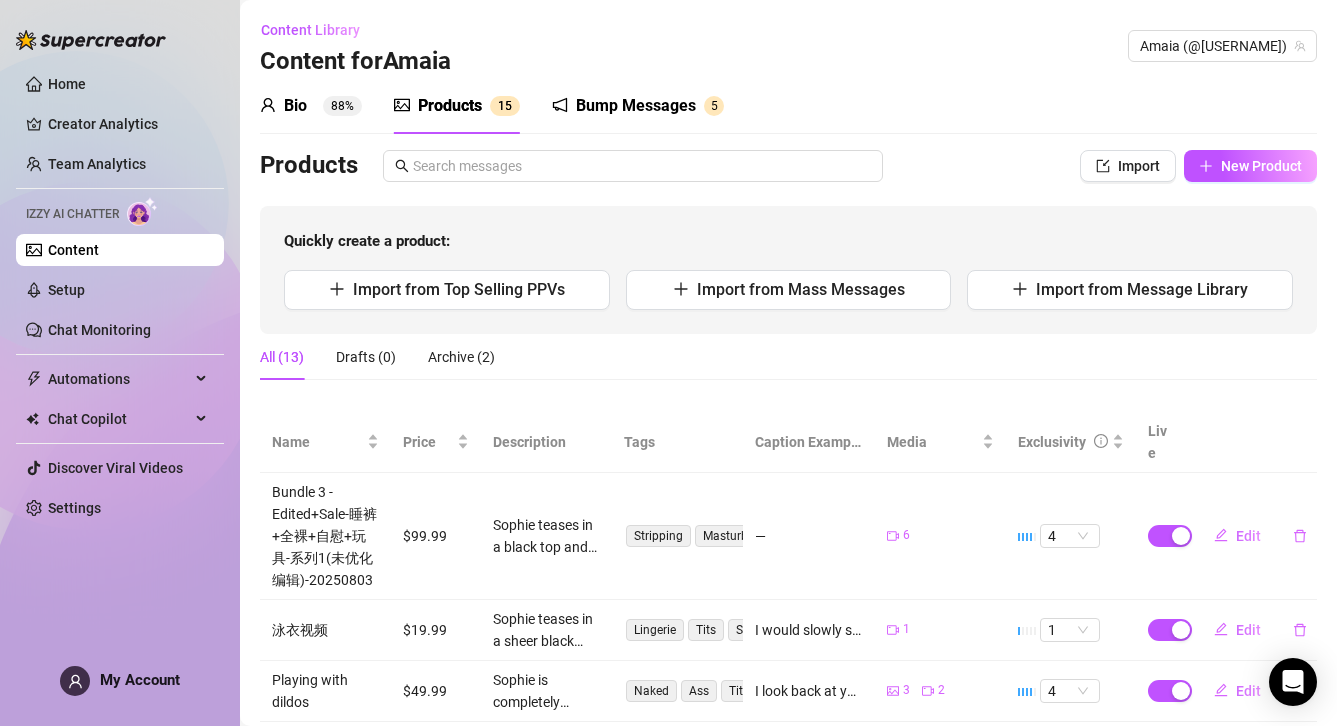 scroll, scrollTop: 89, scrollLeft: 0, axis: vertical 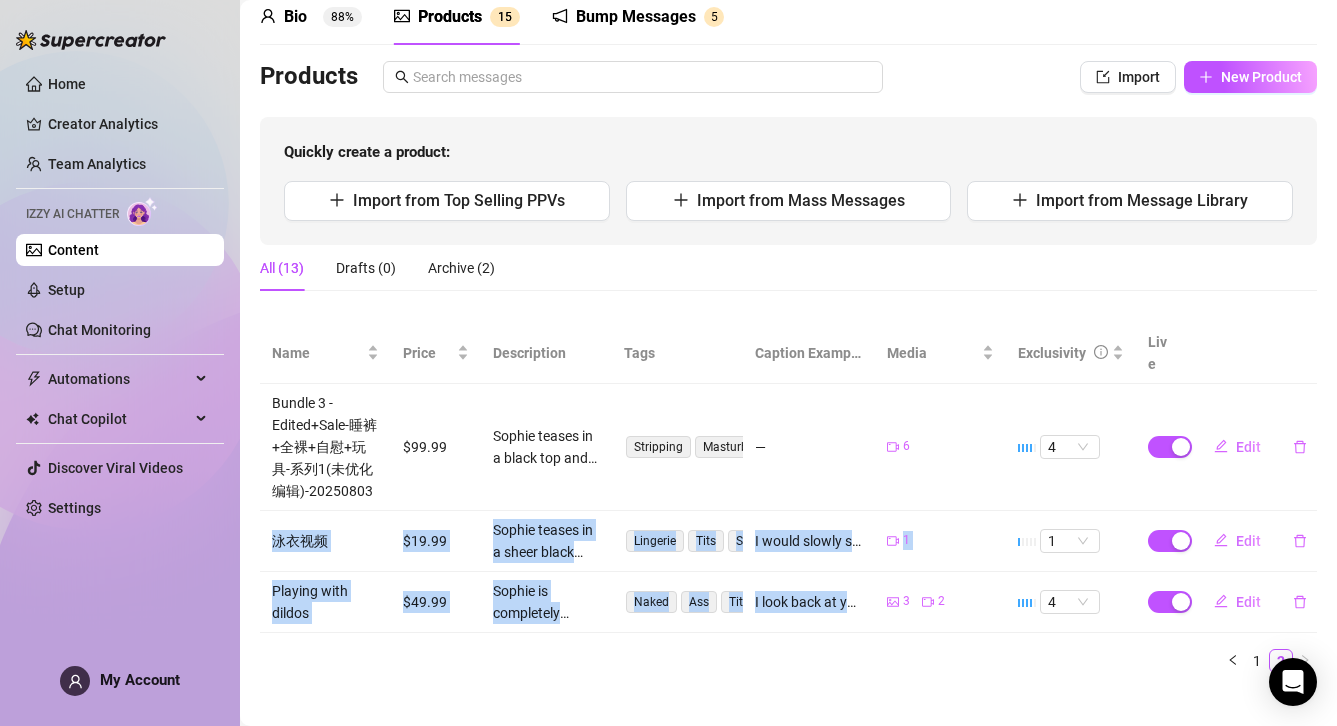 drag, startPoint x: 888, startPoint y: 485, endPoint x: 877, endPoint y: 607, distance: 122.494896 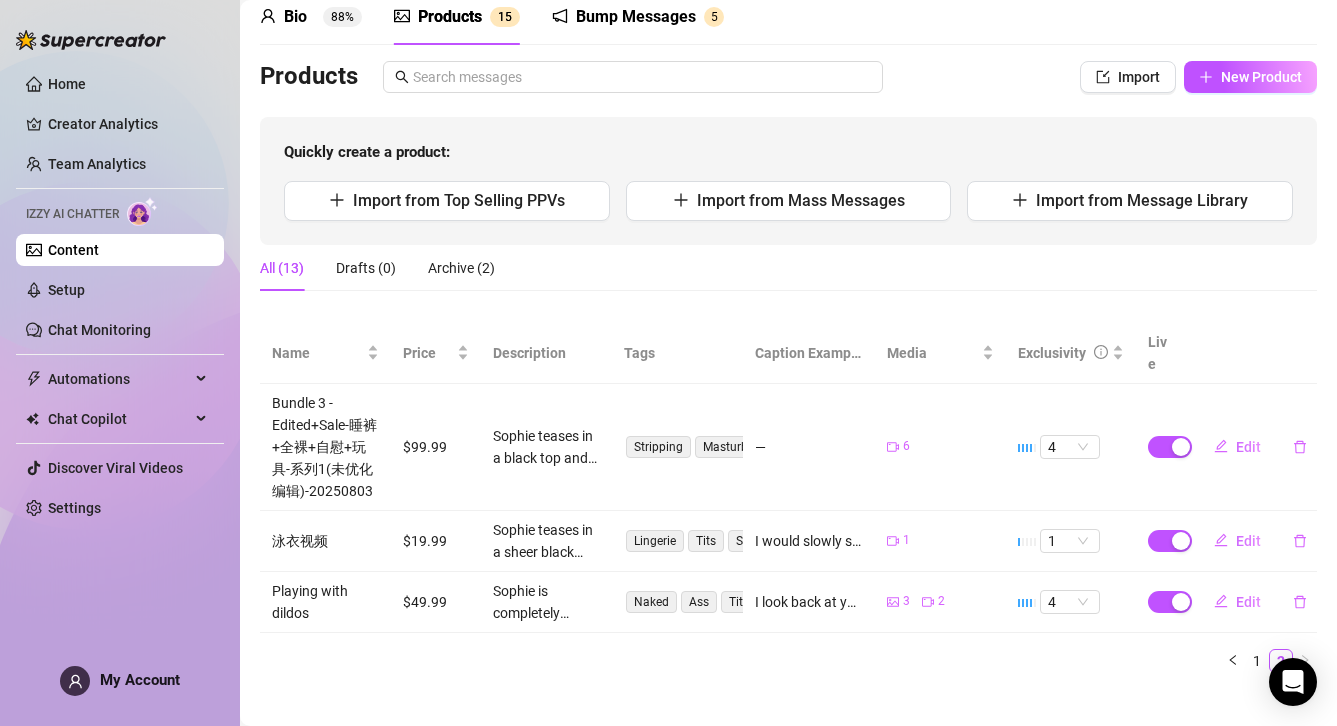 drag, startPoint x: 877, startPoint y: 625, endPoint x: 878, endPoint y: 459, distance: 166.003 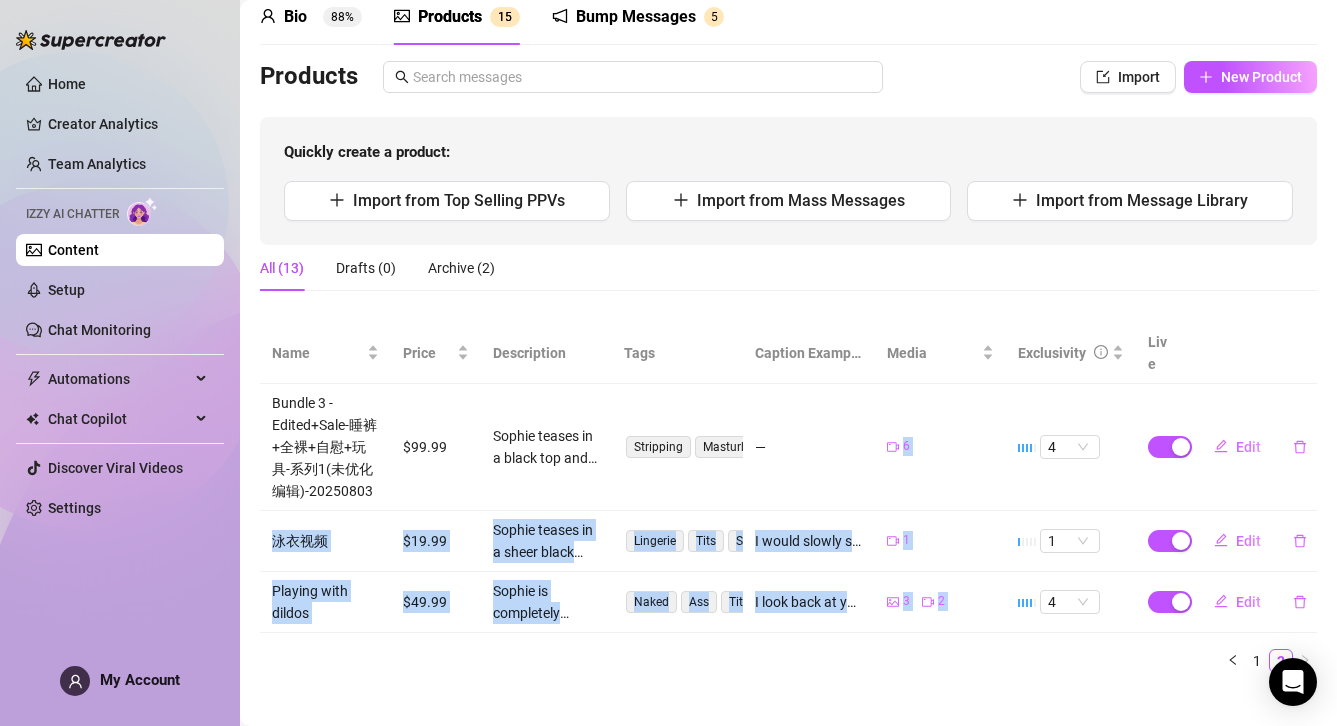 drag, startPoint x: 877, startPoint y: 468, endPoint x: 857, endPoint y: 615, distance: 148.35431 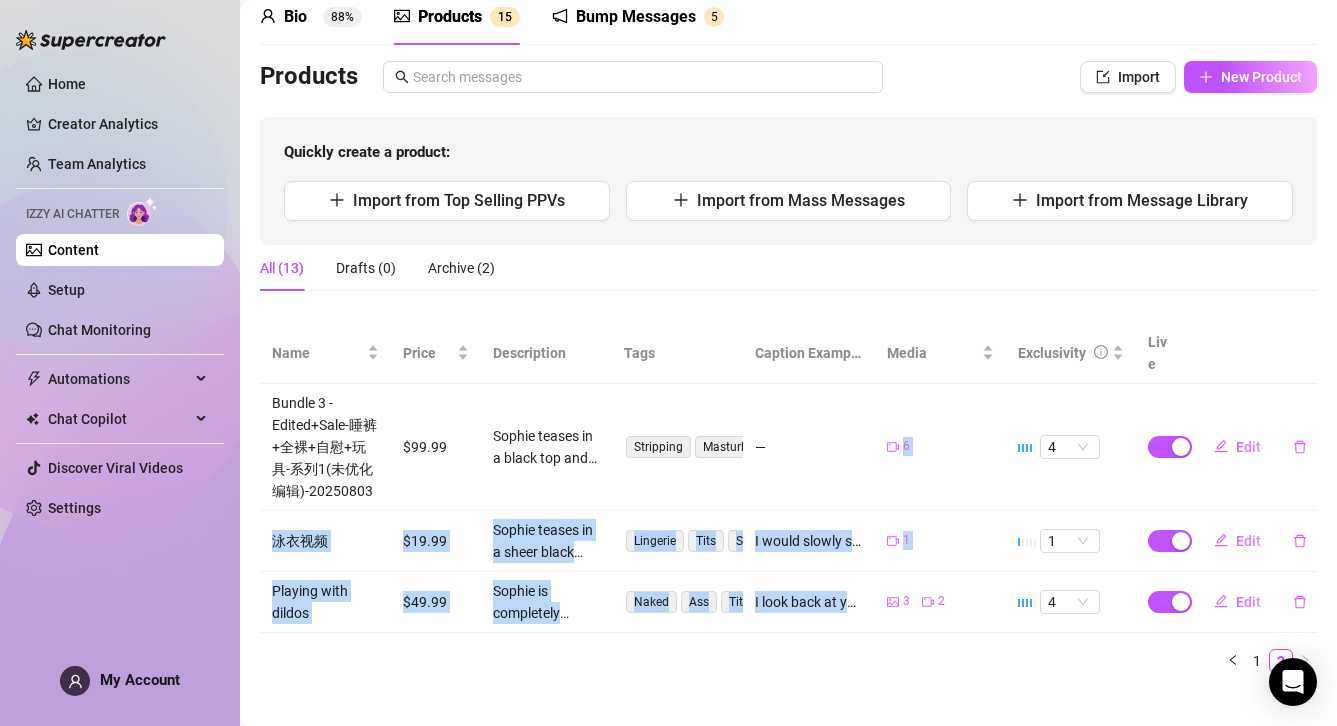 drag, startPoint x: 848, startPoint y: 604, endPoint x: 852, endPoint y: 474, distance: 130.06152 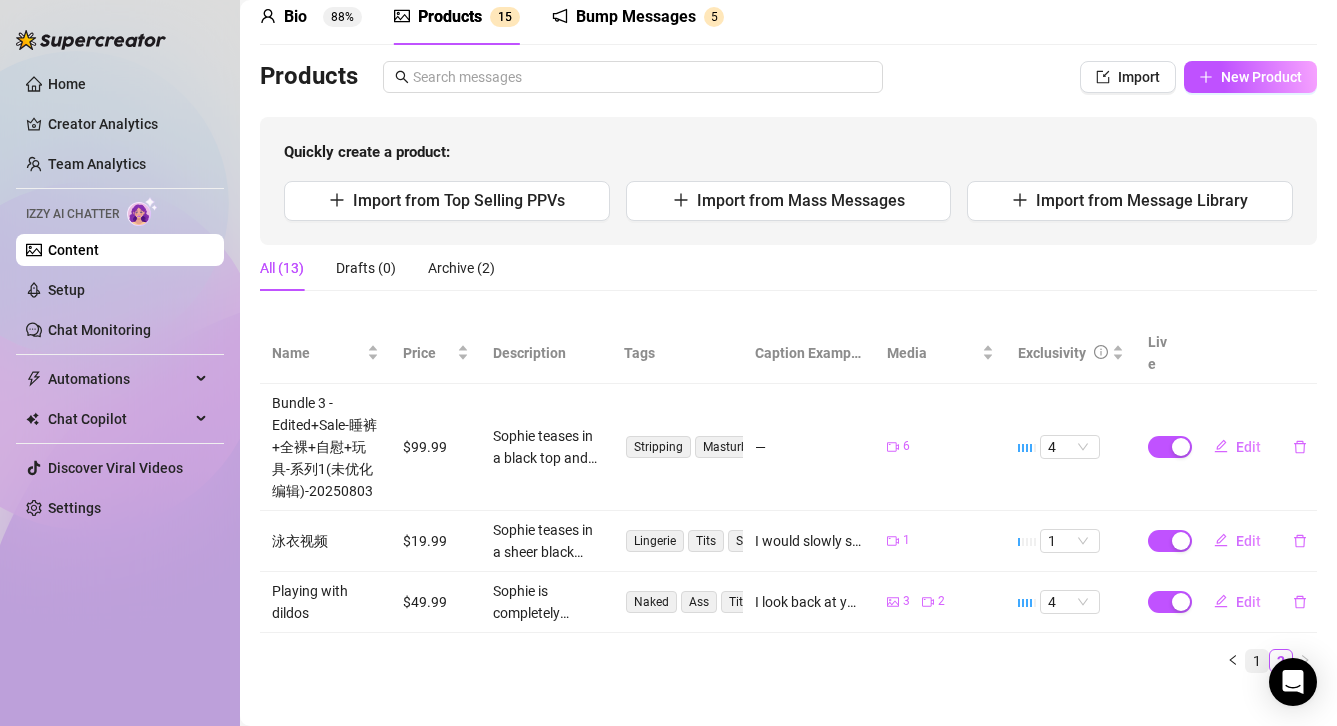 click on "1" at bounding box center [1257, 661] 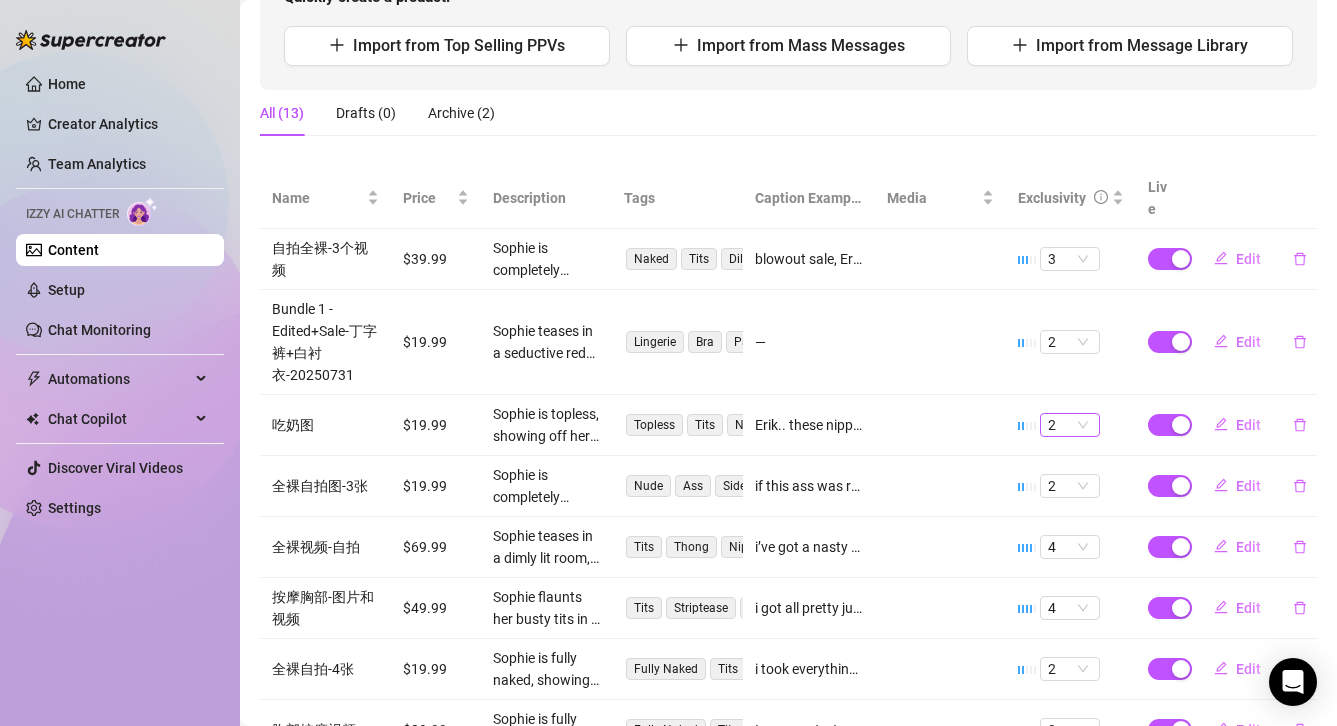 scroll, scrollTop: 538, scrollLeft: 0, axis: vertical 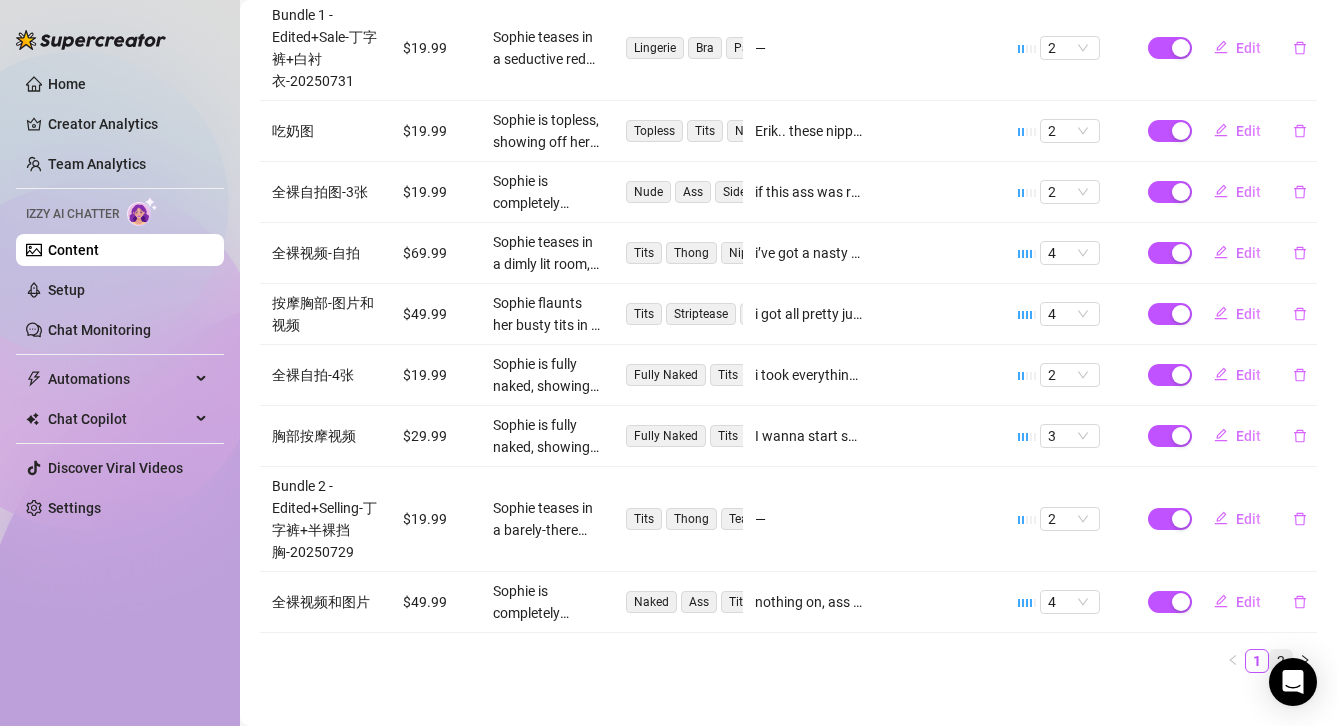click on "2" at bounding box center (1281, 661) 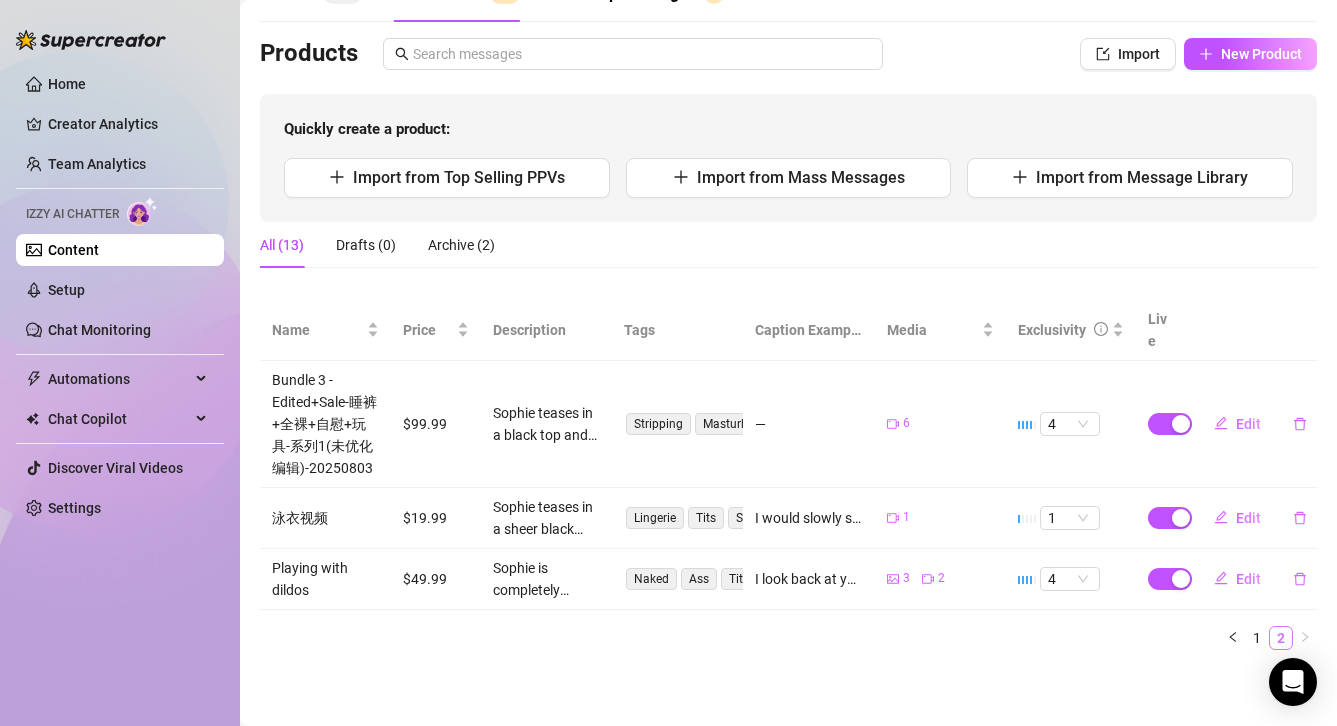 scroll, scrollTop: 89, scrollLeft: 0, axis: vertical 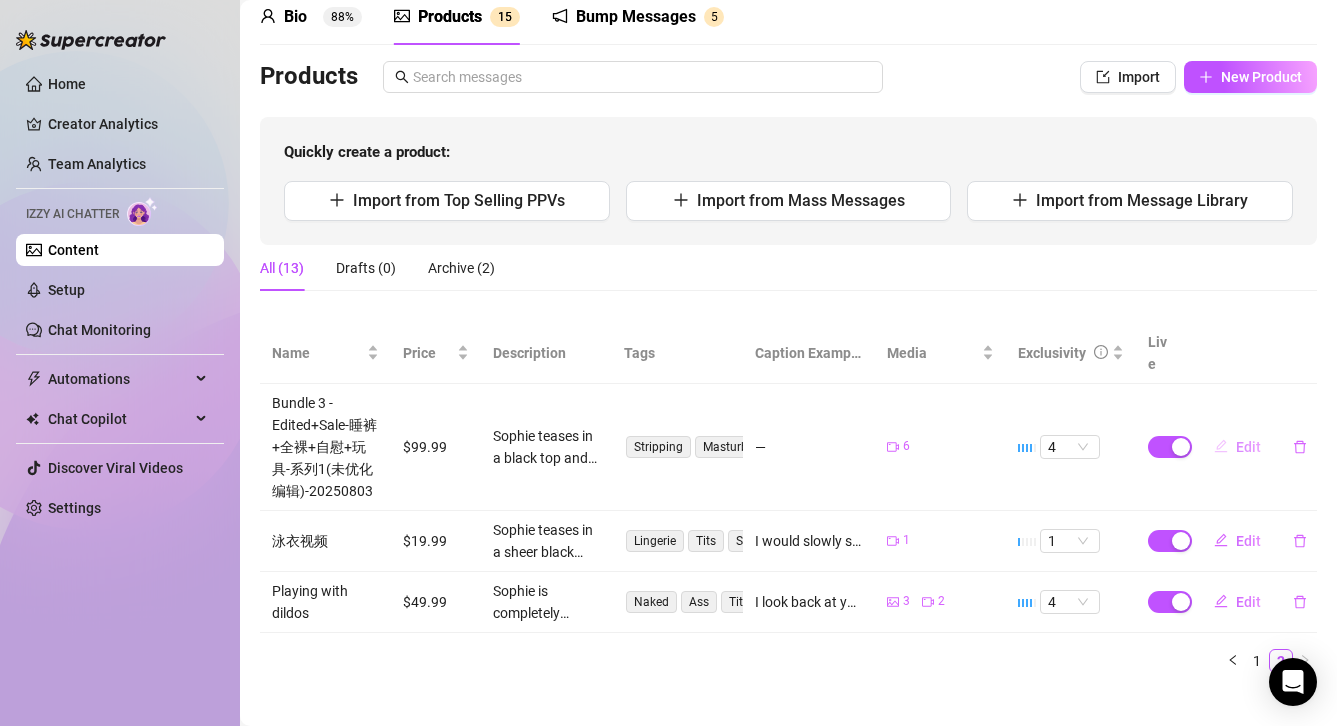 click on "Edit" at bounding box center [1248, 447] 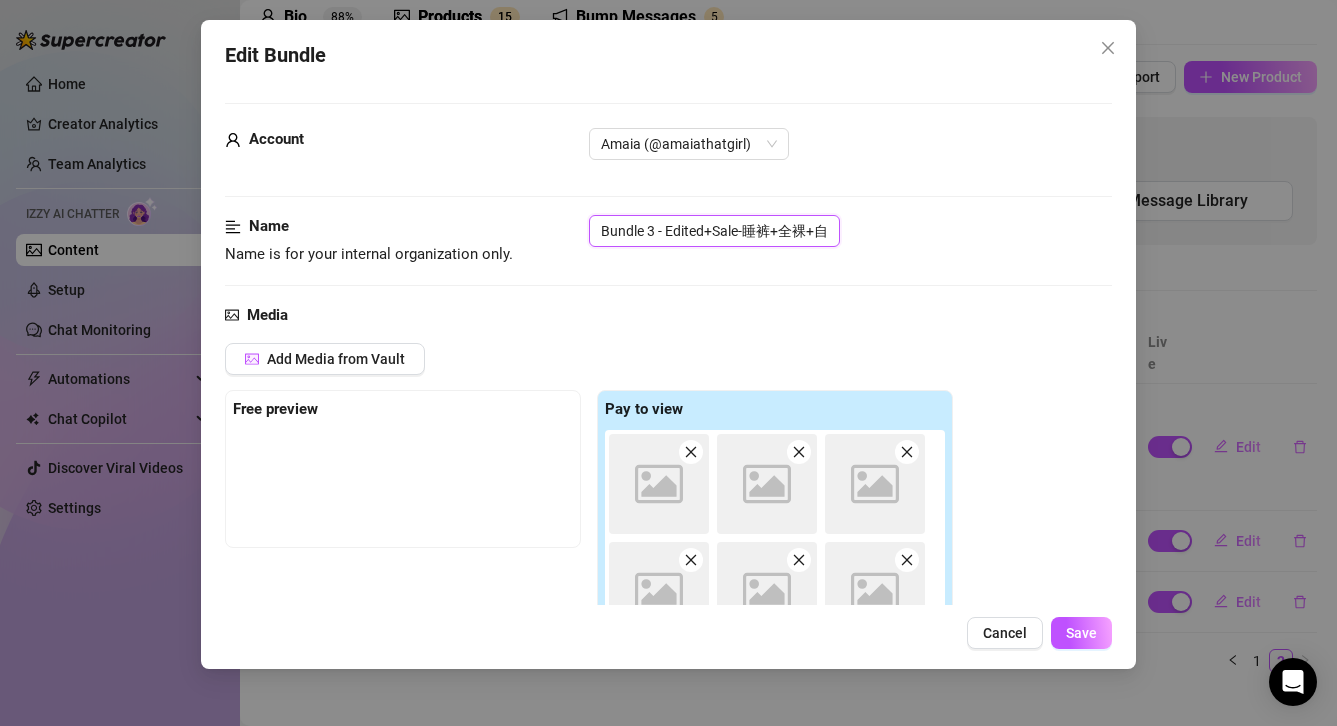 click on "Bundle 3 - Edited+Sale-睡裤+全裸+自慰+玩具-系列1(未优化编辑)-20250803" at bounding box center [714, 231] 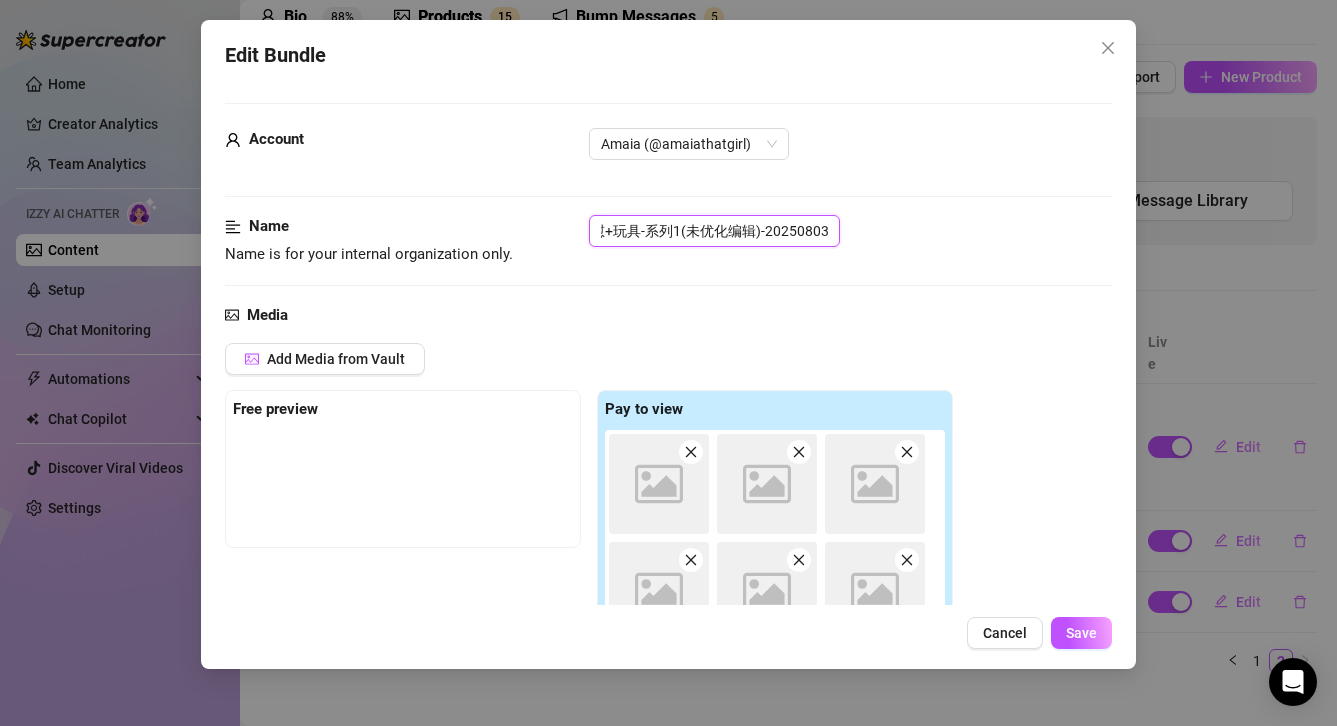 drag, startPoint x: 694, startPoint y: 230, endPoint x: 889, endPoint y: 246, distance: 195.6553 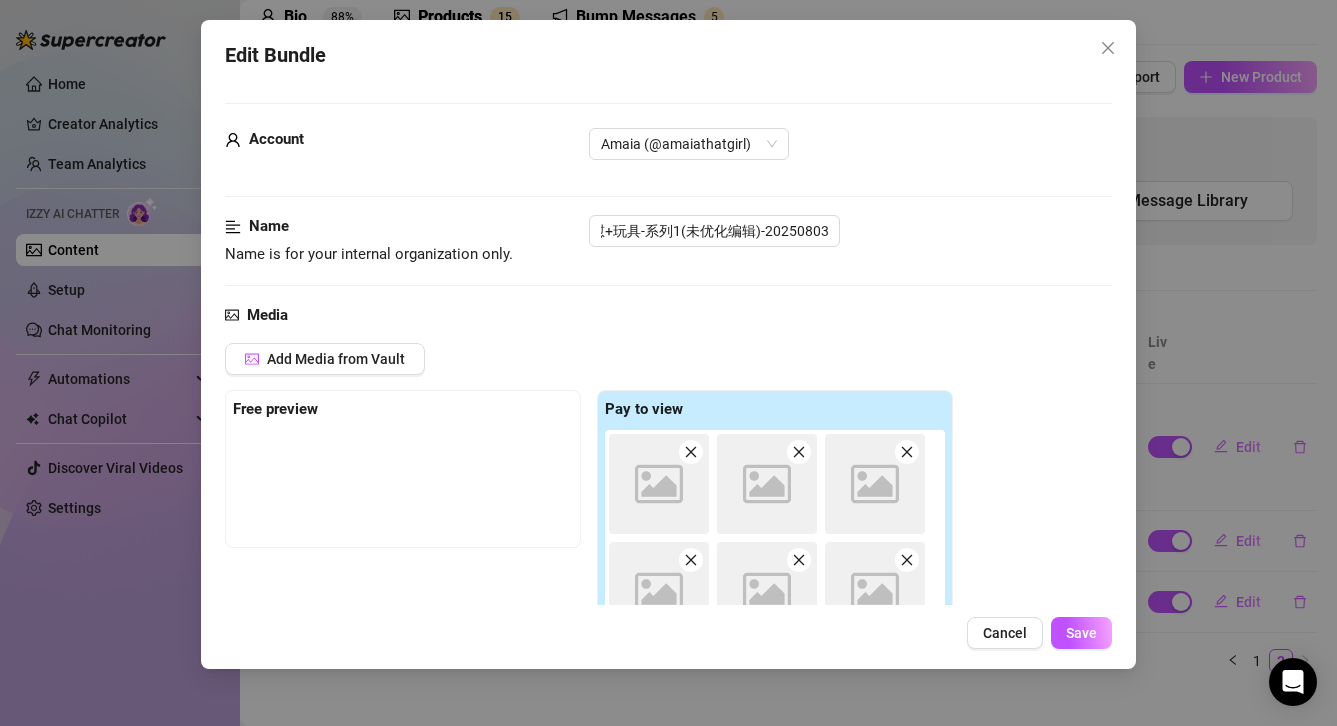 click on "Name Name is for your internal organization only. Bundle 3 - Edited+Sale-睡裤+全裸+自慰+玩具-系列1(未优化编辑)-20250803" at bounding box center [669, 259] 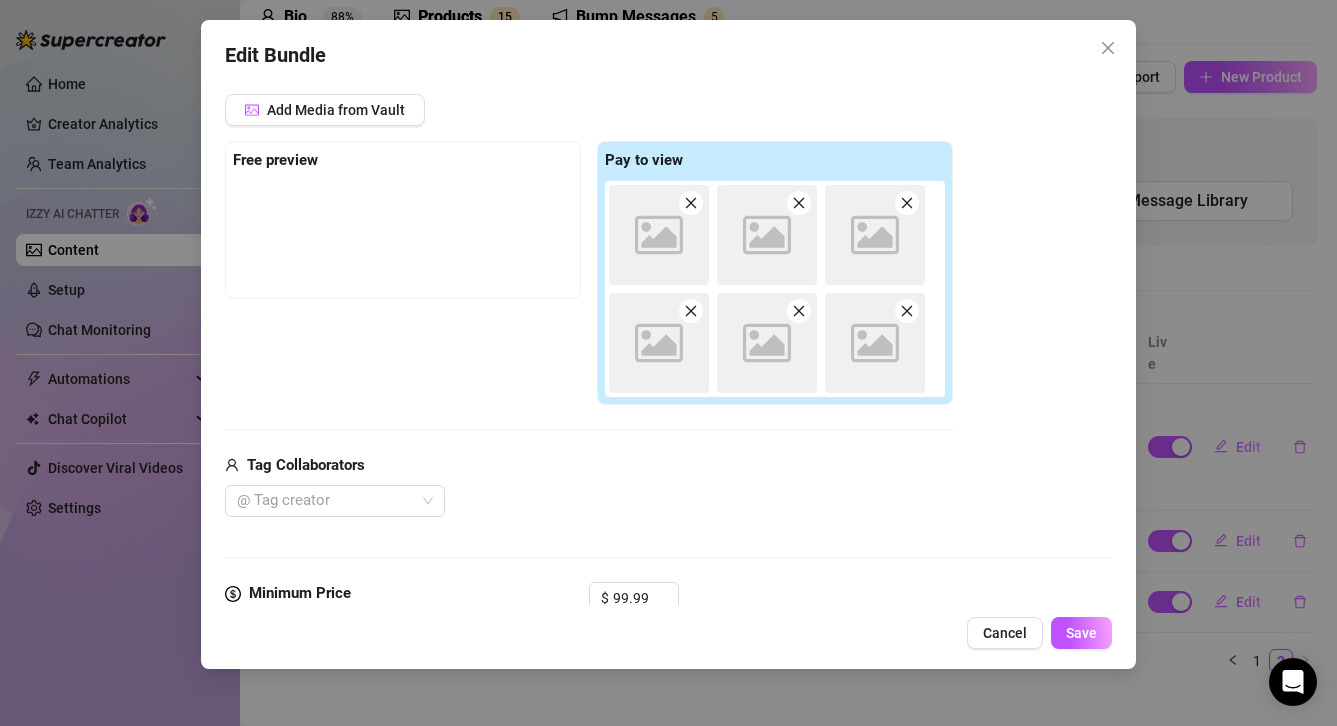 scroll, scrollTop: 474, scrollLeft: 0, axis: vertical 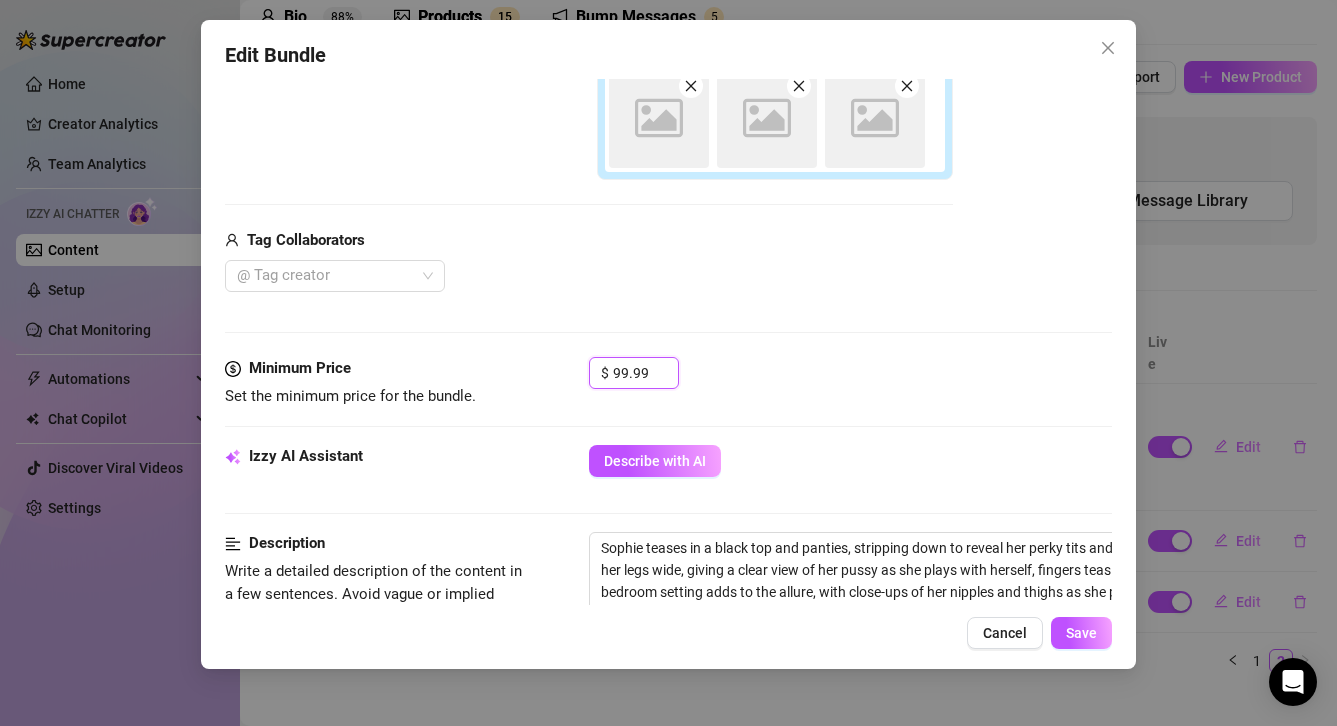 drag, startPoint x: 622, startPoint y: 373, endPoint x: 622, endPoint y: 407, distance: 34 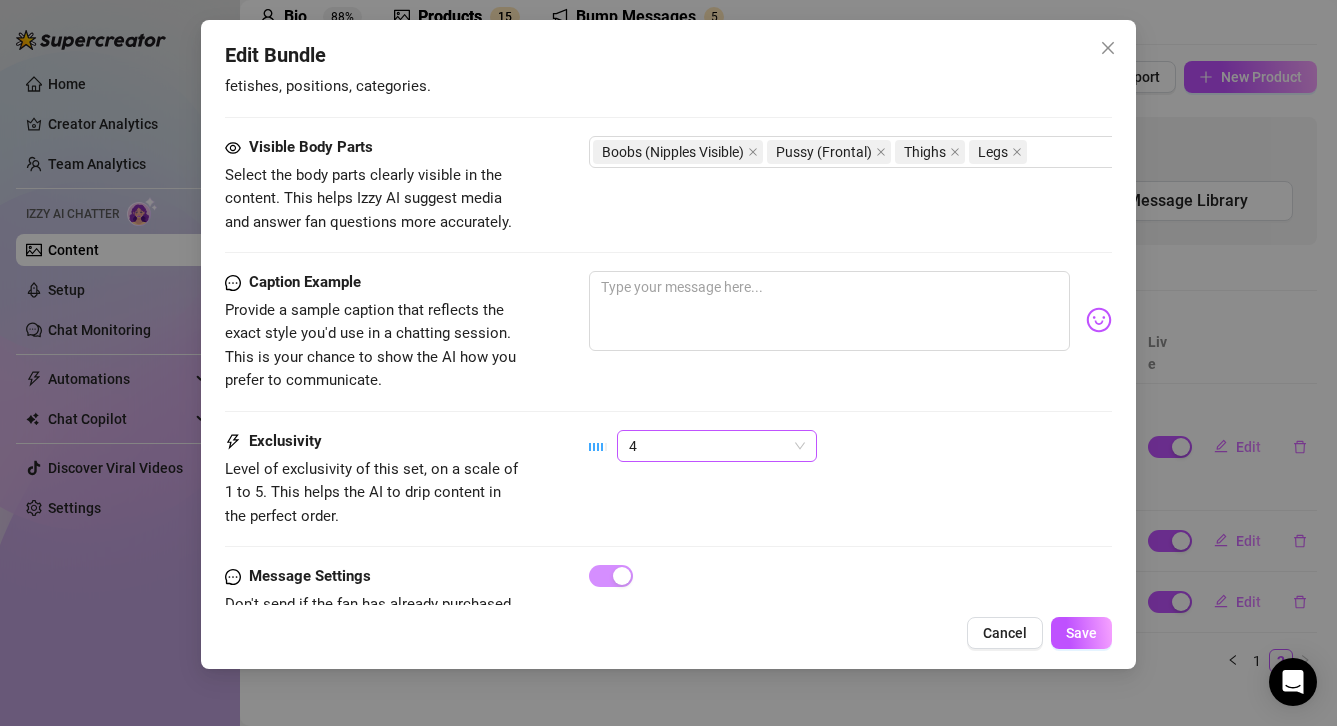 scroll, scrollTop: 1259, scrollLeft: 0, axis: vertical 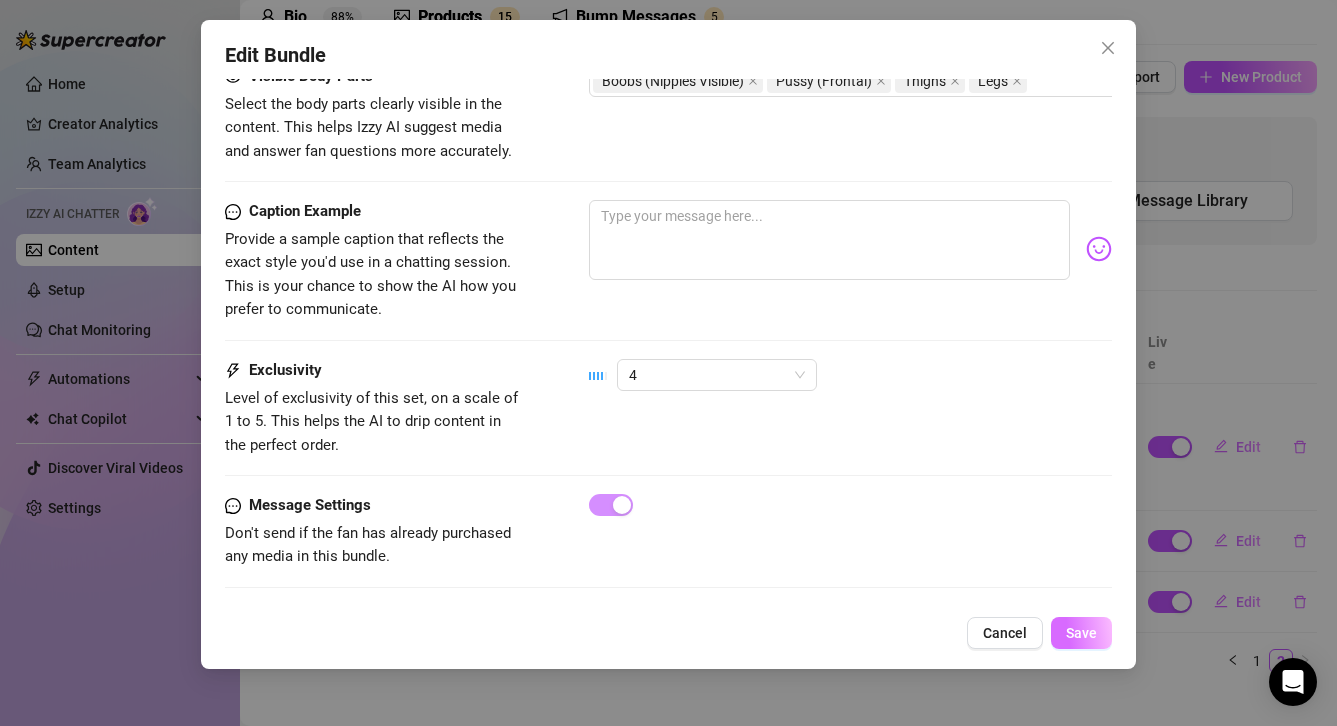 type on "69.99" 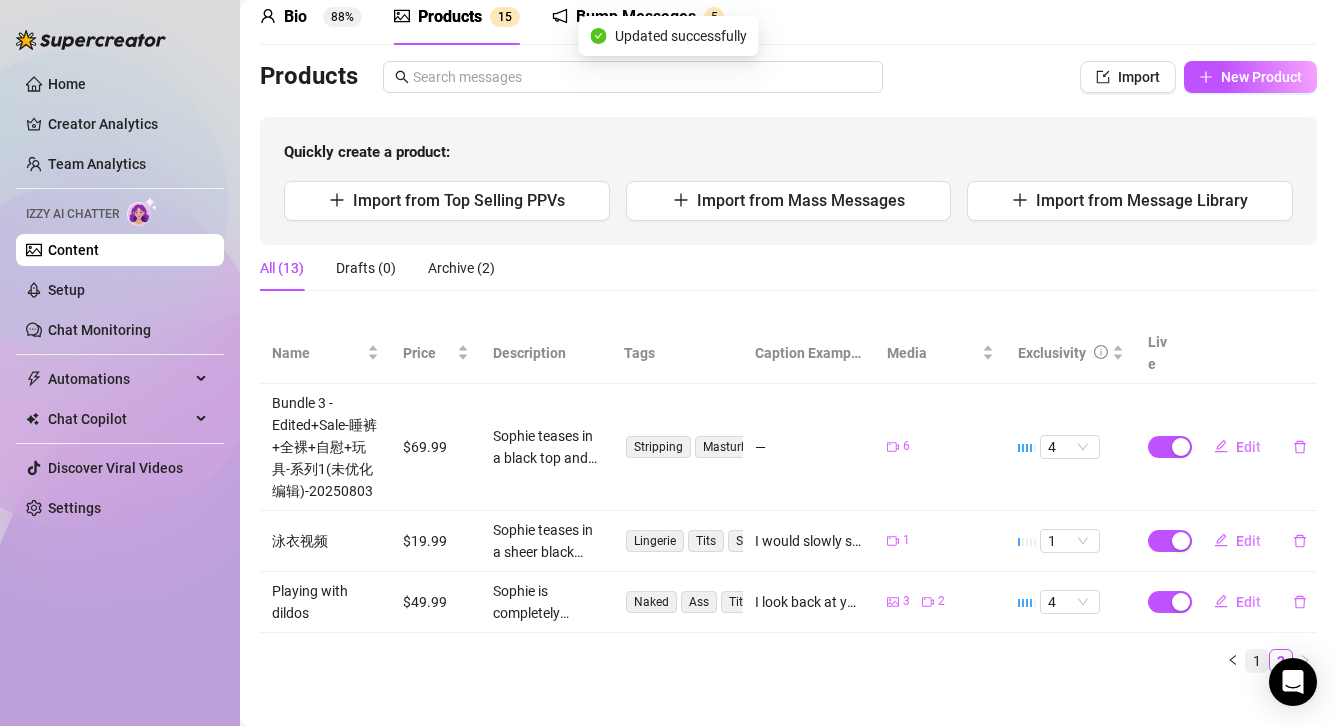 click on "1" at bounding box center [1257, 661] 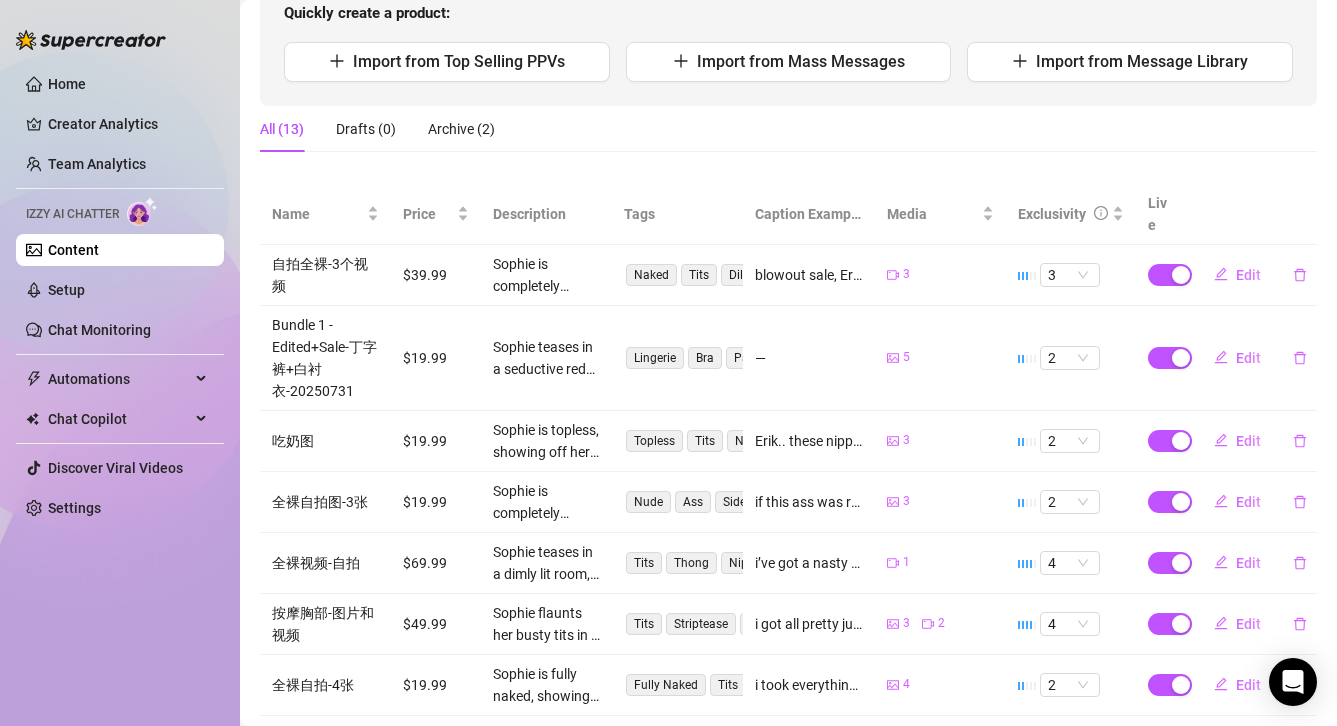 scroll, scrollTop: 234, scrollLeft: 0, axis: vertical 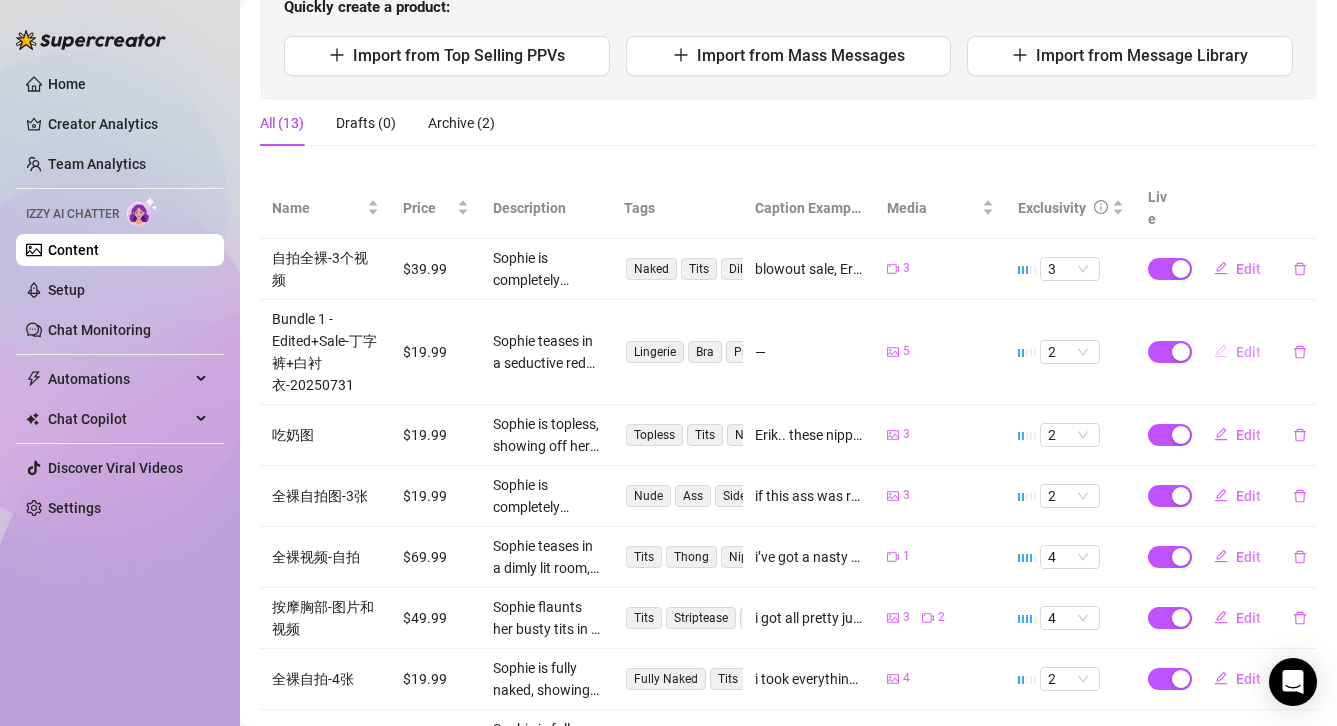 click on "Edit" at bounding box center (1248, 352) 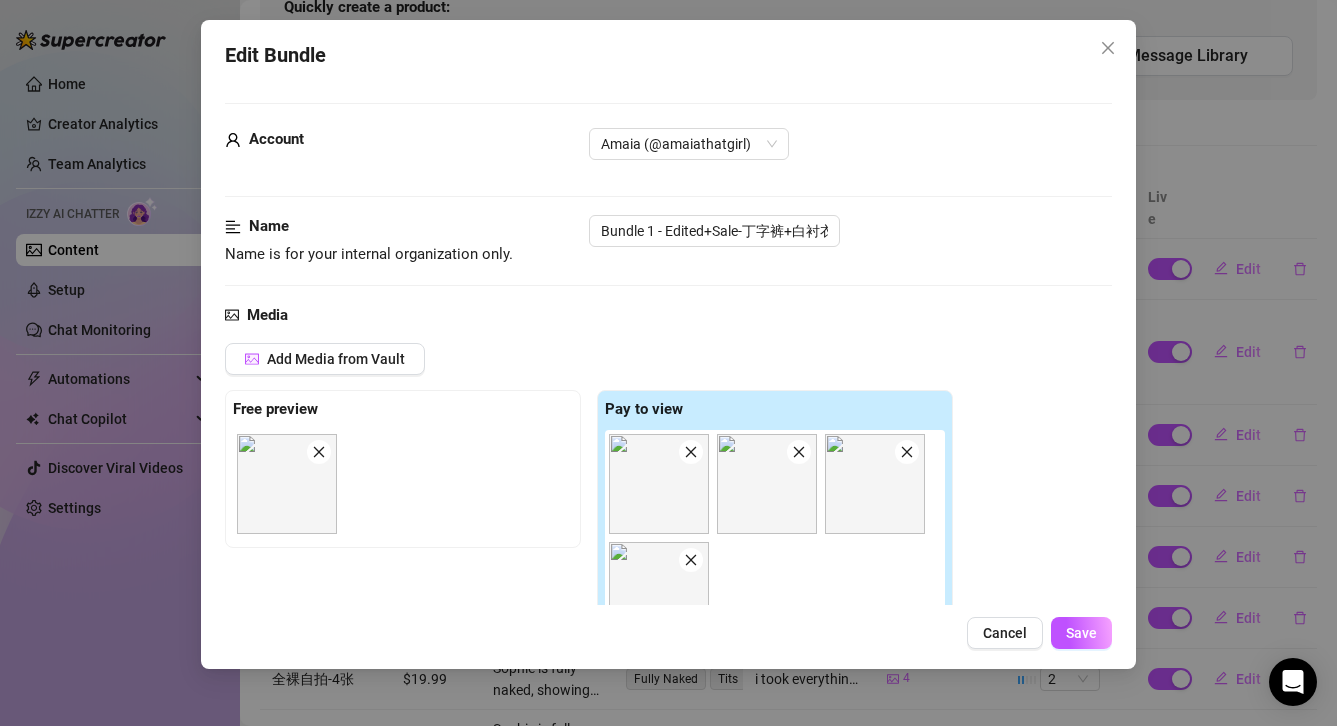 scroll, scrollTop: 568, scrollLeft: 0, axis: vertical 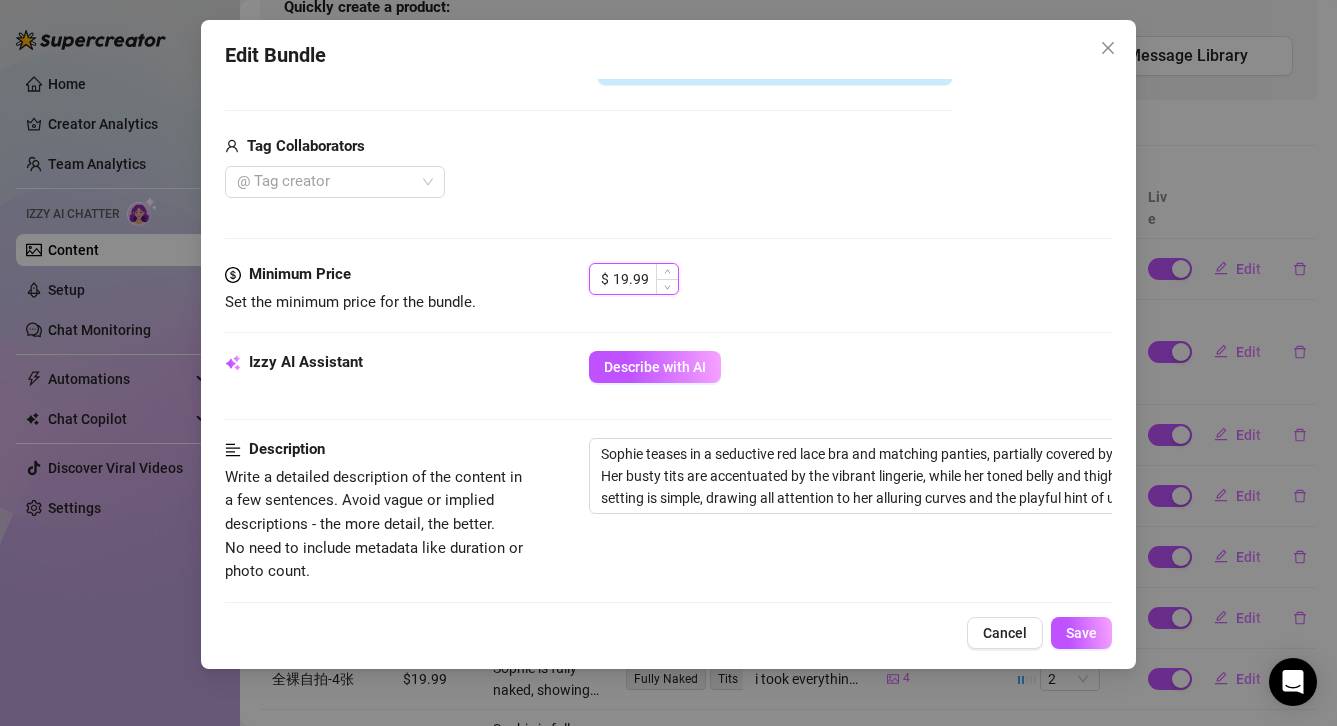 click on "19.99" at bounding box center [645, 279] 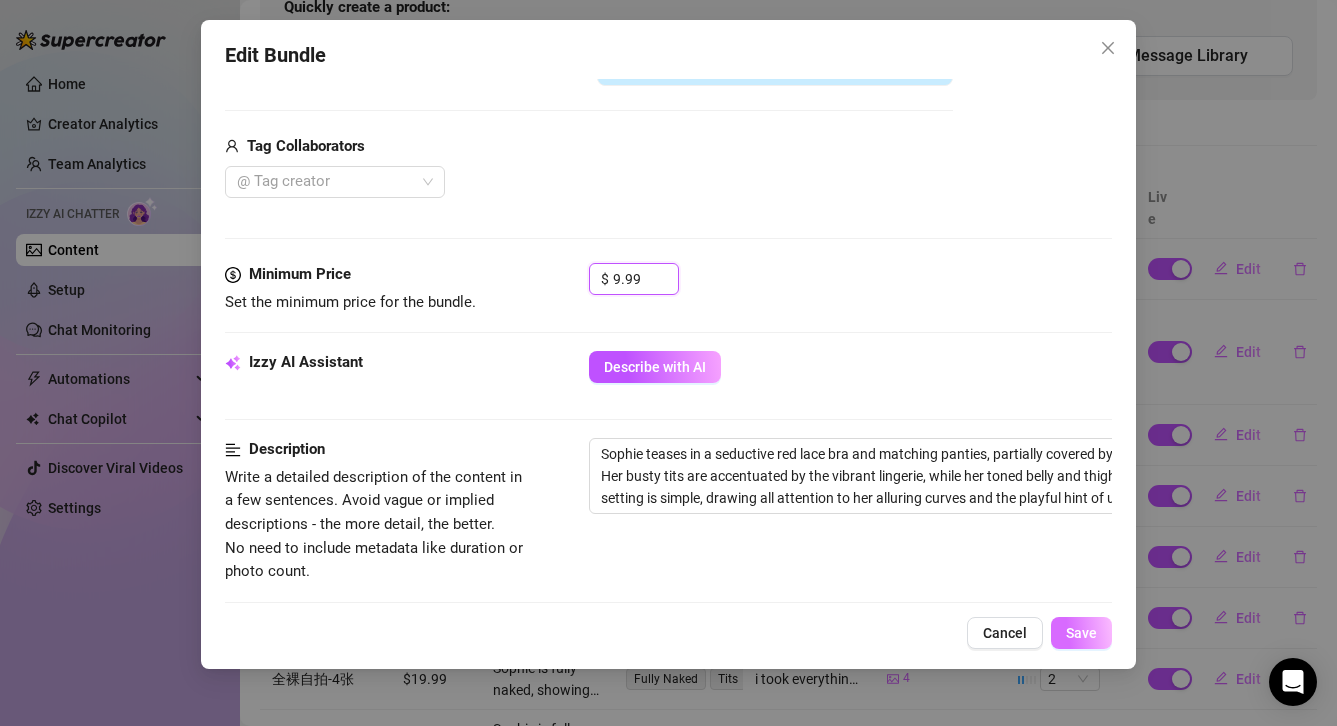 type on "9.99" 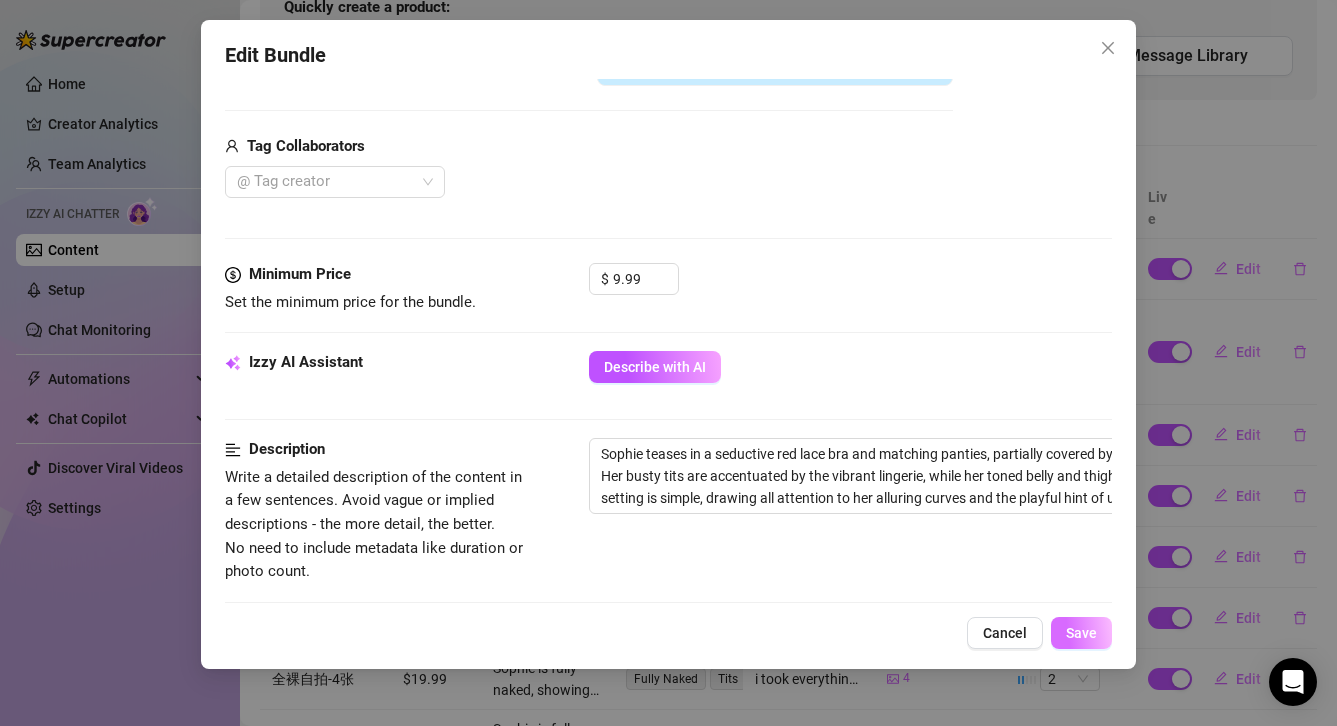 click on "Save" at bounding box center (1081, 633) 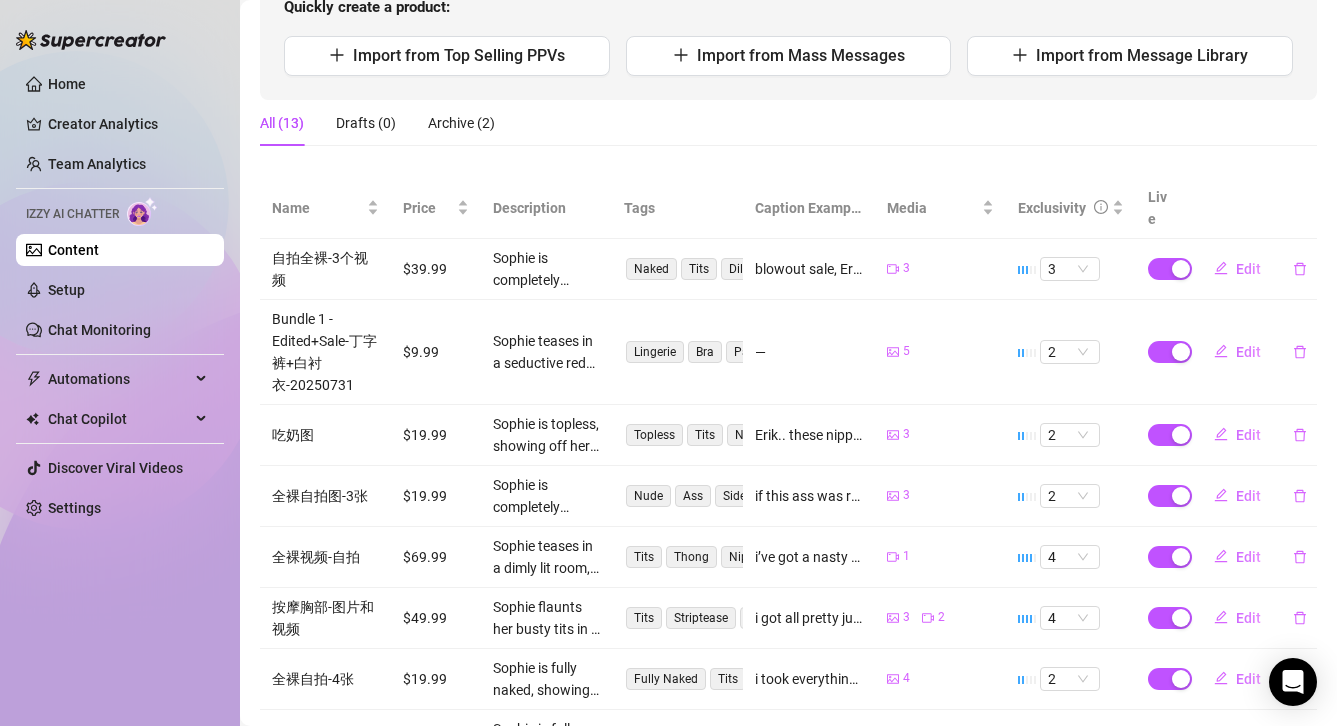 drag, startPoint x: 1110, startPoint y: 301, endPoint x: 1110, endPoint y: 369, distance: 68 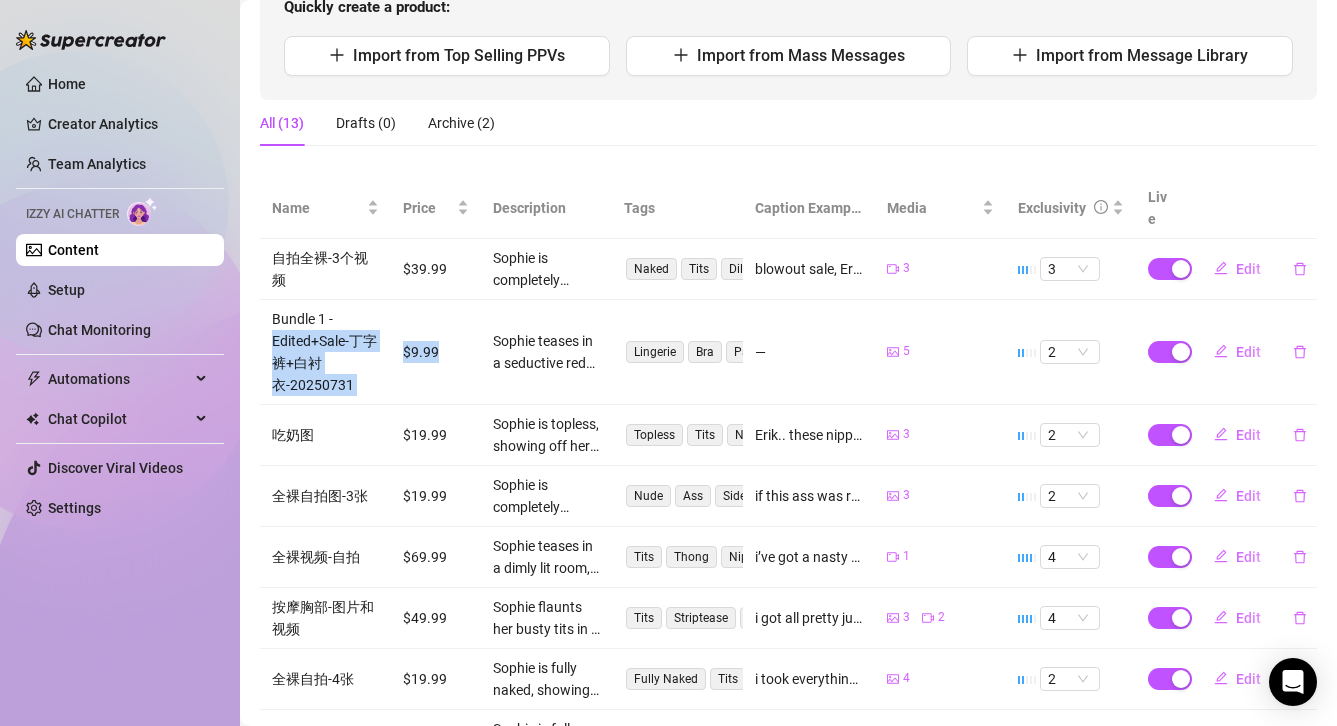 drag, startPoint x: 354, startPoint y: 300, endPoint x: 417, endPoint y: 355, distance: 83.630135 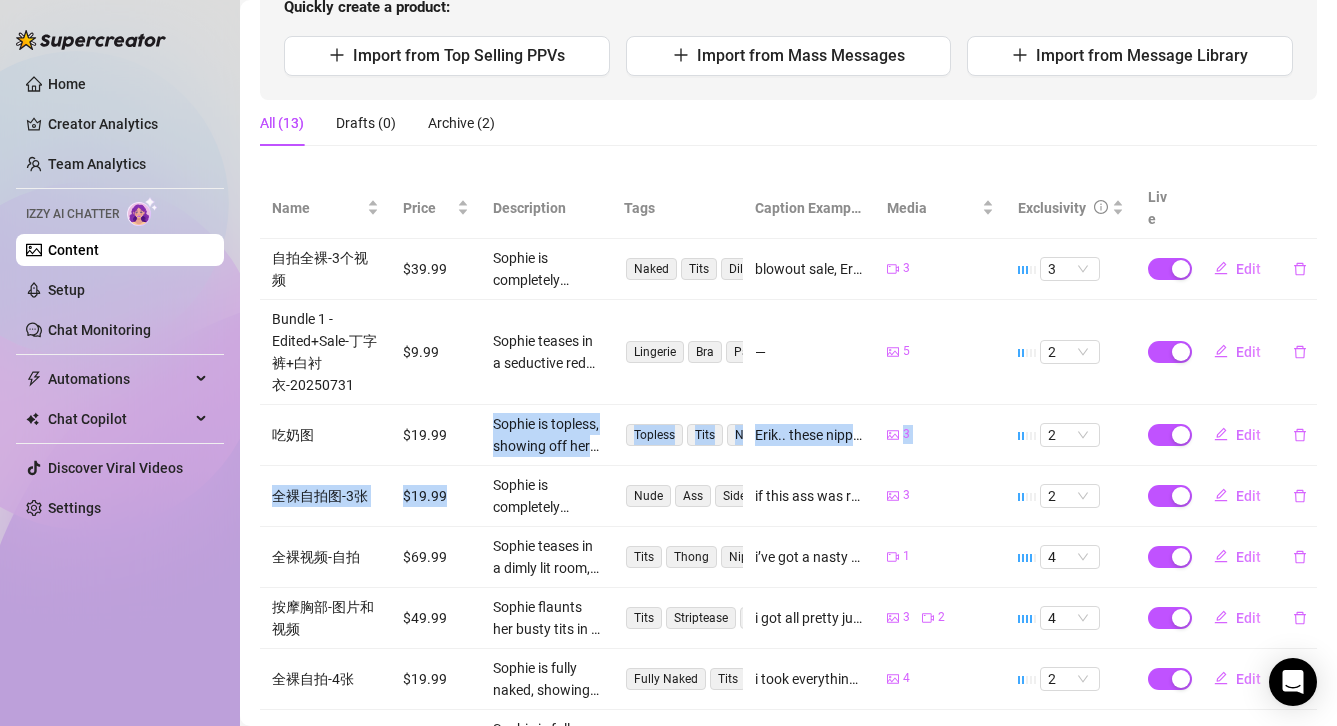 drag, startPoint x: 404, startPoint y: 492, endPoint x: 394, endPoint y: 442, distance: 50.990196 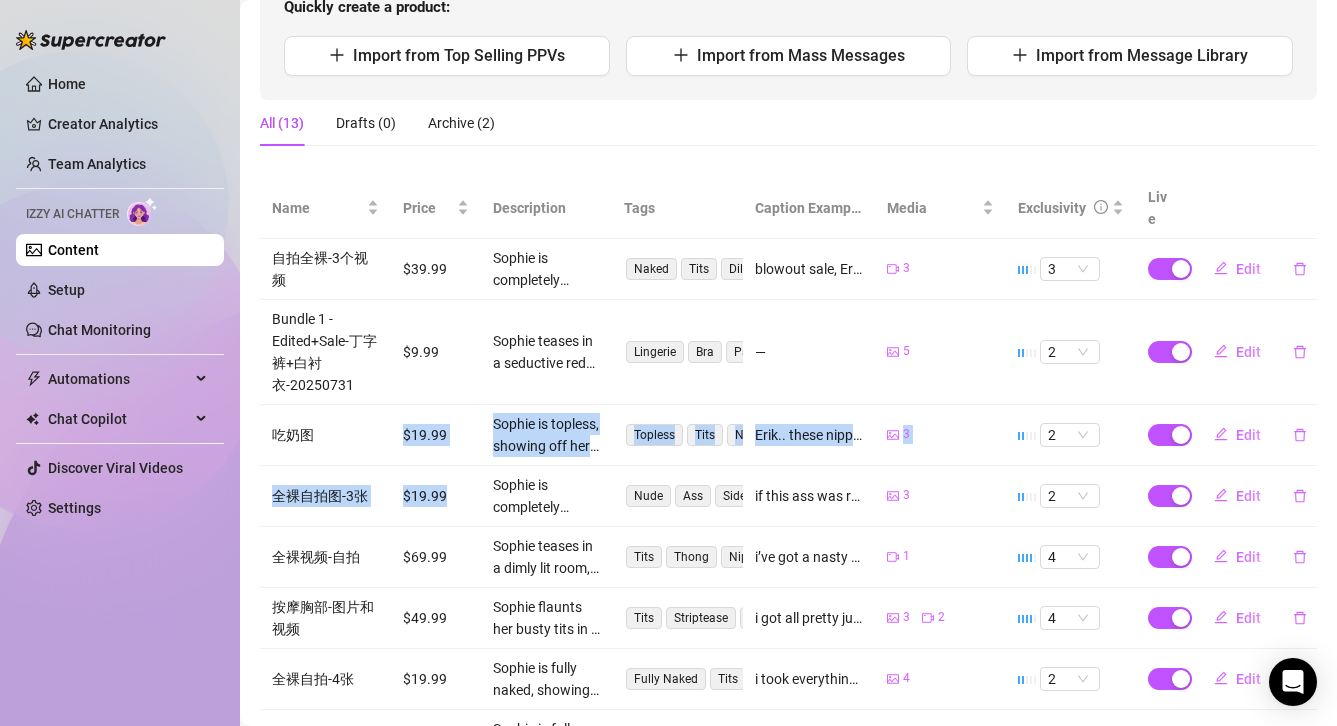 drag, startPoint x: 357, startPoint y: 440, endPoint x: 438, endPoint y: 487, distance: 93.64828 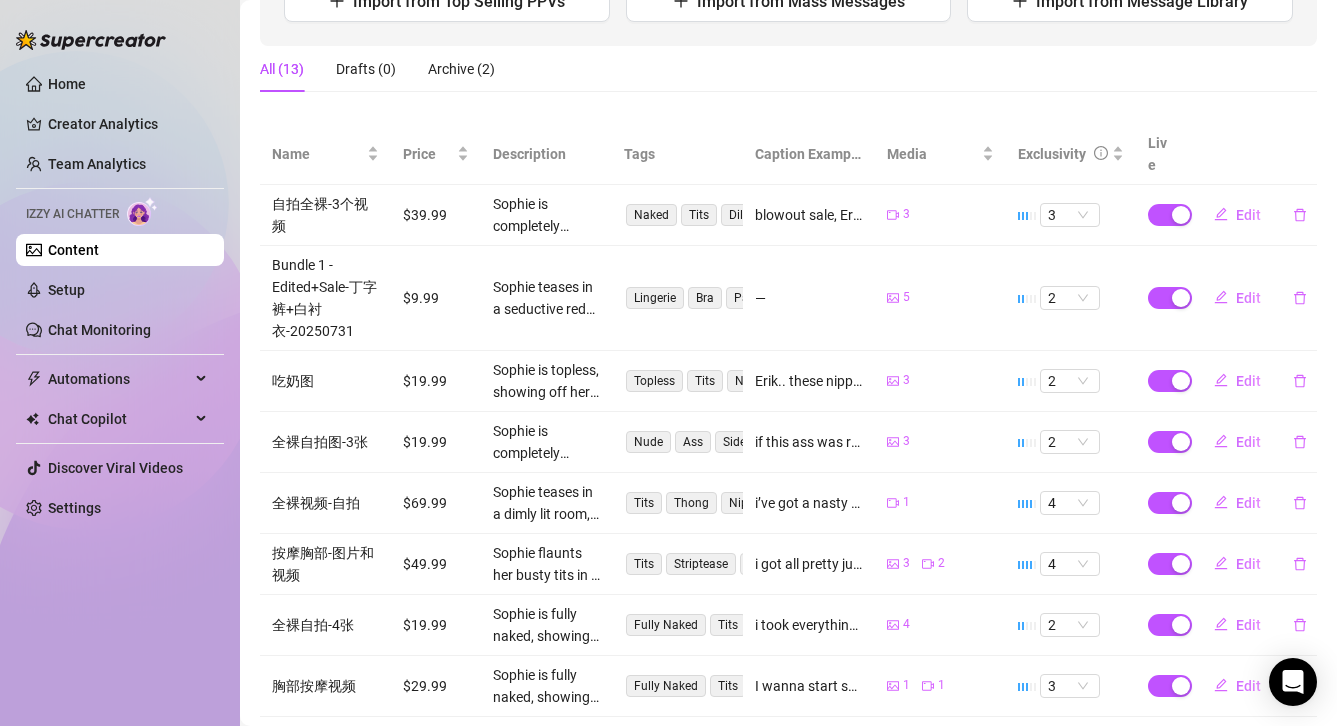 scroll, scrollTop: 290, scrollLeft: 0, axis: vertical 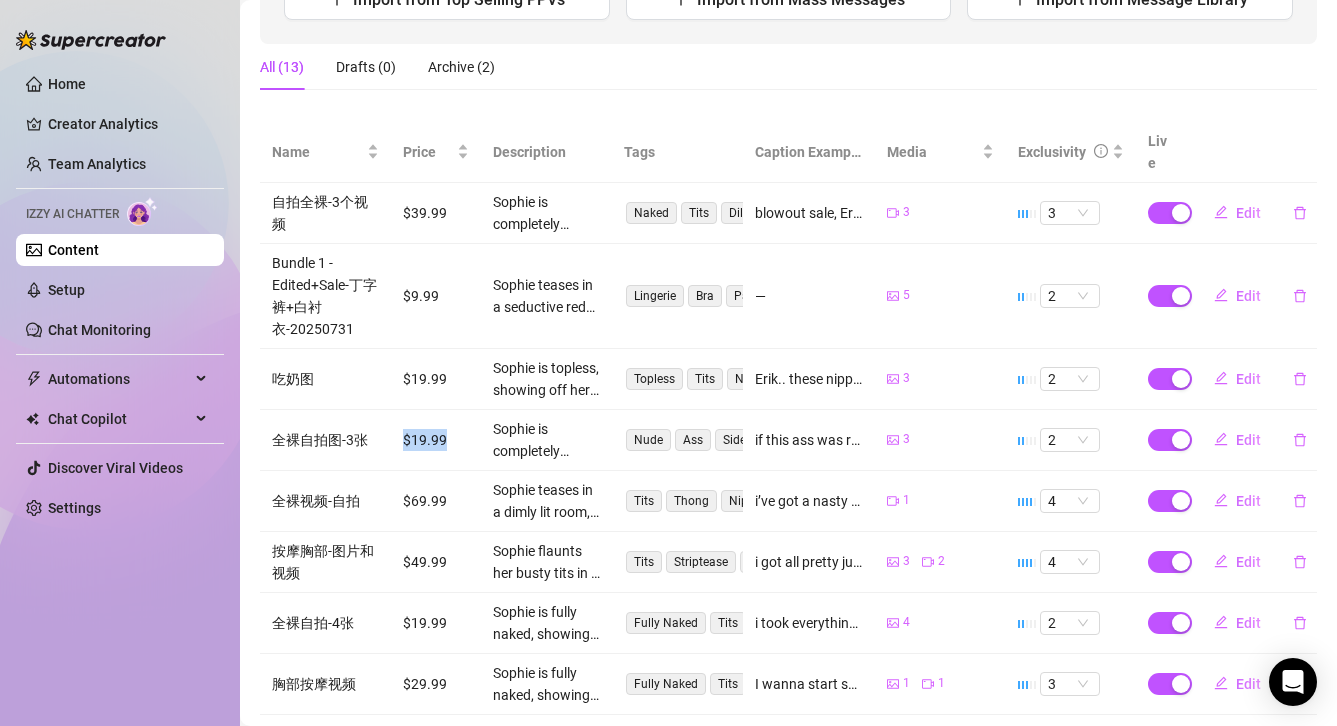 drag, startPoint x: 401, startPoint y: 403, endPoint x: 464, endPoint y: 433, distance: 69.77822 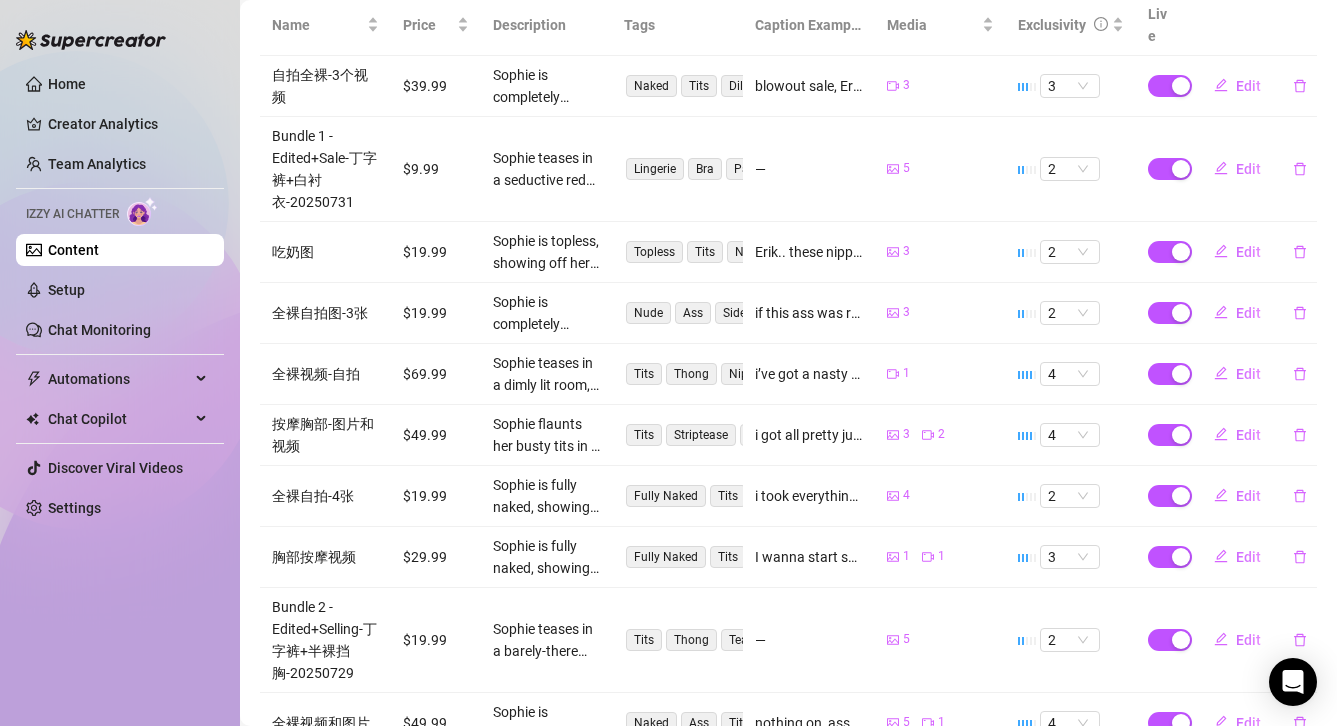 scroll, scrollTop: 424, scrollLeft: 0, axis: vertical 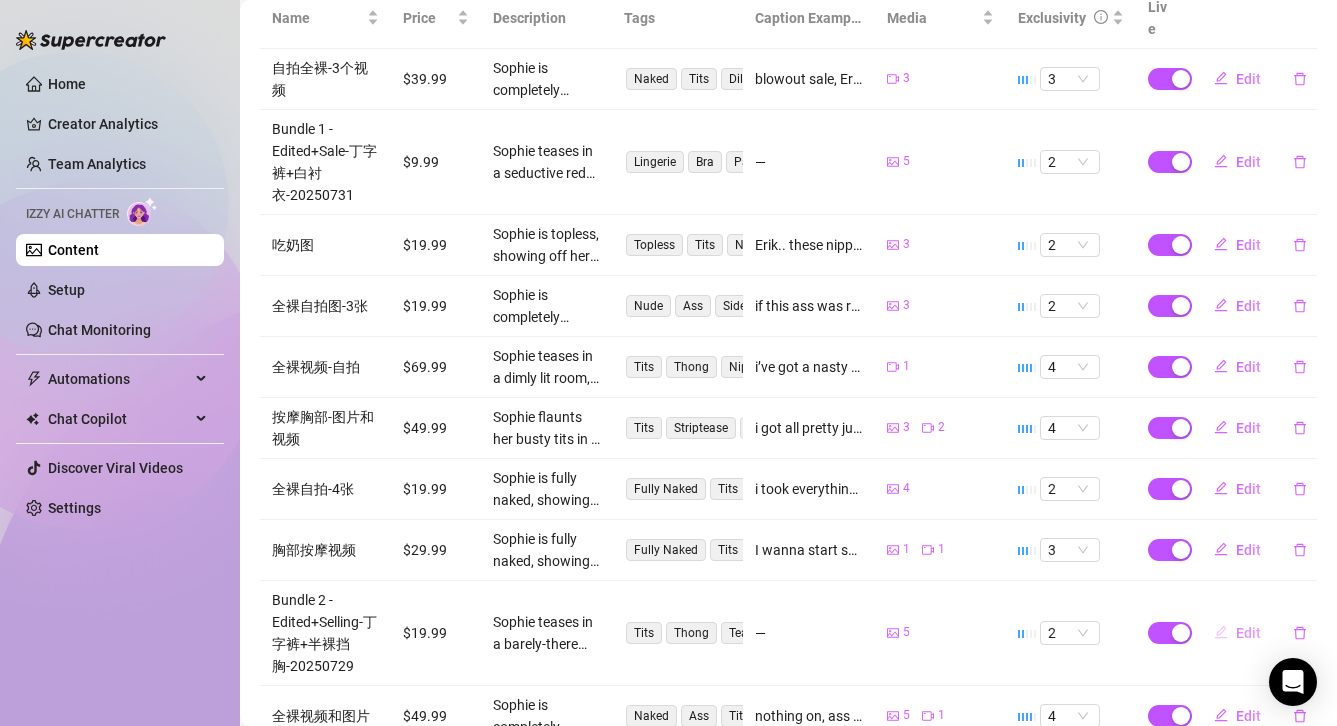 click on "Edit" at bounding box center (1248, 633) 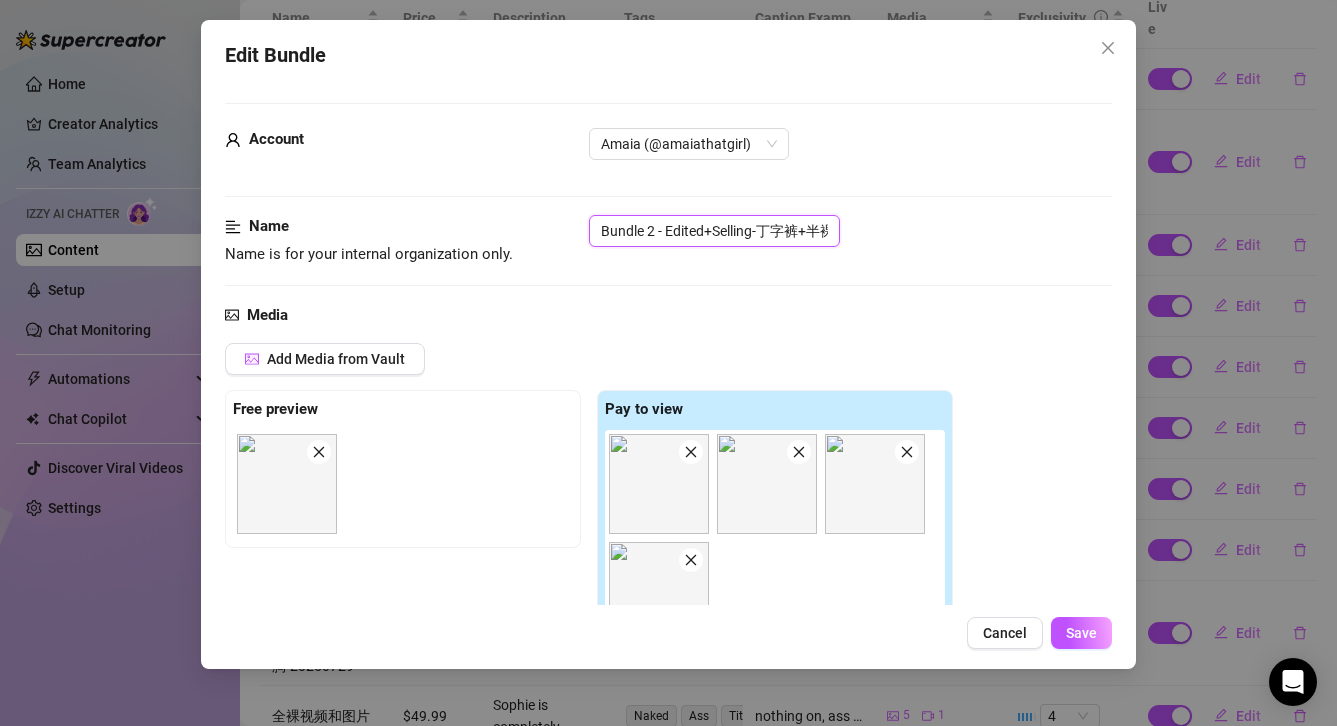 click on "Bundle 2 - Edited+Selling-丁字裤+半裸挡胸-[DATE]" at bounding box center [714, 231] 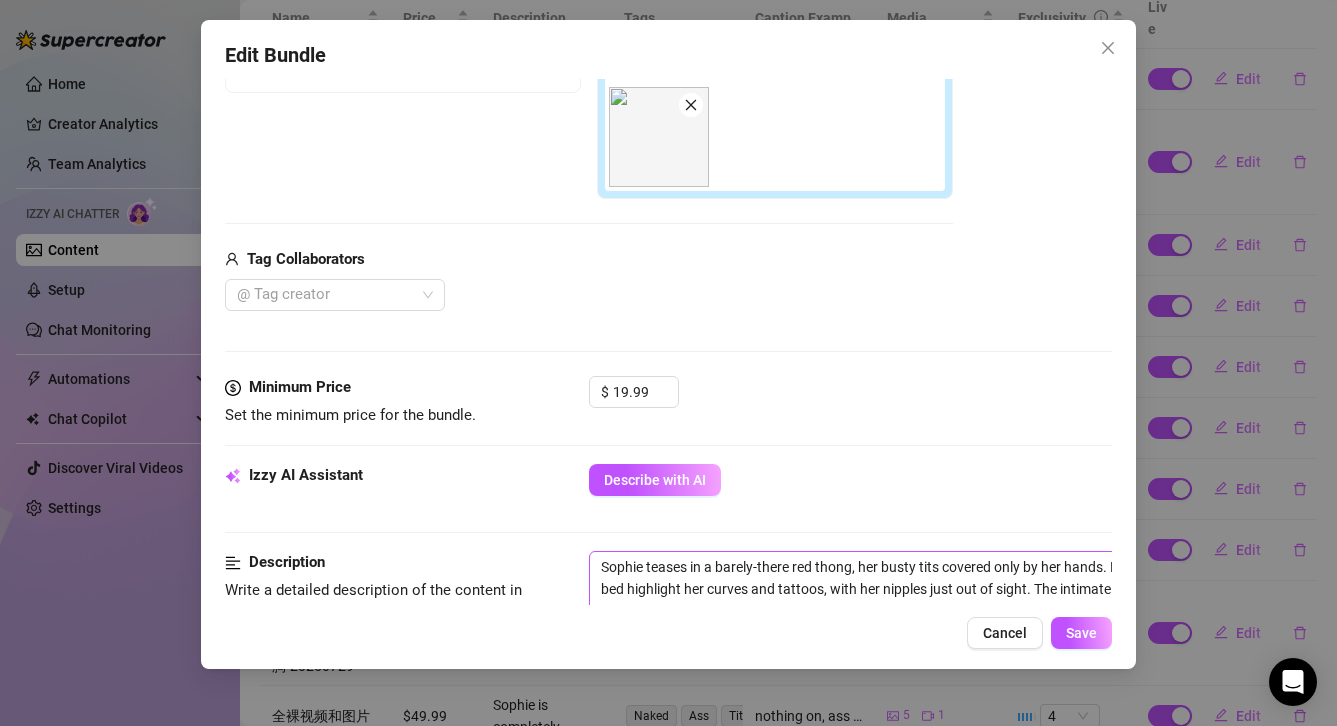 scroll, scrollTop: 506, scrollLeft: 0, axis: vertical 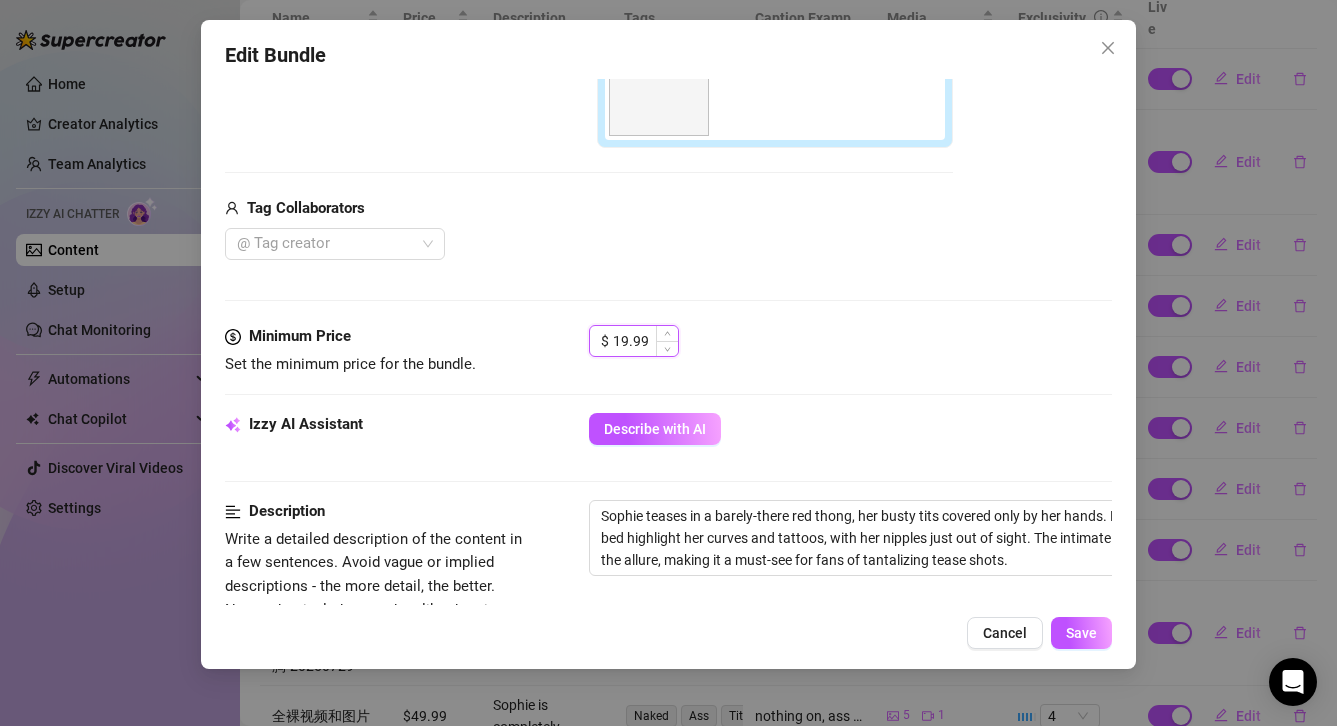 click on "19.99" at bounding box center [645, 341] 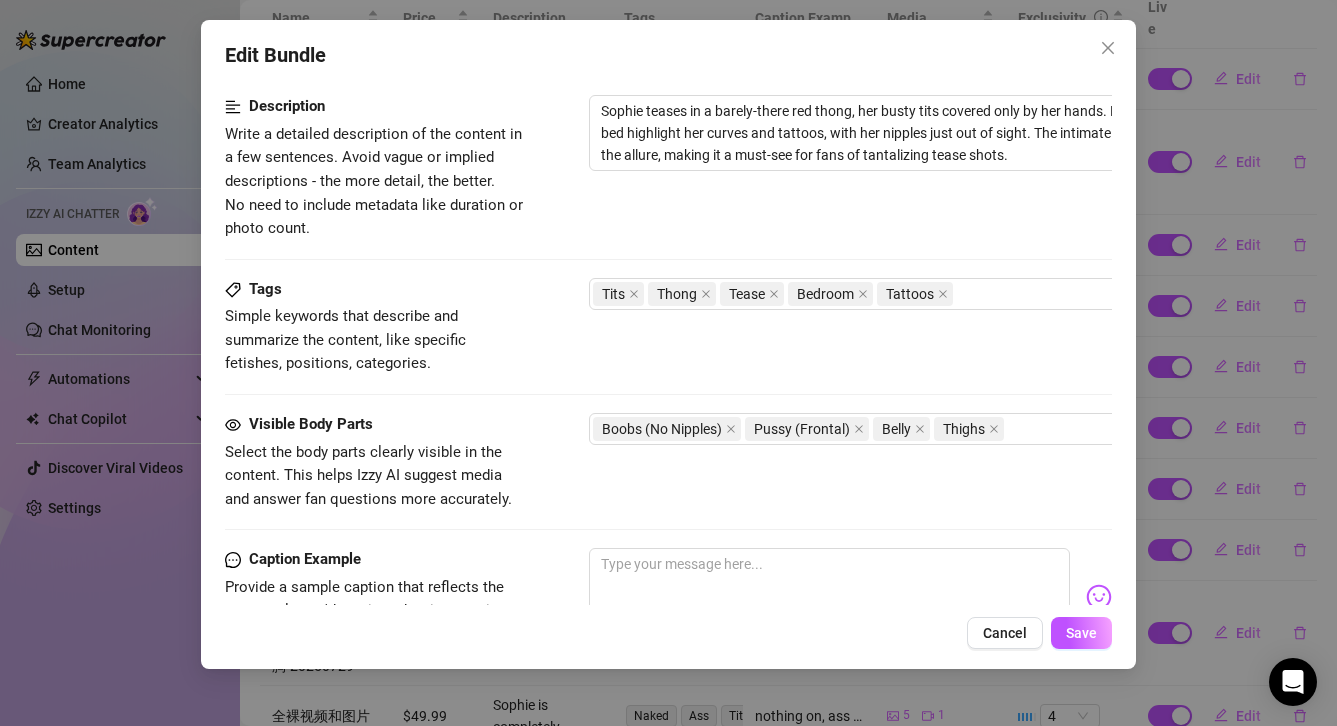 scroll, scrollTop: 1201, scrollLeft: 0, axis: vertical 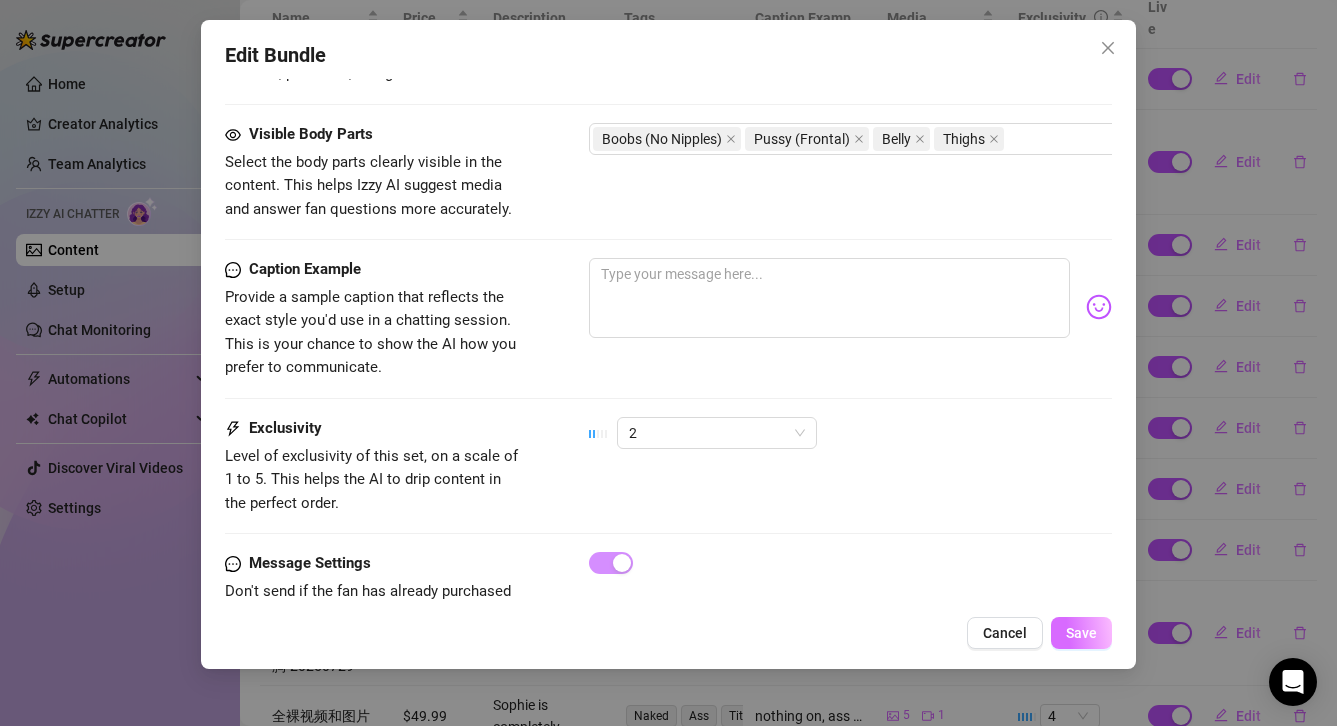 click on "Save" at bounding box center [1081, 633] 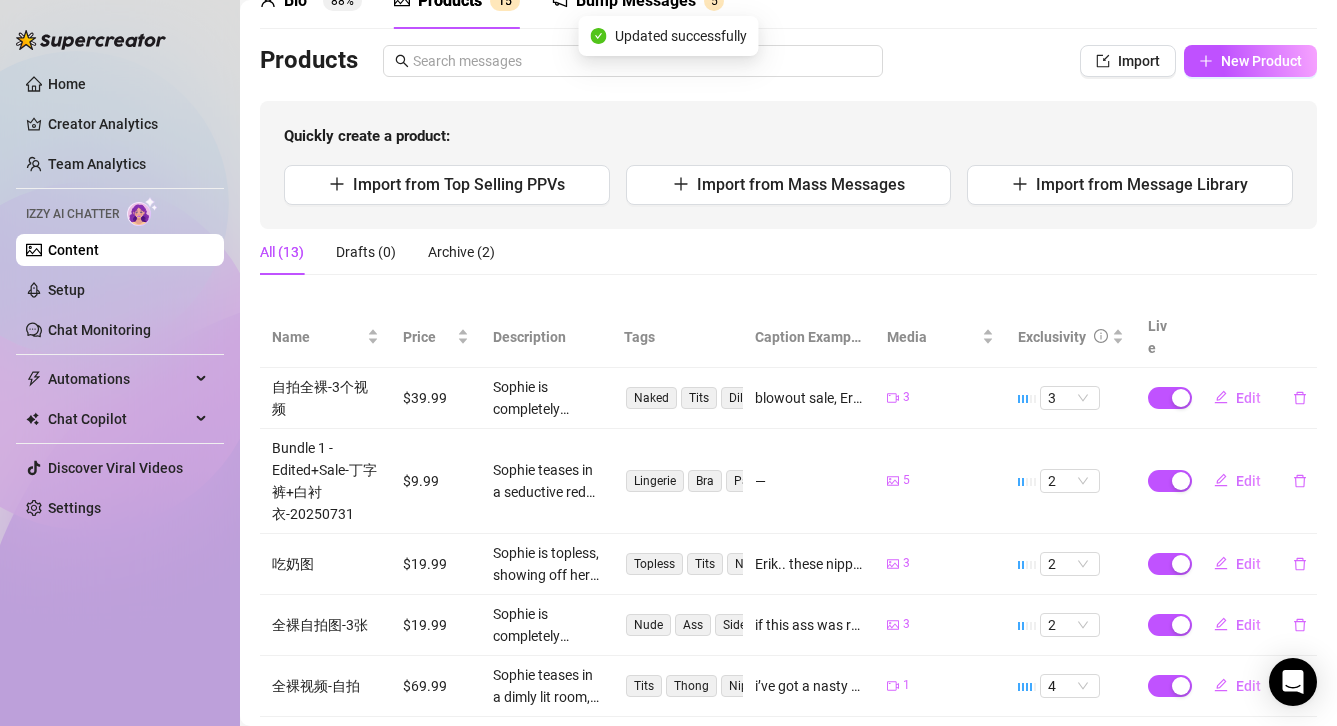 scroll, scrollTop: 287, scrollLeft: 0, axis: vertical 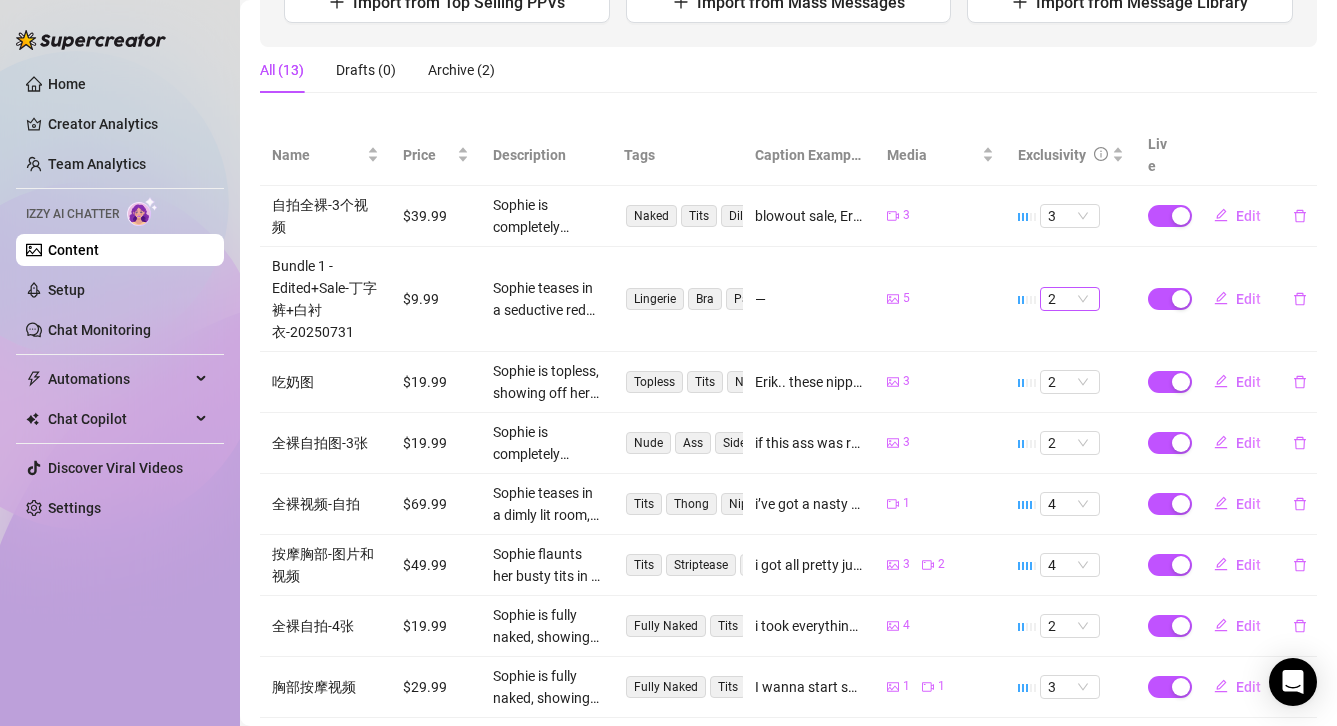 click on "2" at bounding box center [1070, 299] 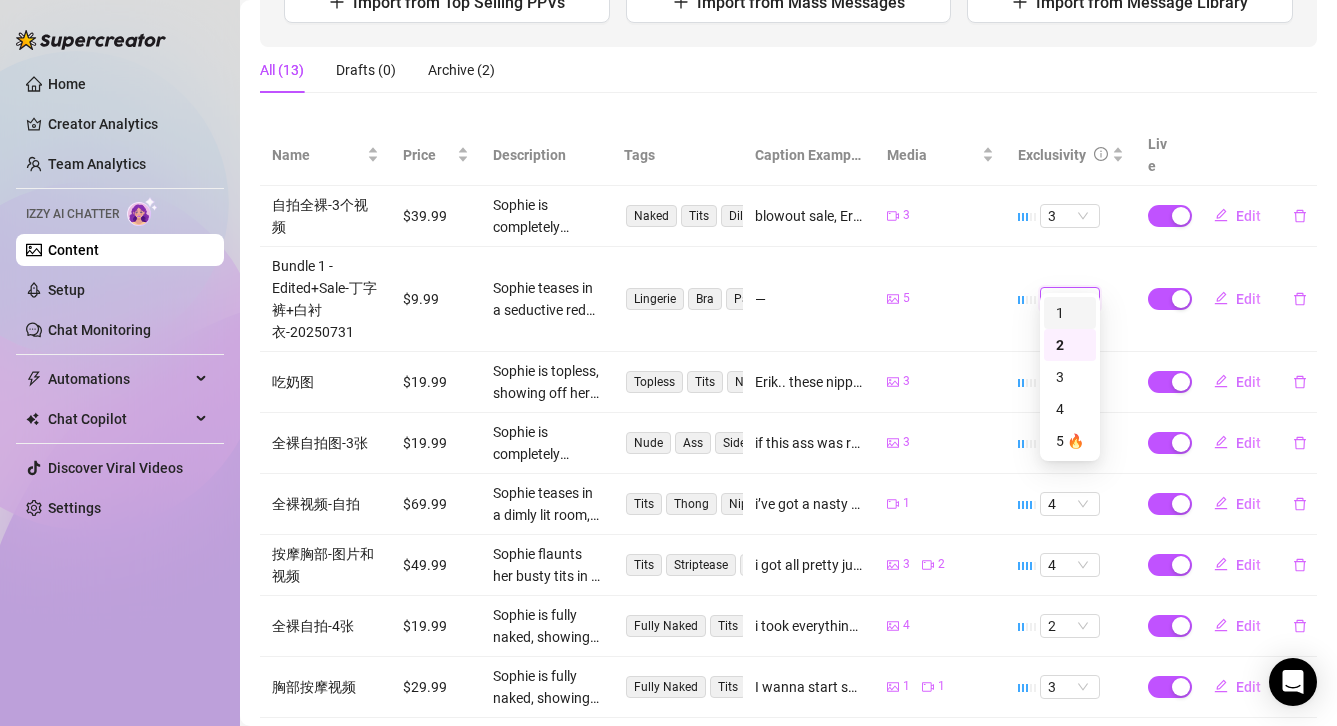 click on "1" at bounding box center (1070, 313) 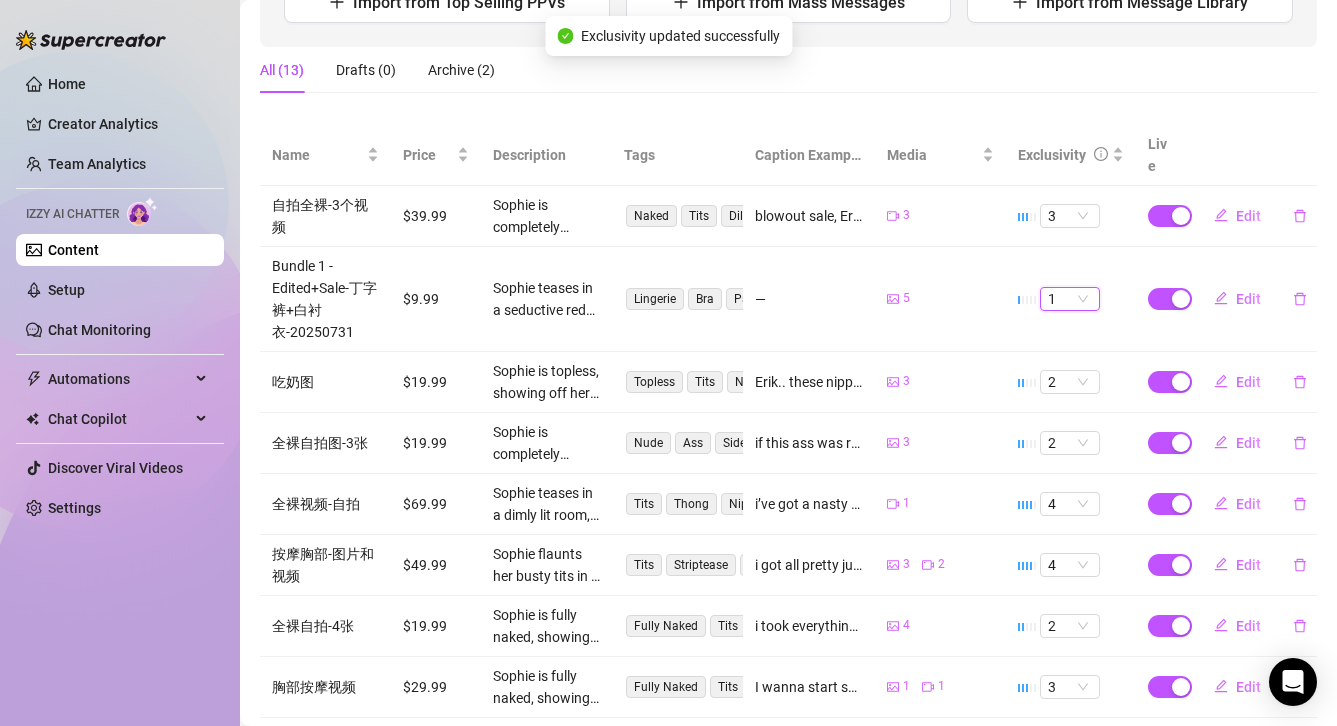 click on "Lingerie Bra Panties Tease Curves" at bounding box center [677, 299] 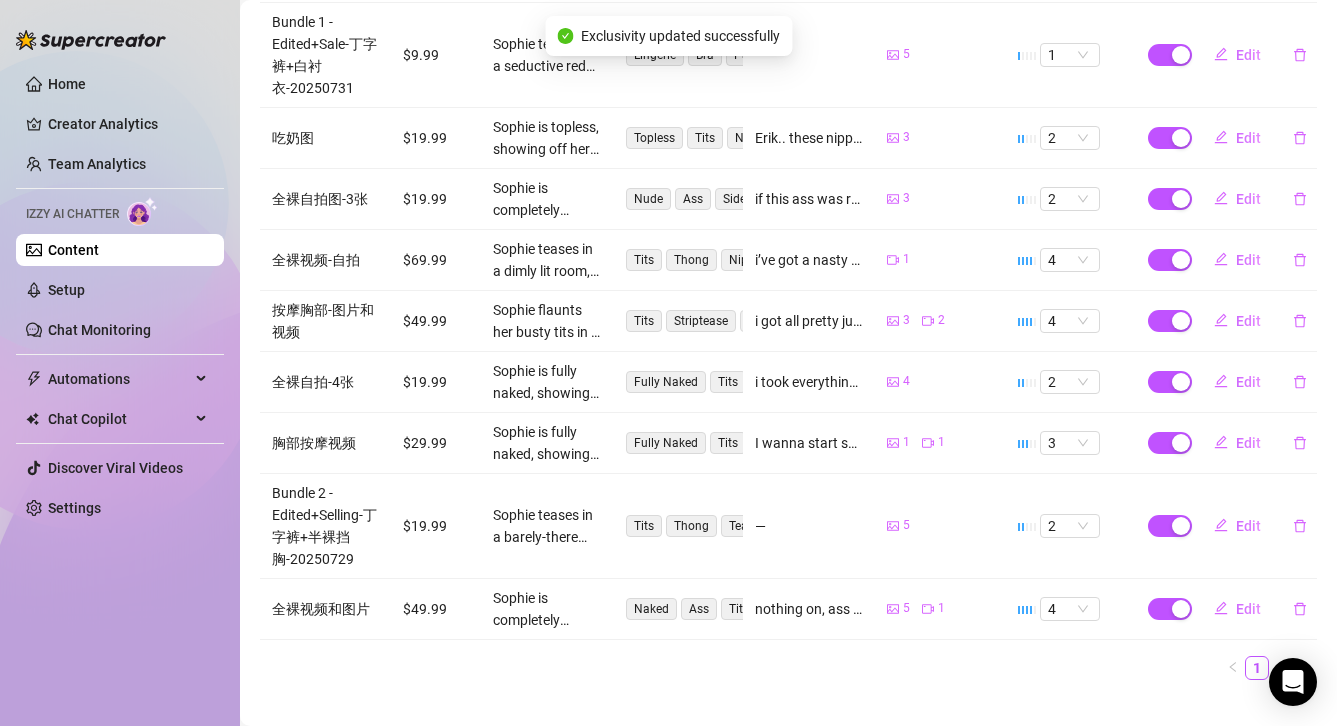 scroll, scrollTop: 538, scrollLeft: 0, axis: vertical 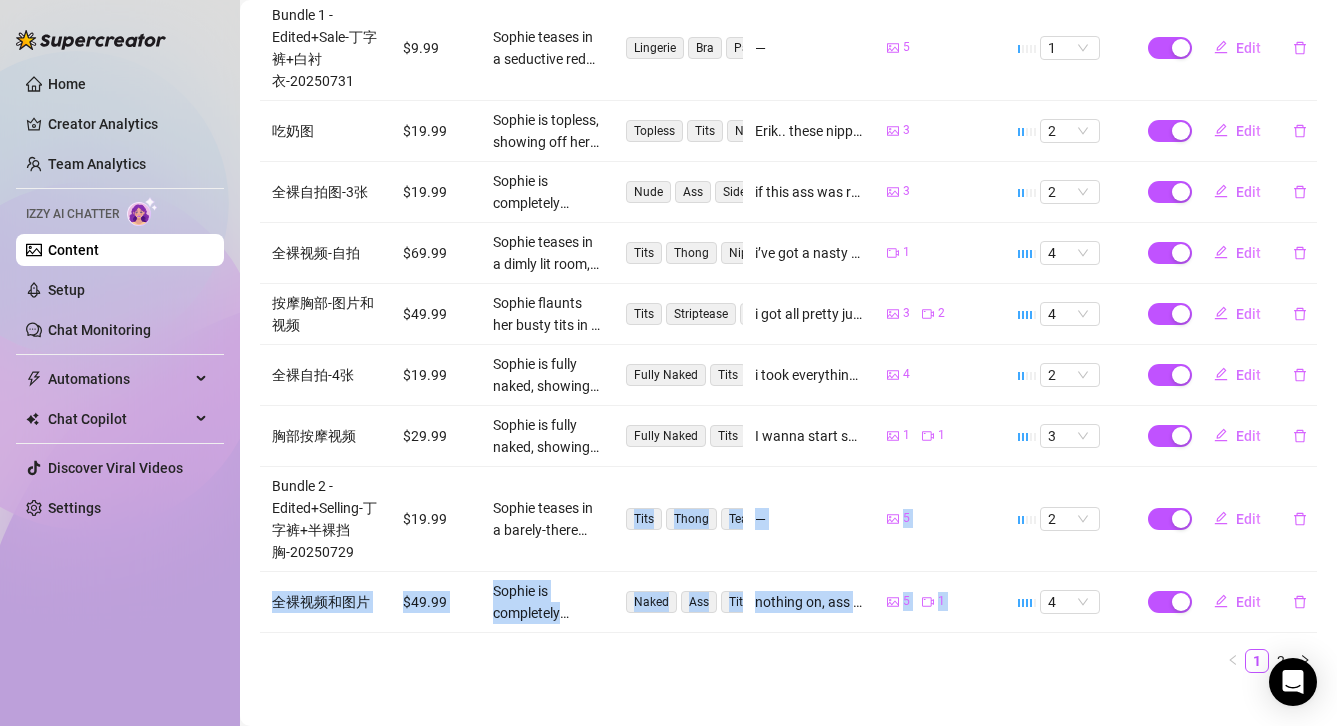 drag, startPoint x: 701, startPoint y: 317, endPoint x: 686, endPoint y: 444, distance: 127.88276 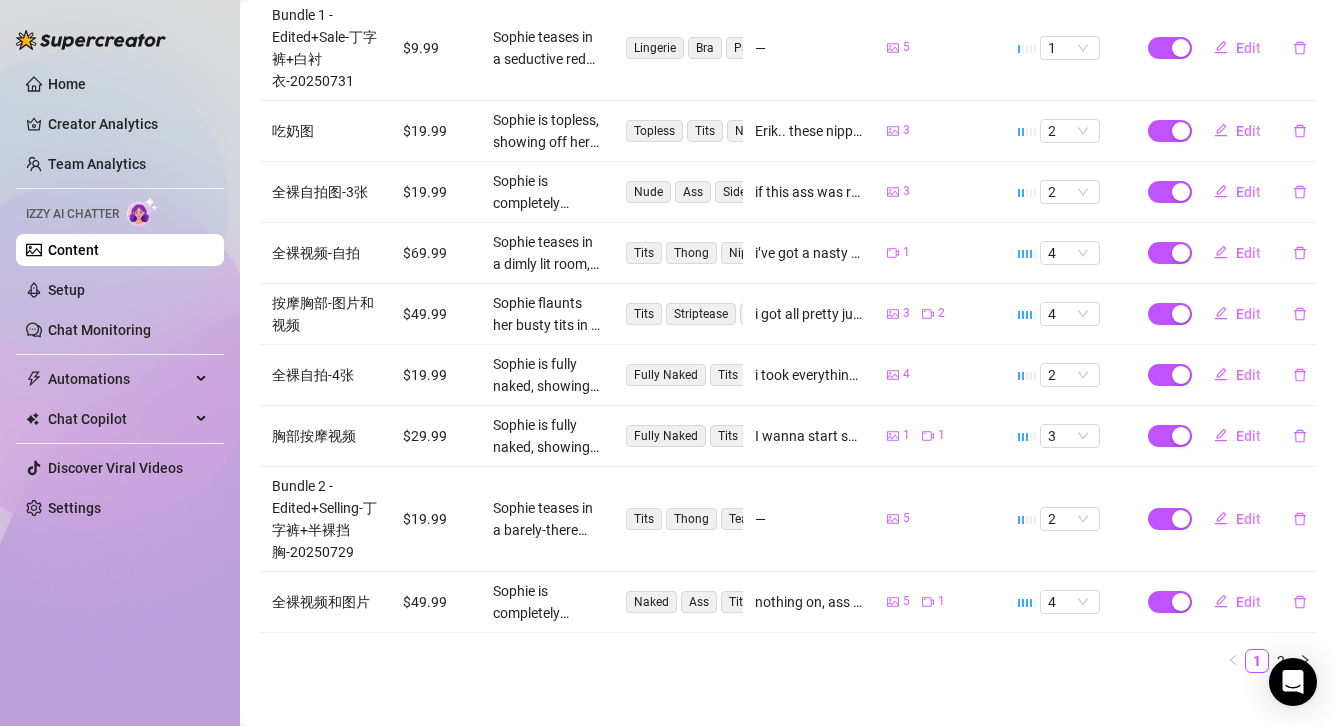 click on "Tits Thong Tease Bedroom Tattoos" at bounding box center [677, 519] 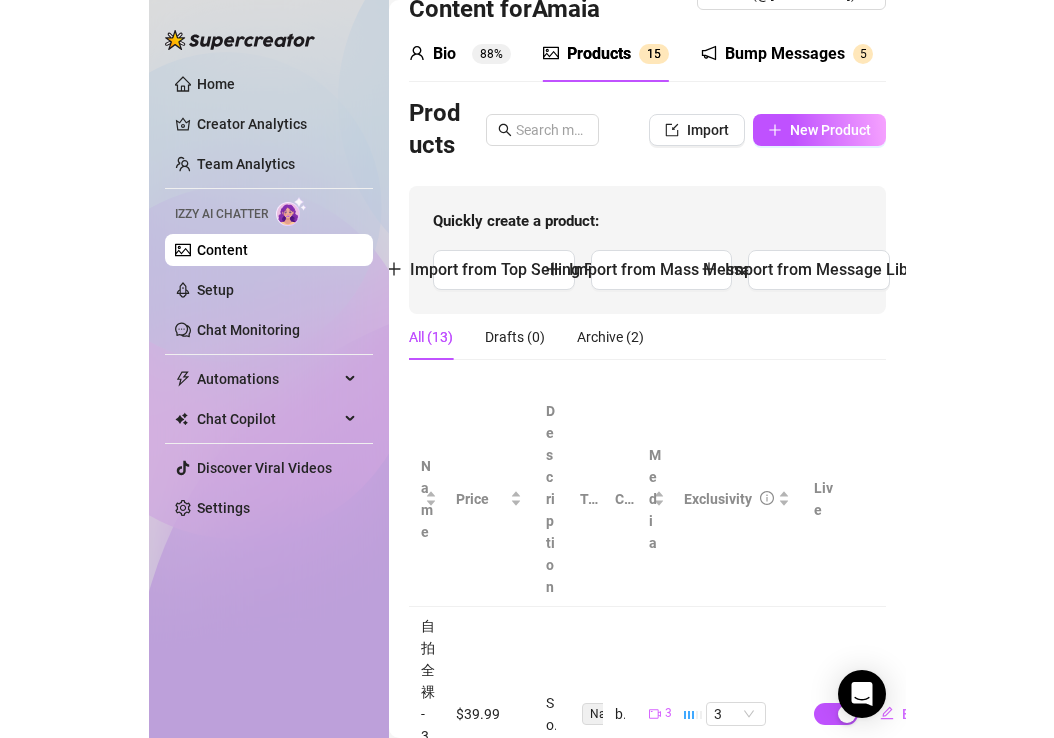 scroll, scrollTop: 0, scrollLeft: 0, axis: both 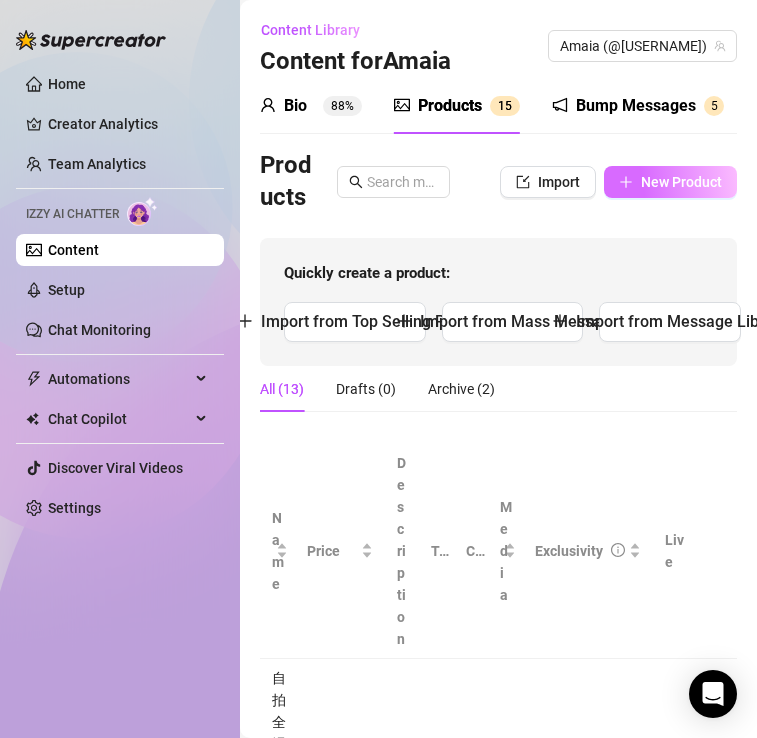 click on "New Product" at bounding box center [681, 182] 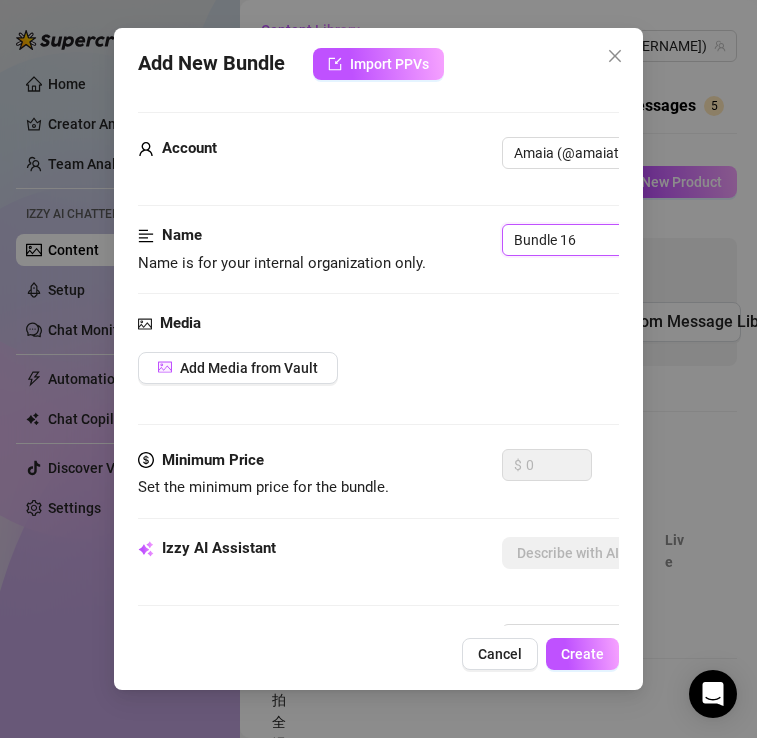 drag, startPoint x: 588, startPoint y: 240, endPoint x: 559, endPoint y: 241, distance: 29.017237 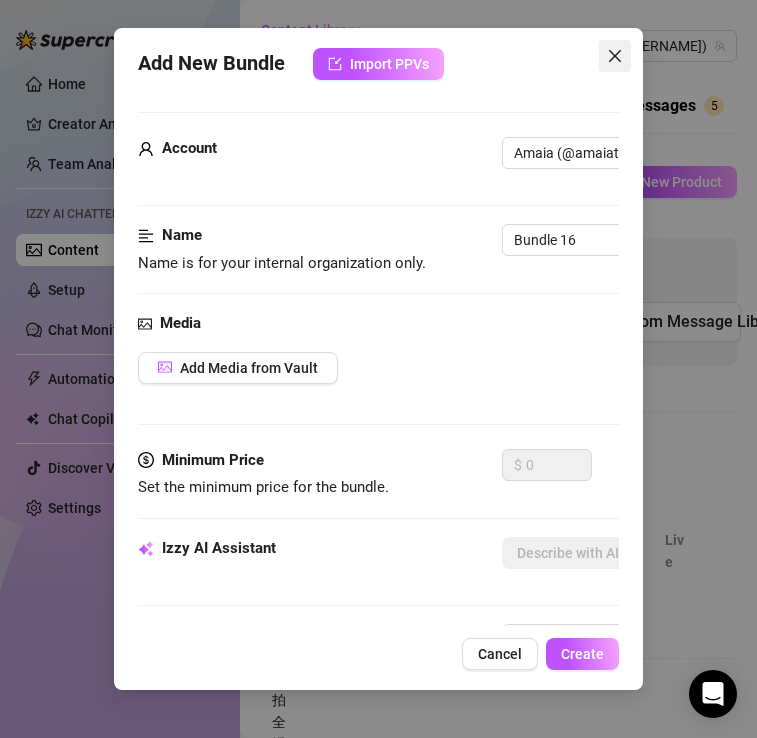 click at bounding box center (615, 56) 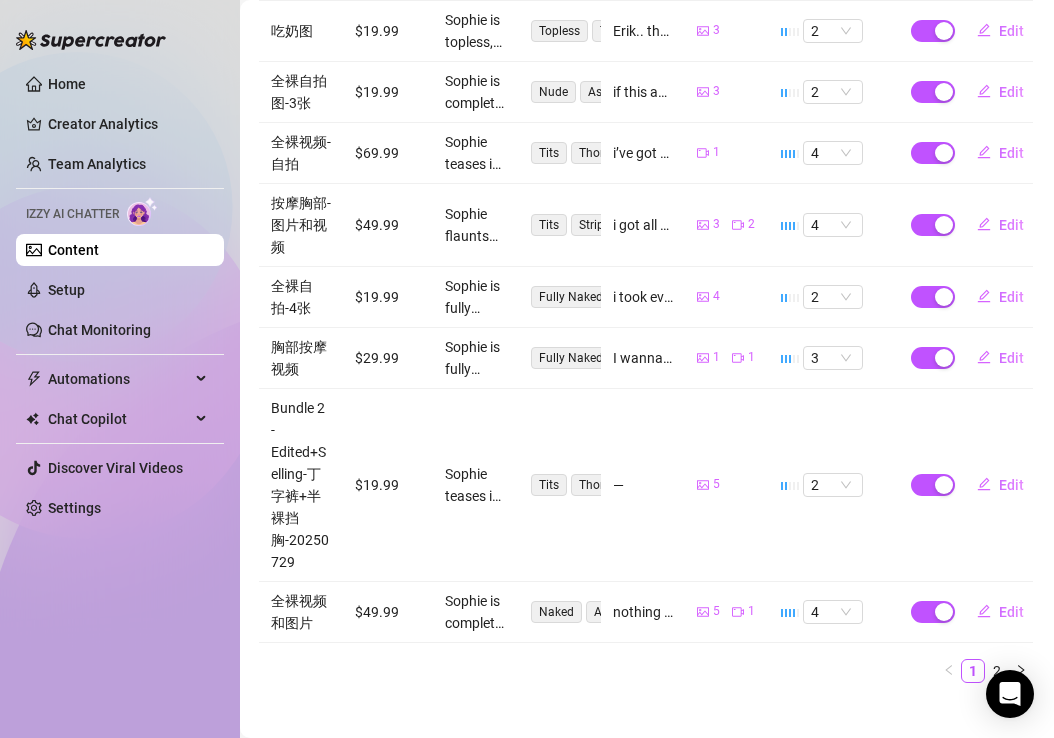 scroll, scrollTop: 778, scrollLeft: 1, axis: both 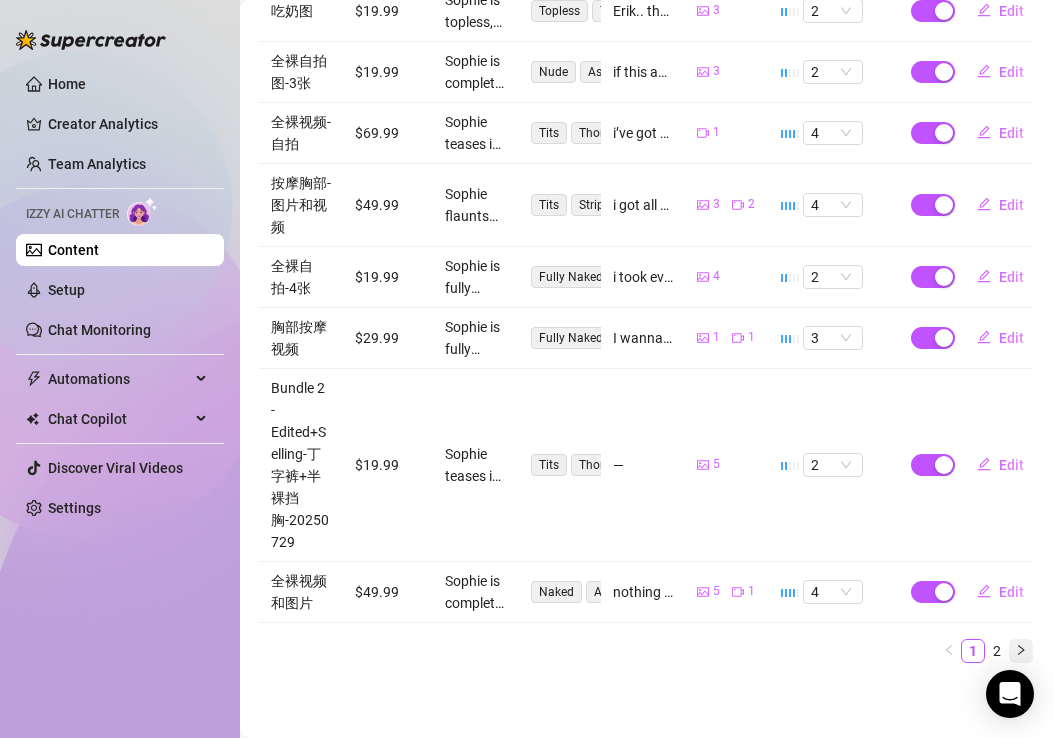 click 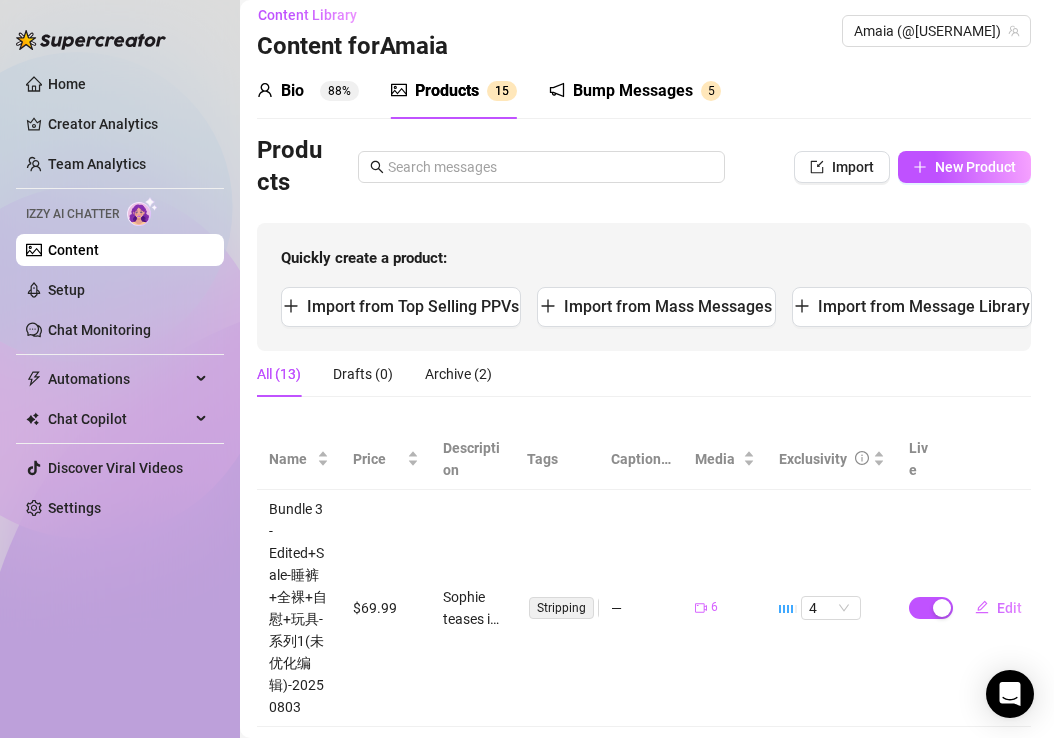 scroll, scrollTop: 0, scrollLeft: 3, axis: horizontal 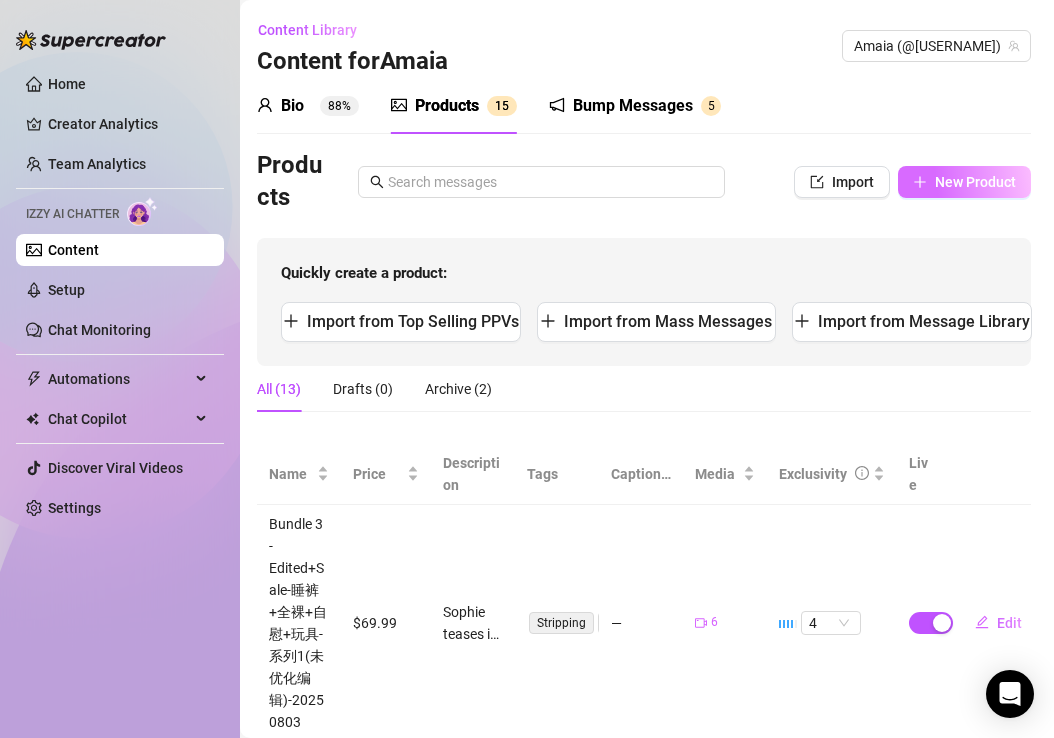 click 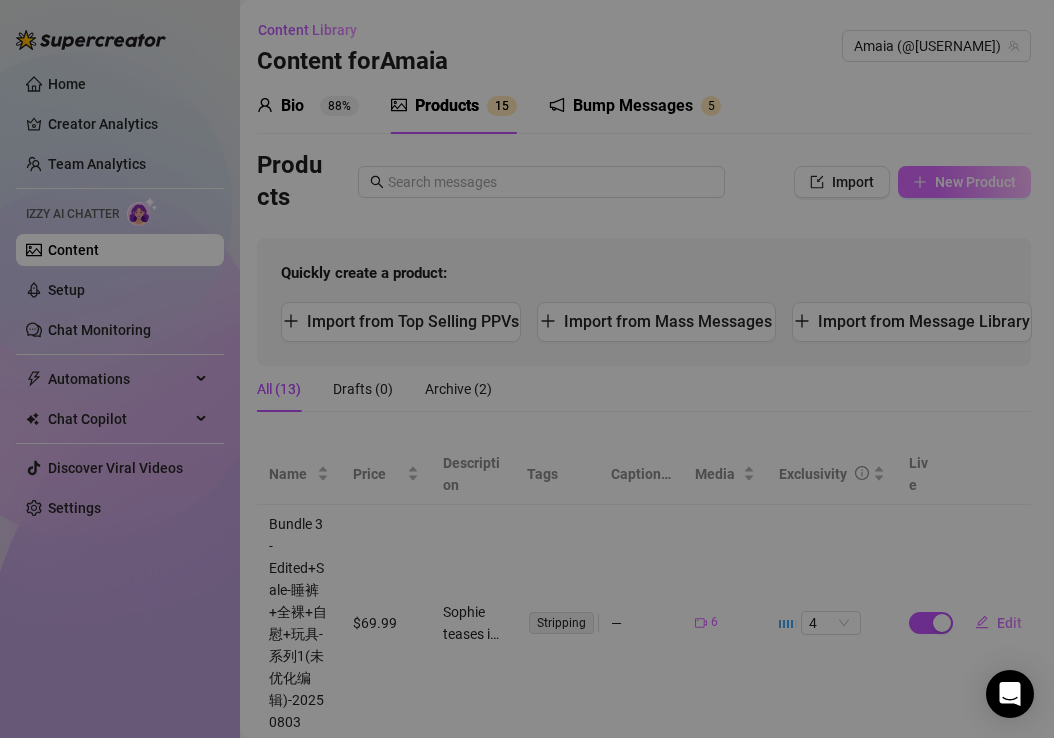 type on "Type your message here..." 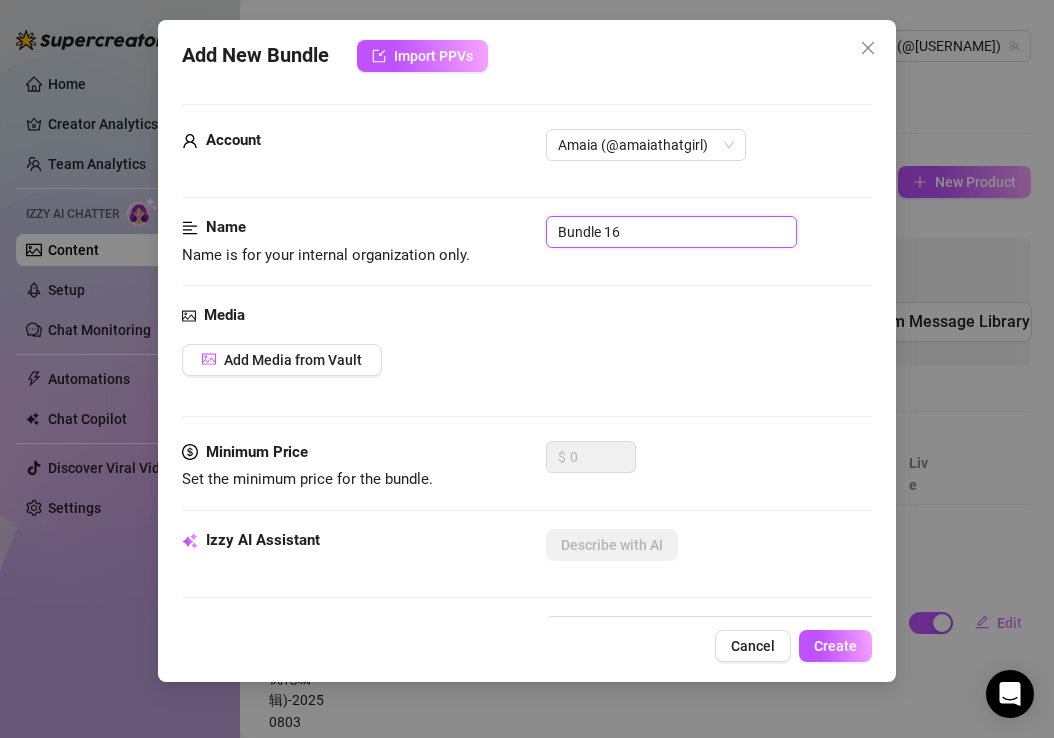 drag, startPoint x: 631, startPoint y: 233, endPoint x: 492, endPoint y: 230, distance: 139.03236 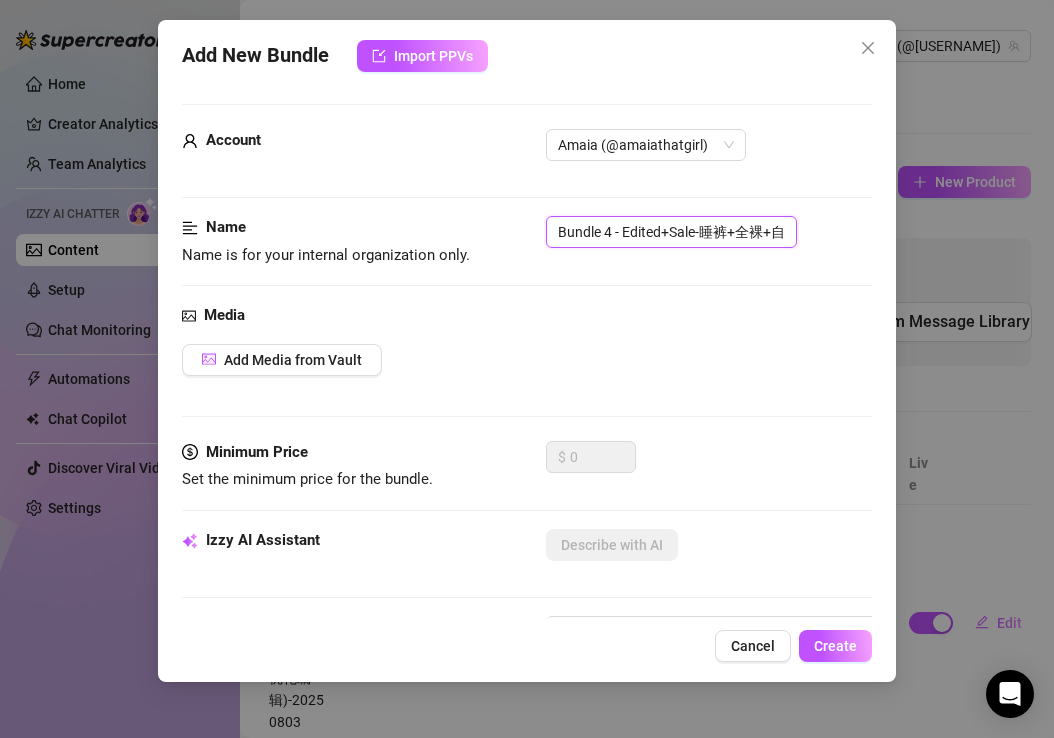 scroll, scrollTop: 0, scrollLeft: 274, axis: horizontal 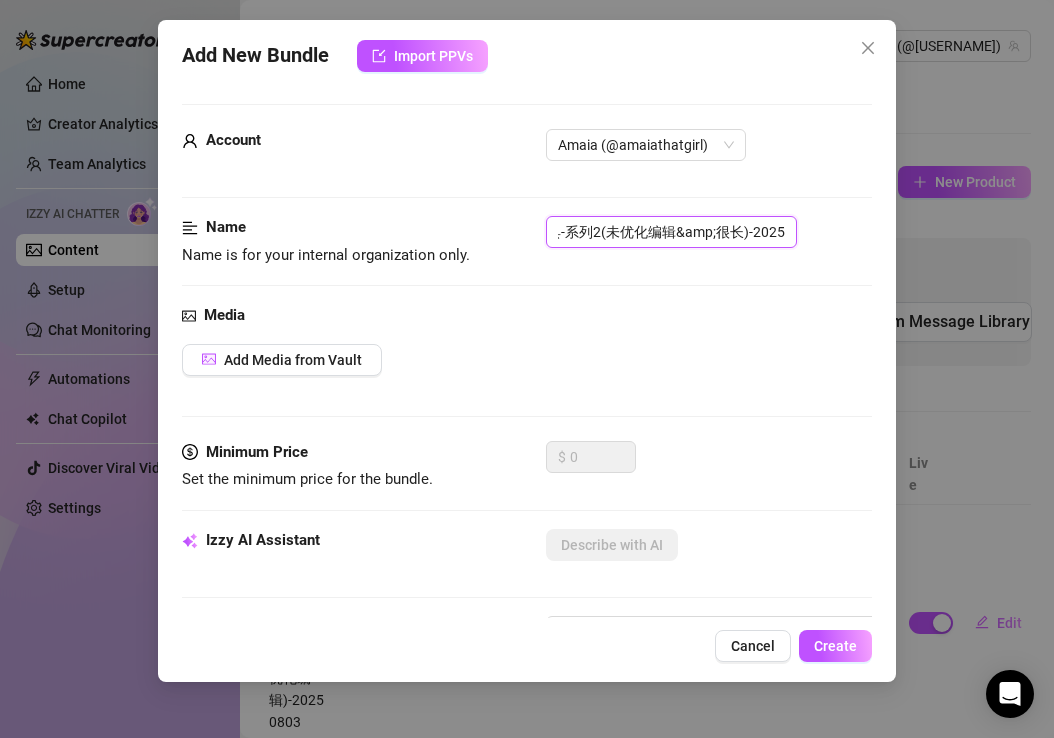 click on "Bundle 4 - Edited+Sale-睡裤+全裸+自慰+玩具-系列2(未优化编辑&很长)-20250803" at bounding box center (671, 232) 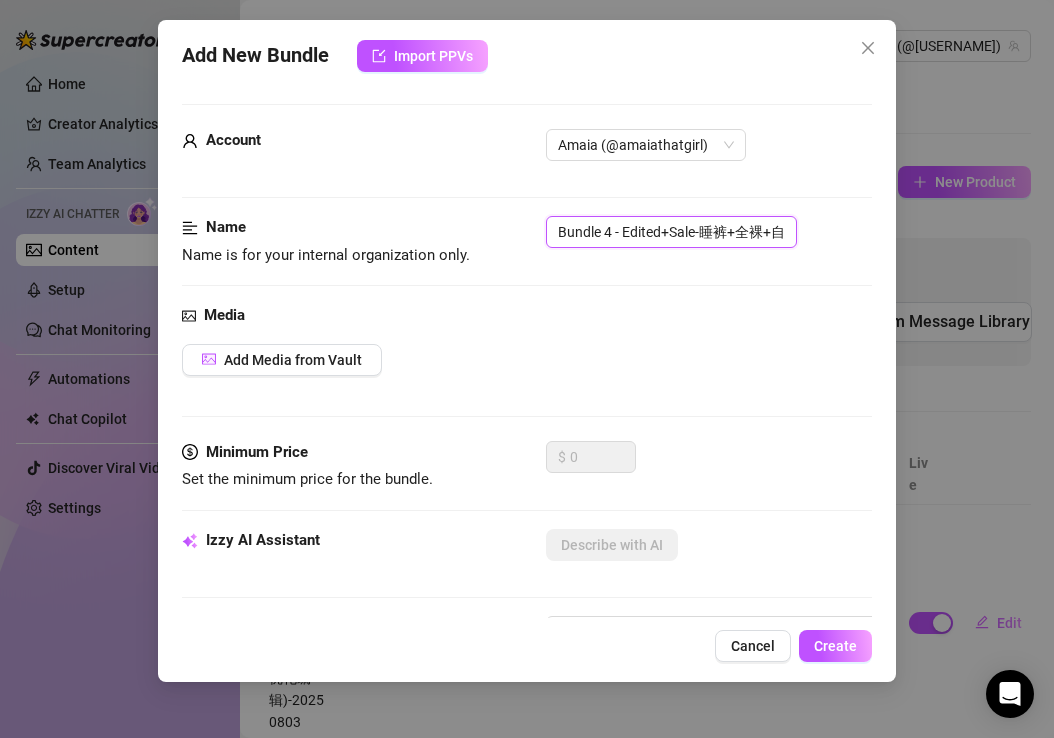 drag, startPoint x: 717, startPoint y: 232, endPoint x: 384, endPoint y: 239, distance: 333.07358 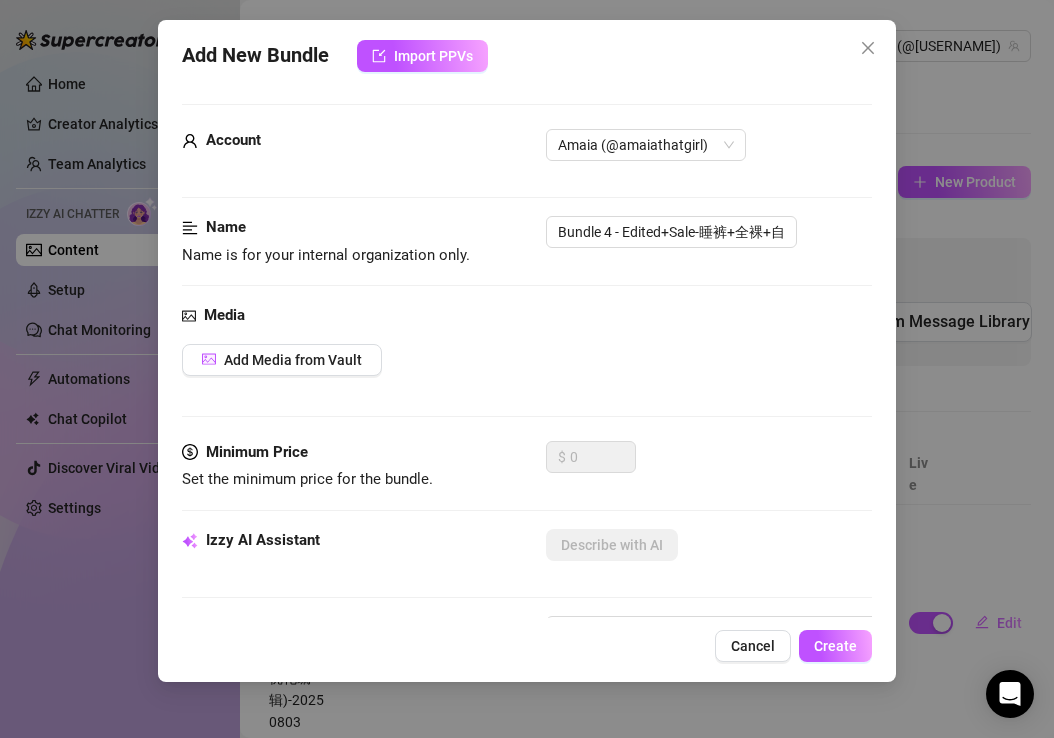 click on "Media Add Media from Vault" at bounding box center (527, 372) 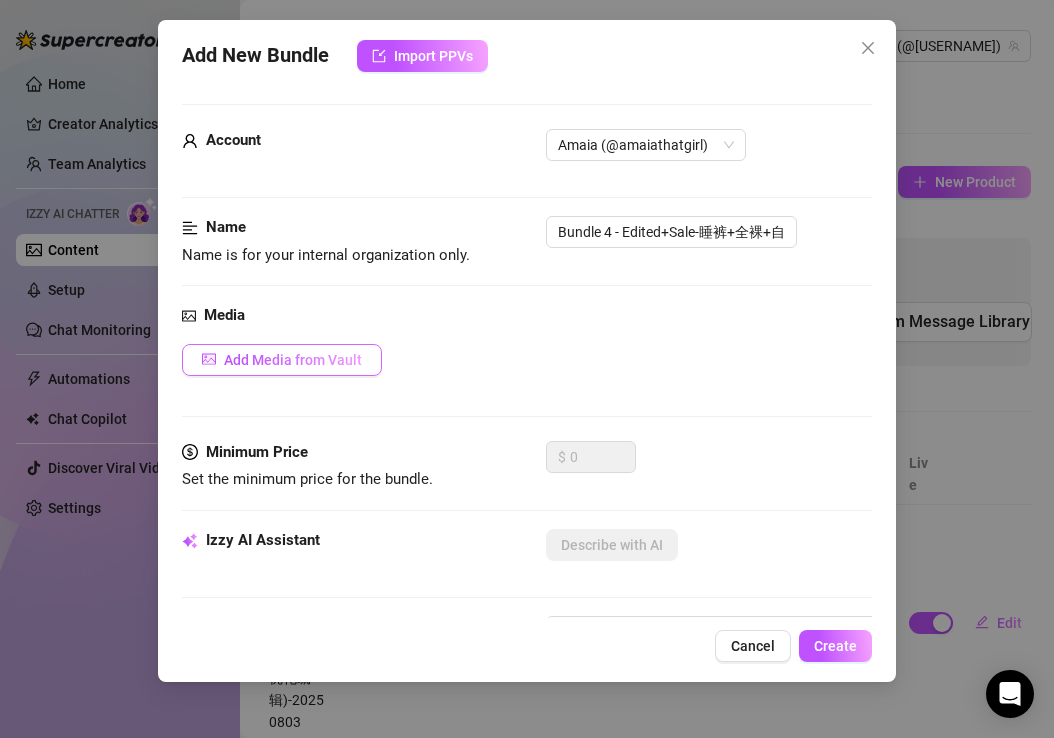 click on "Add Media from Vault" at bounding box center [293, 360] 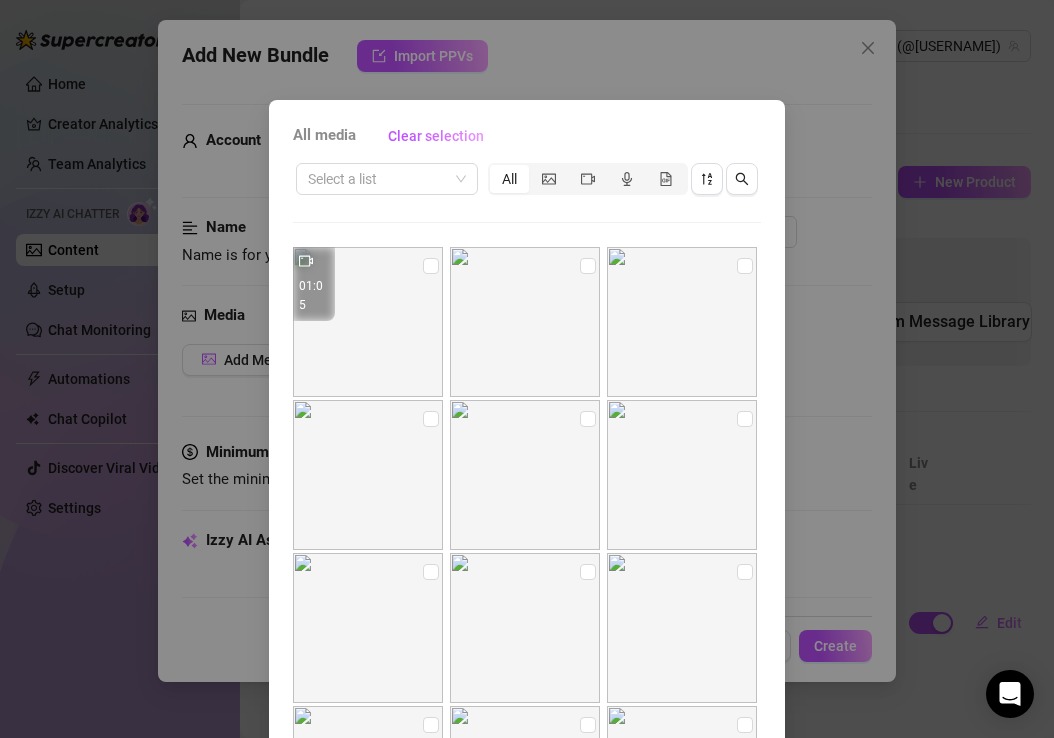 click on "Select a list All 01:05" at bounding box center (527, 453) 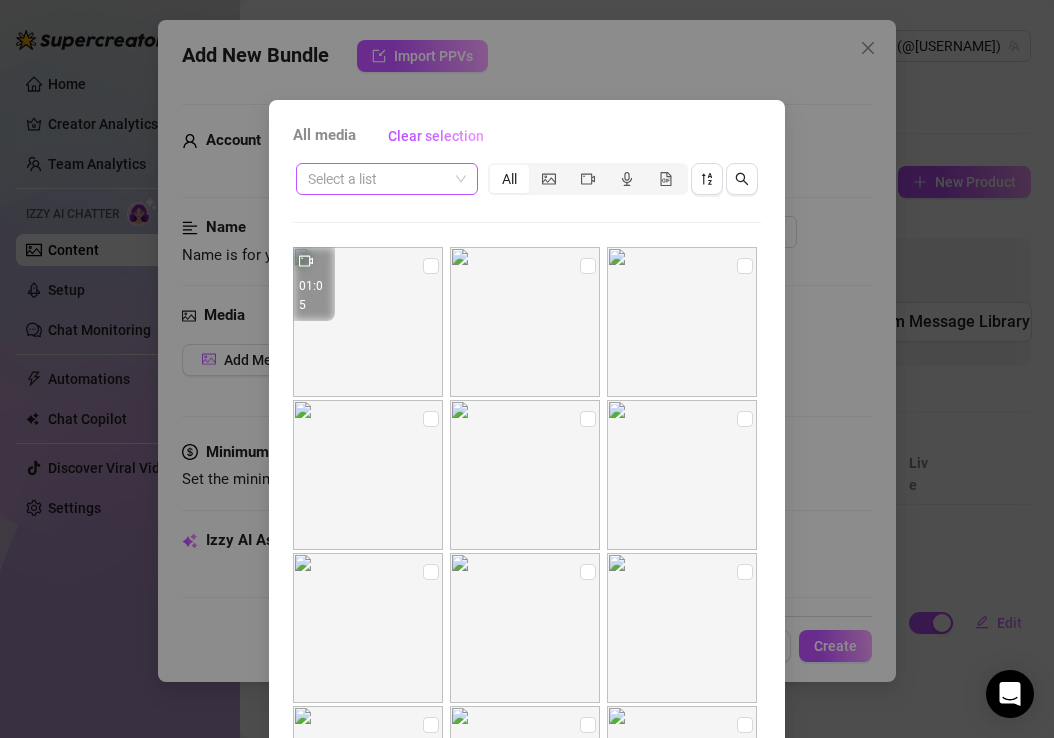 click at bounding box center (378, 179) 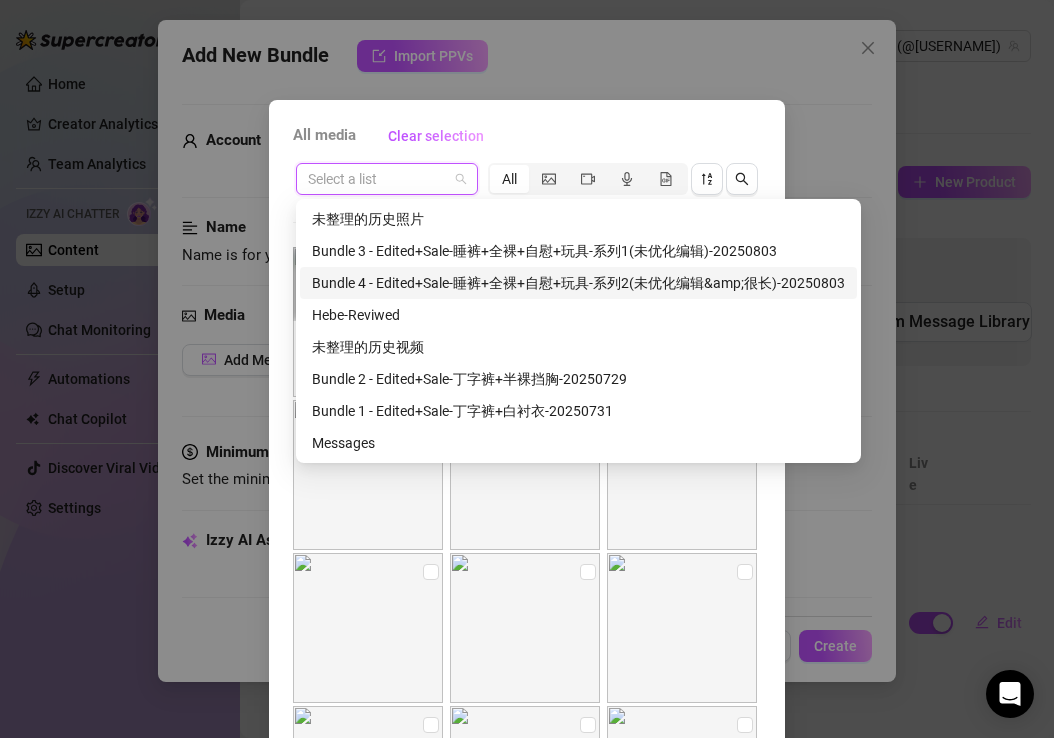 click on "Bundle 4 - Edited+Sale-睡裤+全裸+自慰+玩具-系列2(未优化编辑&amp;很长)-20250803" at bounding box center [578, 283] 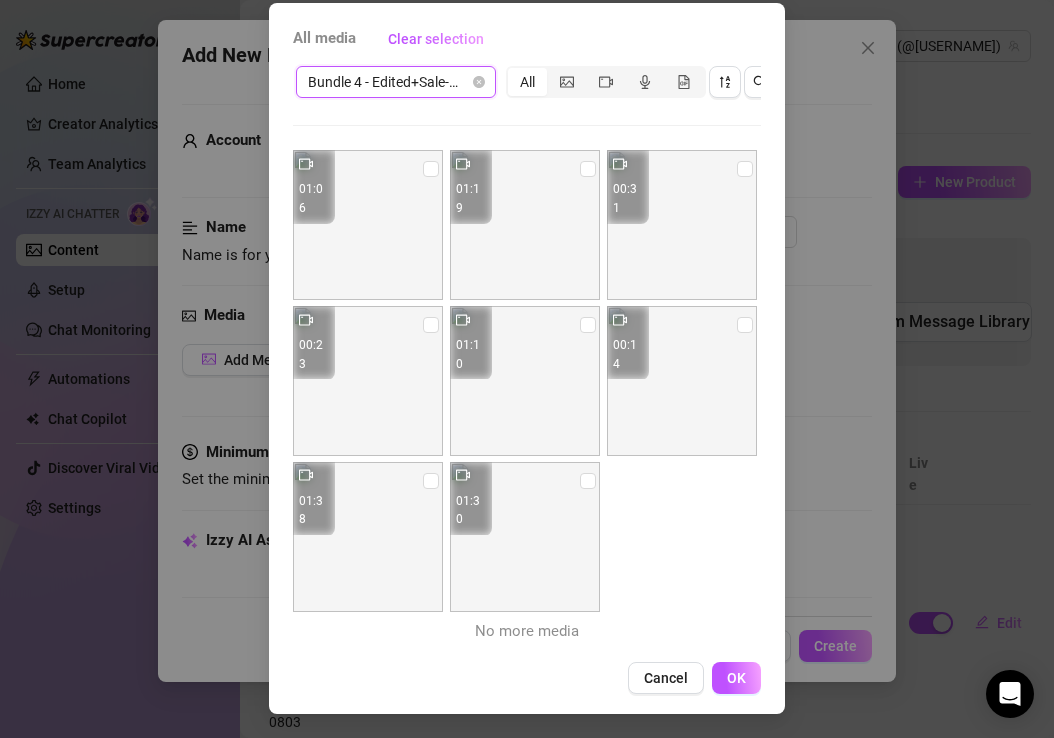 scroll, scrollTop: 0, scrollLeft: 0, axis: both 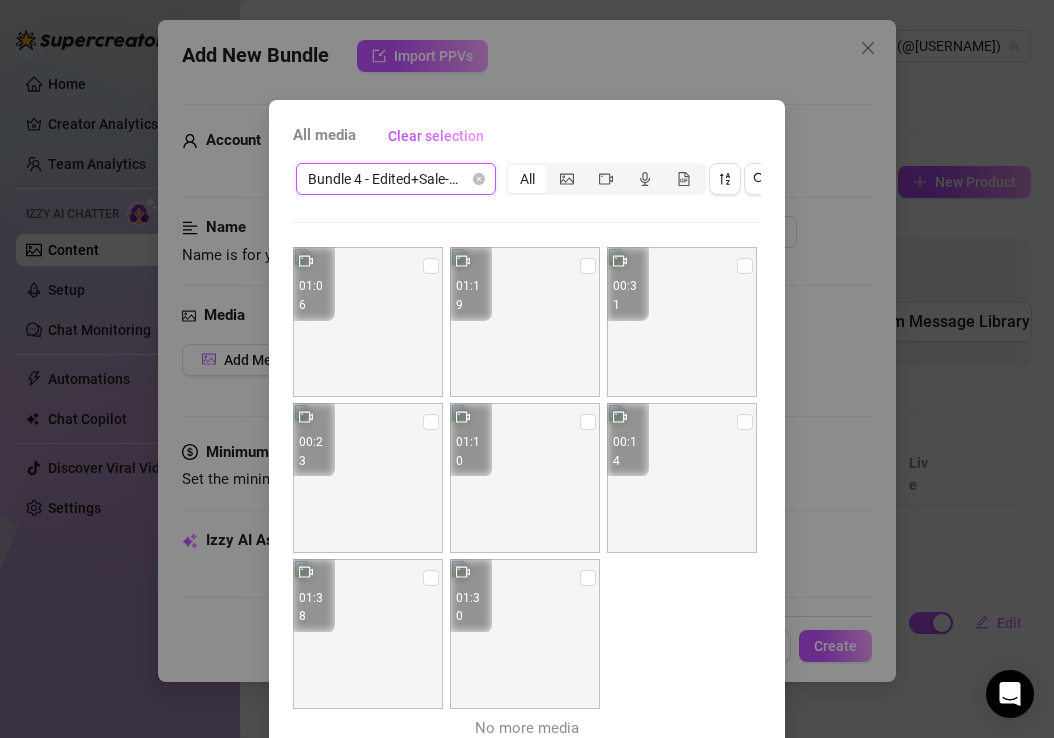 click on "All" at bounding box center [527, 179] 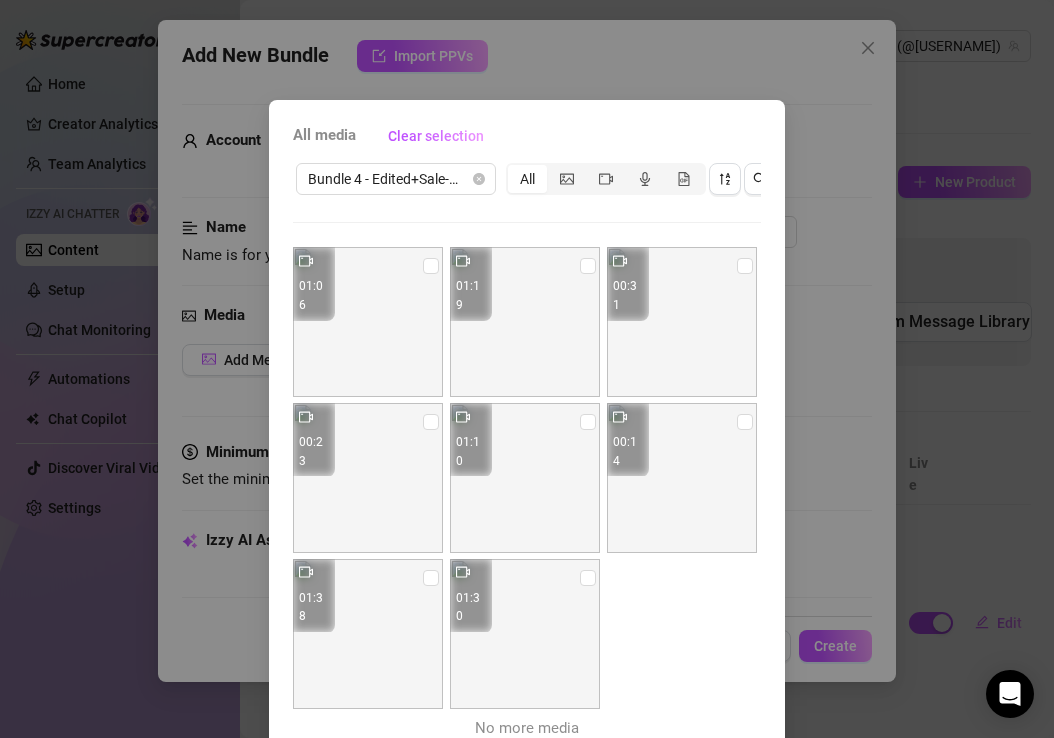 click on "All" at bounding box center (527, 179) 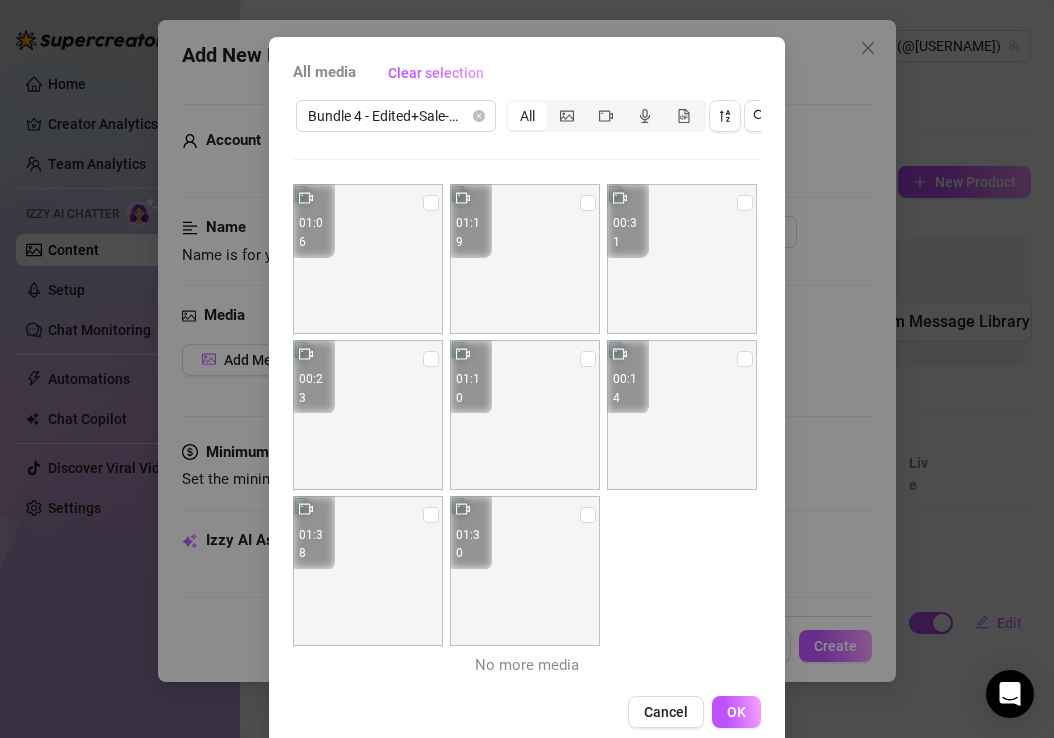 scroll, scrollTop: 70, scrollLeft: 0, axis: vertical 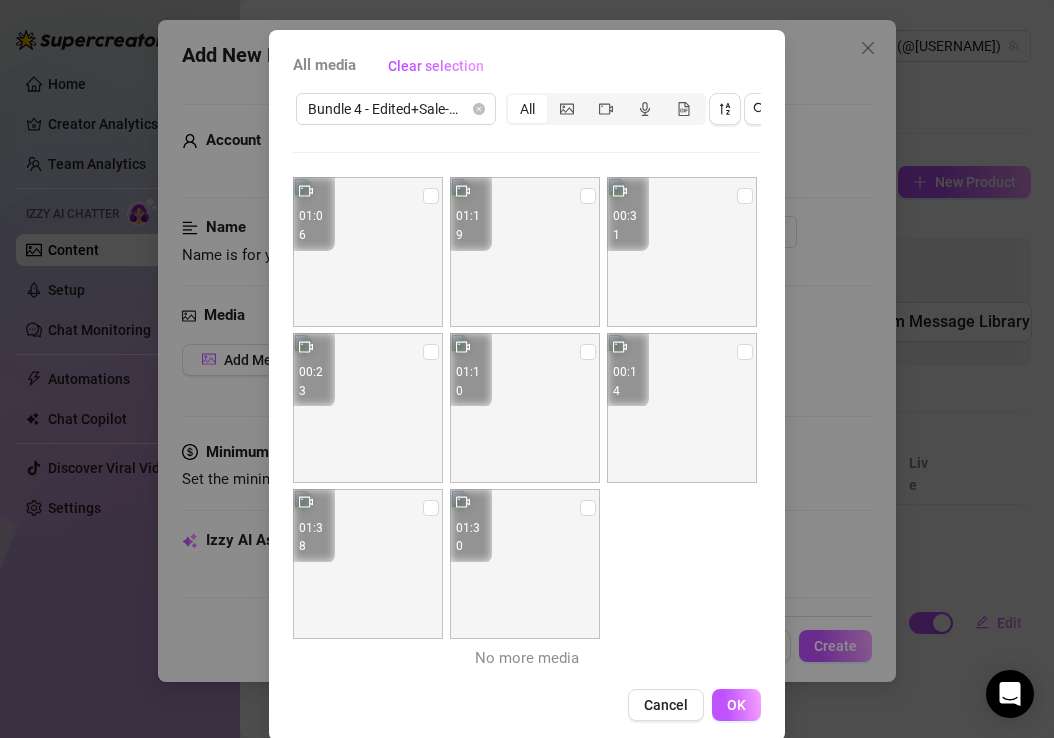 click on "All" at bounding box center (527, 109) 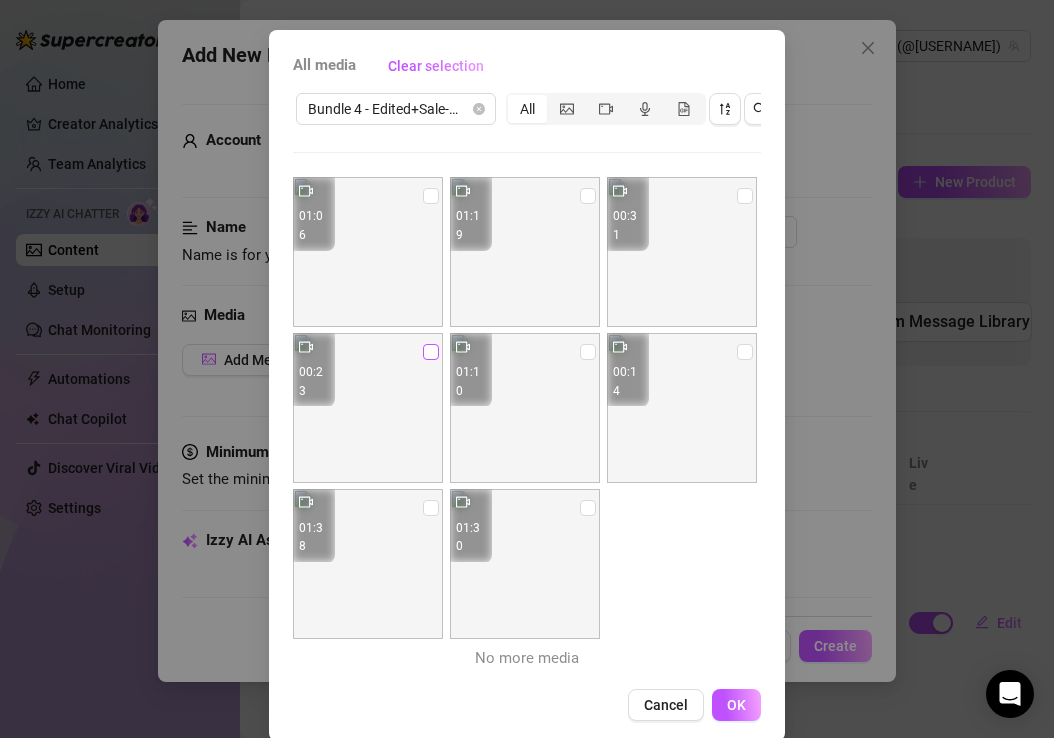 click at bounding box center (431, 352) 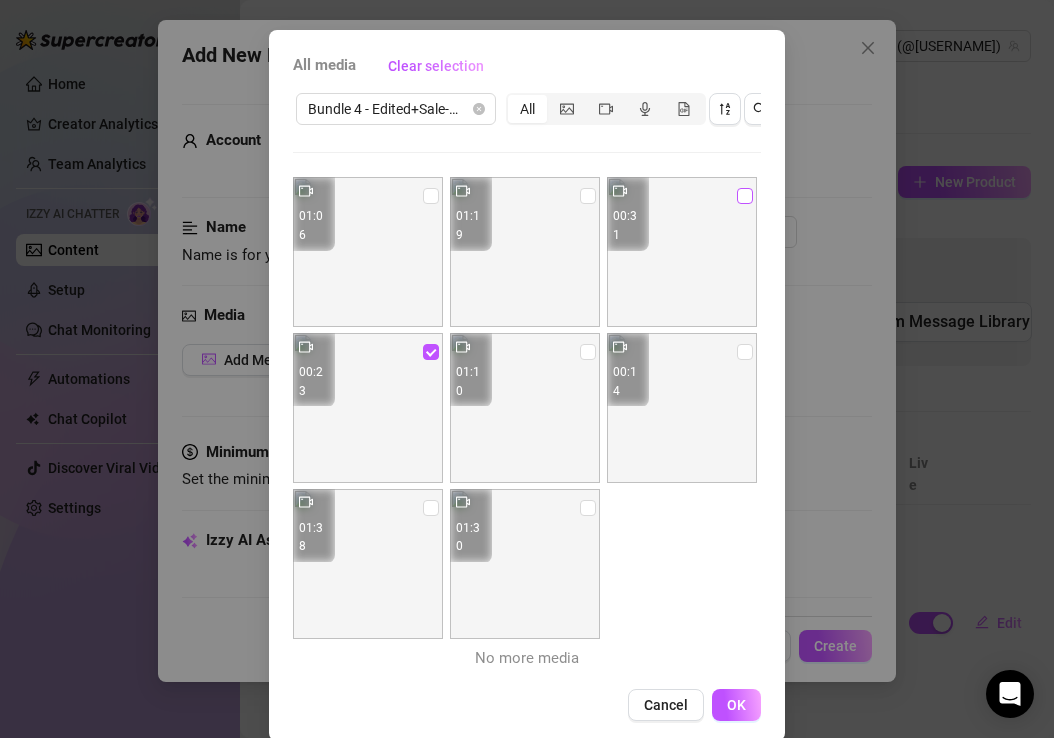 click at bounding box center [745, 196] 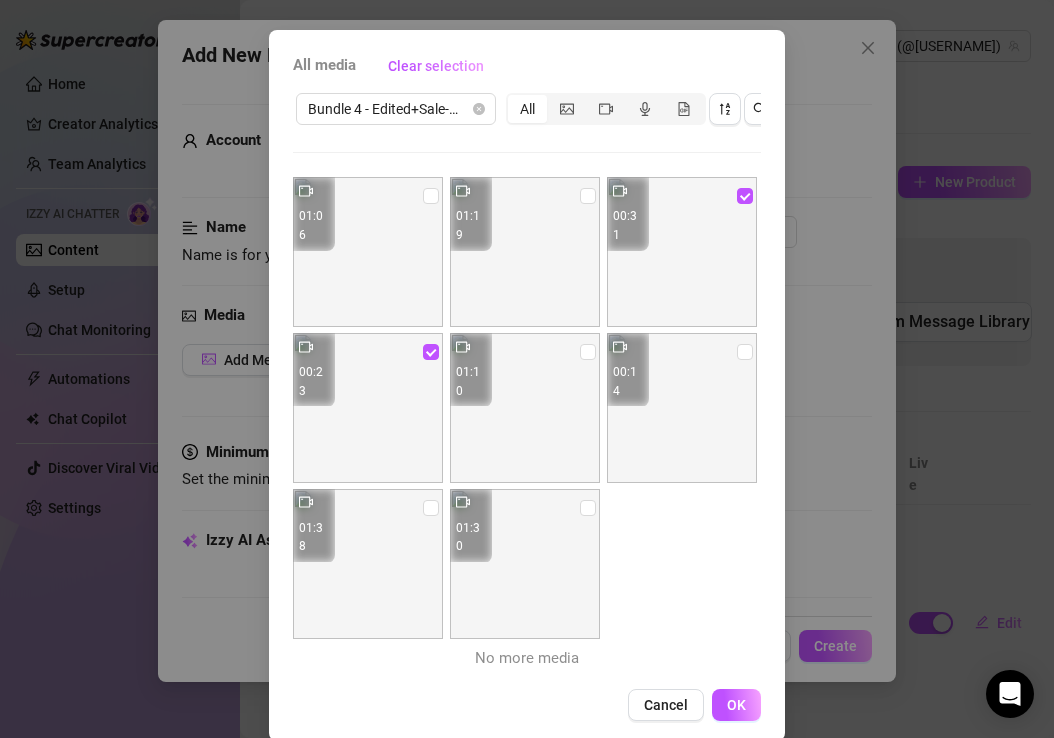 click on "All media Clear selection Bundle 4 - Edited+Sale-睡裤+全裸+自慰+玩具-系列2(未优化编辑&amp;很长)-20250803 All 01:06 01:19 00:31 00:23 01:10 00:14 01:38 01:30 No more media Cancel OK" at bounding box center (527, 369) 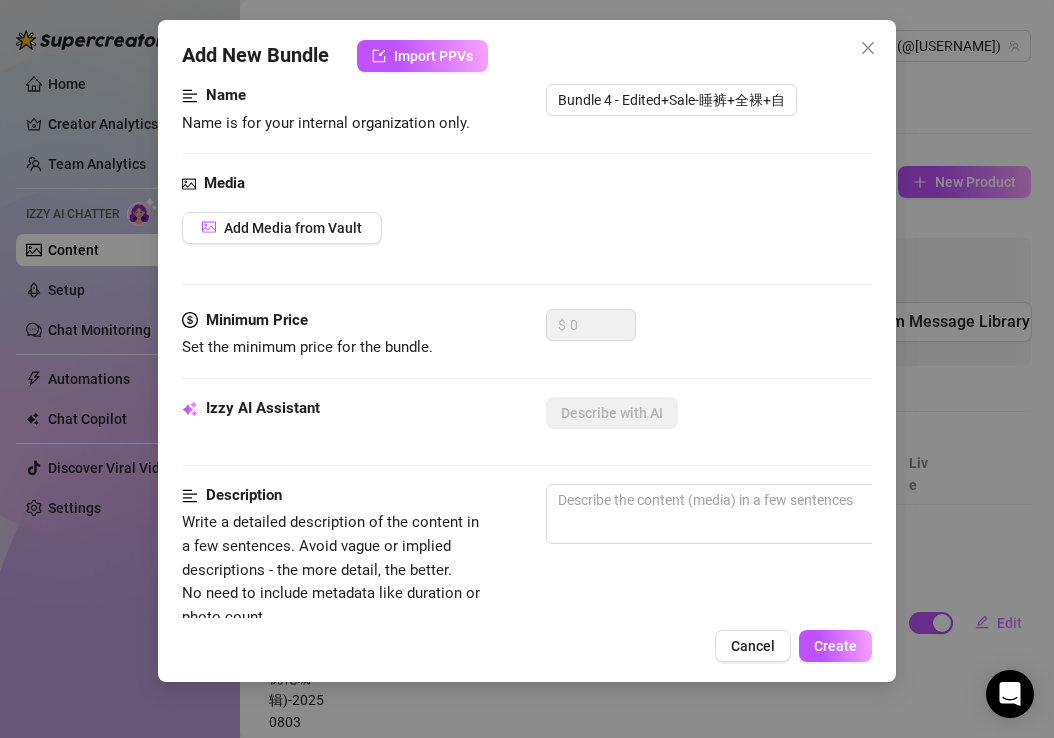 scroll, scrollTop: 135, scrollLeft: 0, axis: vertical 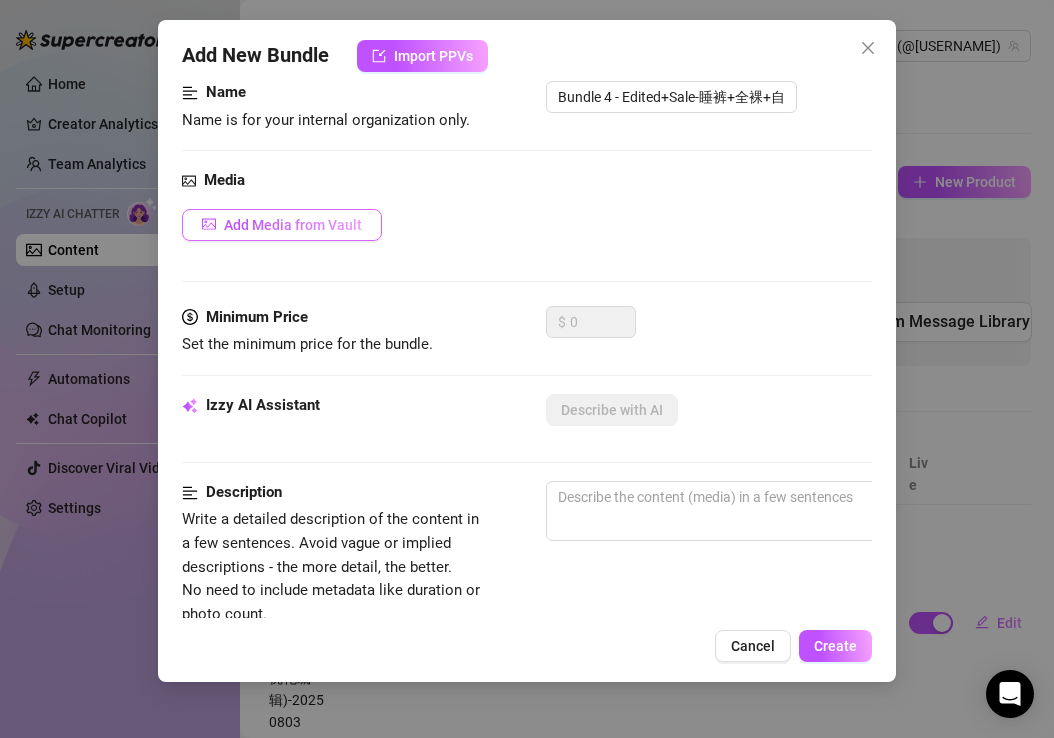 click on "Add Media from Vault" at bounding box center (293, 225) 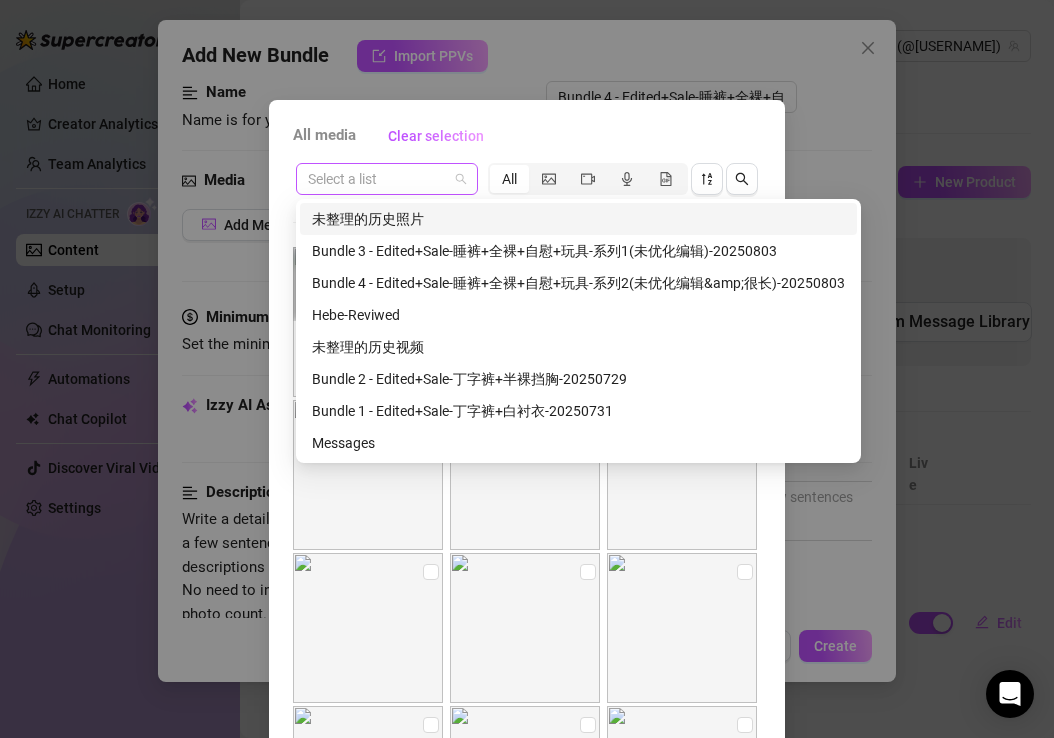 click at bounding box center (387, 179) 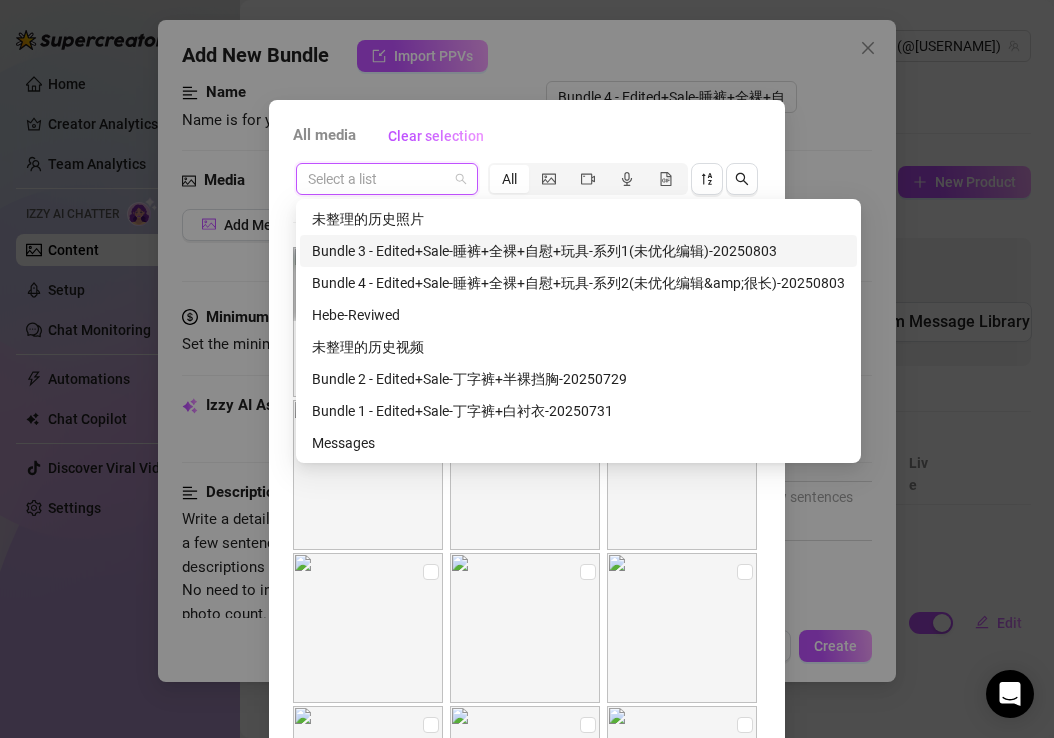 click on "Bundle 3 - Edited+Sale-睡裤+全裸+自慰+玩具-系列1(未优化编辑)-20250803" at bounding box center [578, 251] 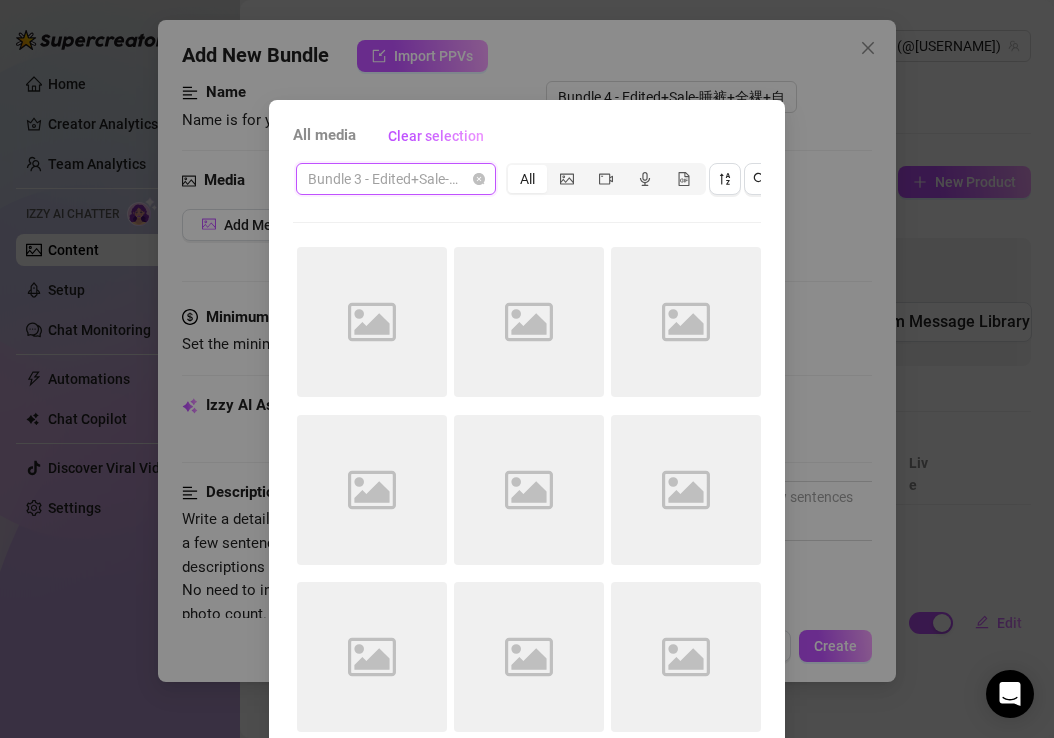 click on "Bundle 3 - Edited+Sale-睡裤+全裸+自慰+玩具-系列1(未优化编辑)-20250803" at bounding box center [396, 179] 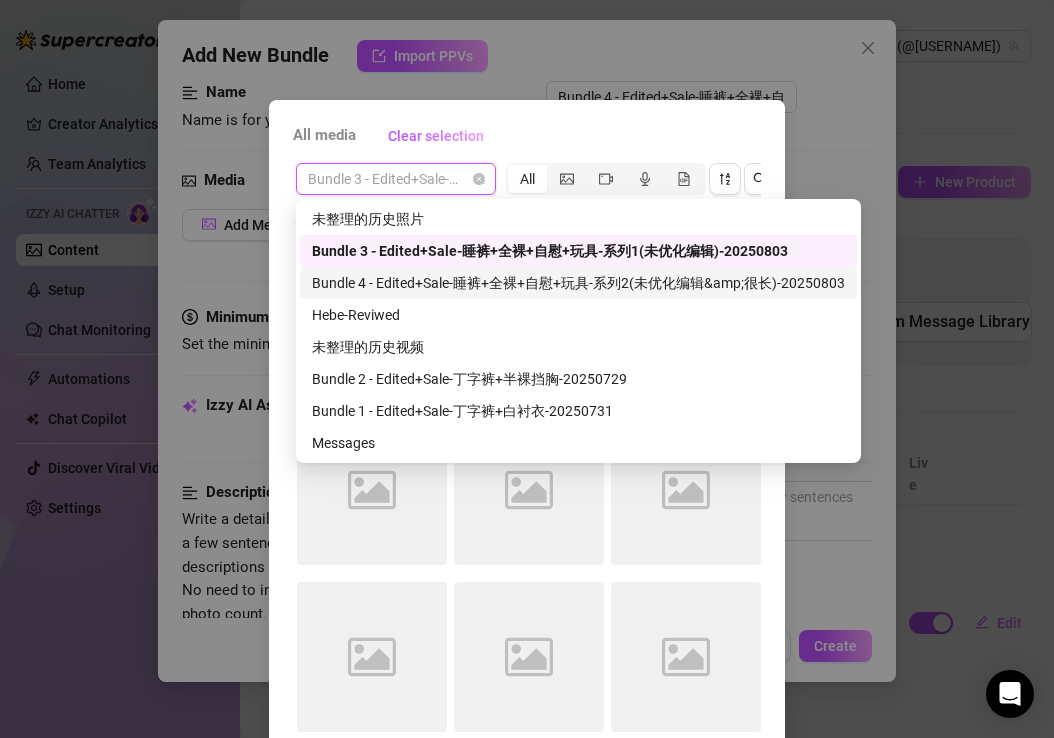 click on "Bundle 4 - Edited+Sale-睡裤+全裸+自慰+玩具-系列2(未优化编辑&amp;很长)-20250803" at bounding box center (578, 283) 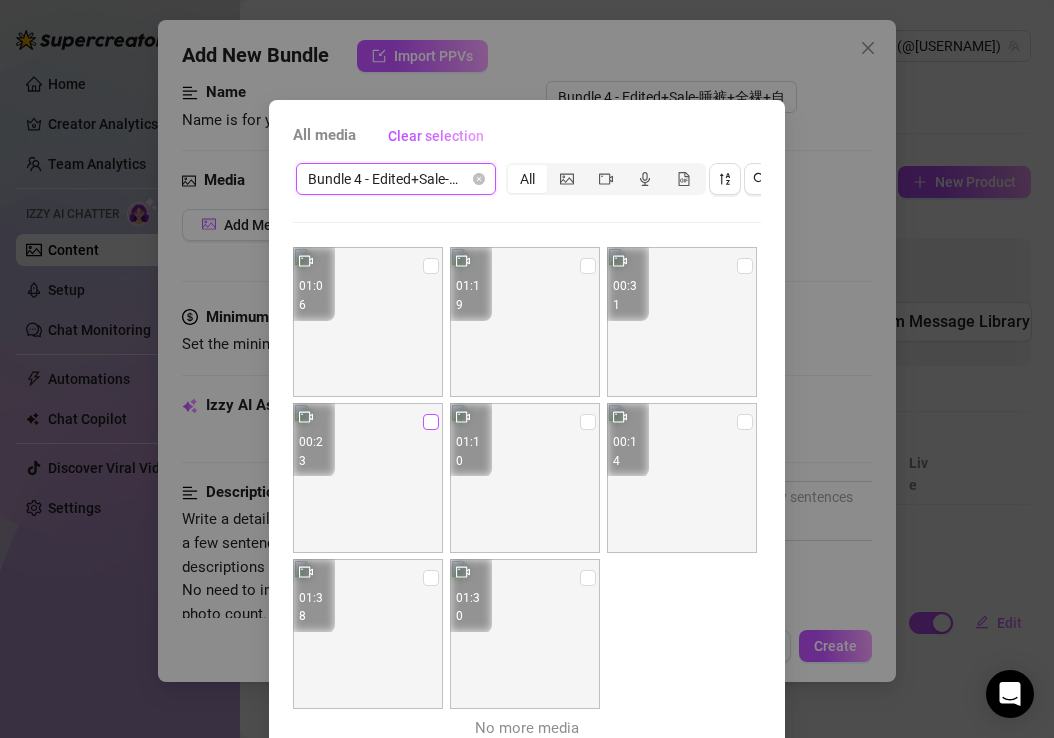 click at bounding box center [431, 422] 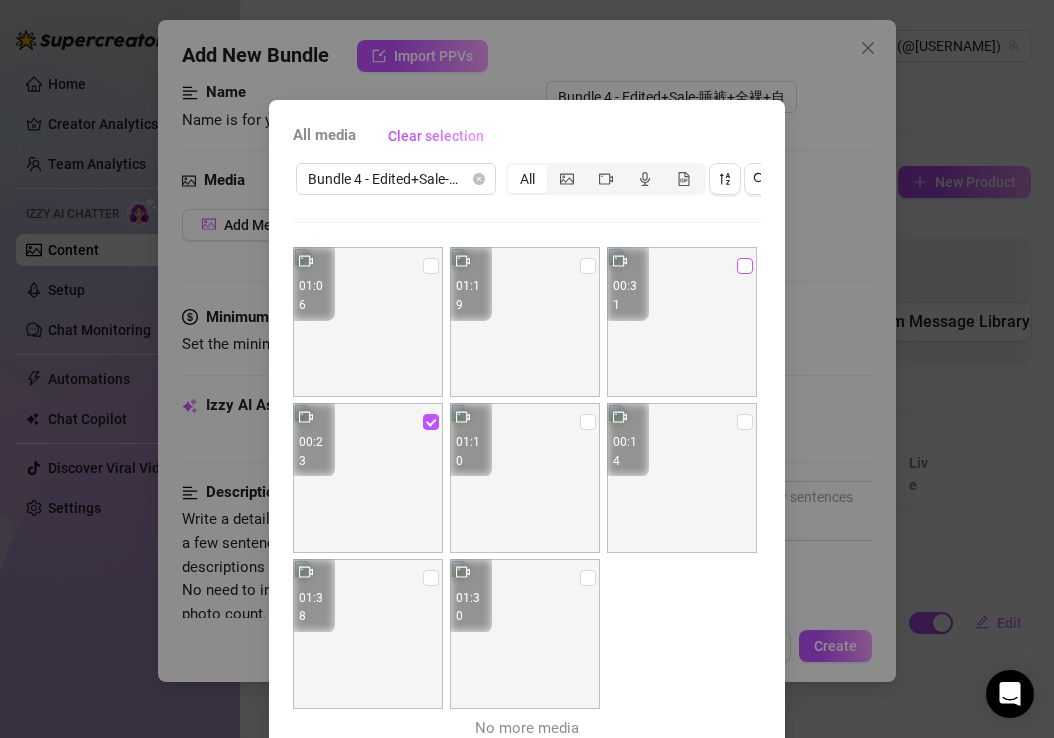 click at bounding box center [745, 266] 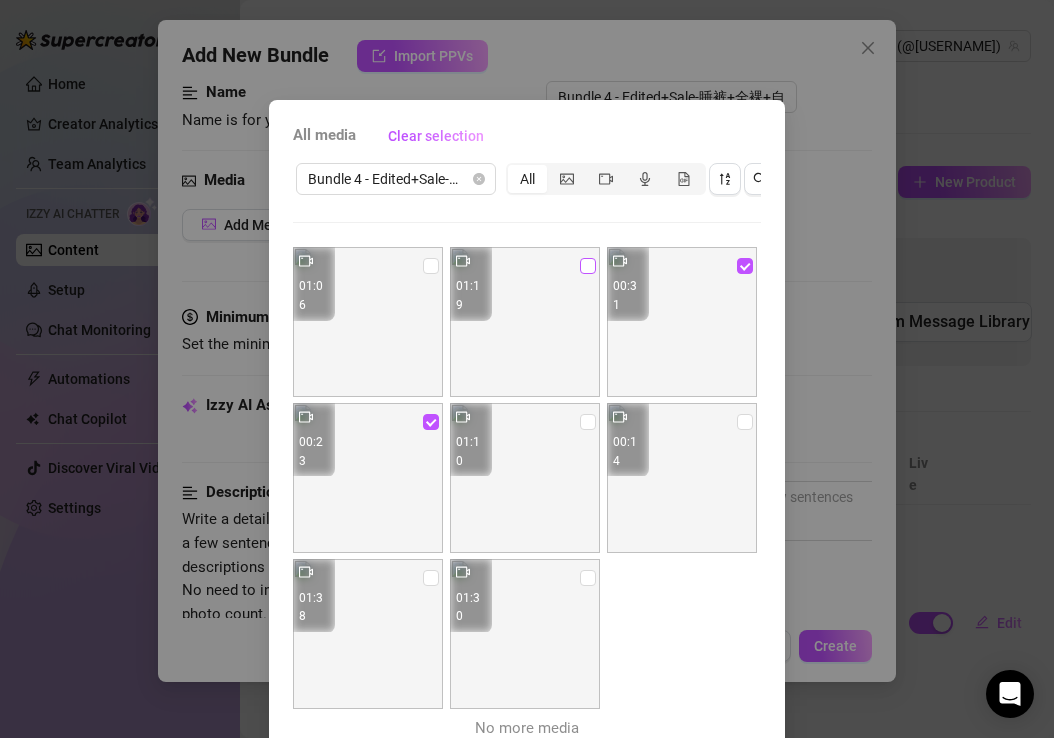 click at bounding box center (588, 266) 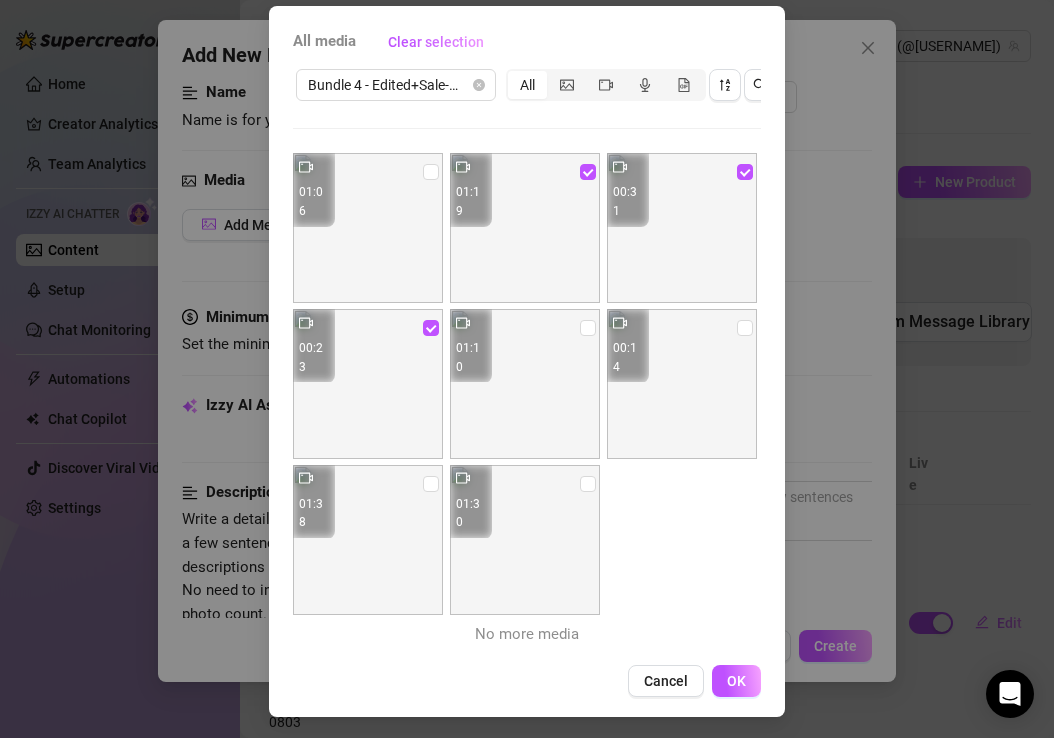 scroll, scrollTop: 97, scrollLeft: 0, axis: vertical 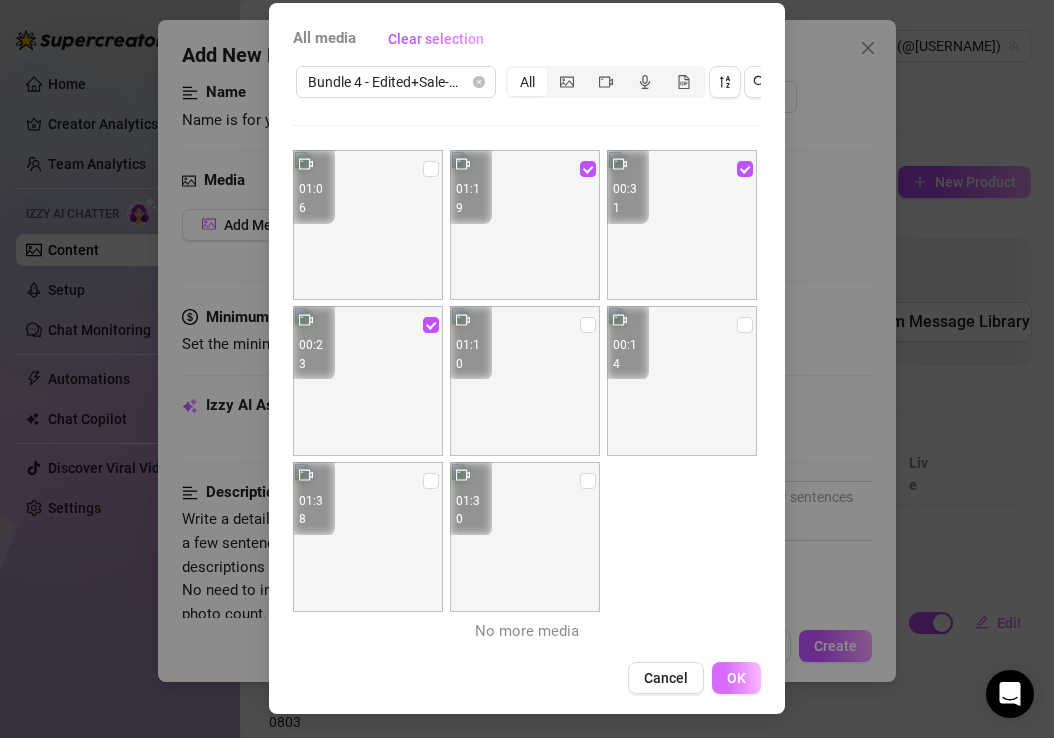 click on "OK" at bounding box center (736, 678) 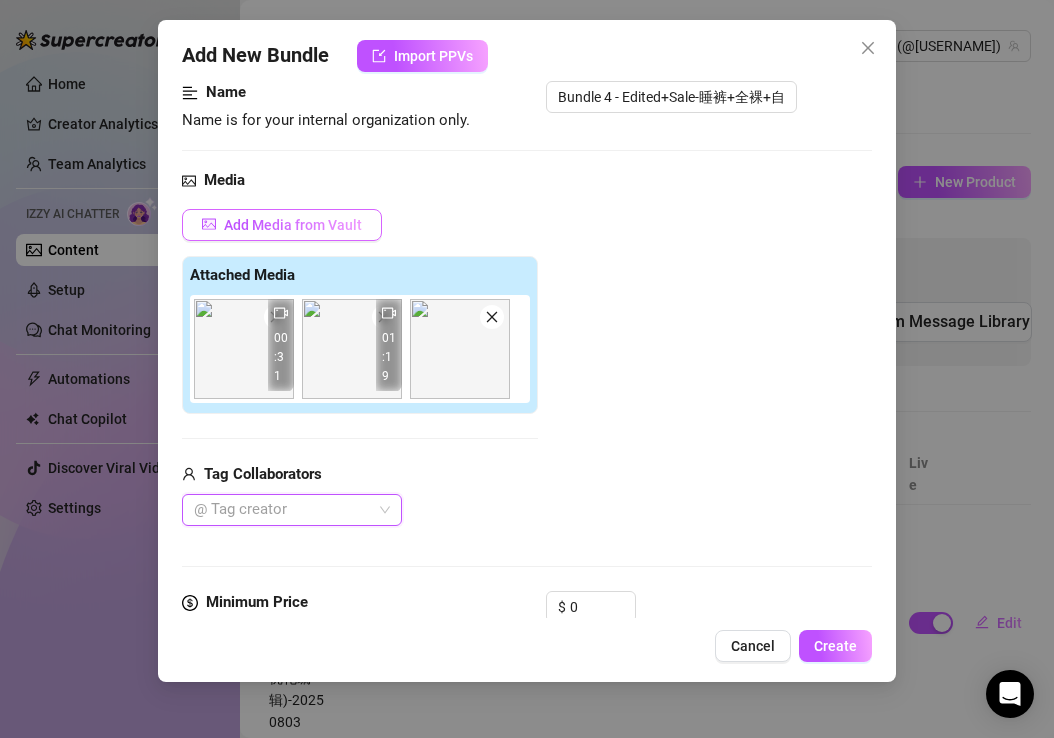 click on "Add Media from Vault" at bounding box center [293, 225] 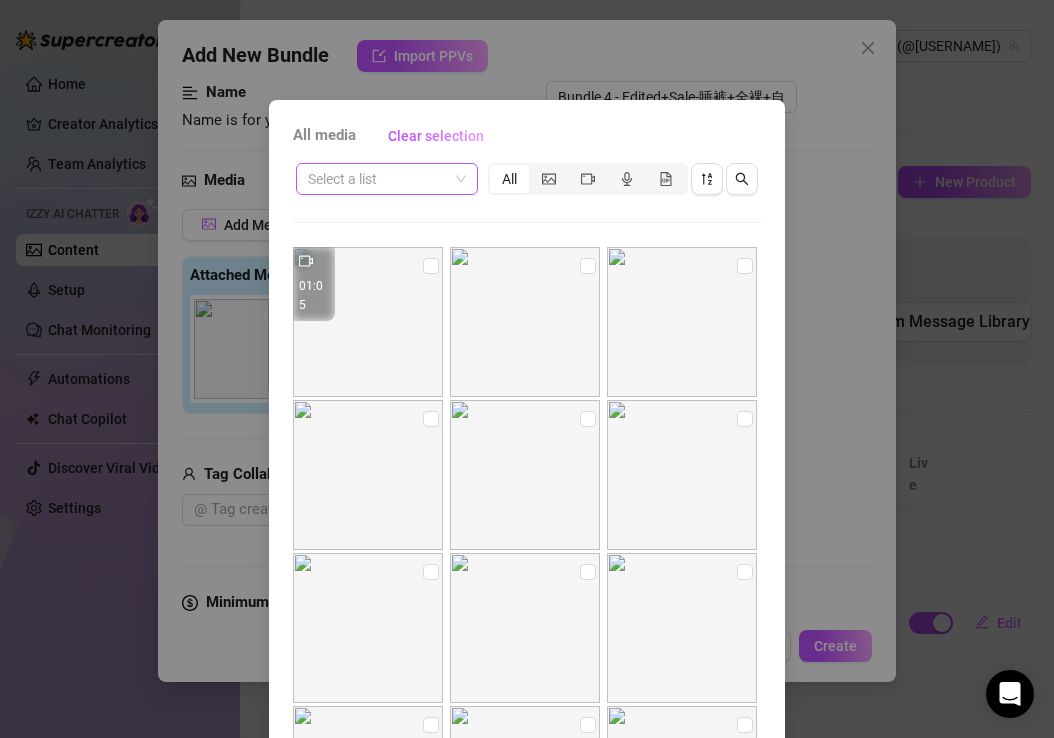 click at bounding box center (378, 179) 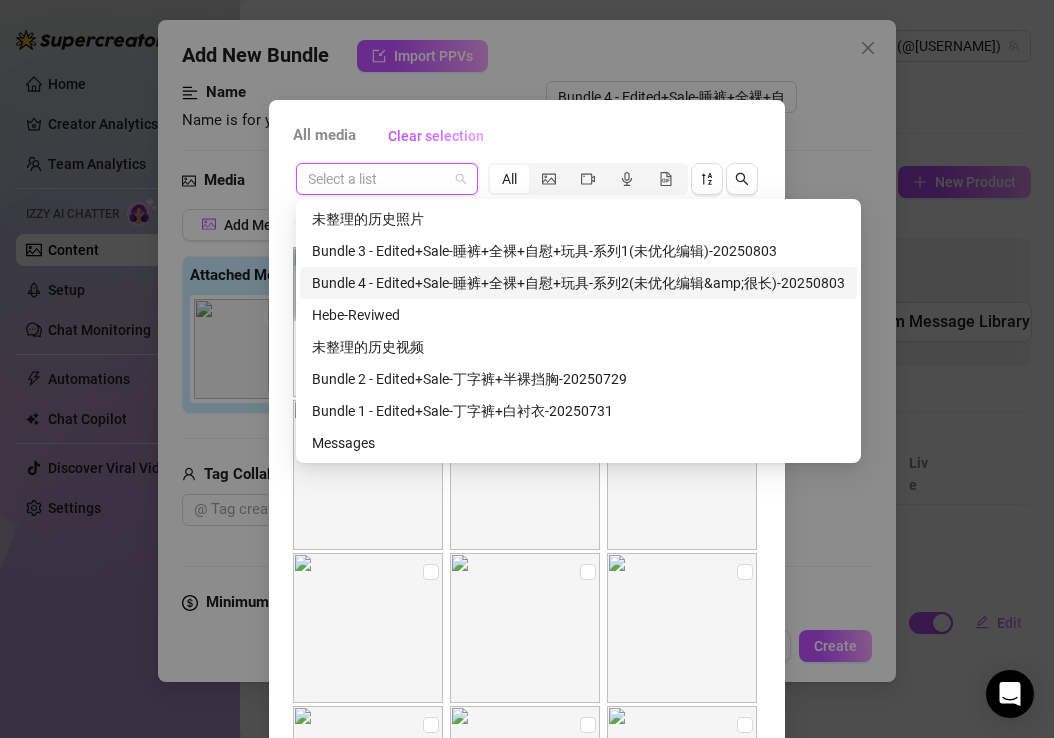 click on "Bundle 4 - Edited+Sale-睡裤+全裸+自慰+玩具-系列2(未优化编辑&amp;很长)-20250803" at bounding box center (578, 283) 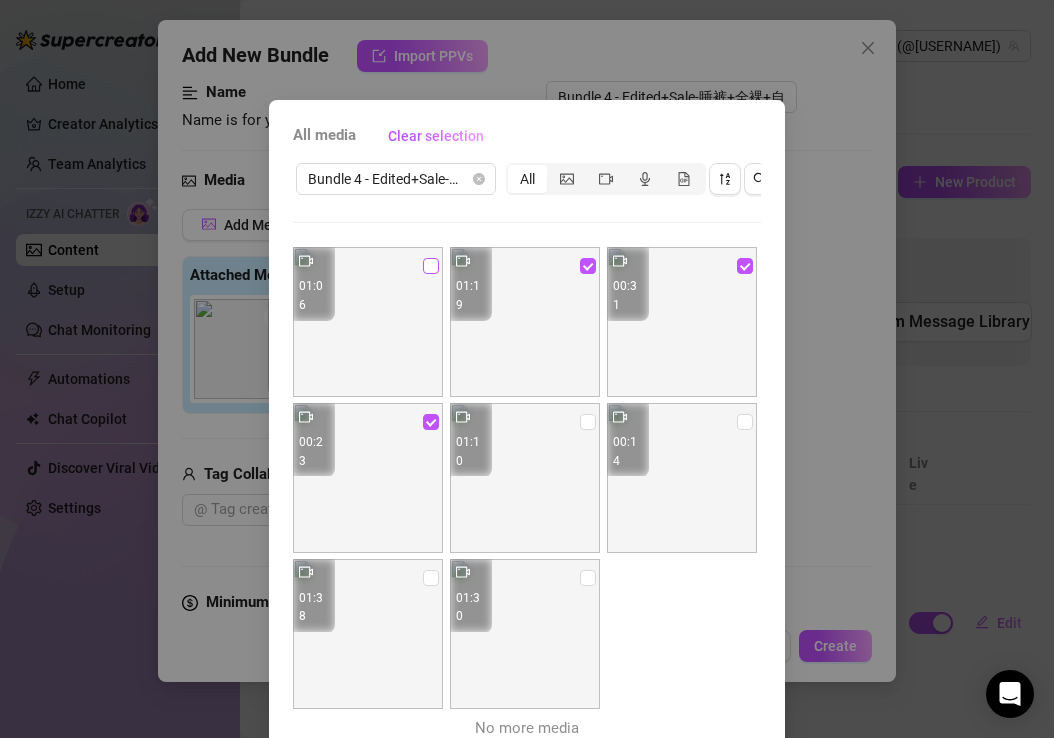click at bounding box center [431, 266] 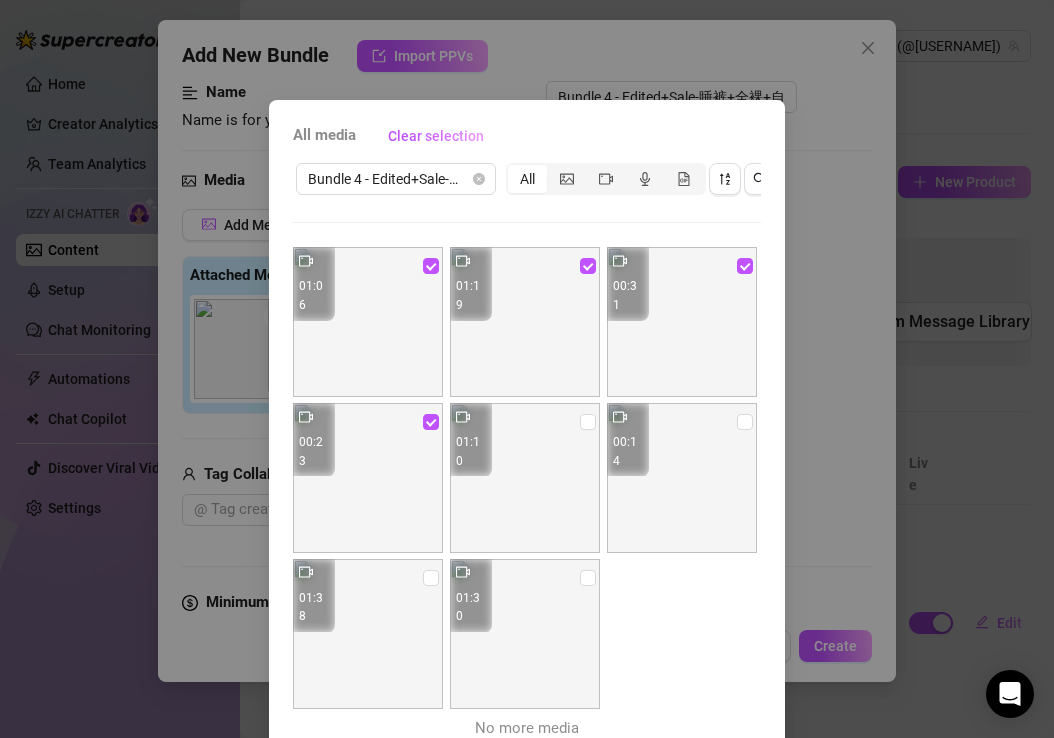 scroll, scrollTop: 97, scrollLeft: 0, axis: vertical 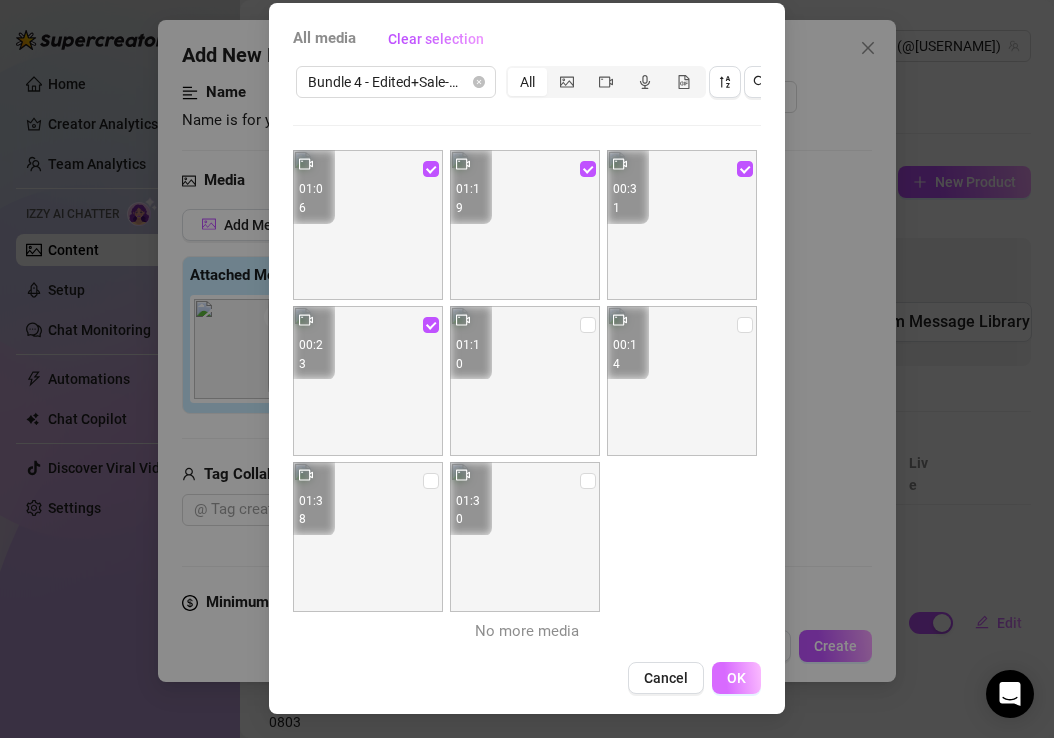 click on "OK" at bounding box center (736, 678) 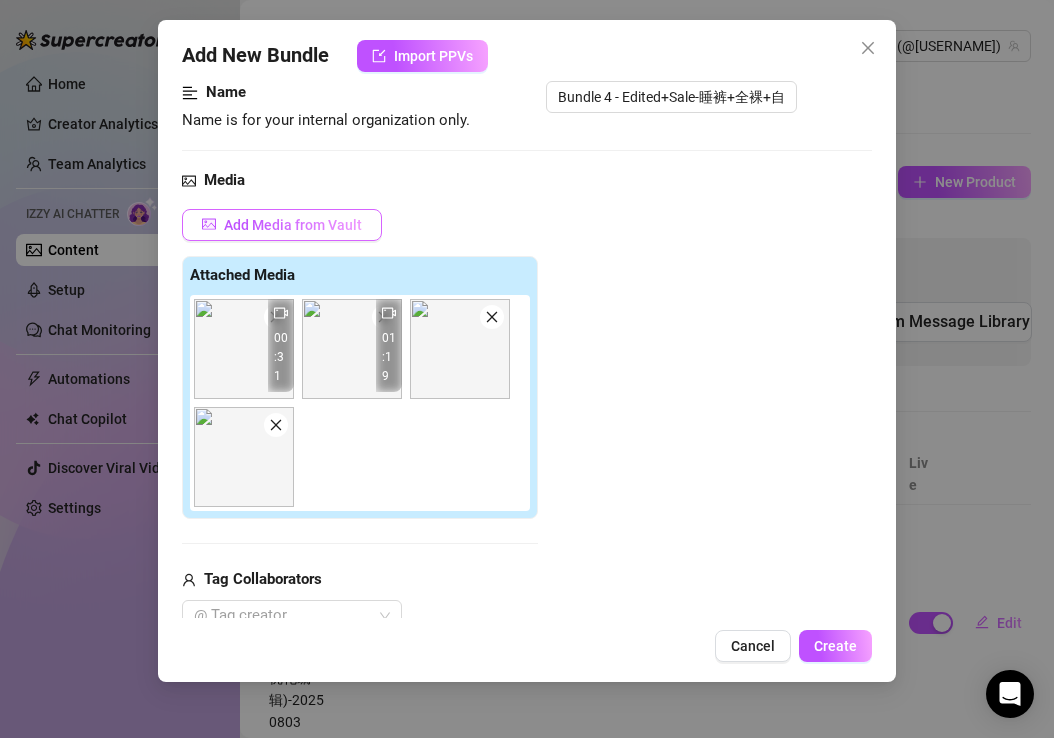 click on "Add Media from Vault" at bounding box center (293, 225) 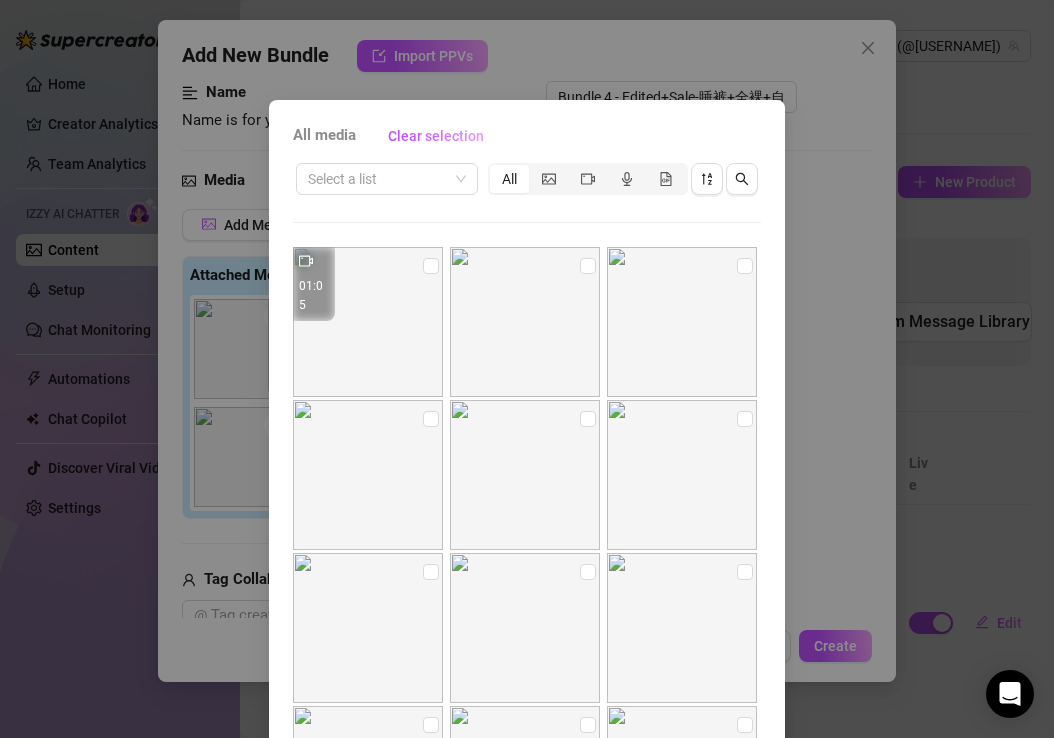 click on "All media Clear selection Select a list All 01:05 Cancel OK" at bounding box center [527, 369] 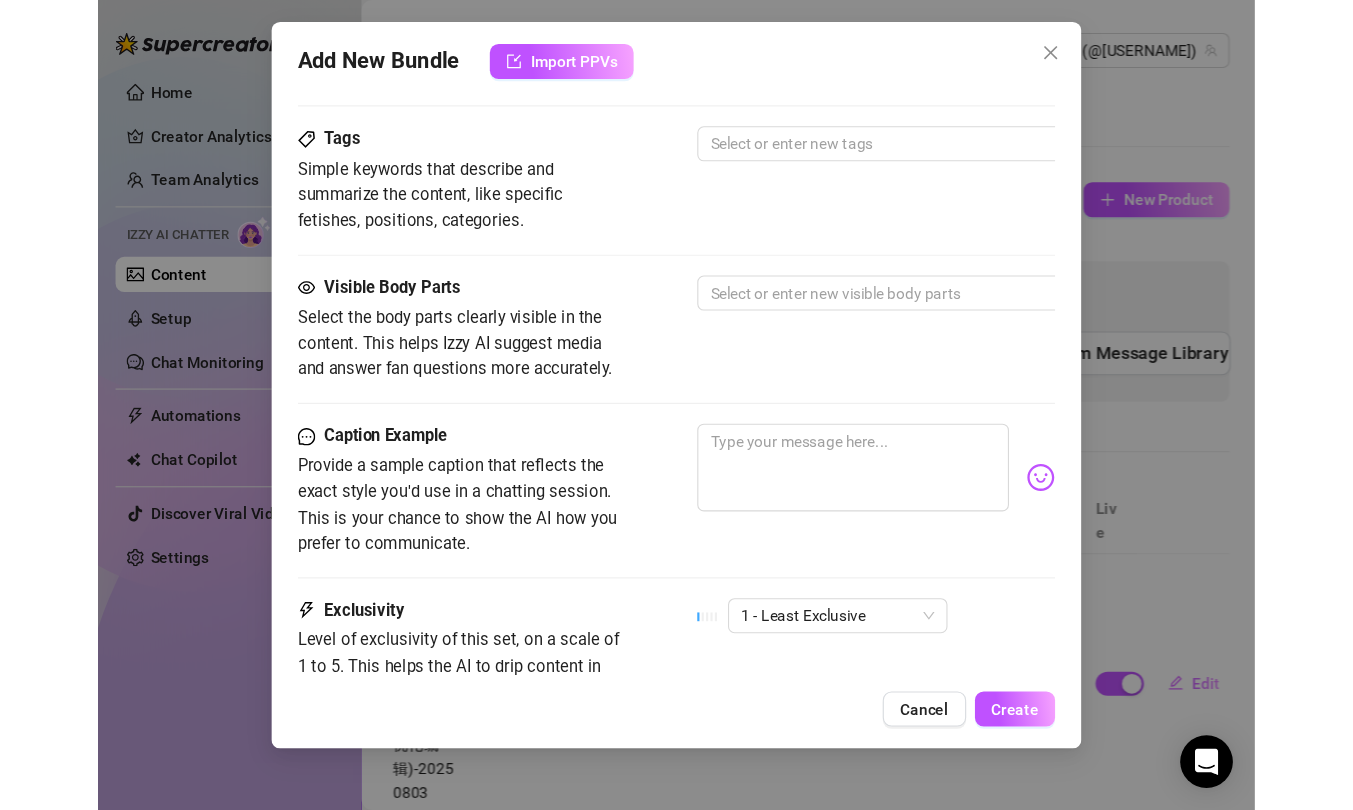 scroll, scrollTop: 1081, scrollLeft: 0, axis: vertical 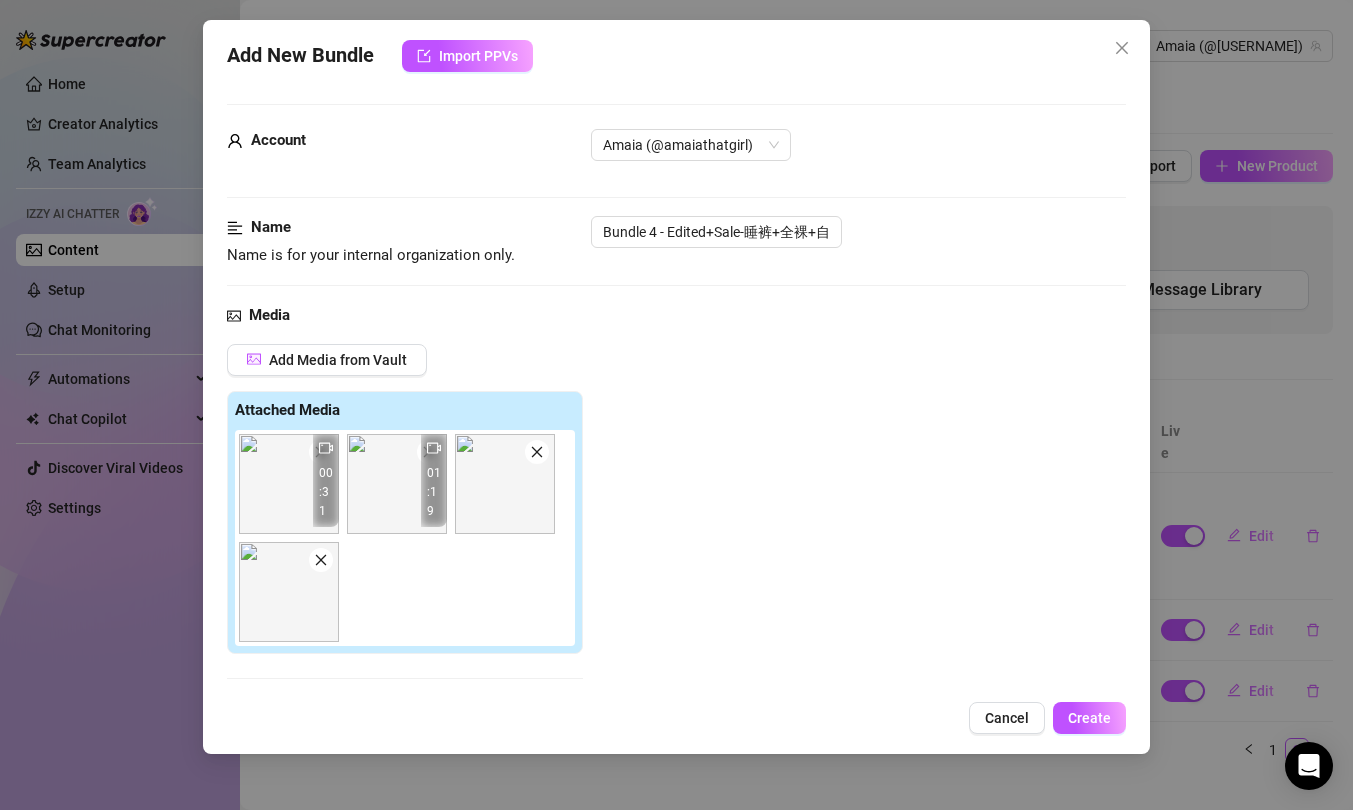 click on "Media" at bounding box center (269, 316) 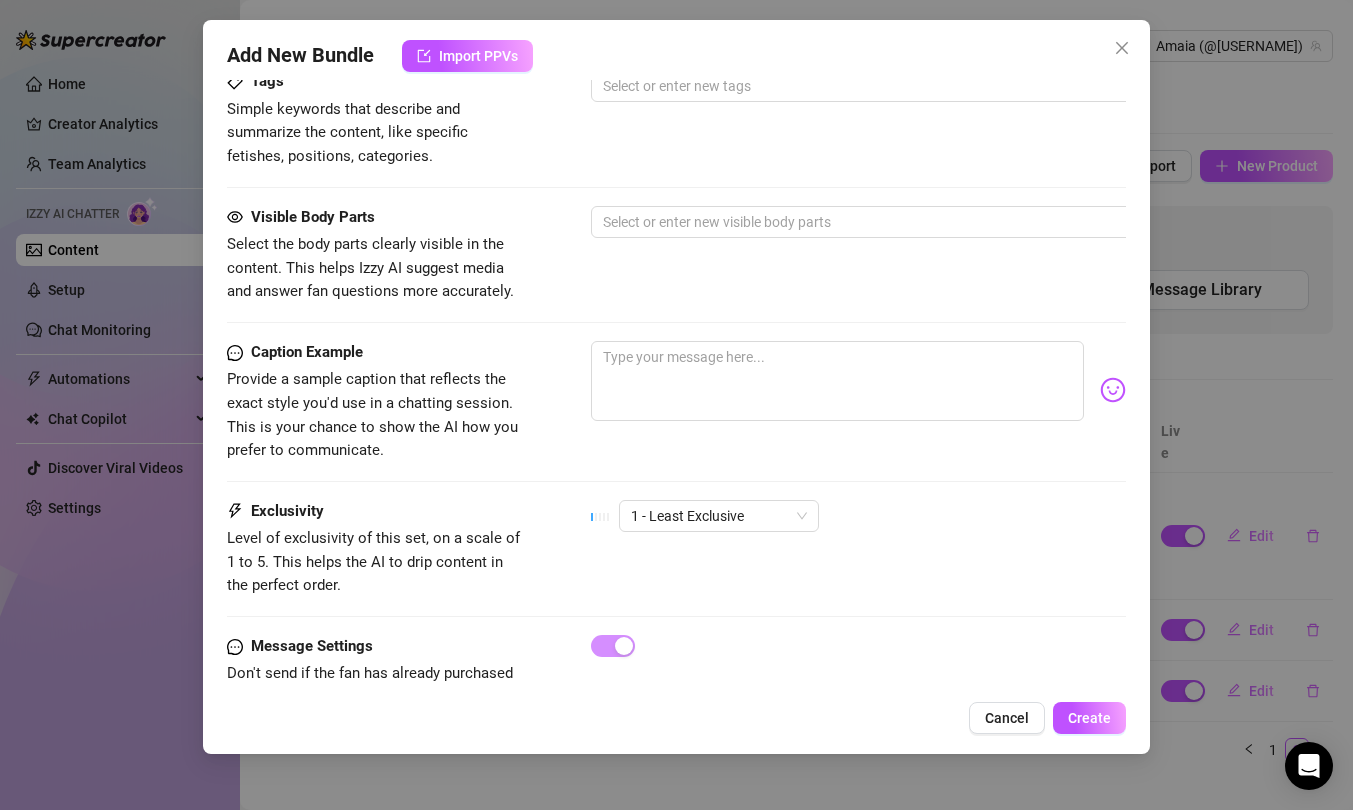 scroll, scrollTop: 1176, scrollLeft: 0, axis: vertical 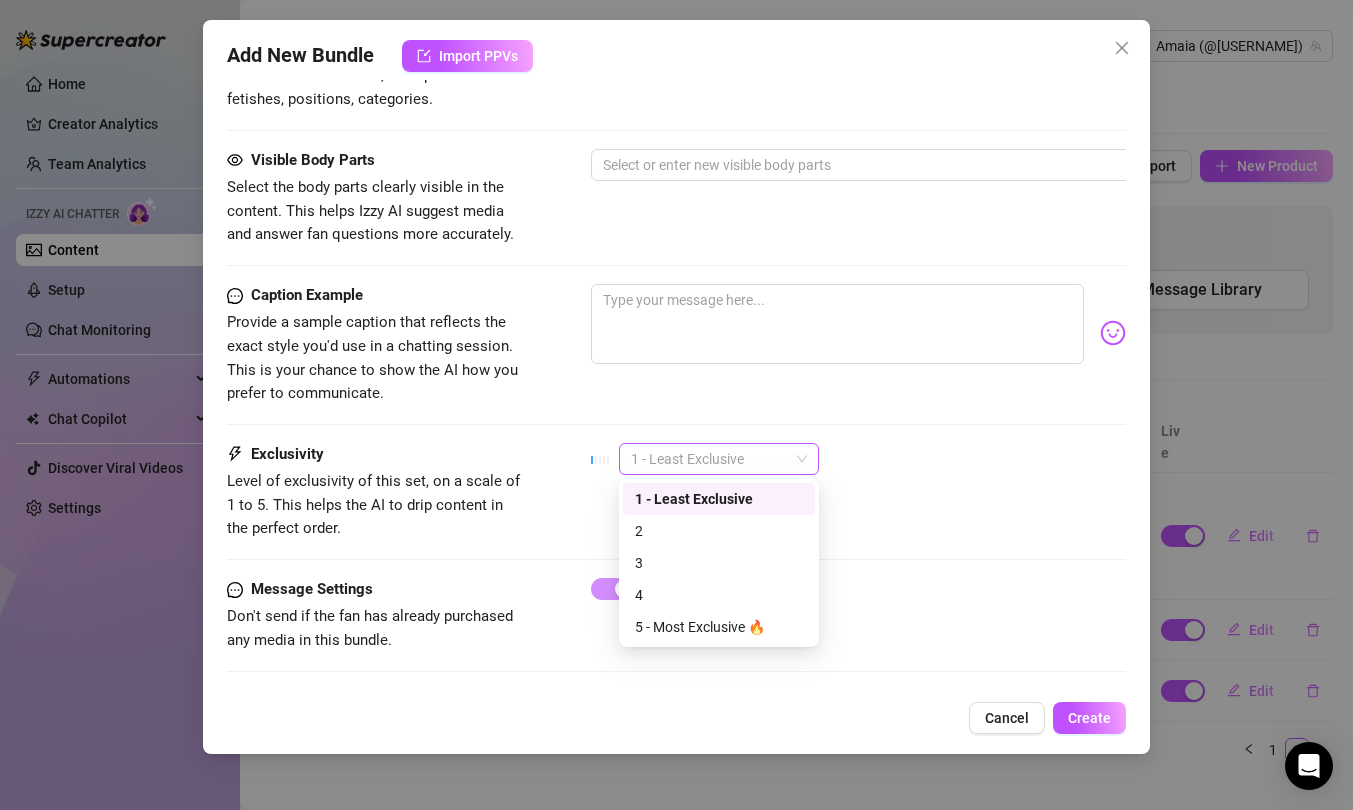 click on "1 - Least Exclusive" at bounding box center [719, 459] 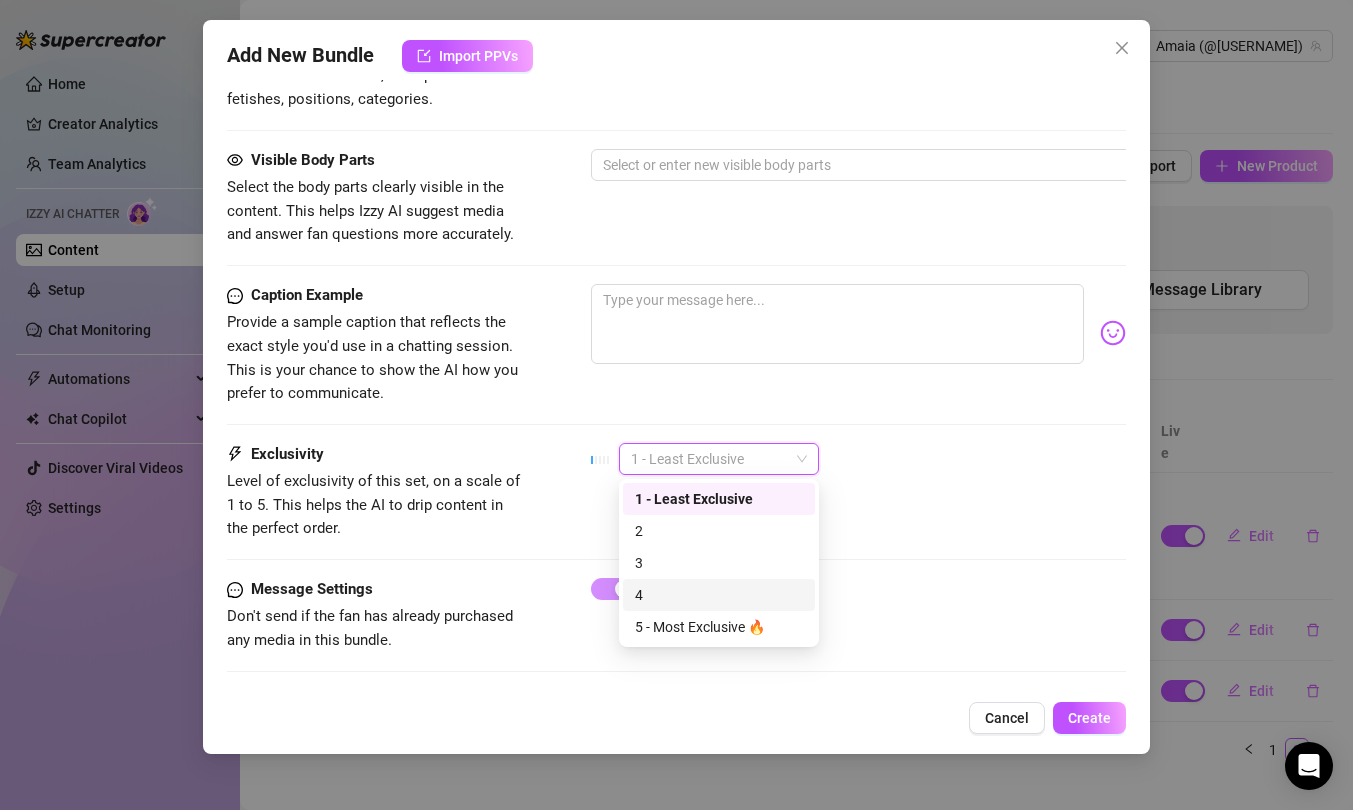click on "4" at bounding box center [719, 595] 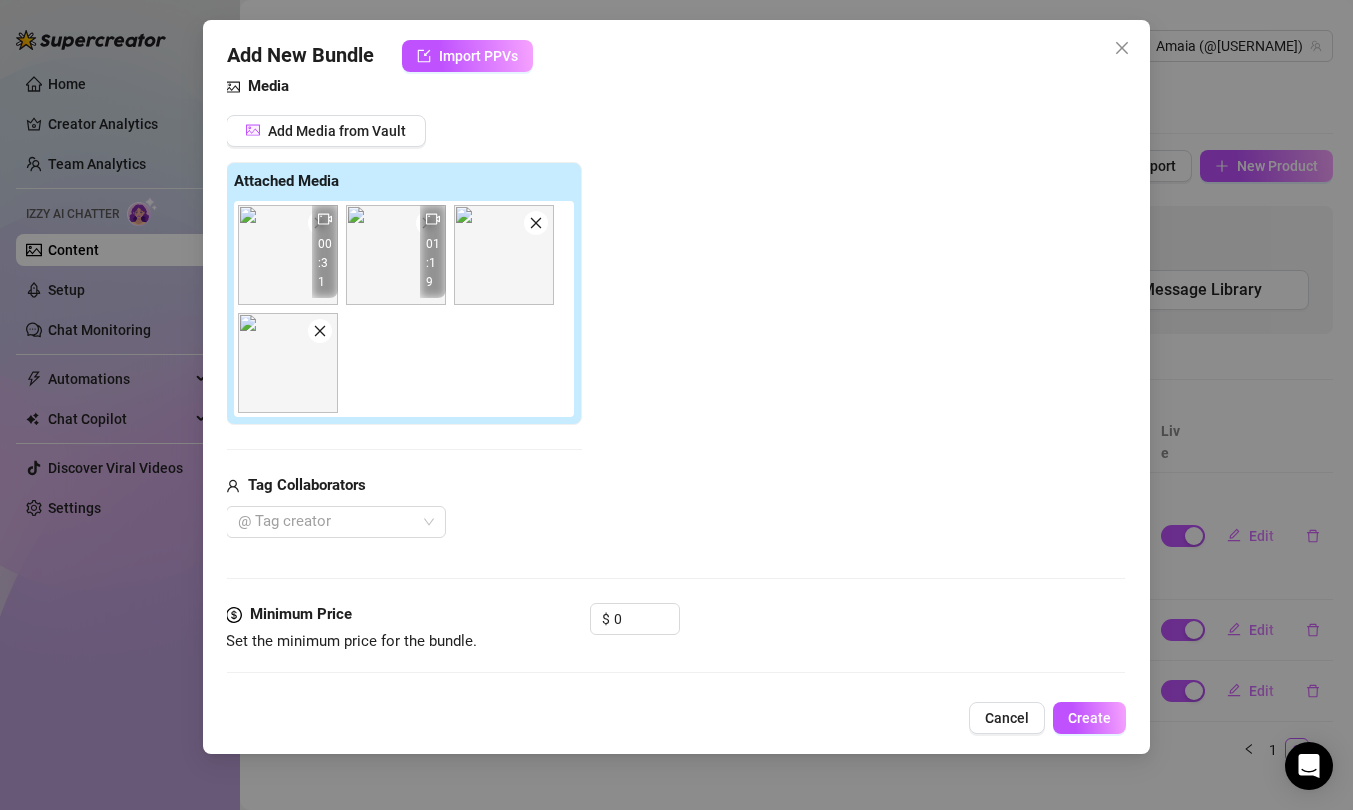 scroll, scrollTop: 236, scrollLeft: 1, axis: both 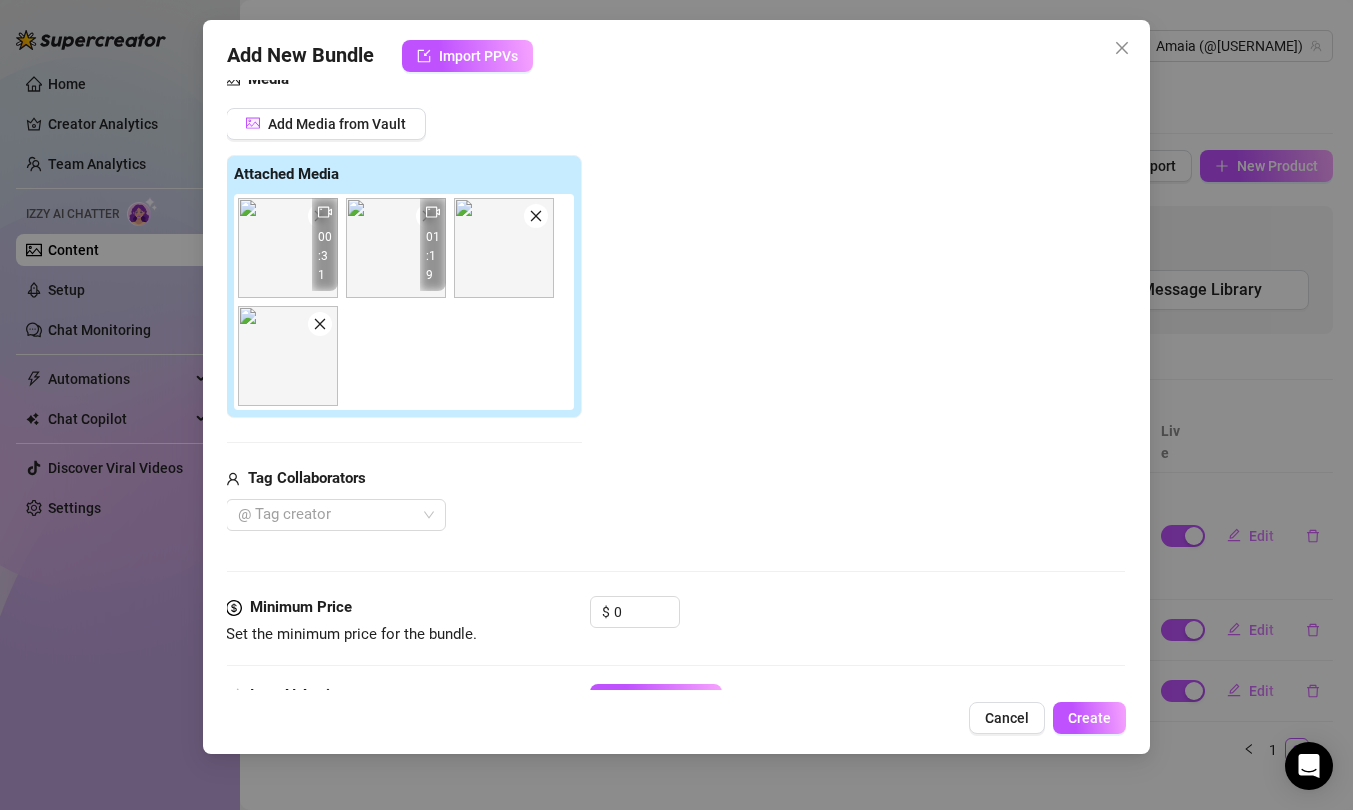 click on "00:31 01:19 01:06" at bounding box center [408, 302] 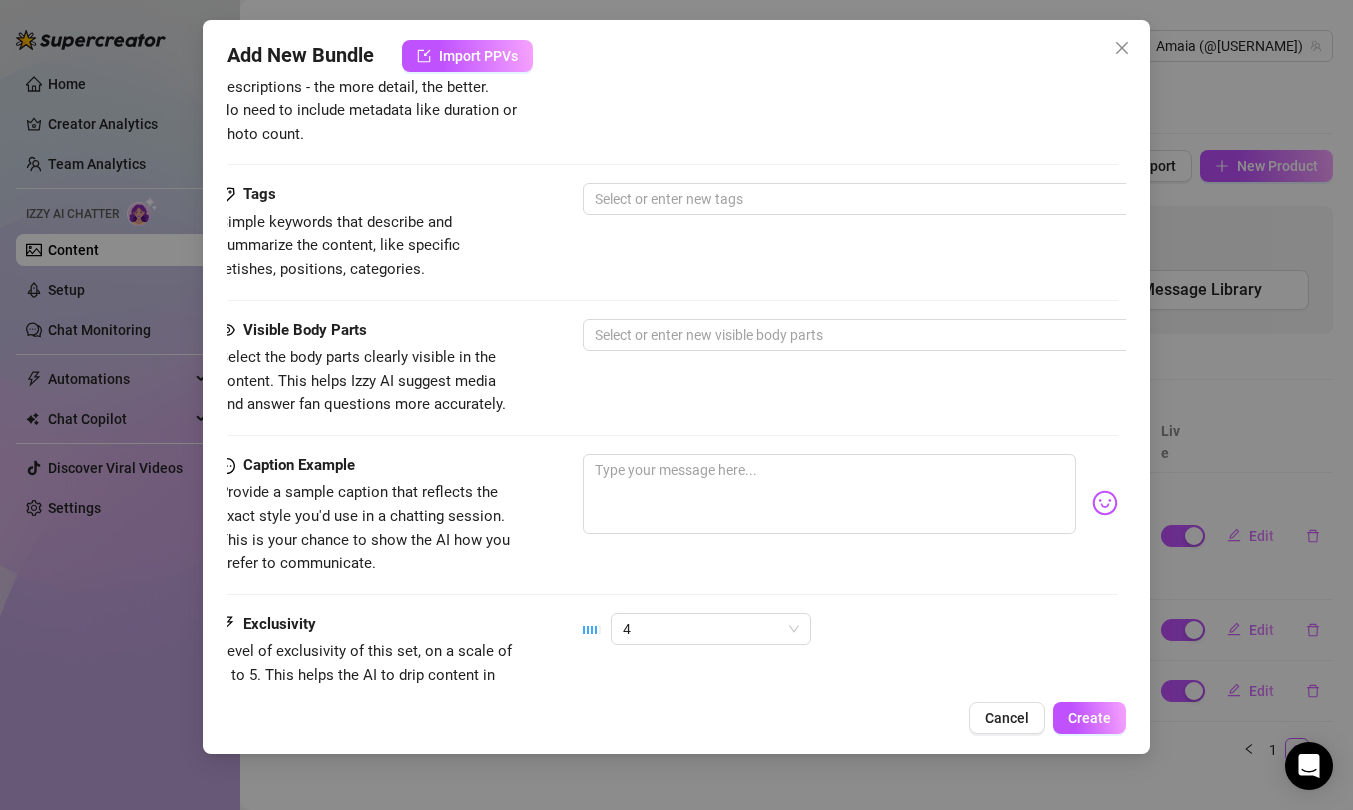 scroll, scrollTop: 1176, scrollLeft: 8, axis: both 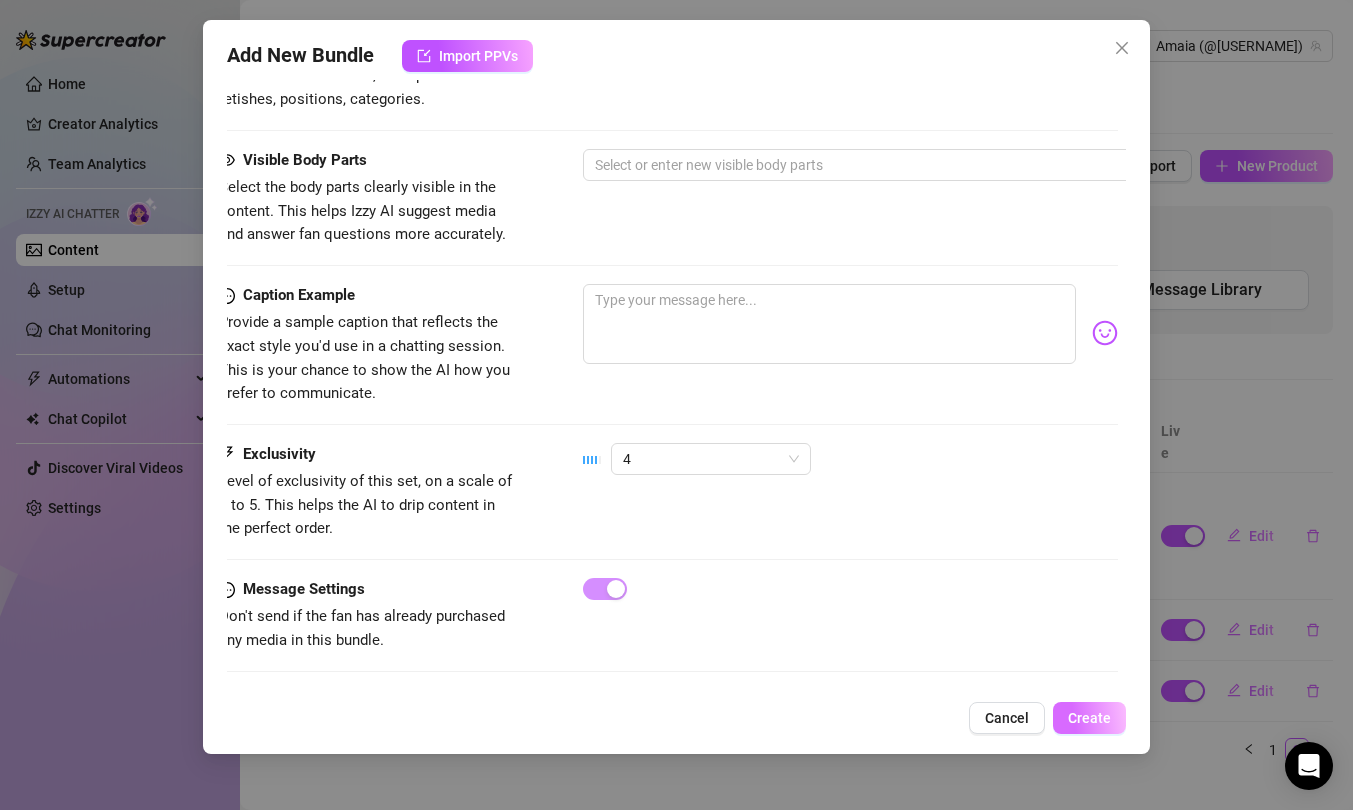 click on "Create" at bounding box center (1089, 718) 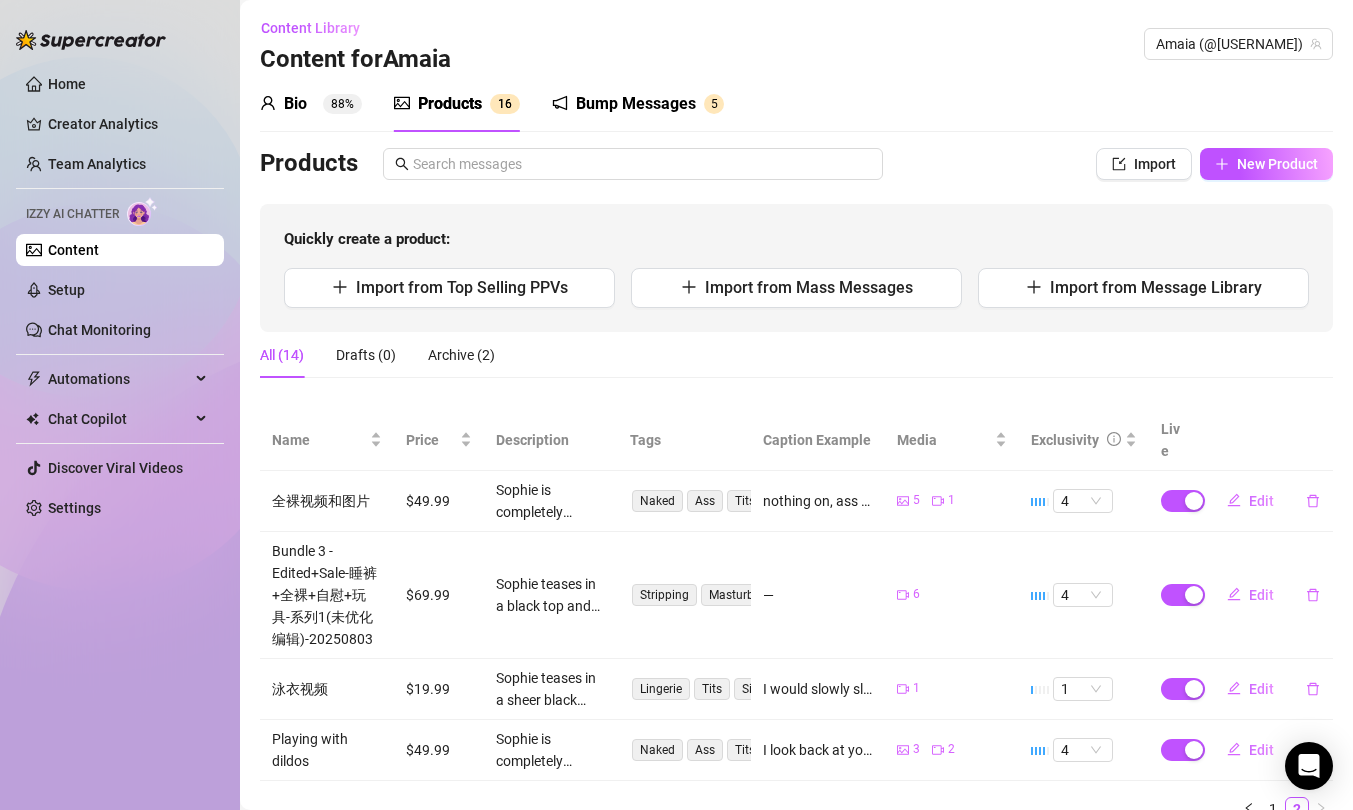 scroll, scrollTop: 22, scrollLeft: 0, axis: vertical 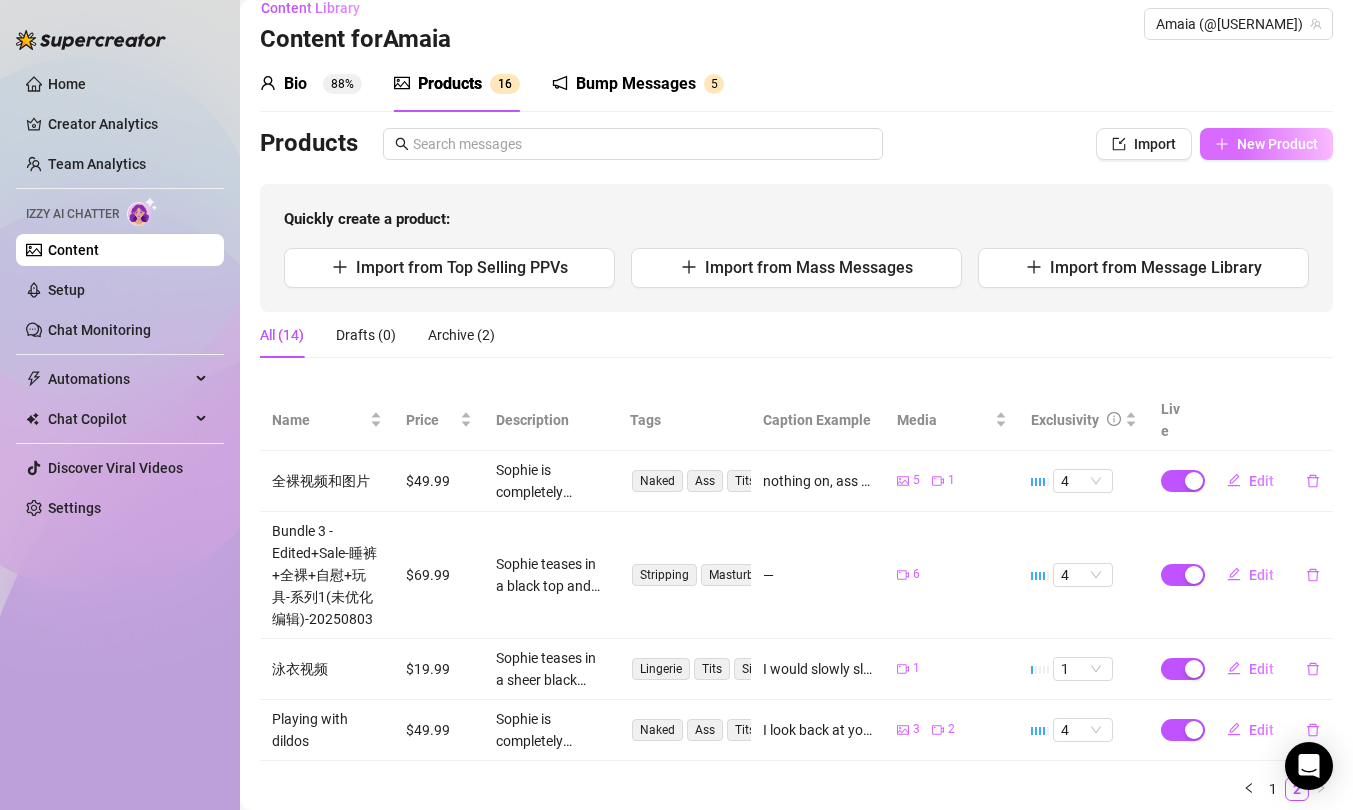 click on "New Product" at bounding box center [1277, 144] 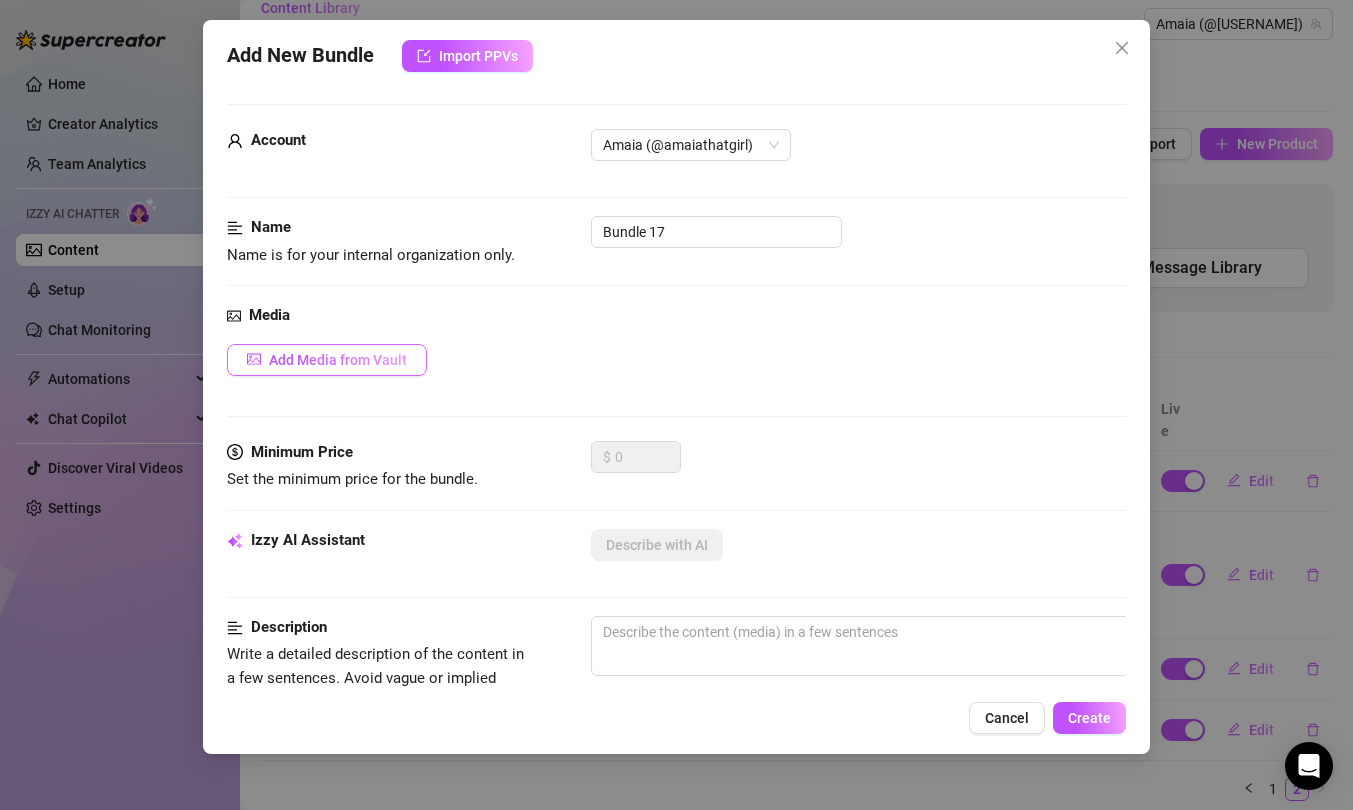 click on "Add Media from Vault" at bounding box center [338, 360] 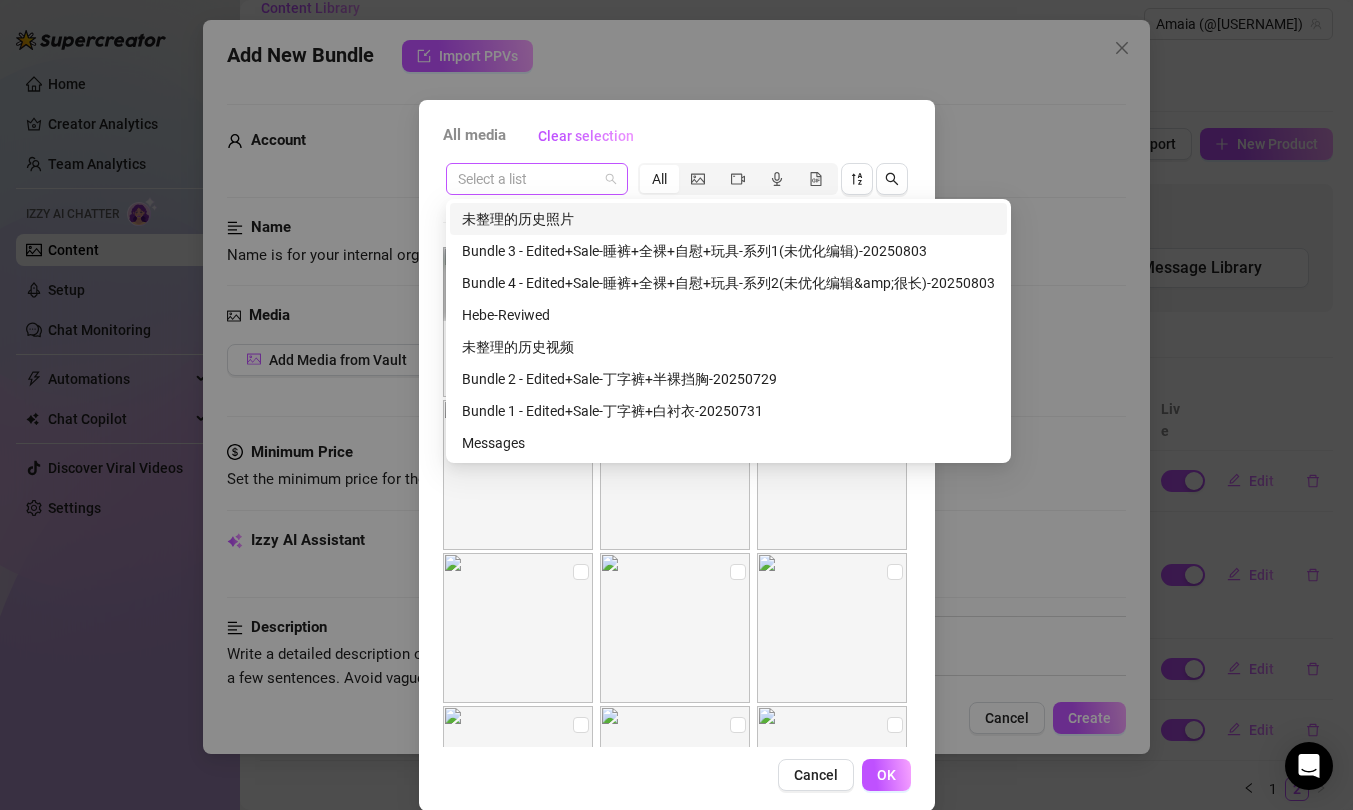 click at bounding box center [537, 179] 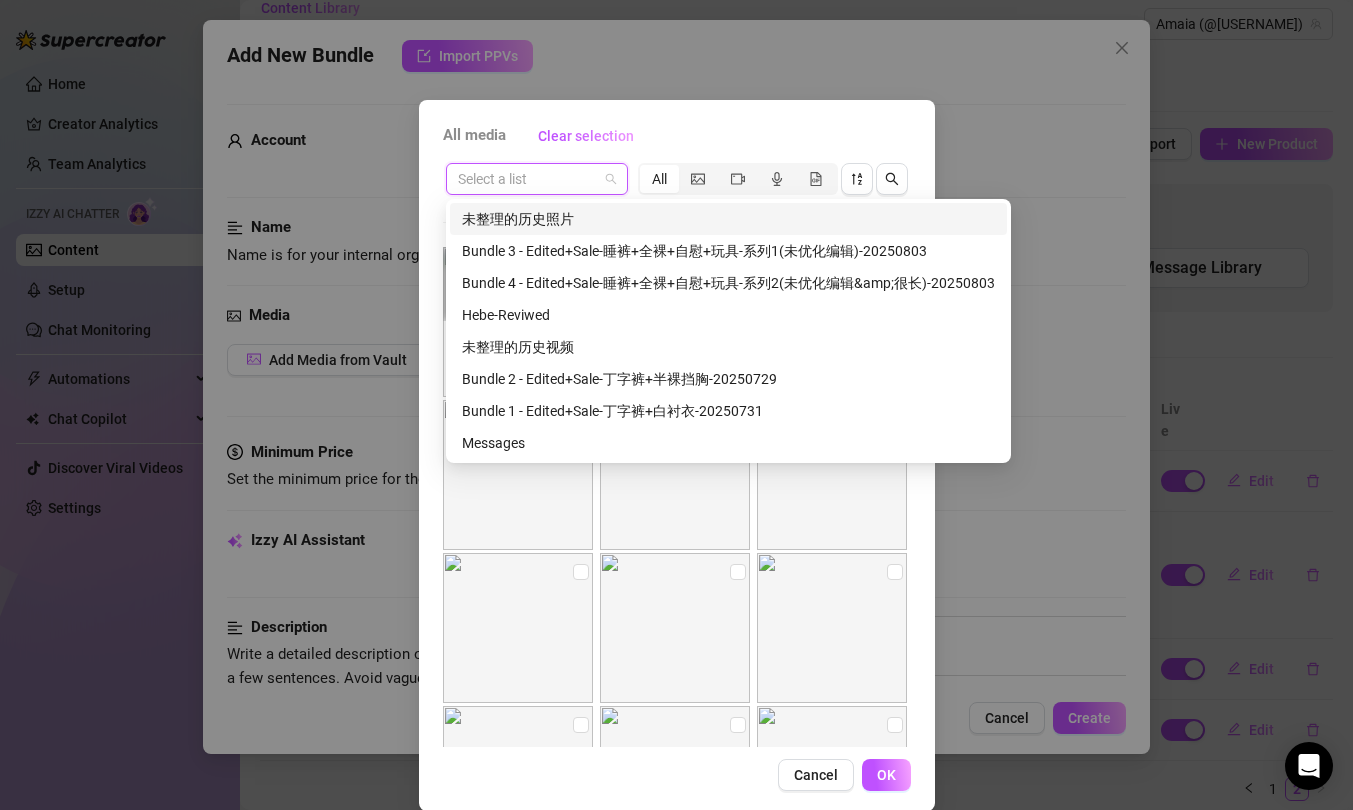 click at bounding box center (528, 179) 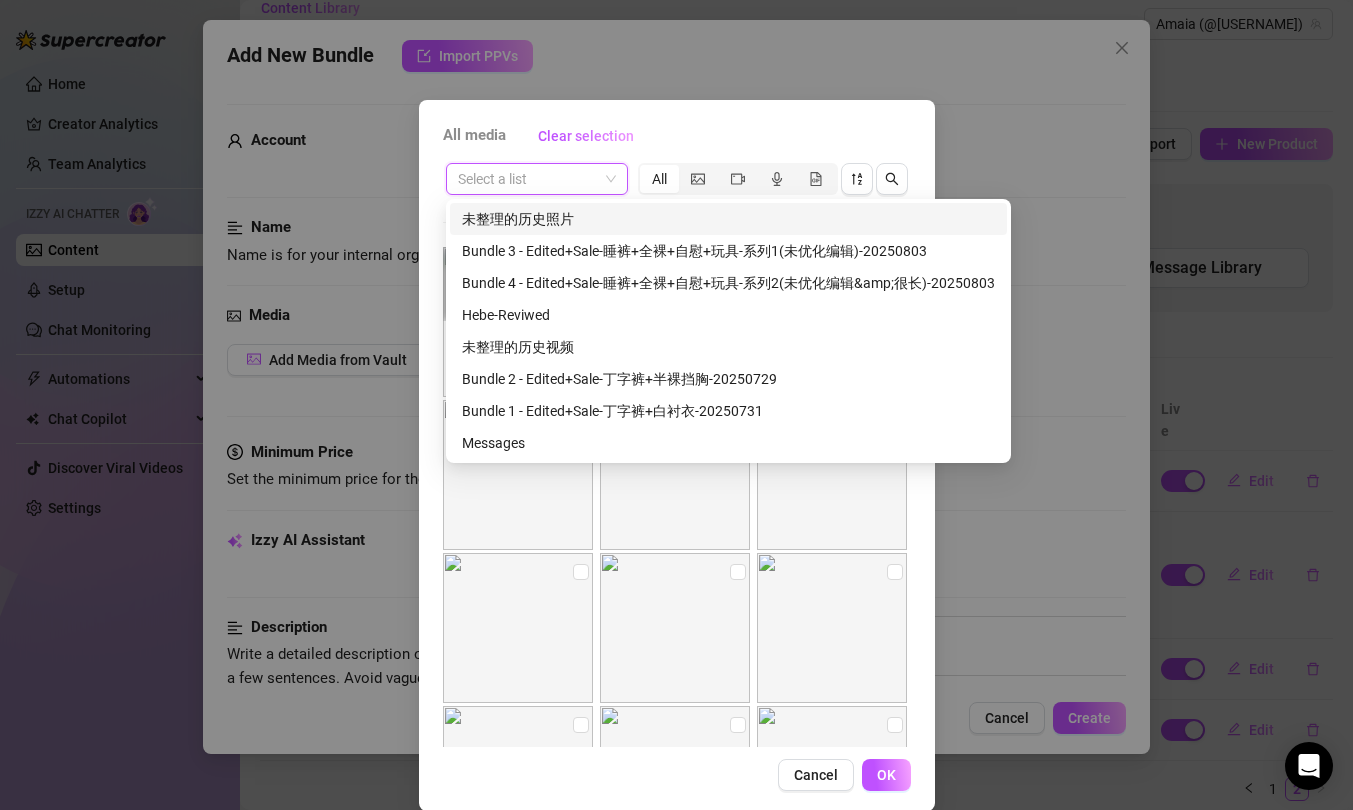 click on "All media" at bounding box center (474, 136) 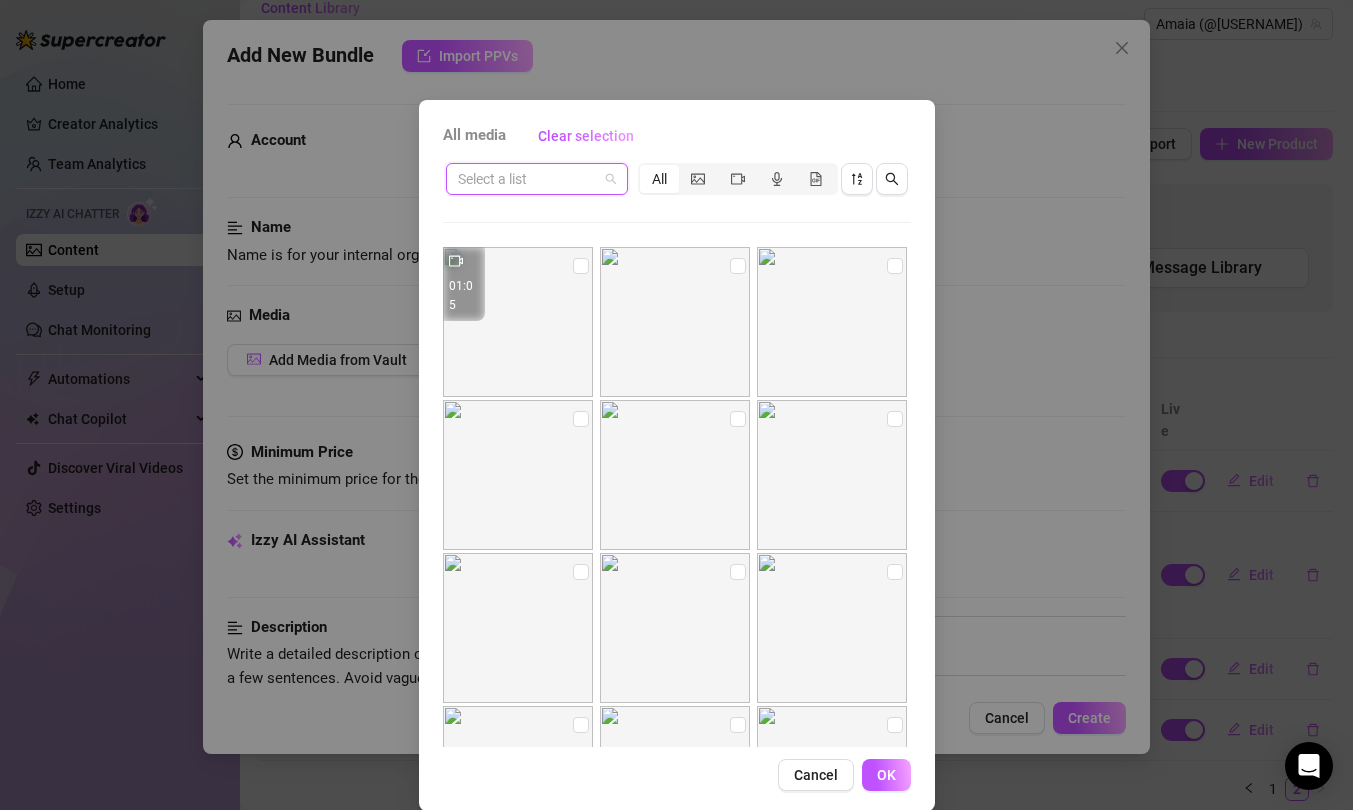 click at bounding box center [528, 179] 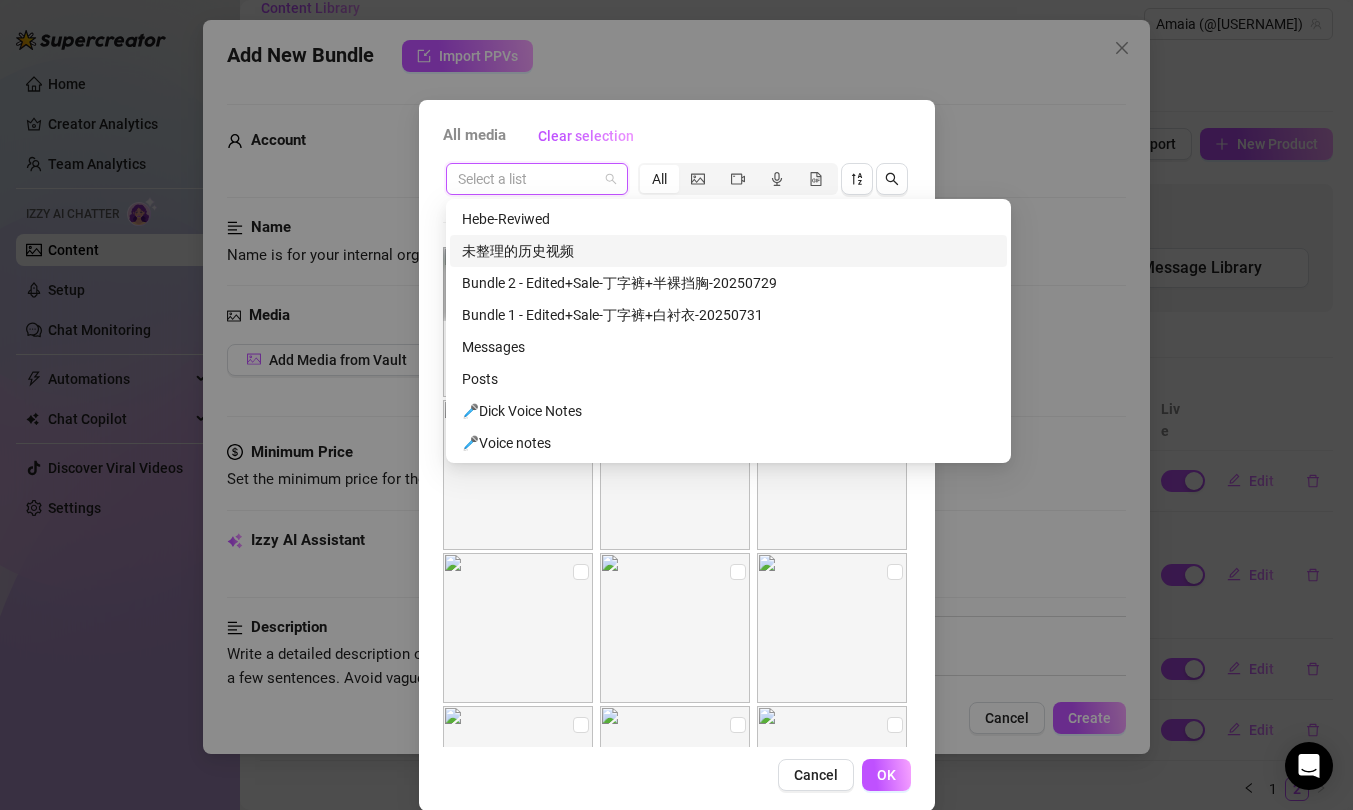 scroll, scrollTop: 0, scrollLeft: 0, axis: both 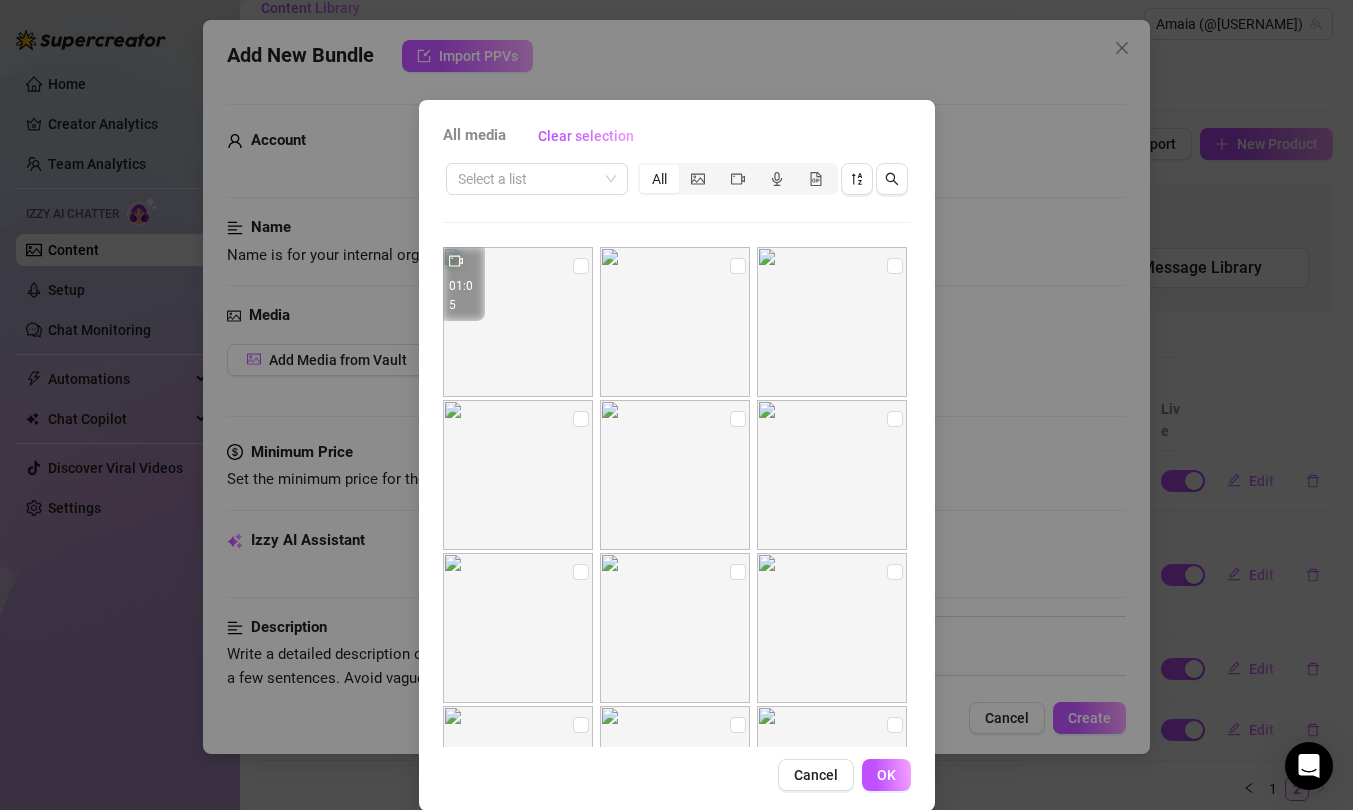 click on "All media Clear selection Select a list All 01:05 Cancel OK" at bounding box center [677, 455] 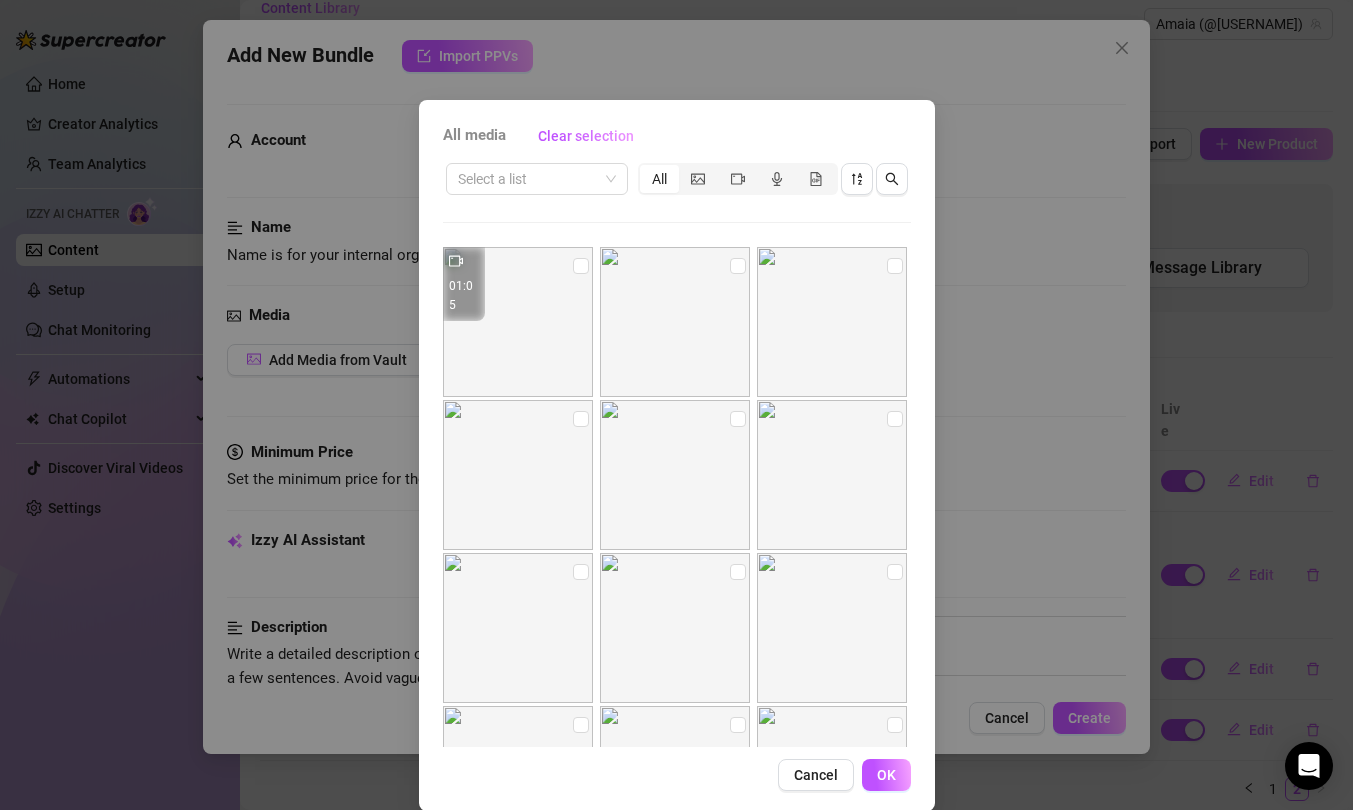 scroll, scrollTop: 721, scrollLeft: 0, axis: vertical 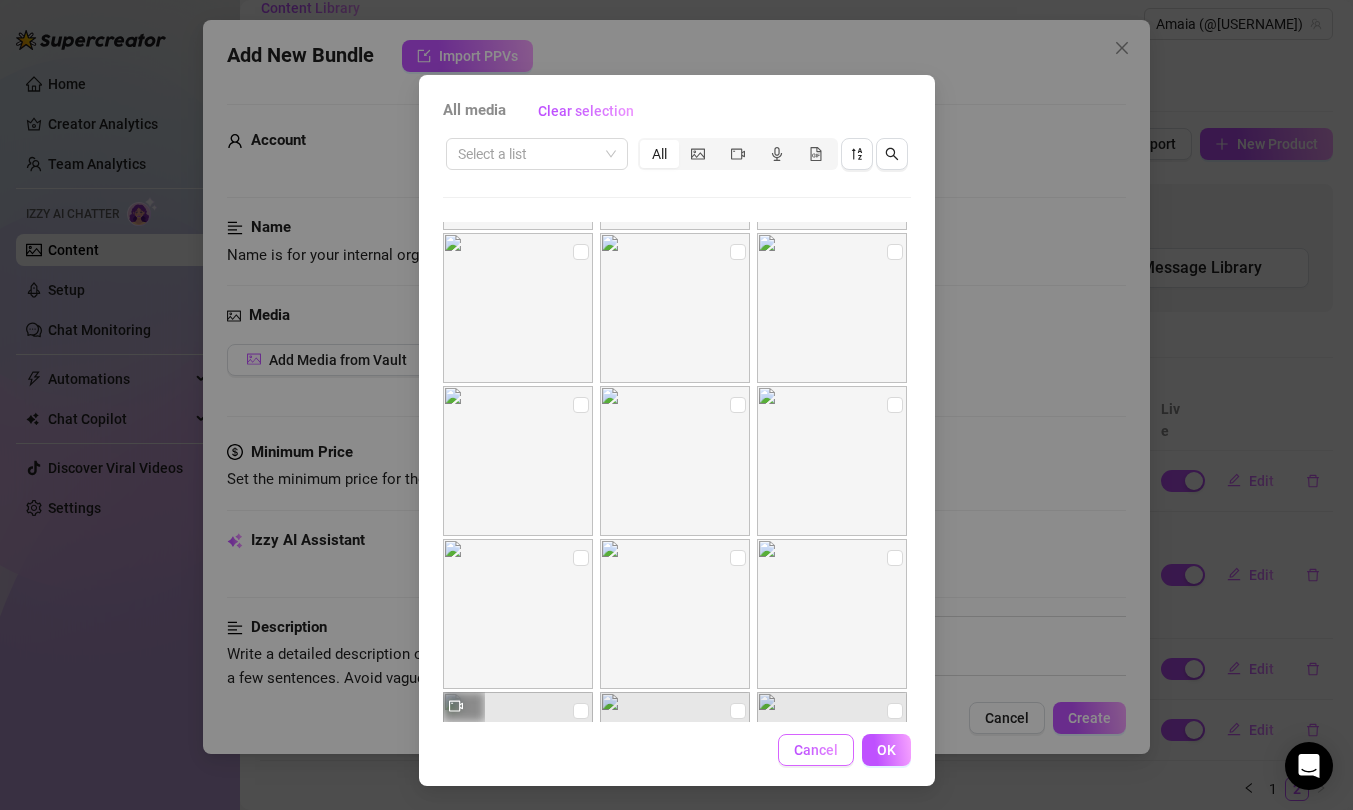 click on "Cancel" at bounding box center (816, 750) 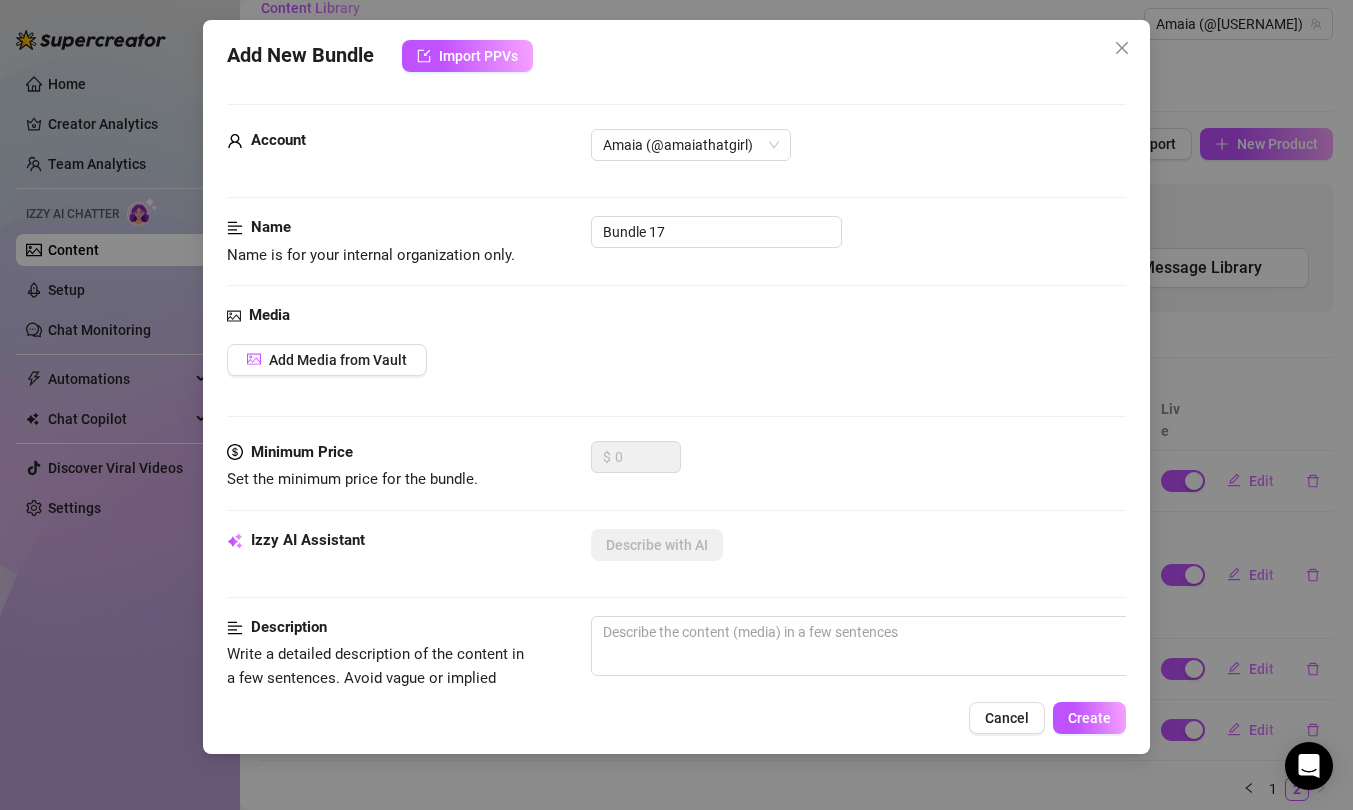 click on "Add Media from Vault" at bounding box center (676, 360) 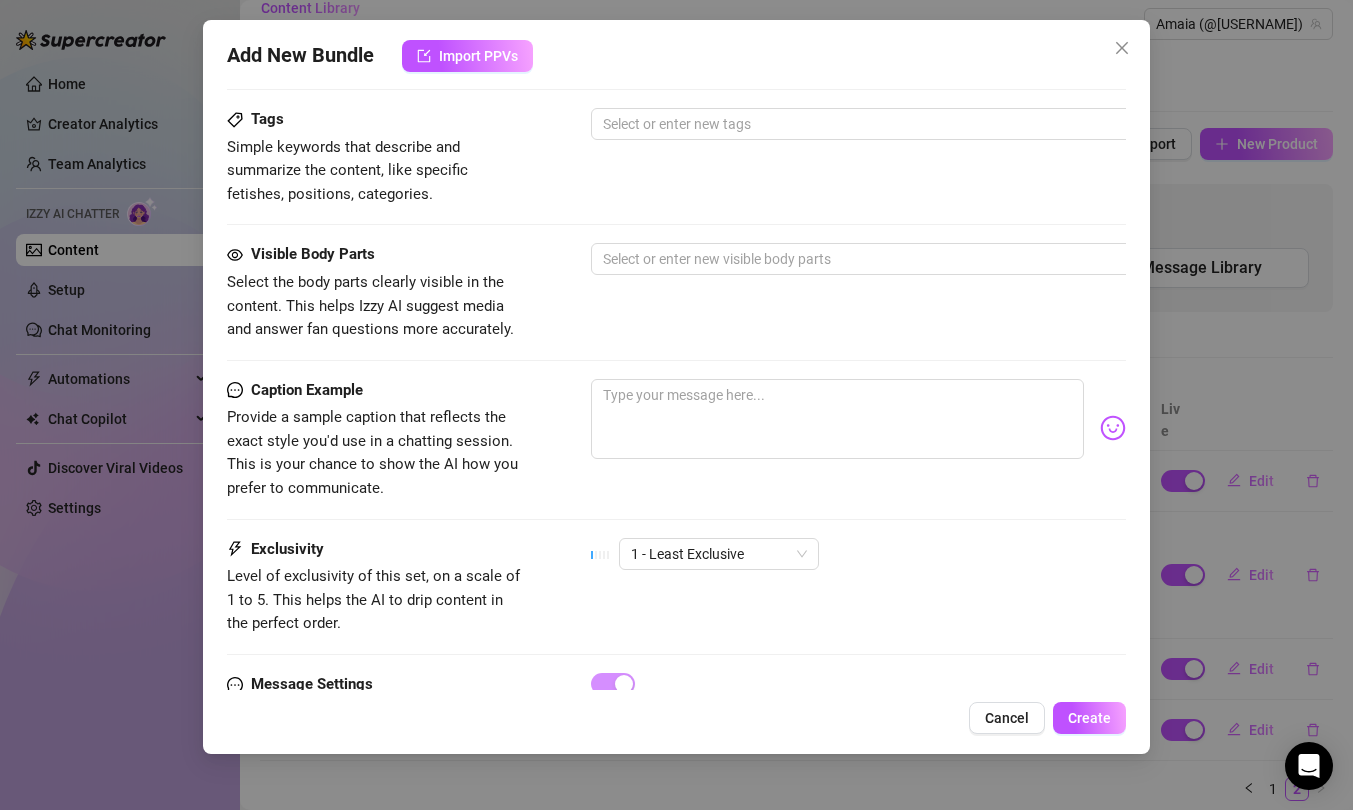 scroll, scrollTop: 784, scrollLeft: 0, axis: vertical 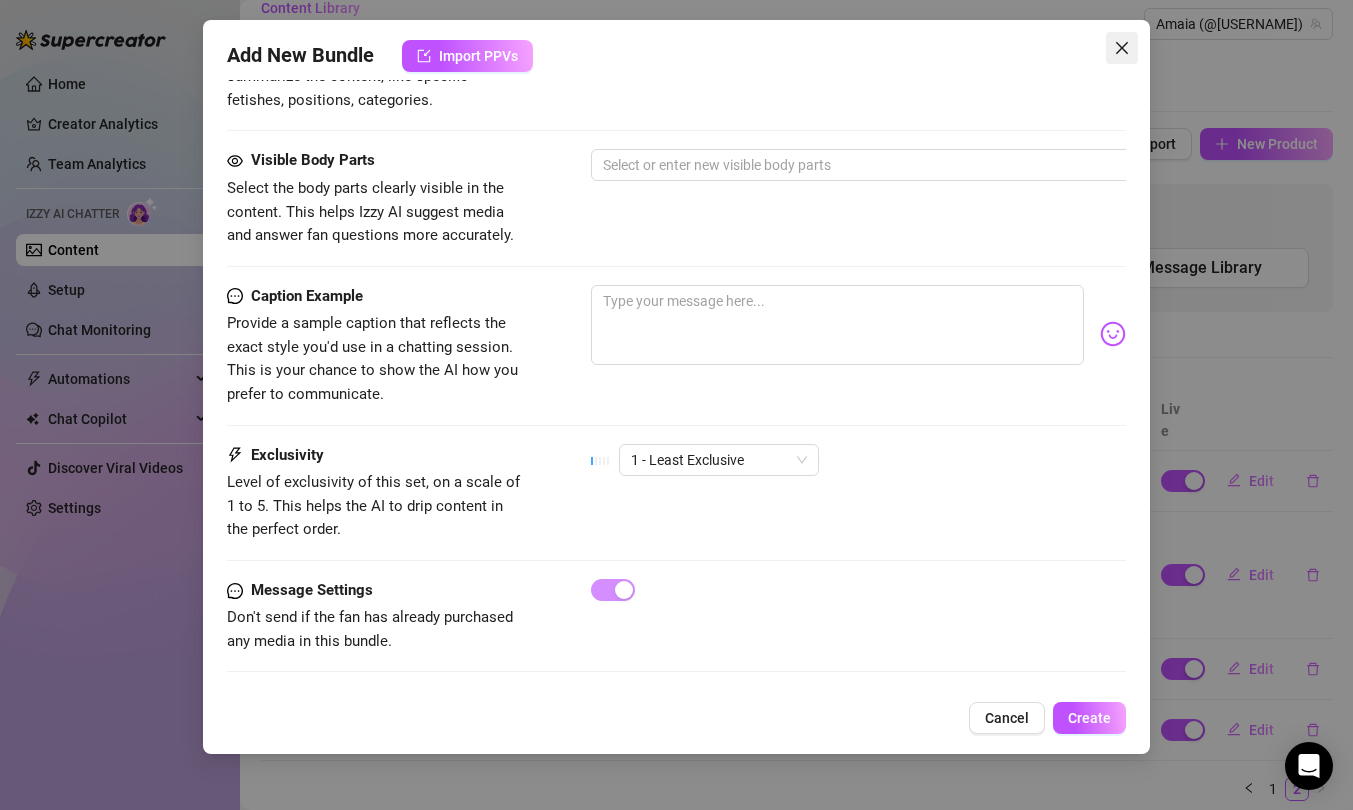 click 